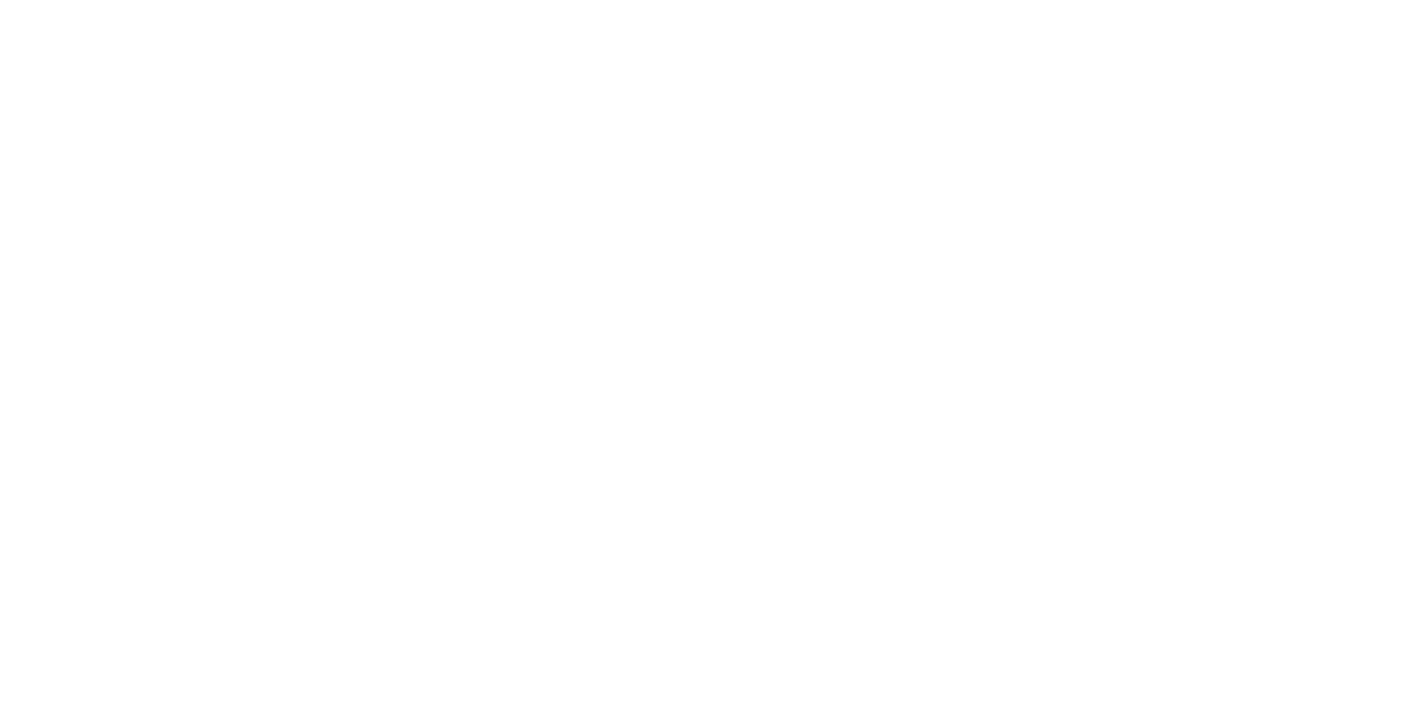 scroll, scrollTop: 0, scrollLeft: 0, axis: both 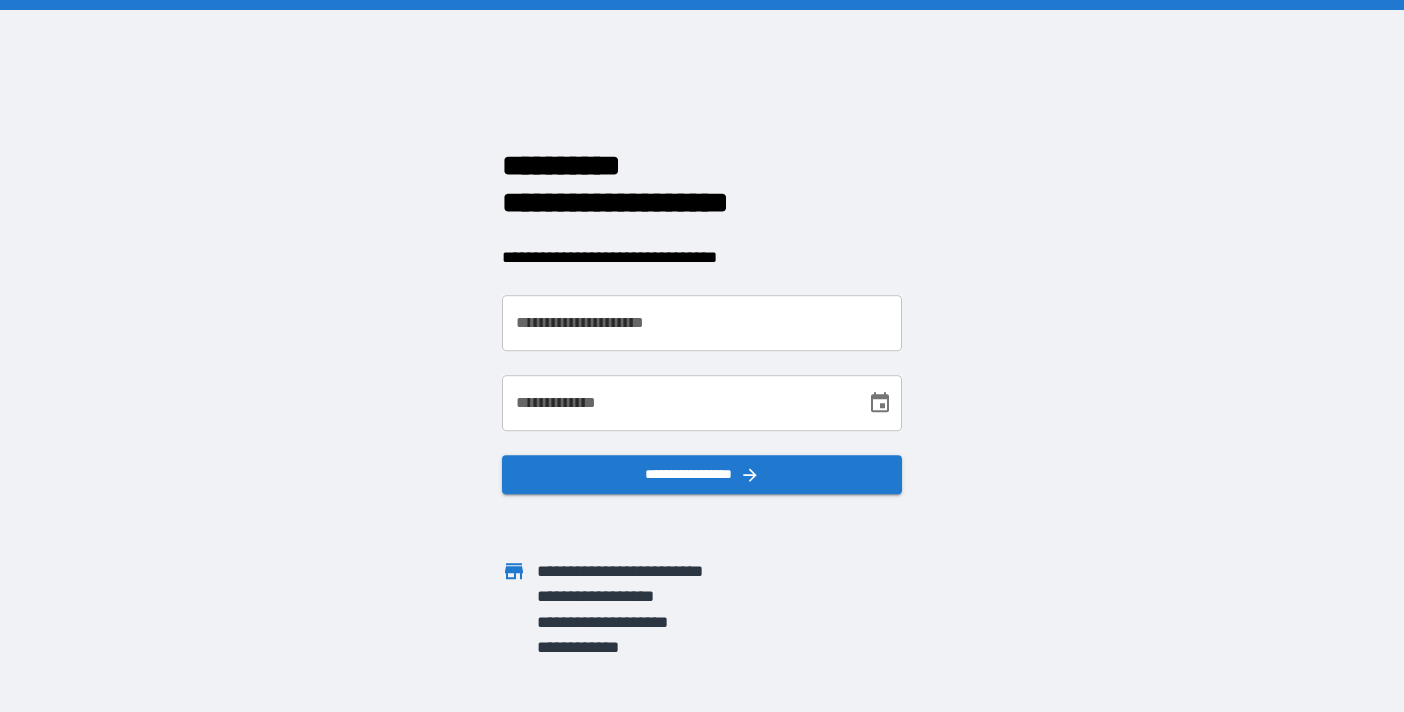 click on "**********" at bounding box center [702, 323] 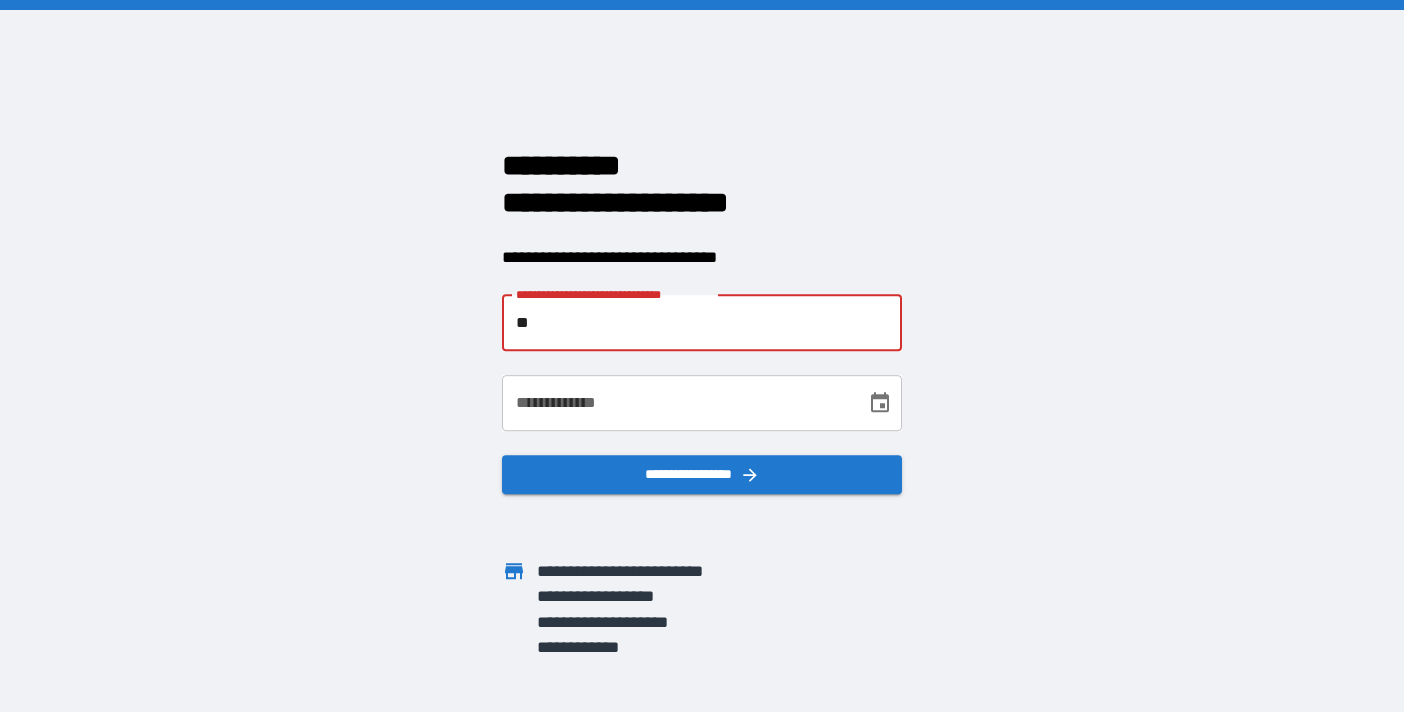 type on "*" 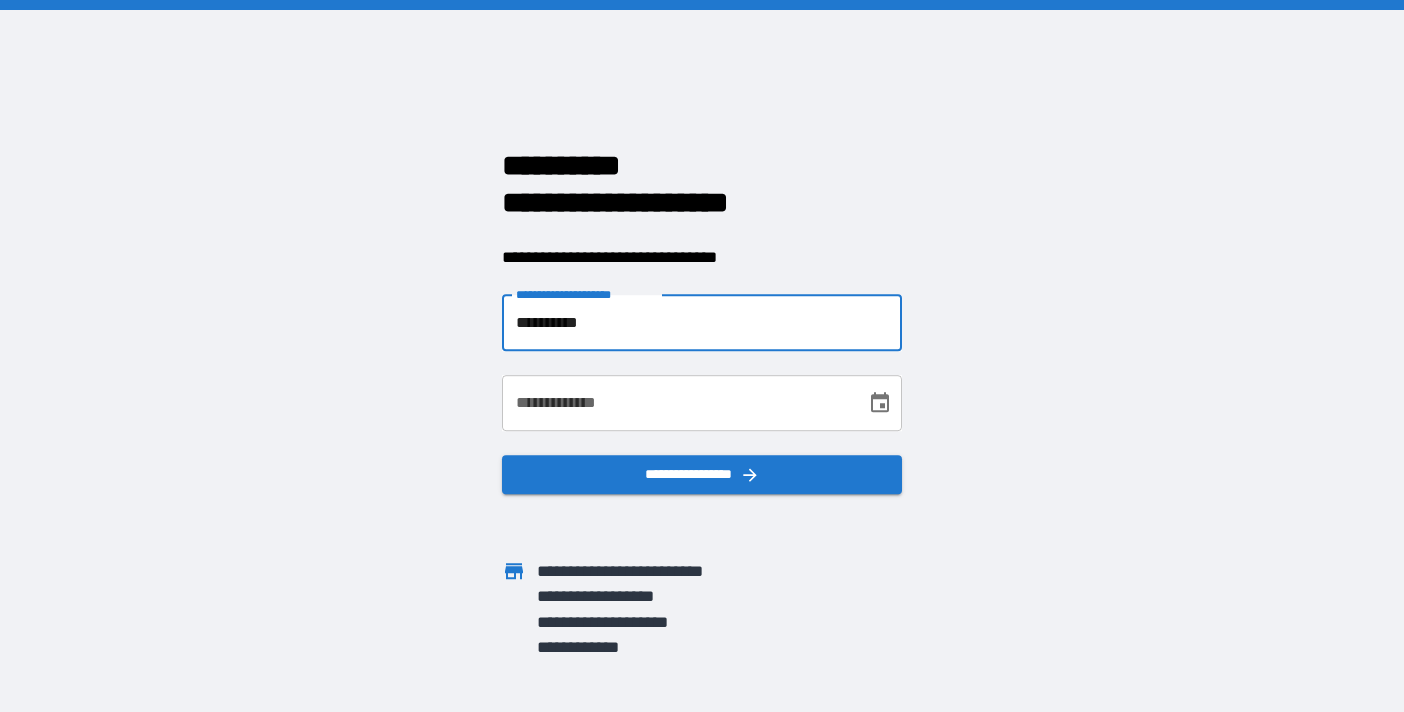 type on "**********" 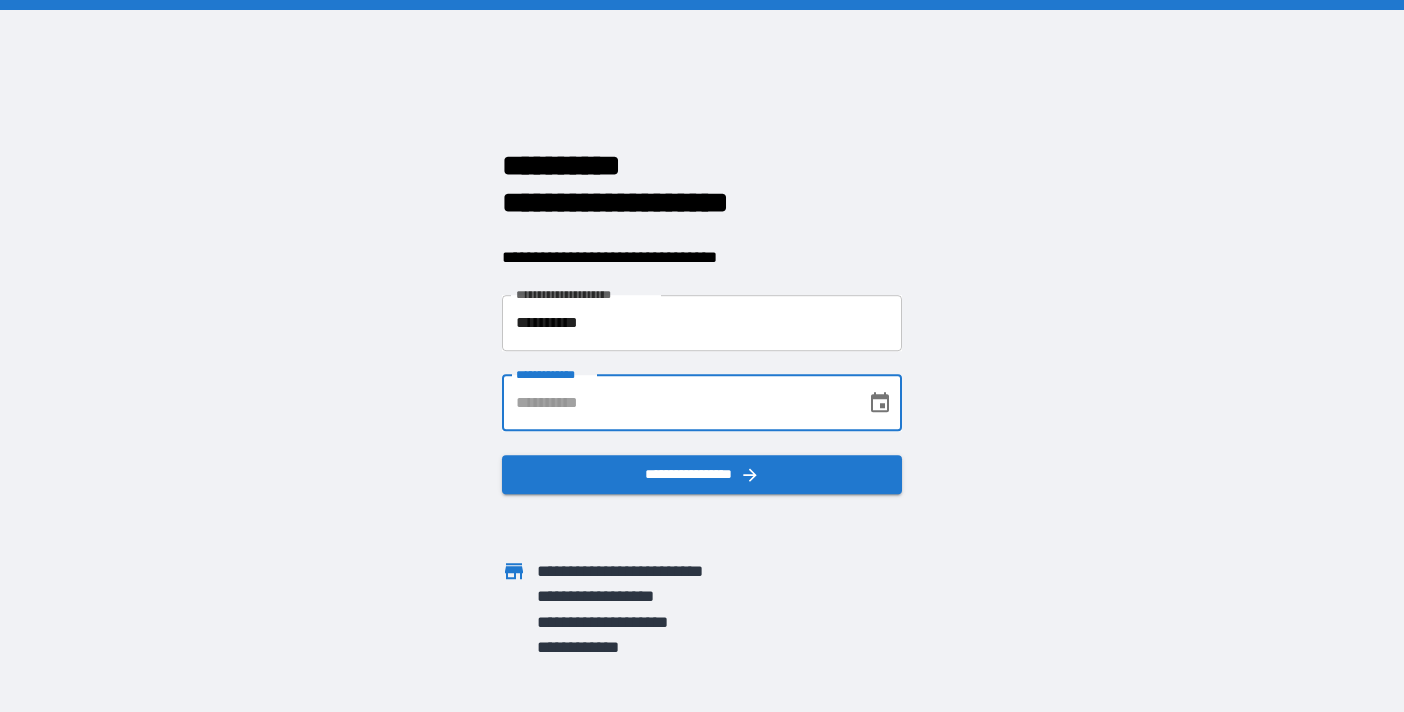 click on "**********" at bounding box center (677, 403) 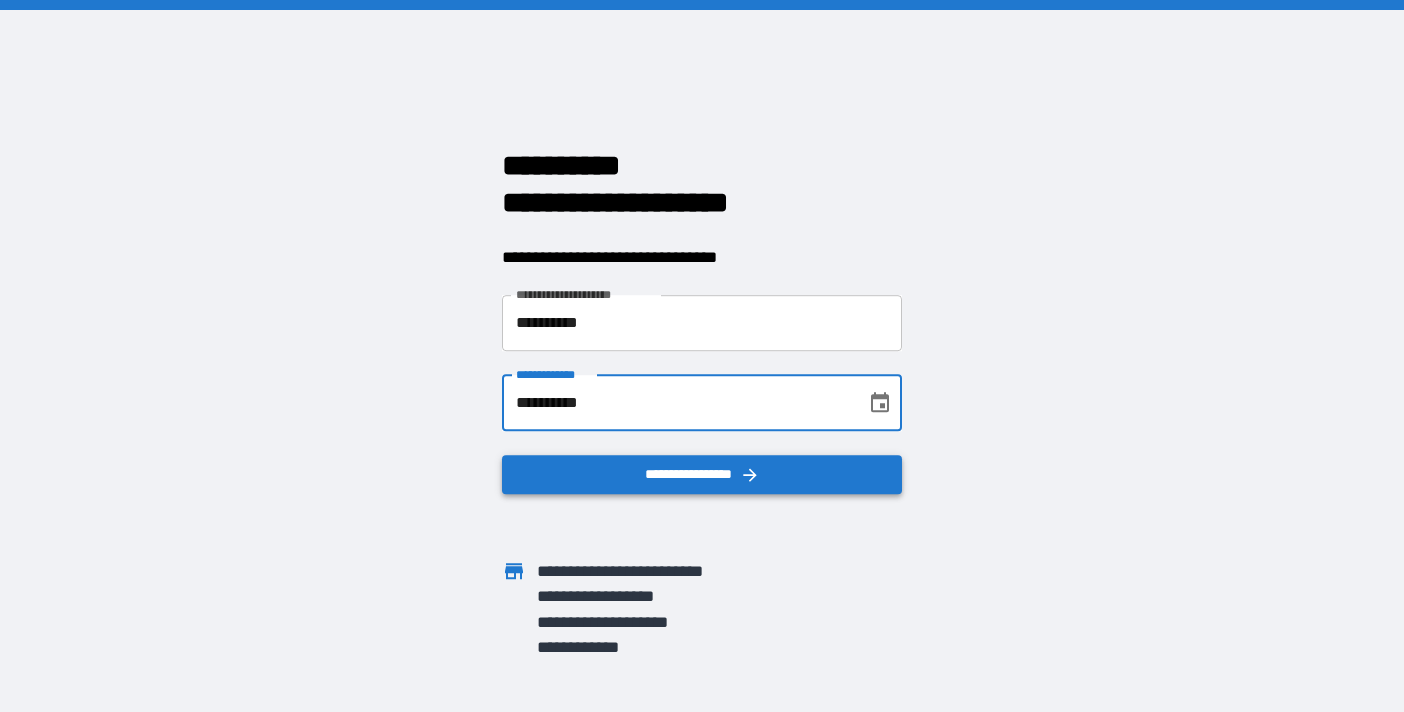 type on "**********" 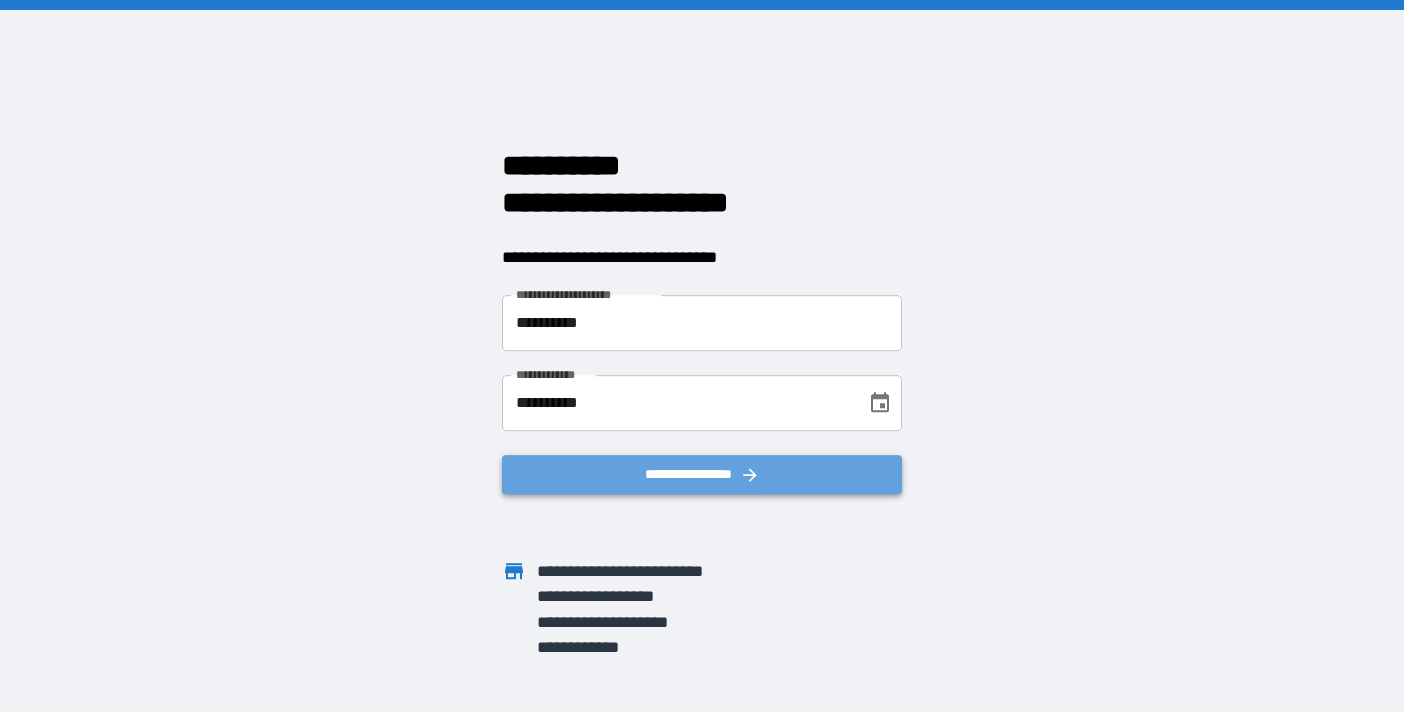 click on "**********" at bounding box center [702, 474] 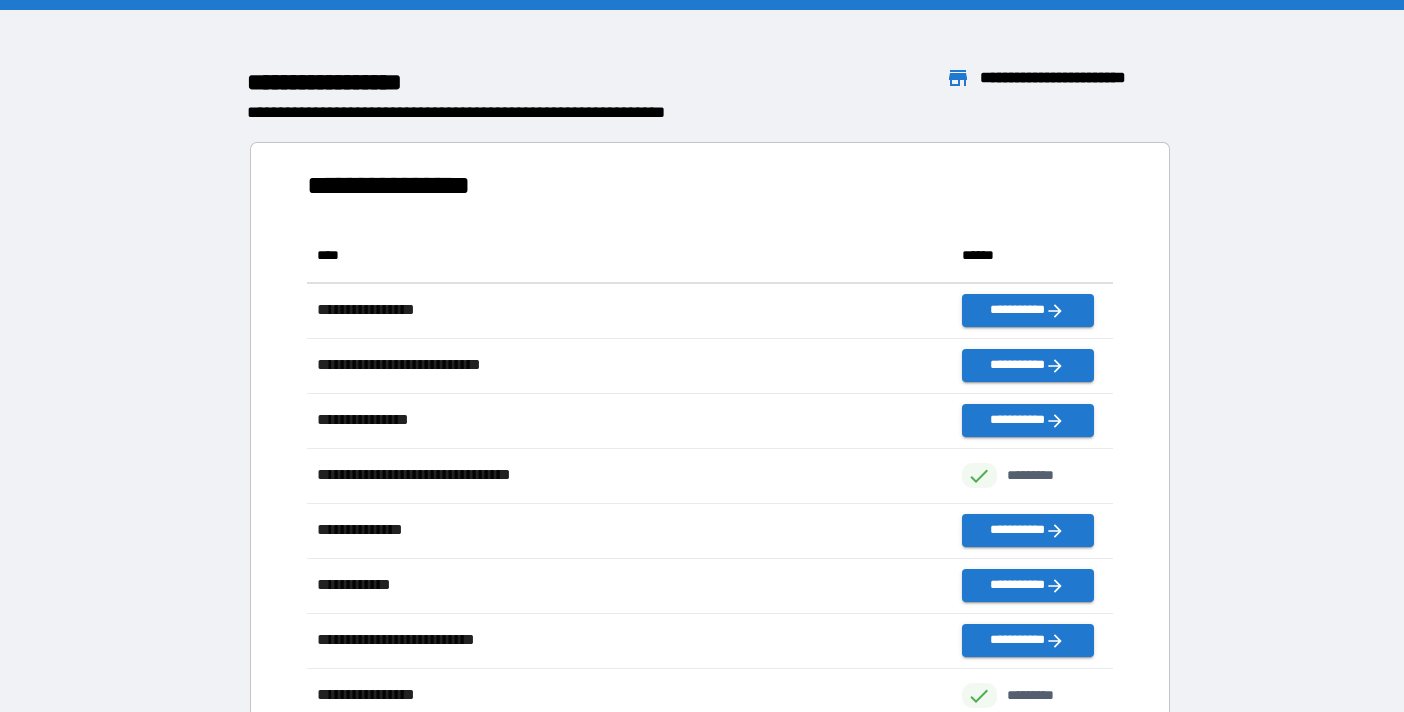 scroll, scrollTop: 1, scrollLeft: 1, axis: both 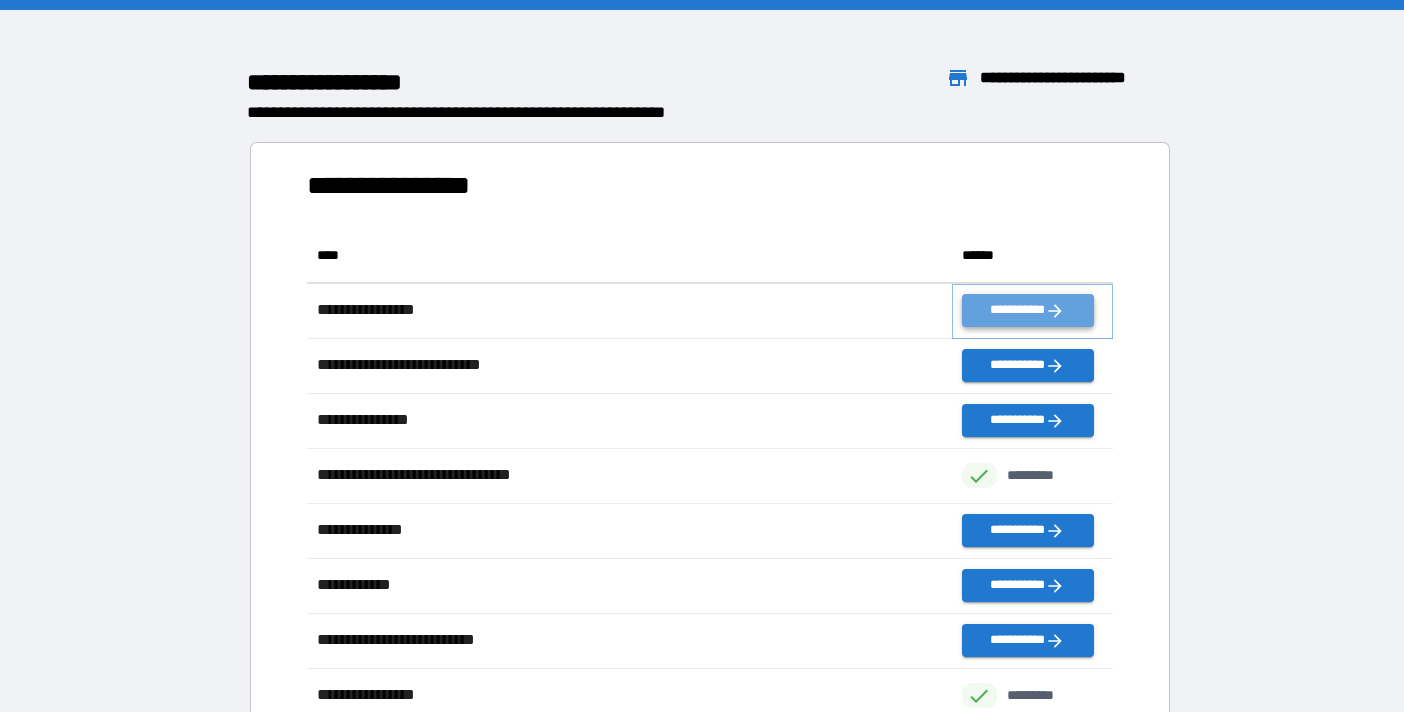 click on "**********" at bounding box center [1028, 310] 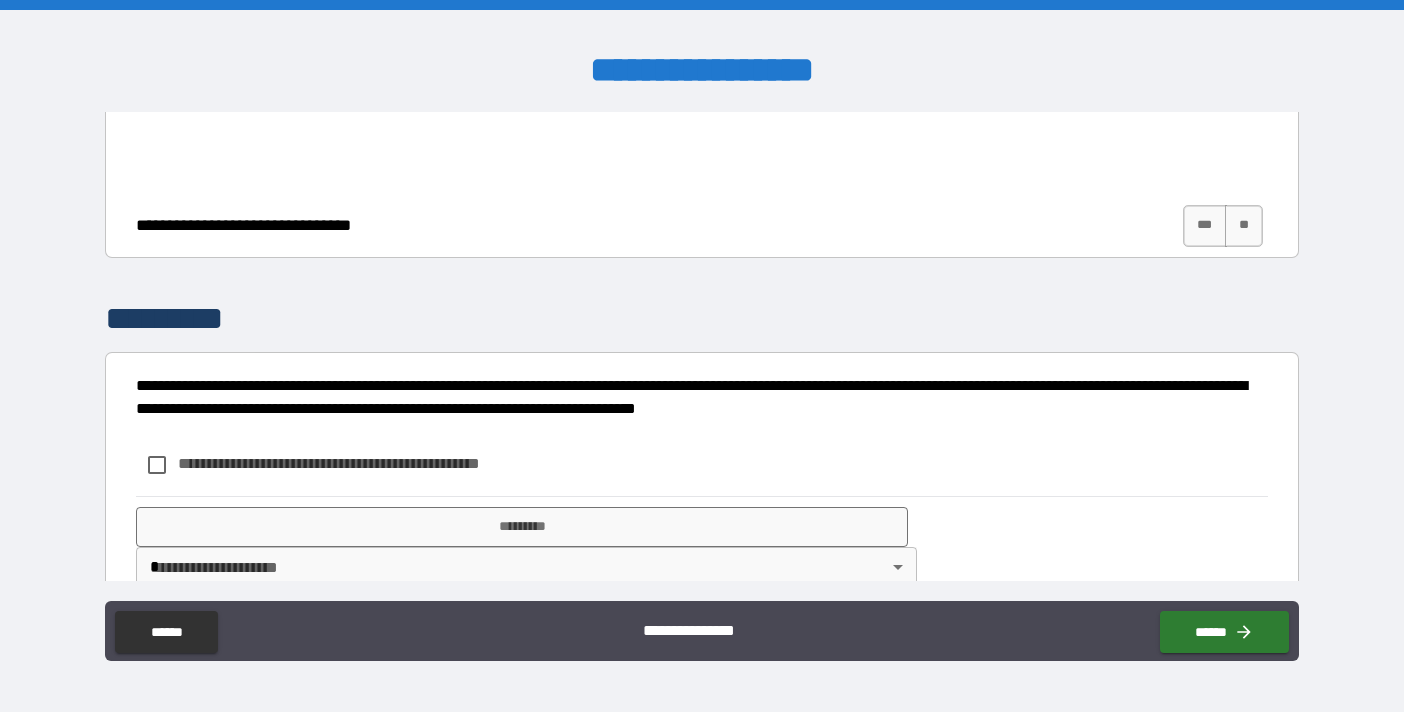 scroll, scrollTop: 941, scrollLeft: 0, axis: vertical 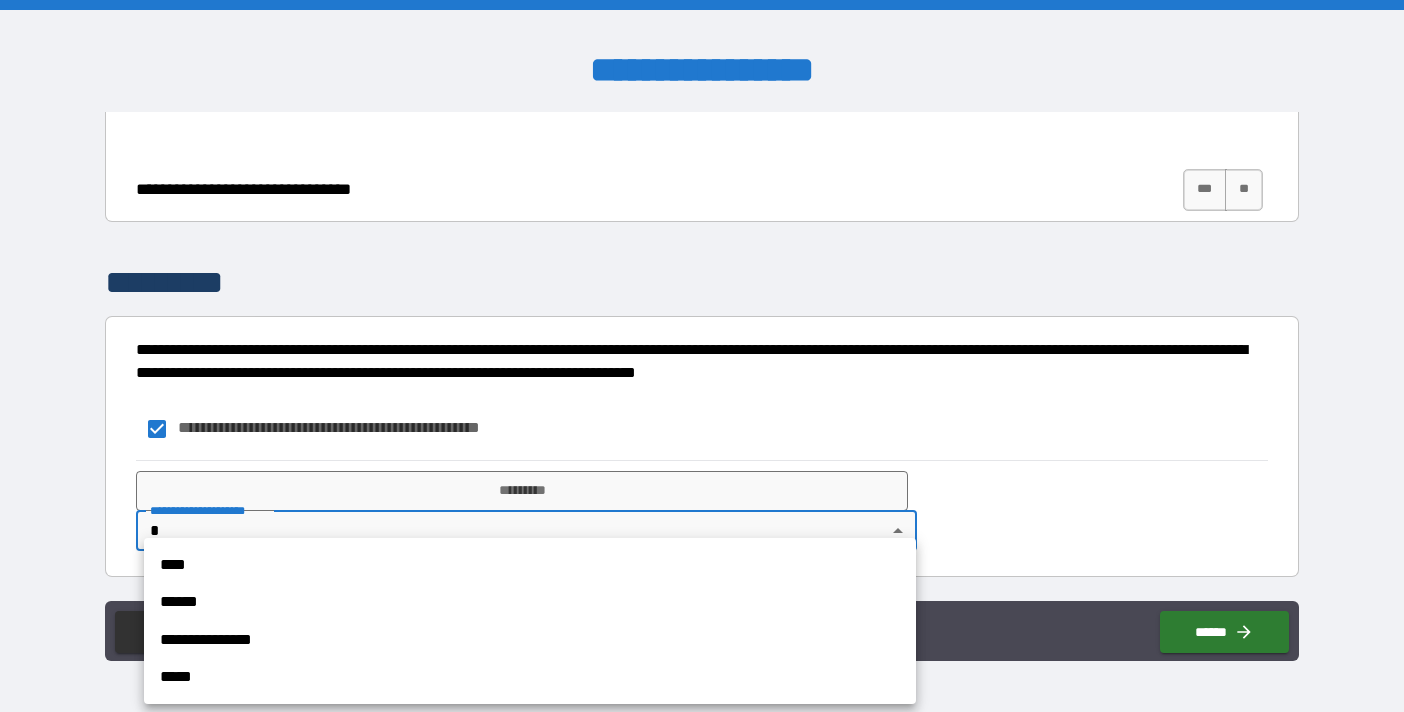 click on "**********" at bounding box center [702, 356] 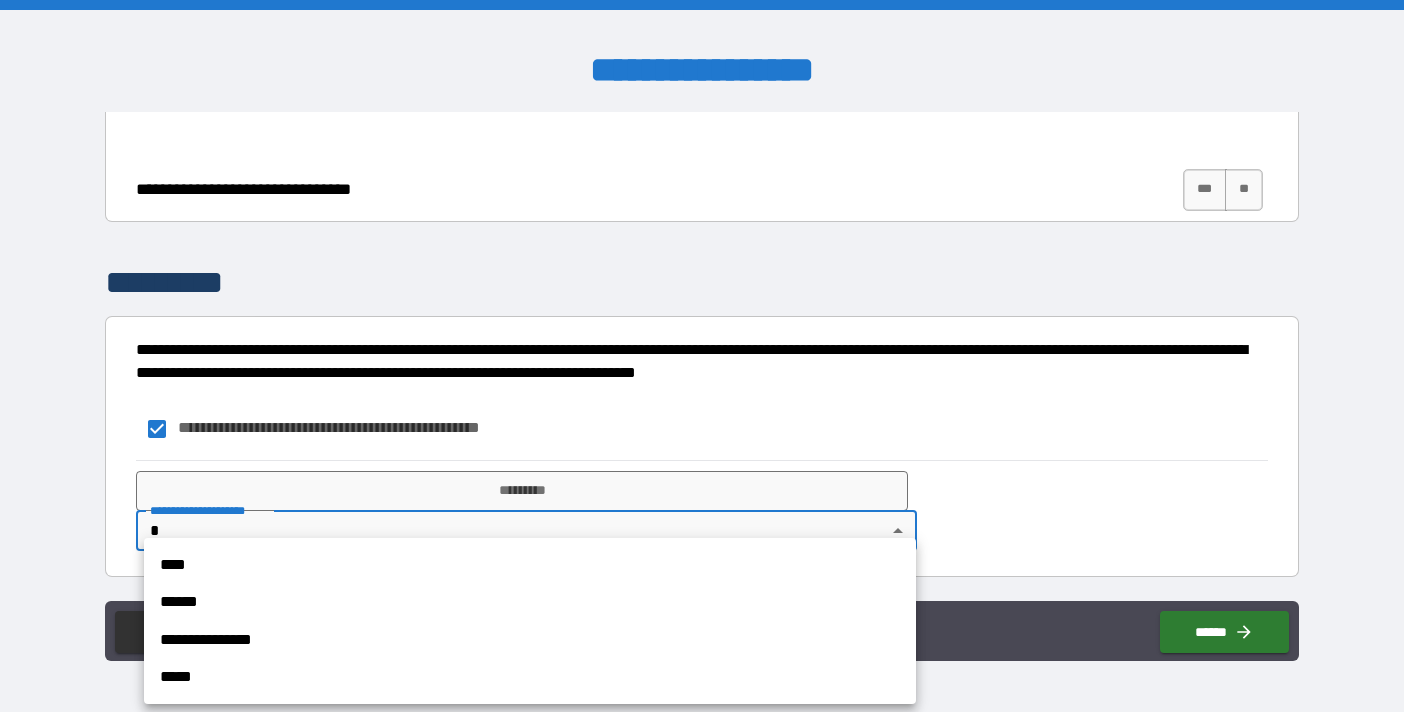 click at bounding box center (702, 356) 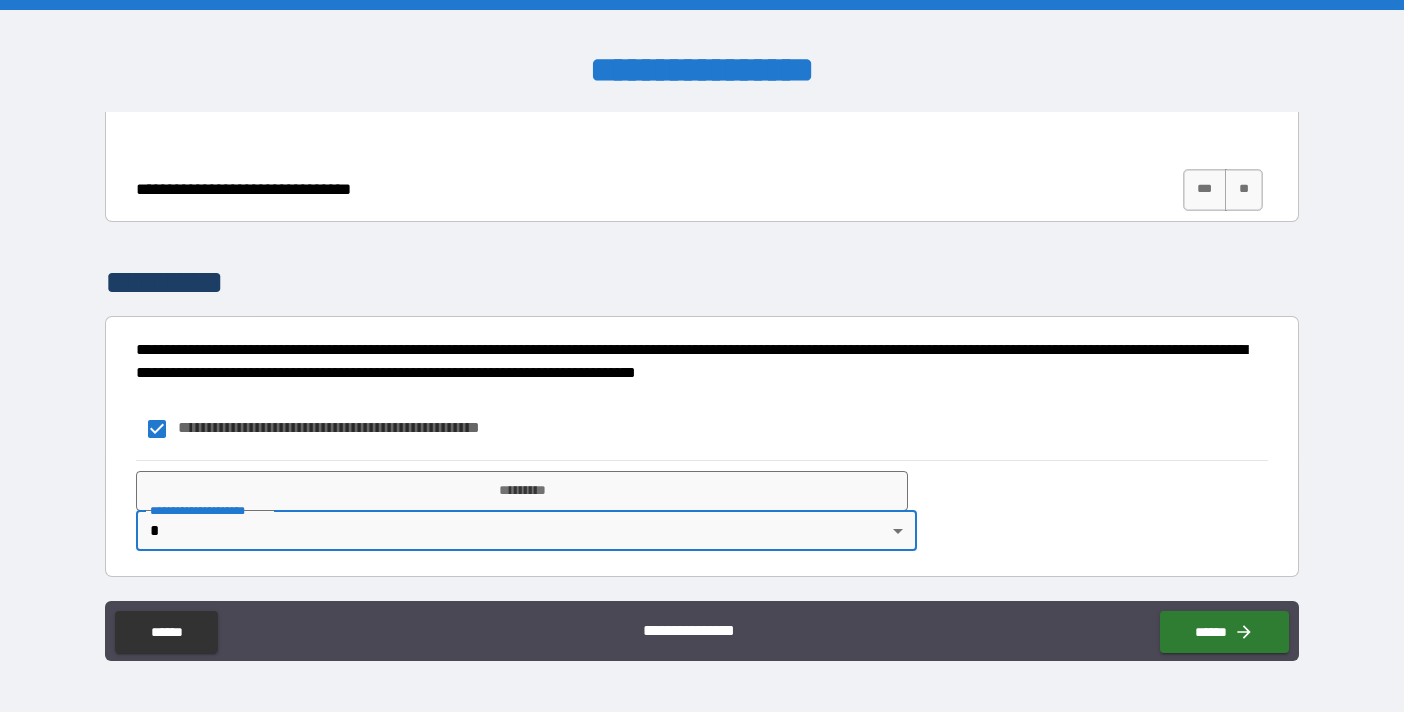 click on "**********" at bounding box center [702, 356] 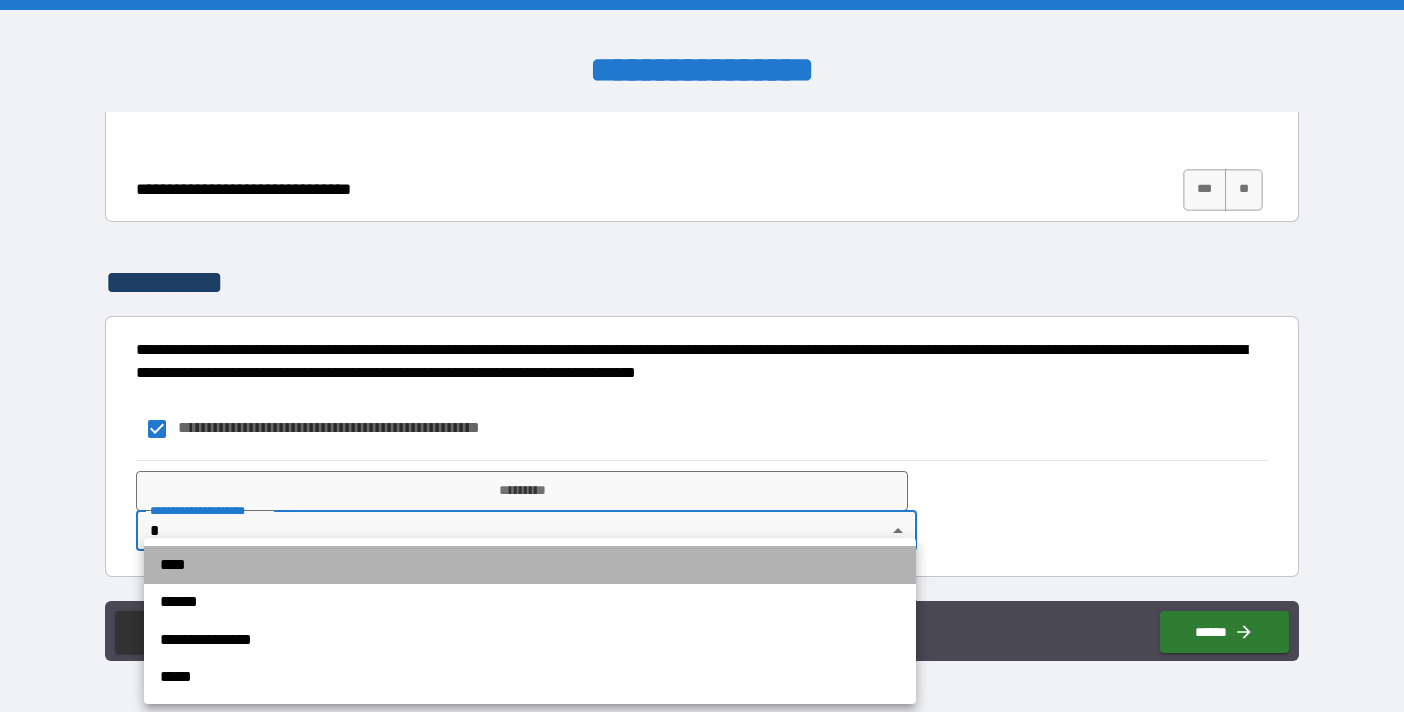 click on "****" at bounding box center (530, 565) 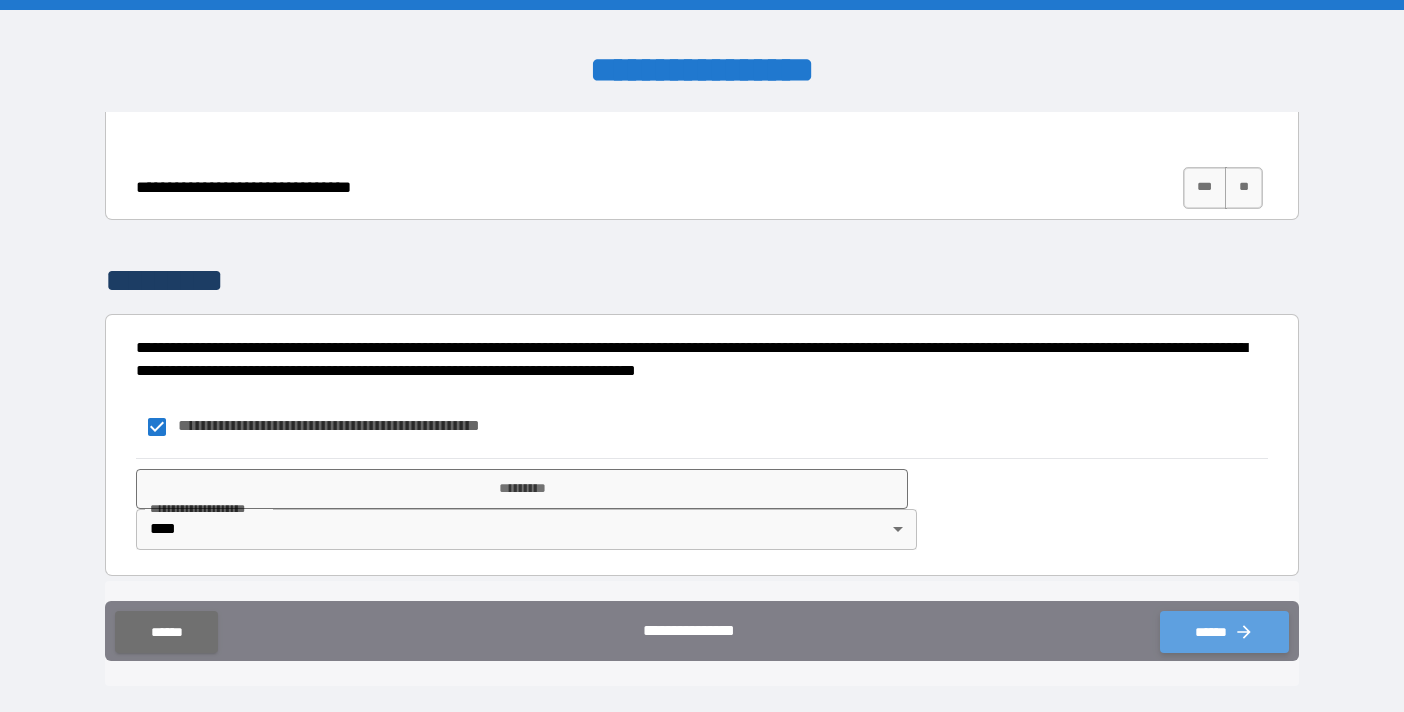 click on "******" at bounding box center [1224, 632] 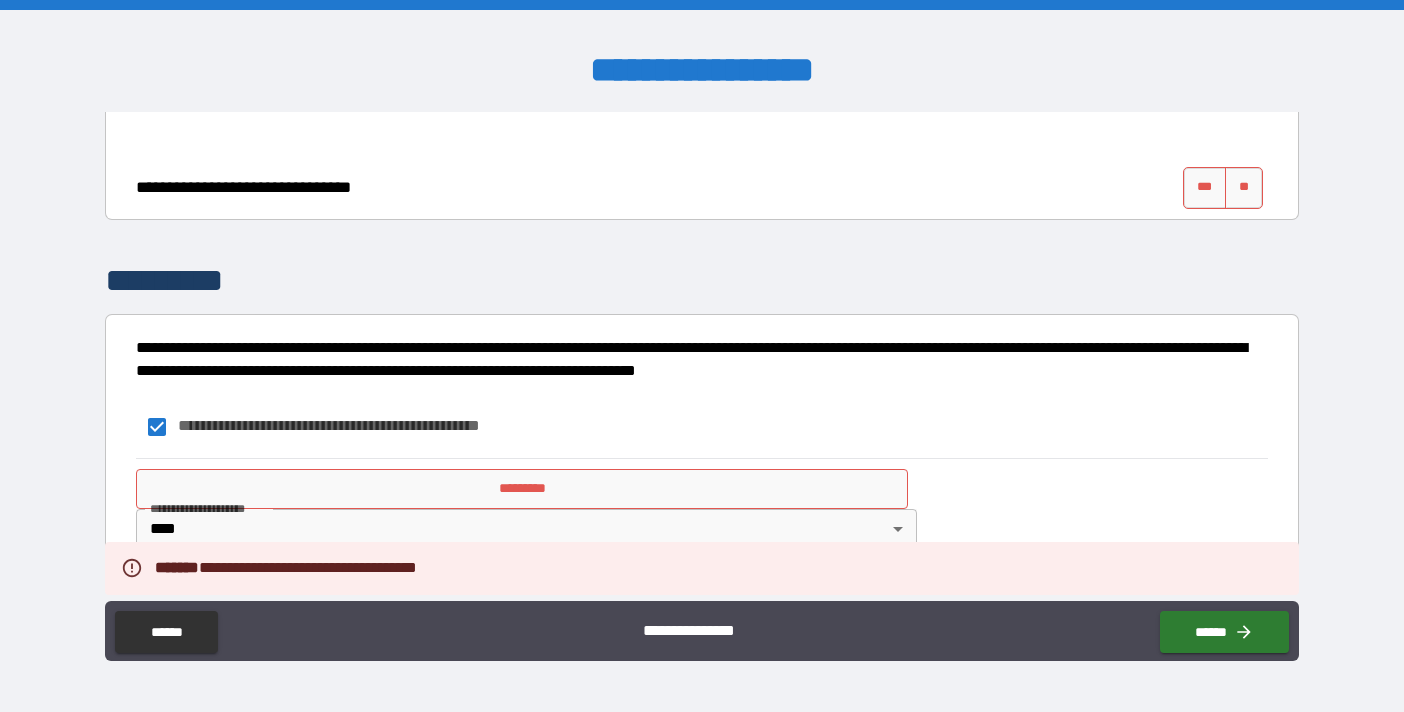 click on "**********" at bounding box center [702, 509] 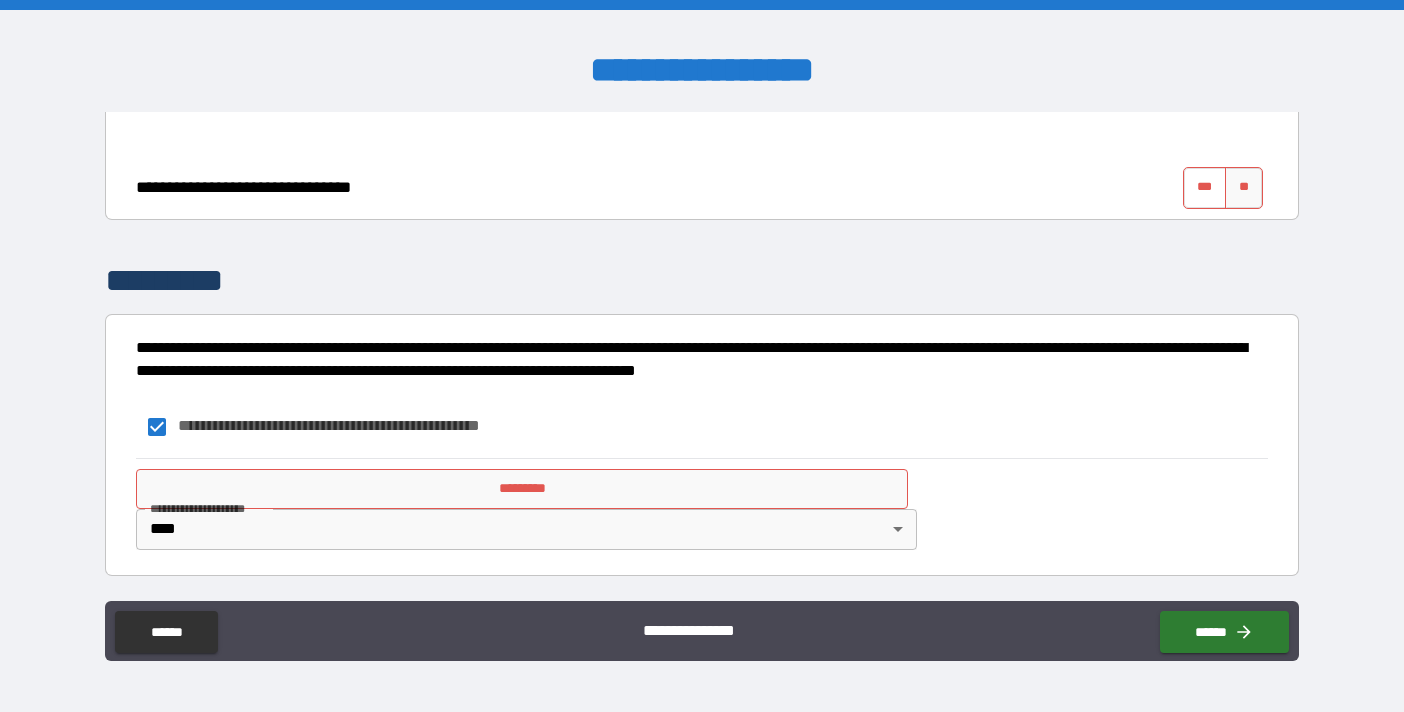 click on "***" at bounding box center [1205, 188] 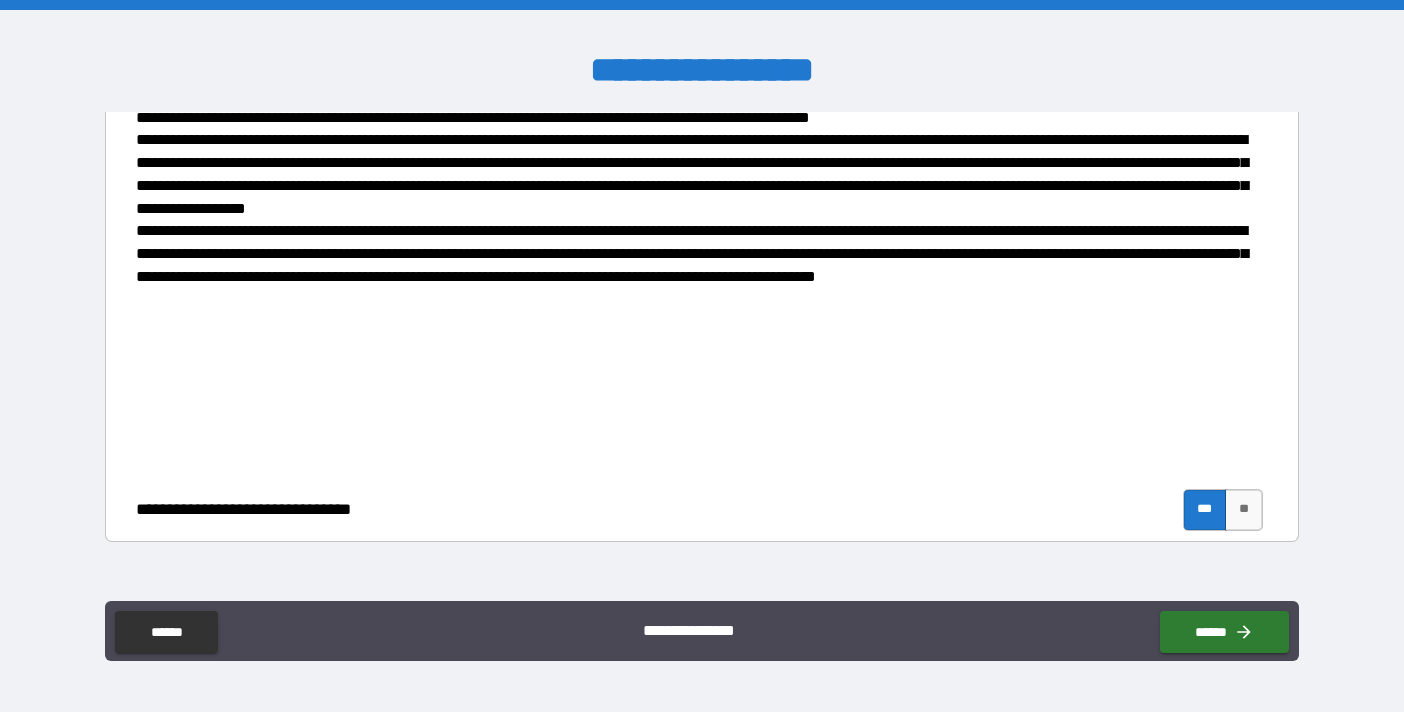 scroll, scrollTop: 941, scrollLeft: 0, axis: vertical 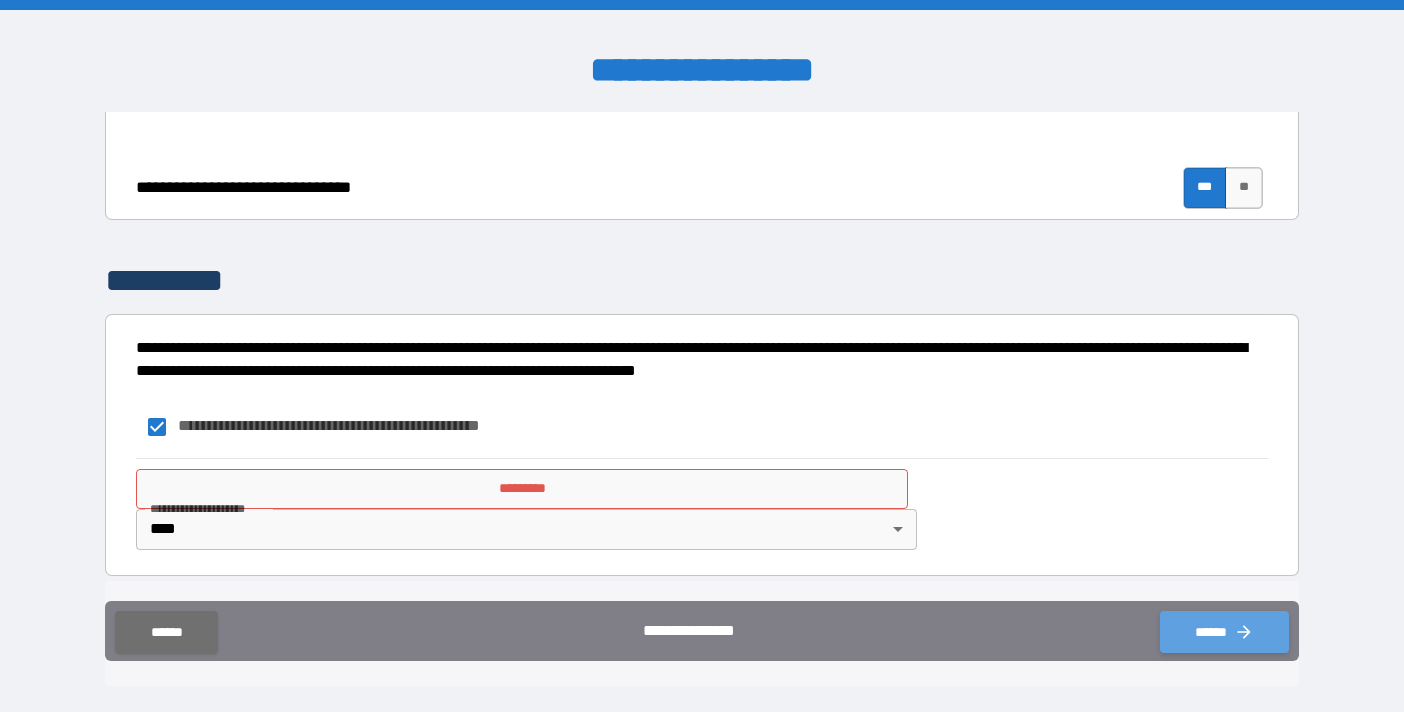 click on "******" at bounding box center [1224, 632] 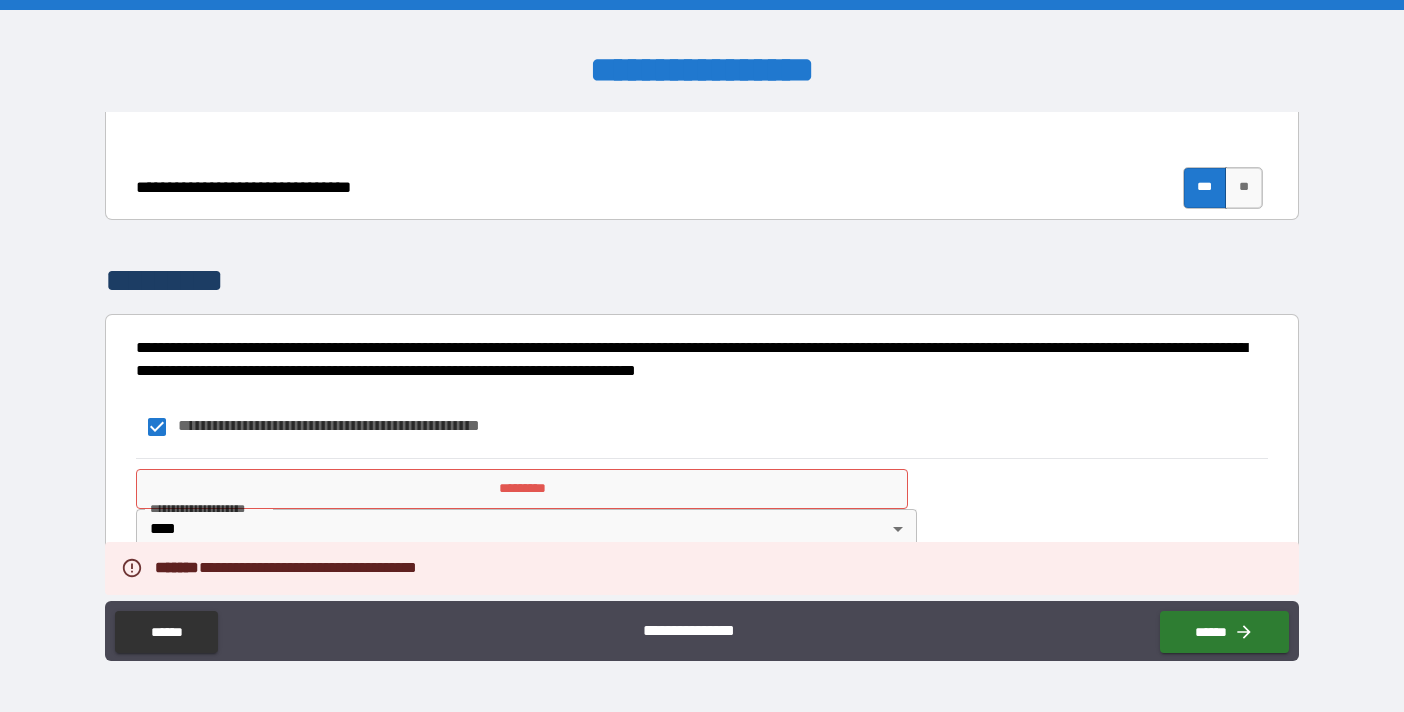 click on "**********" at bounding box center [702, 427] 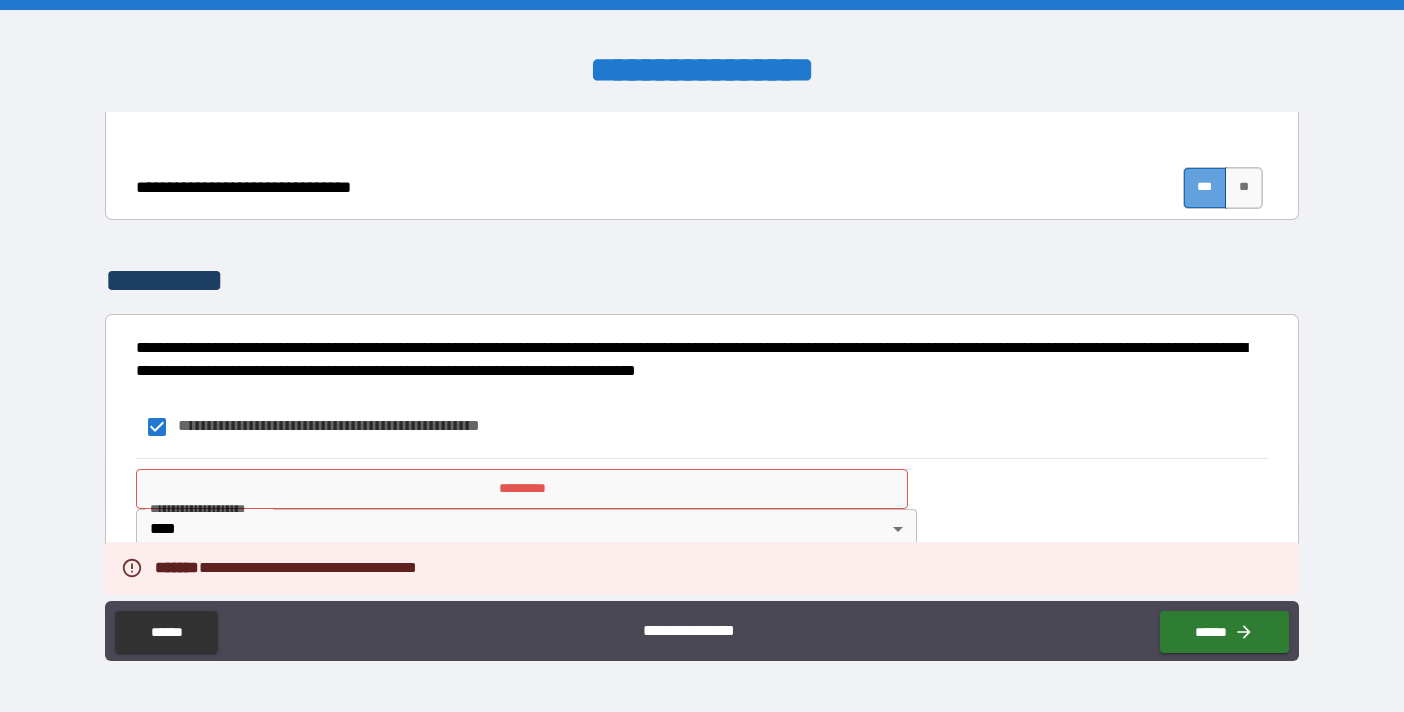 click on "***" at bounding box center [1205, 188] 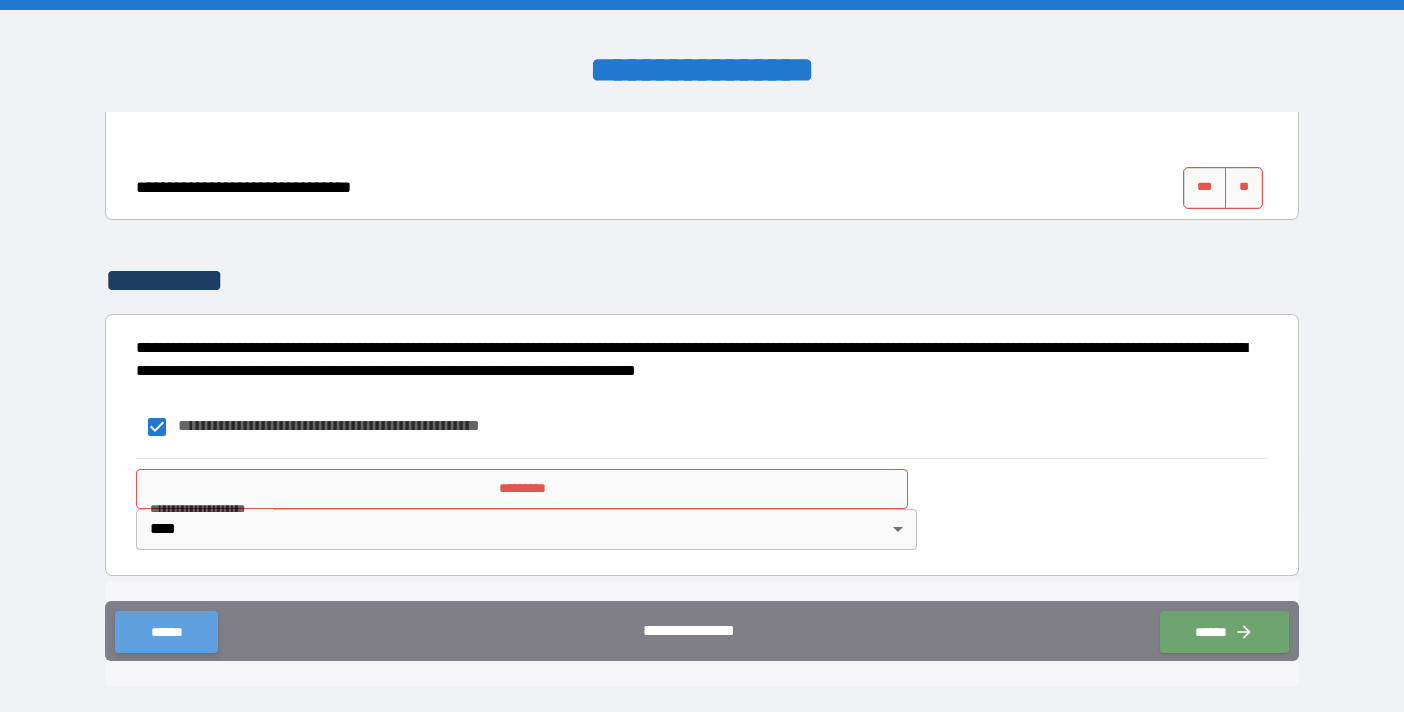 click on "******" at bounding box center (166, 632) 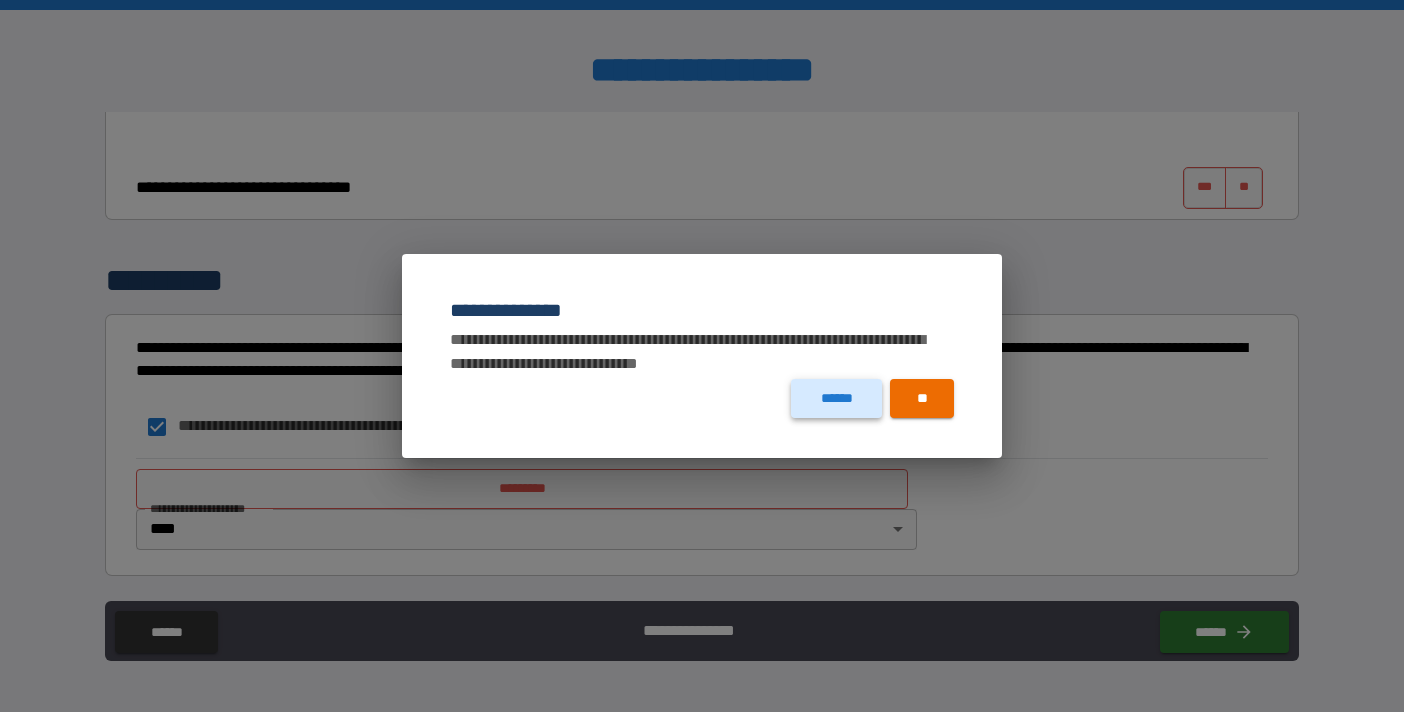 click on "******" at bounding box center [836, 398] 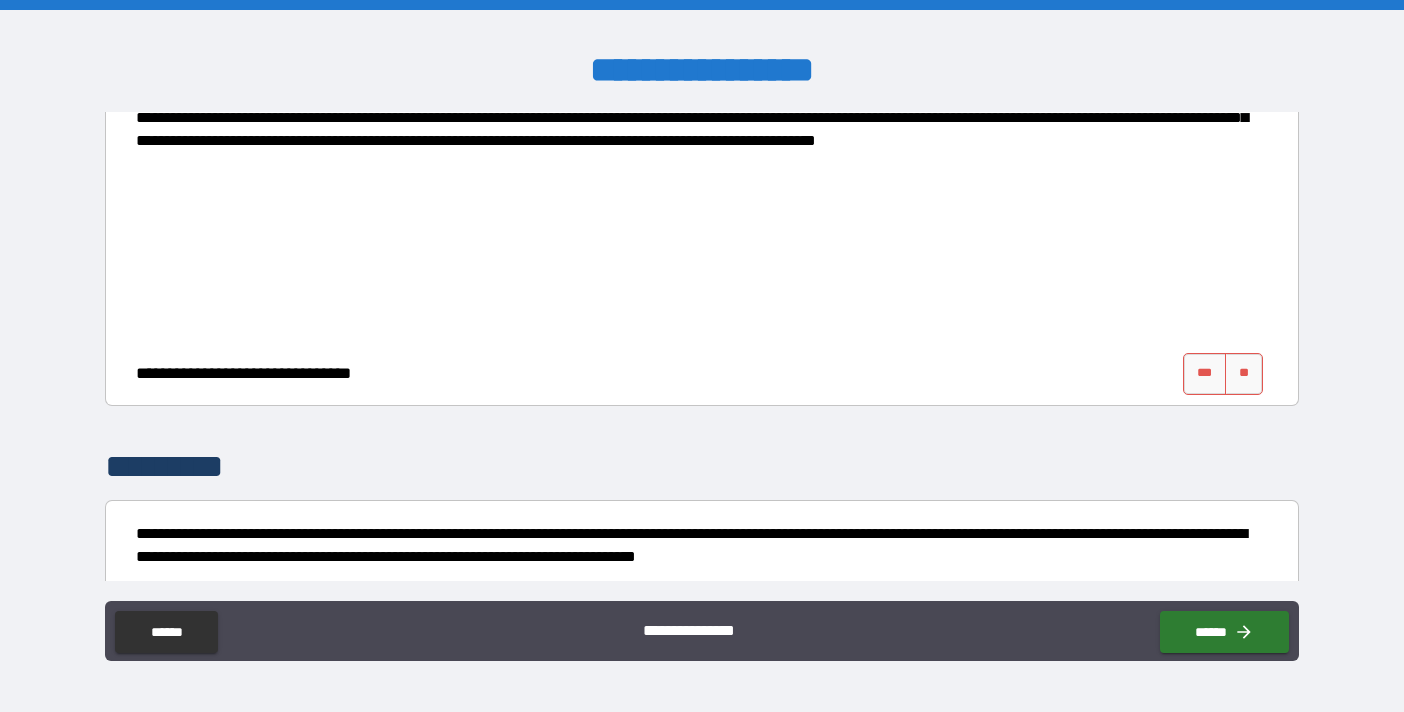 scroll, scrollTop: 806, scrollLeft: 0, axis: vertical 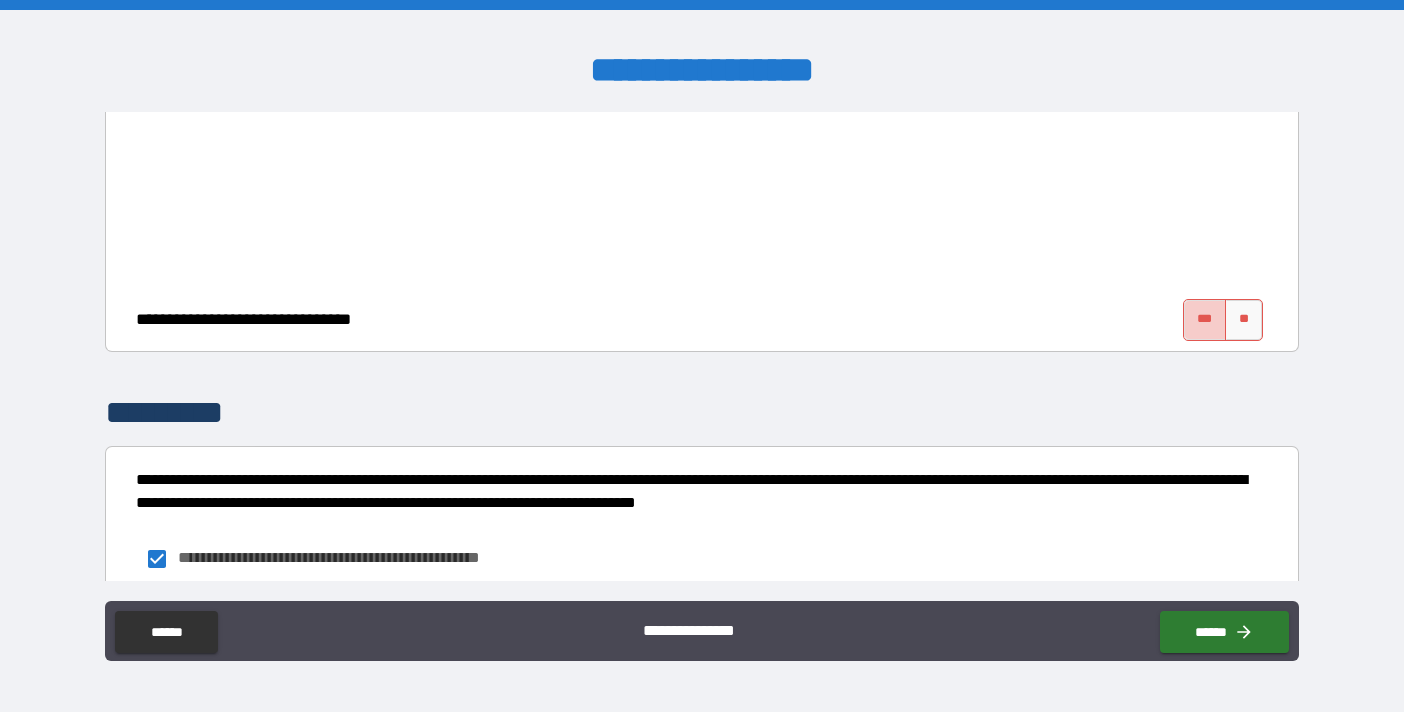 click on "***" at bounding box center [1205, 320] 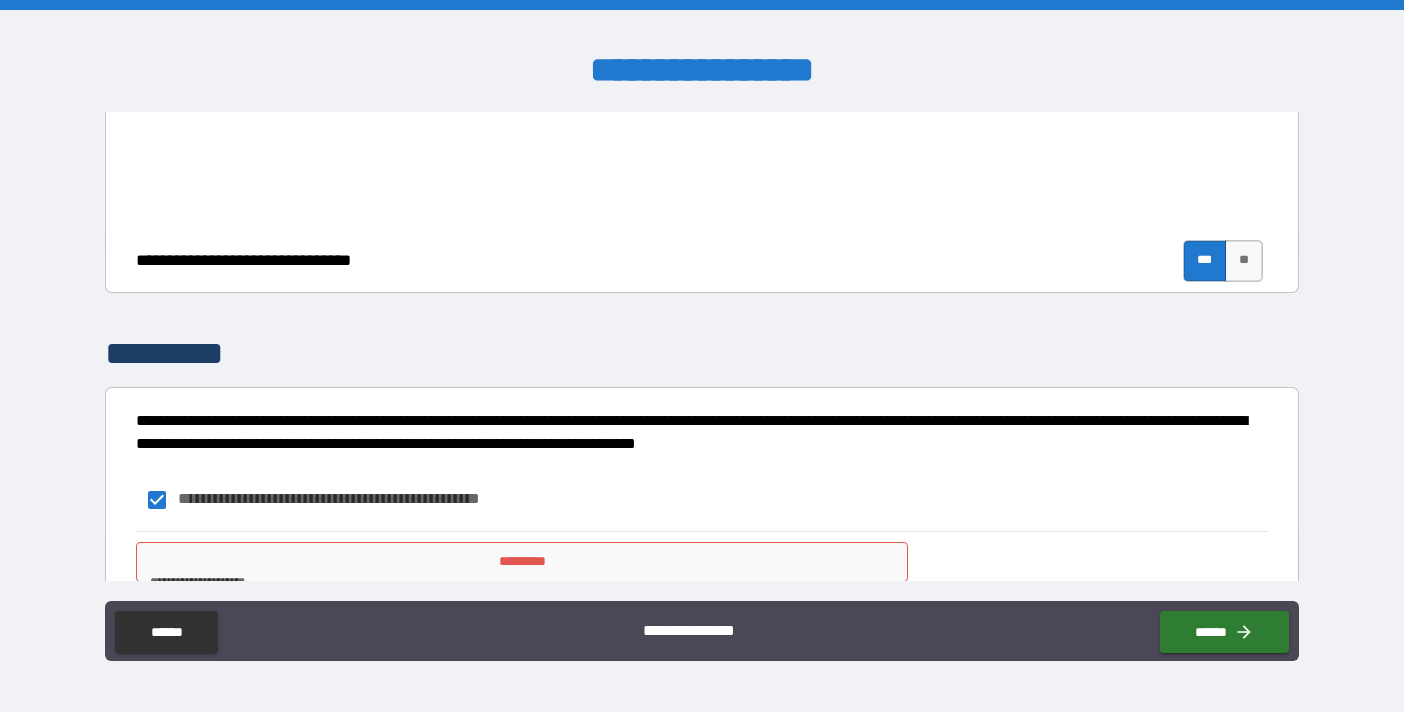 scroll, scrollTop: 941, scrollLeft: 0, axis: vertical 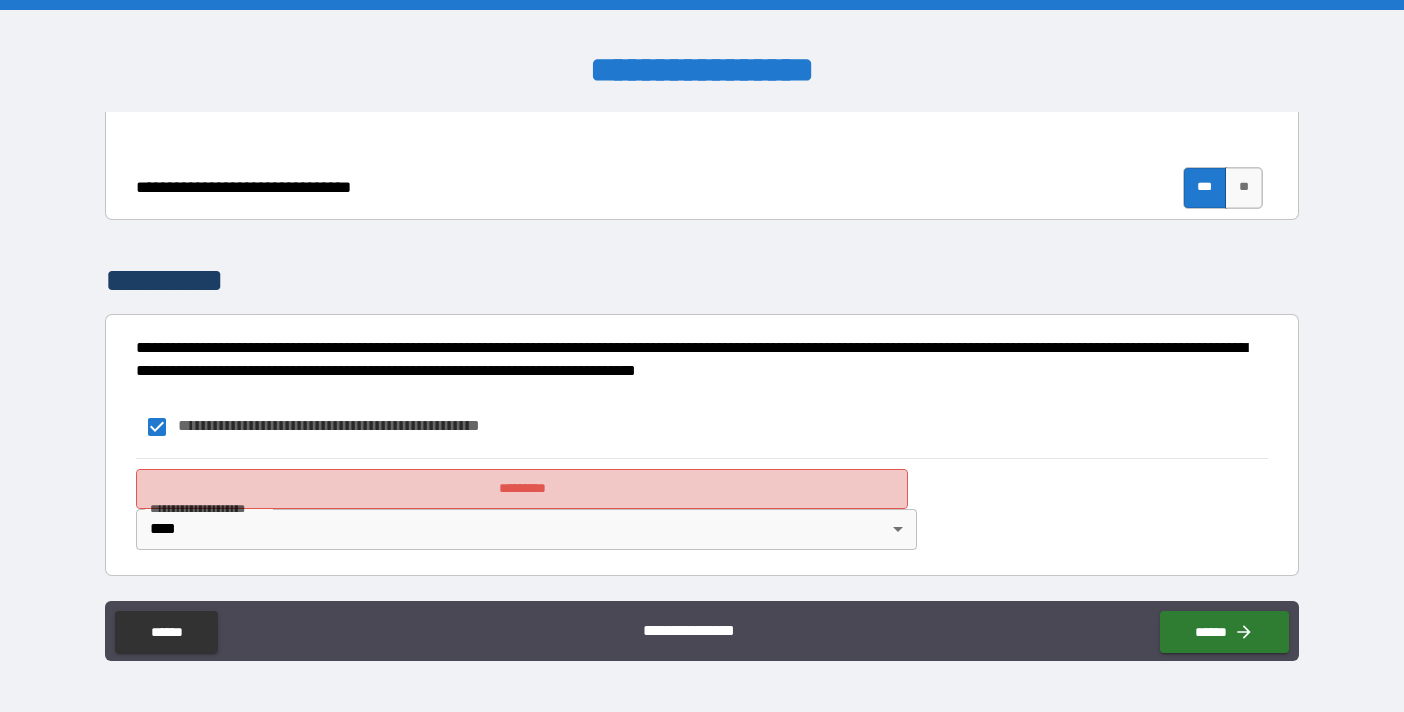 click on "*********" at bounding box center (522, 489) 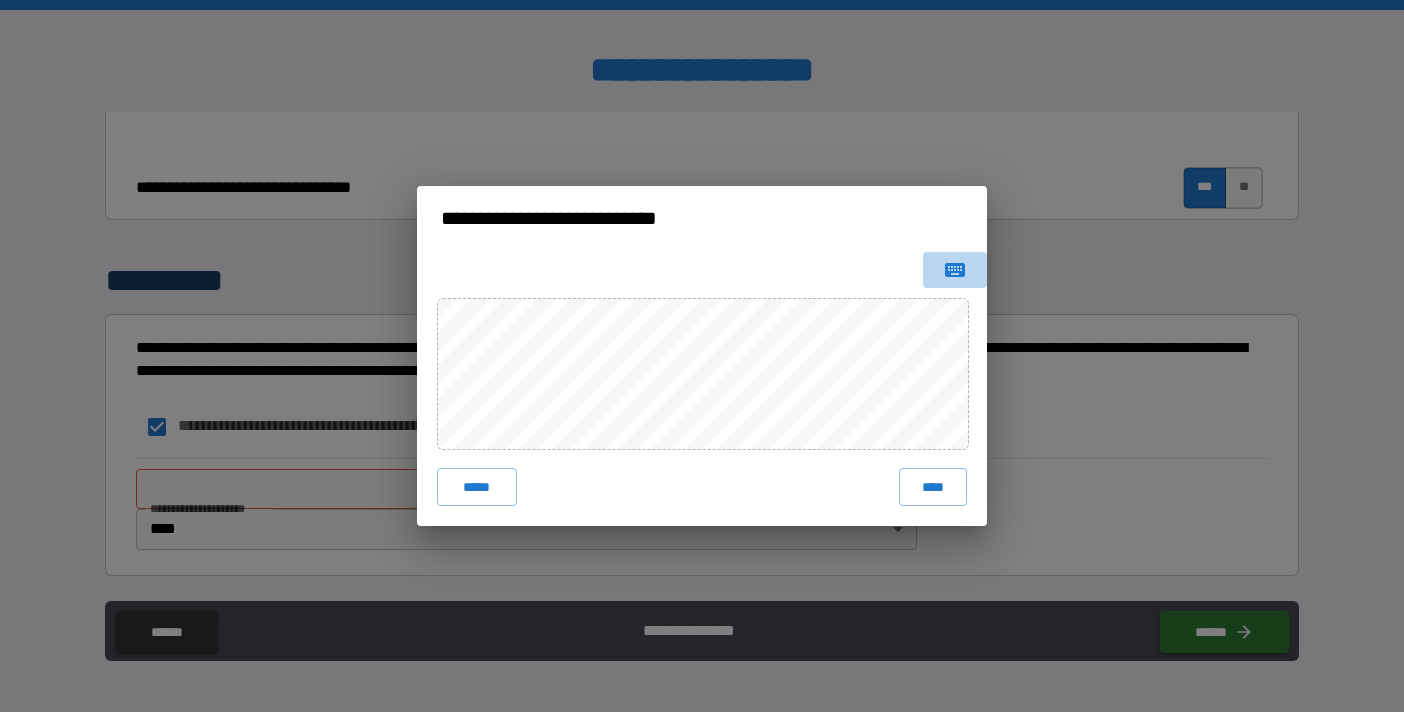 click 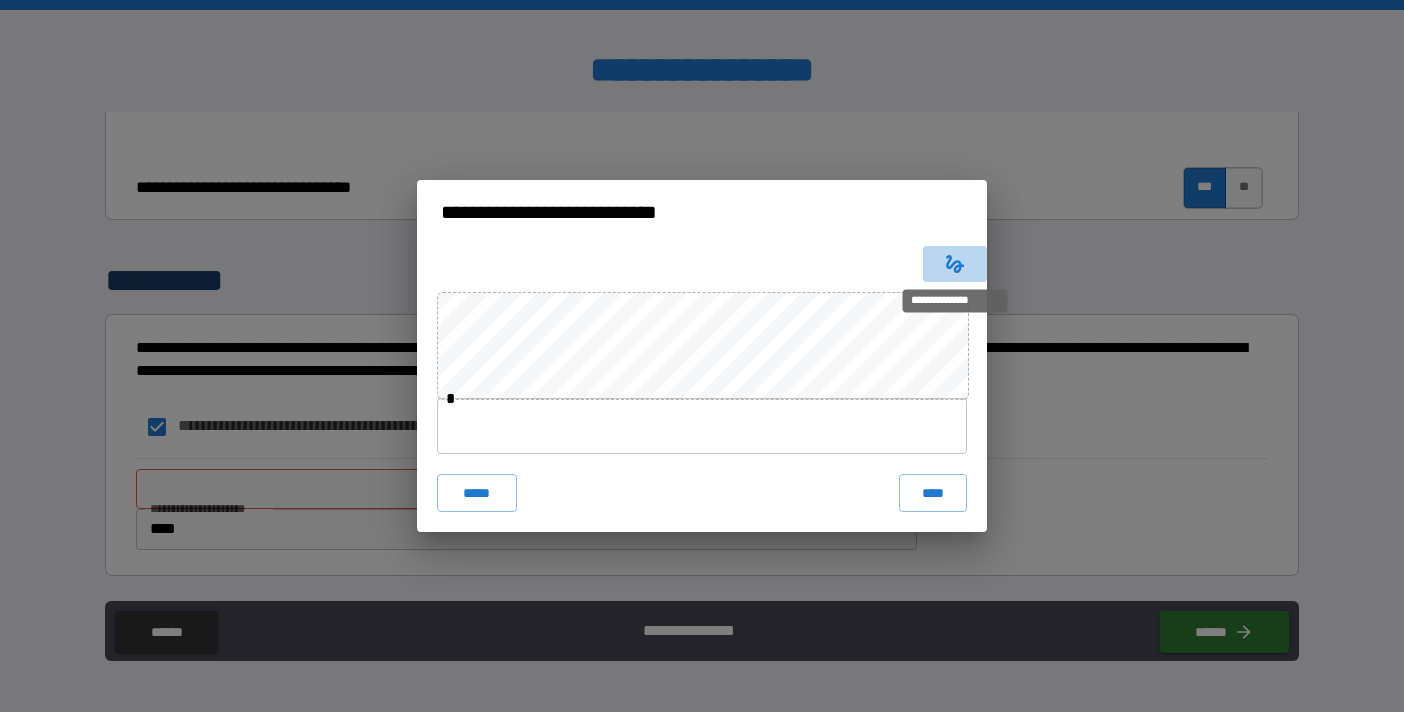 click 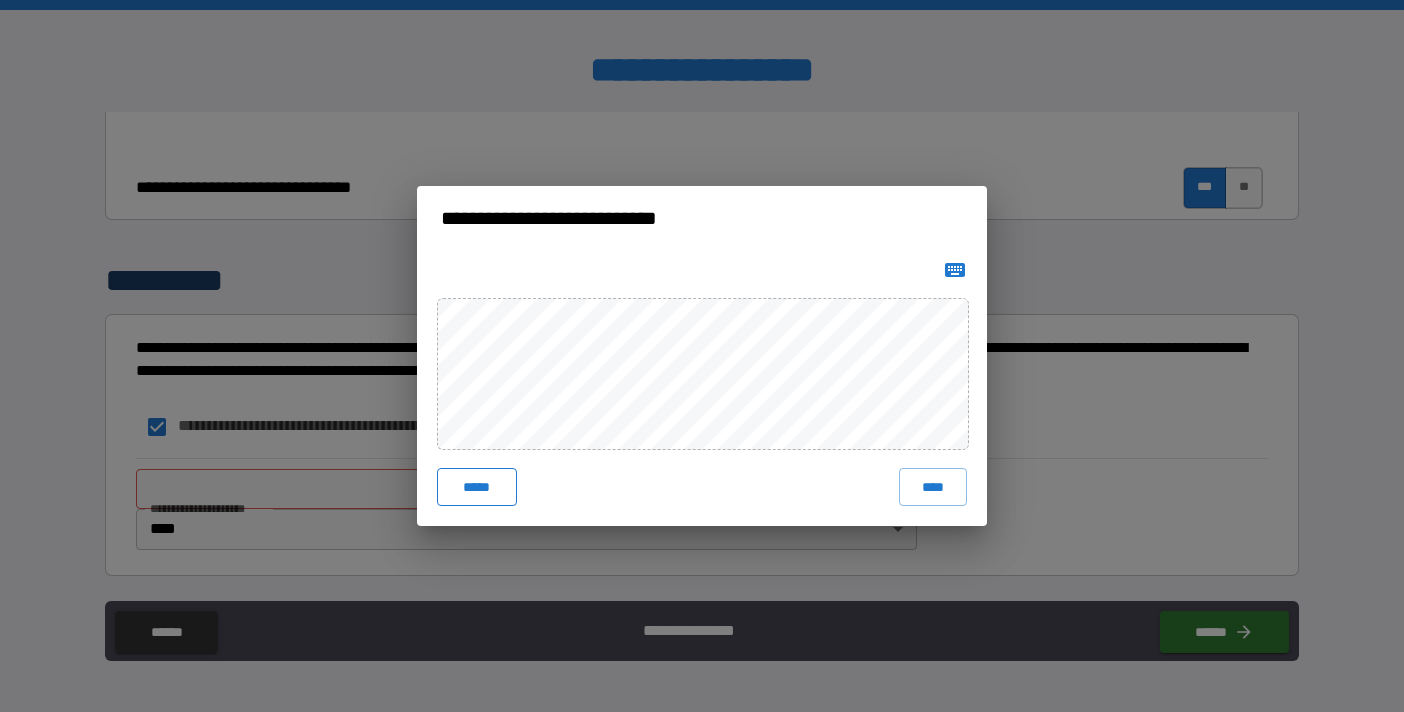 click on "*****" at bounding box center [477, 487] 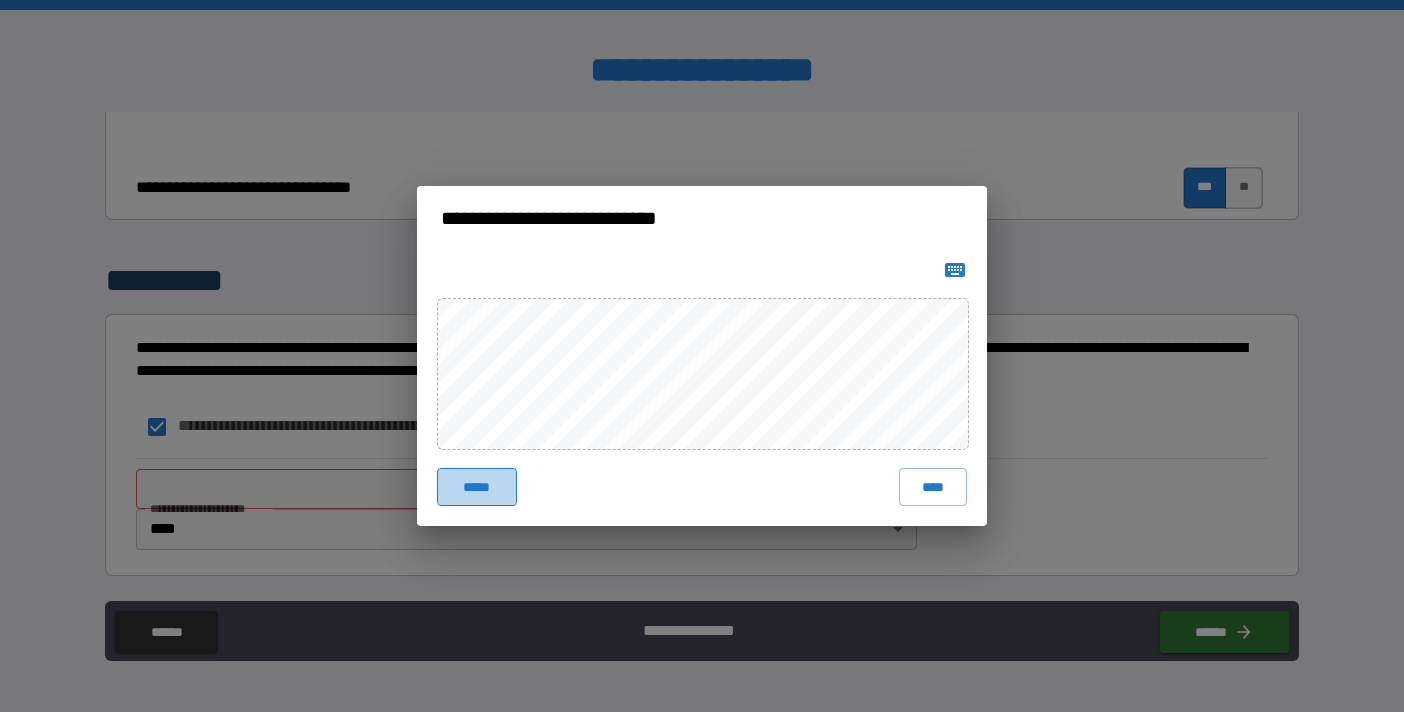 click on "*****" at bounding box center [477, 487] 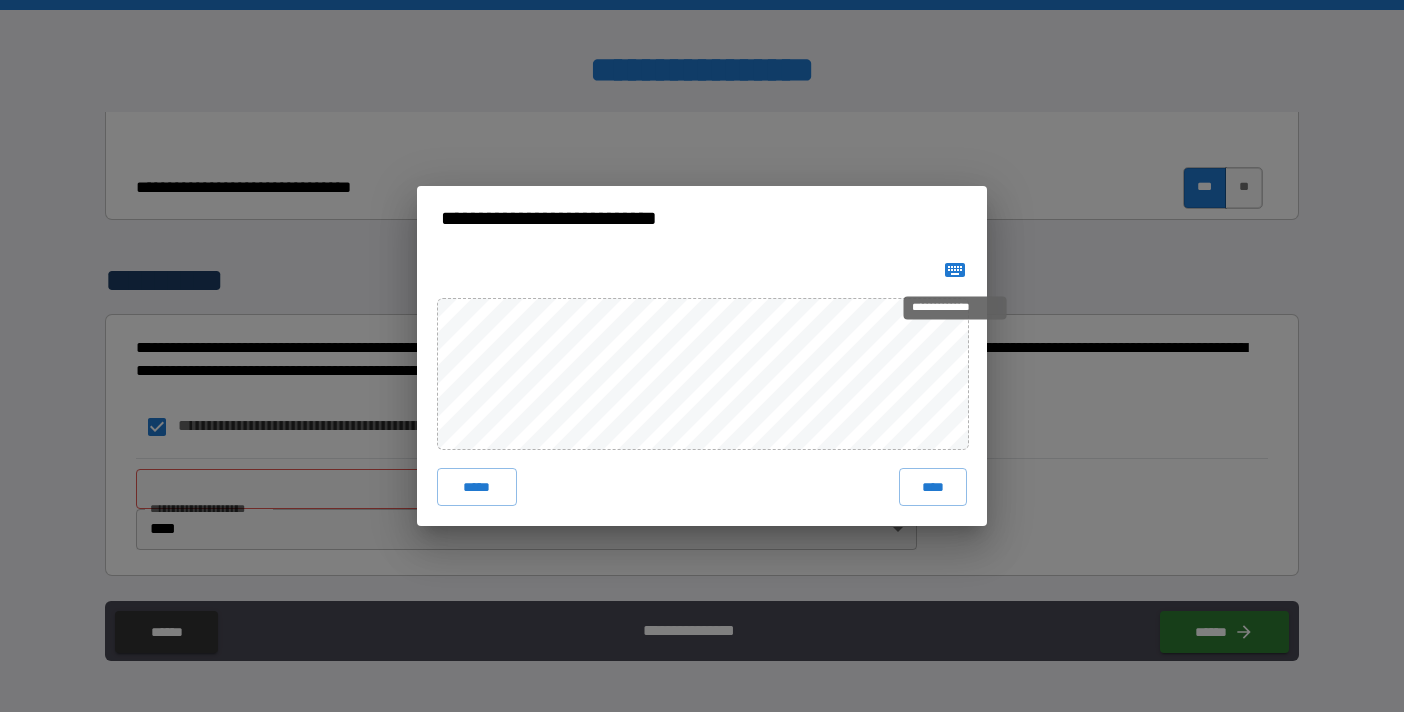 click 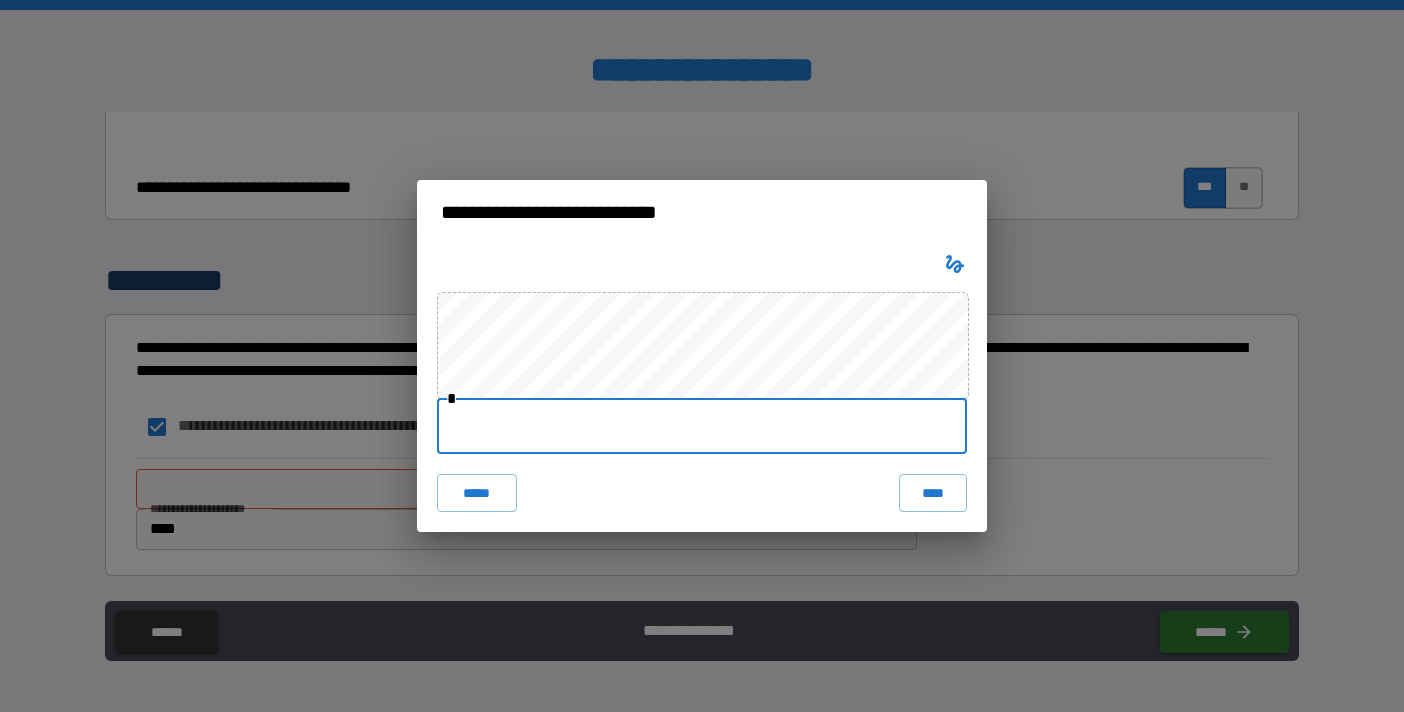 click at bounding box center (702, 426) 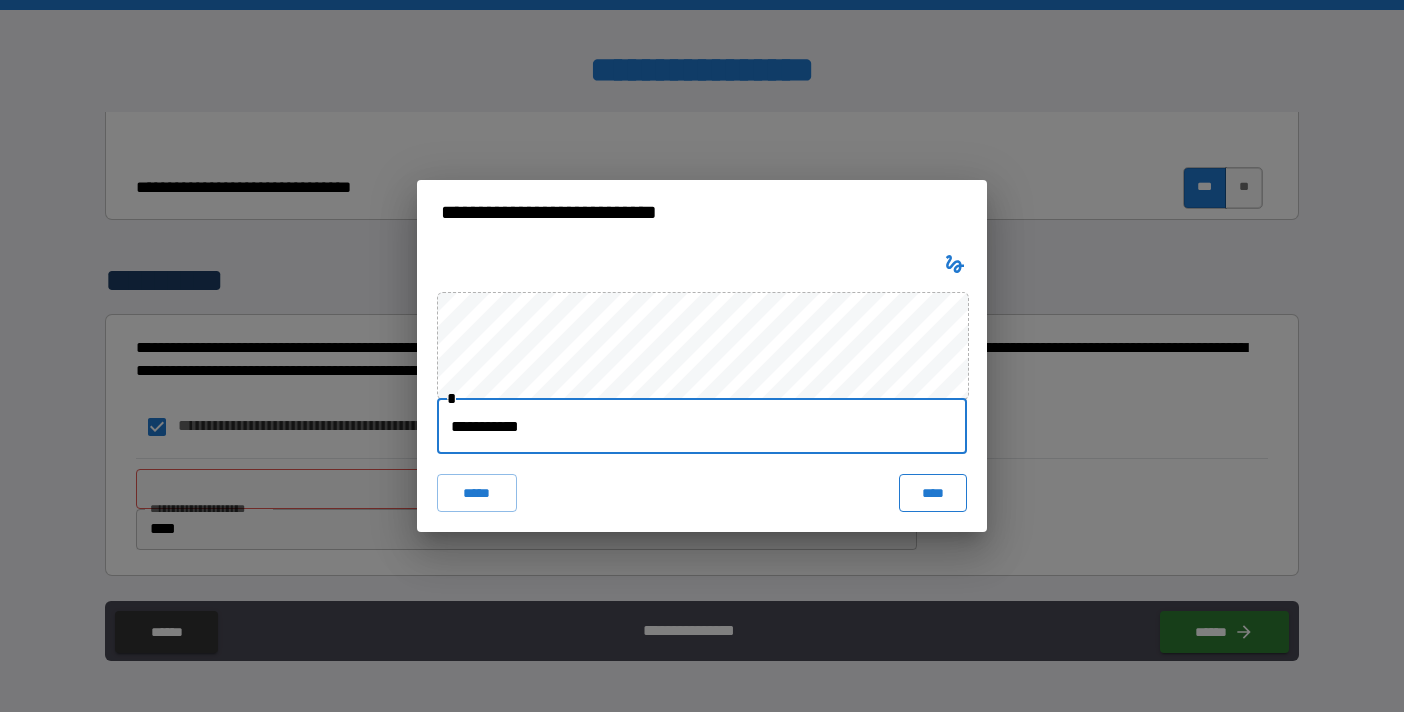 type on "**********" 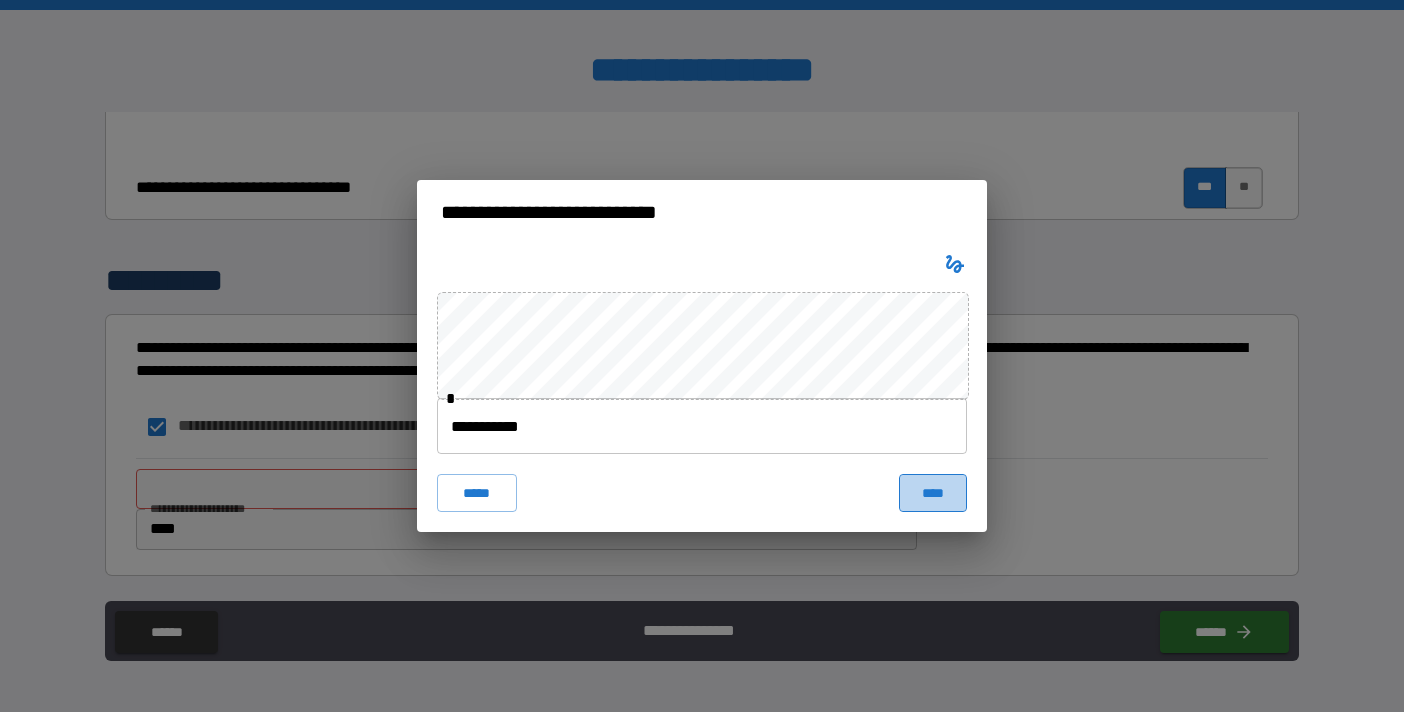 click on "****" at bounding box center [933, 493] 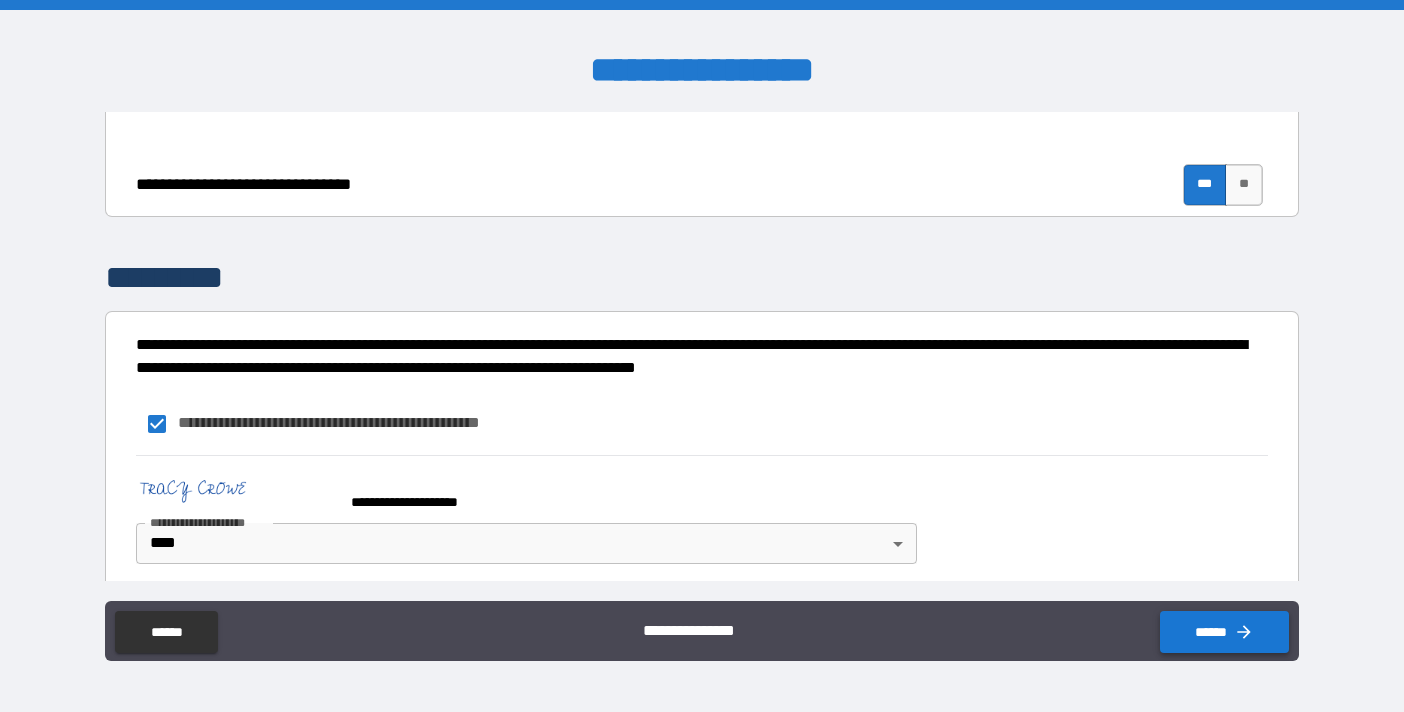 click on "******" at bounding box center [1224, 632] 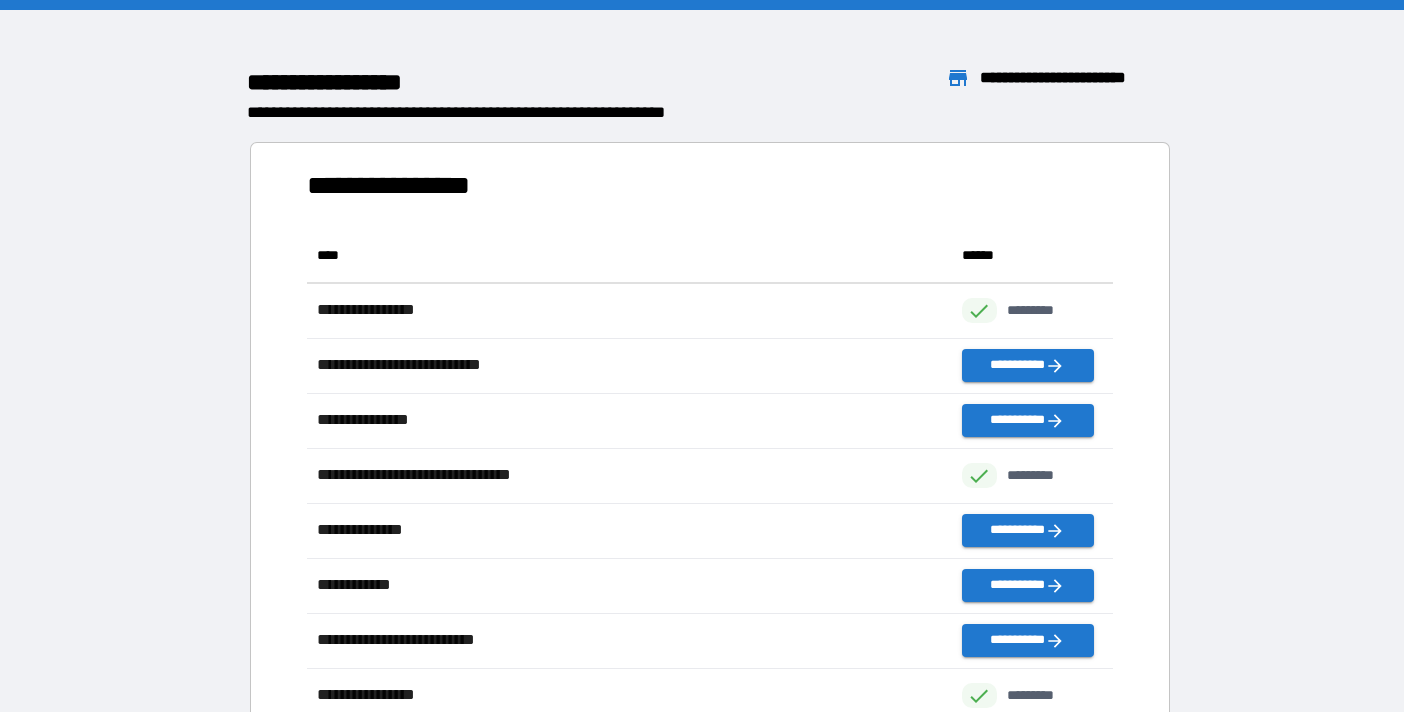 scroll, scrollTop: 1, scrollLeft: 1, axis: both 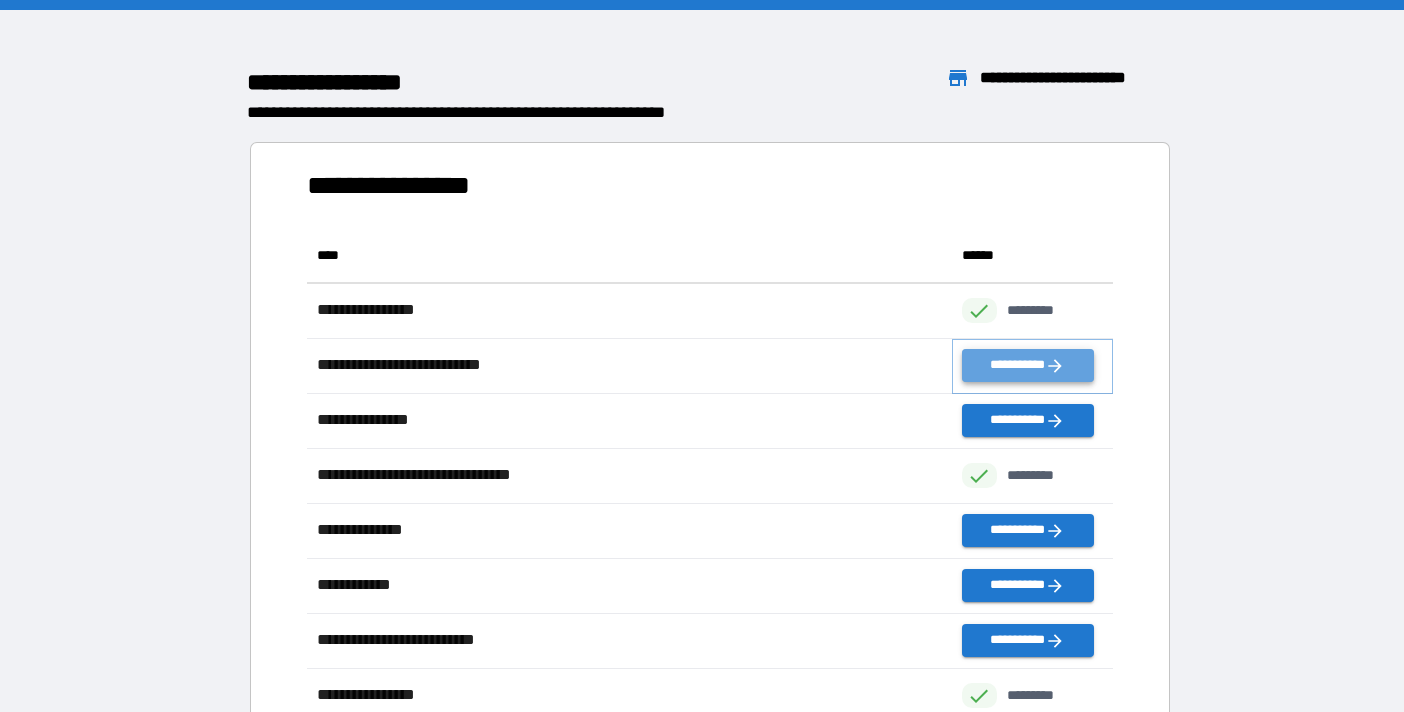 click on "**********" at bounding box center [1028, 365] 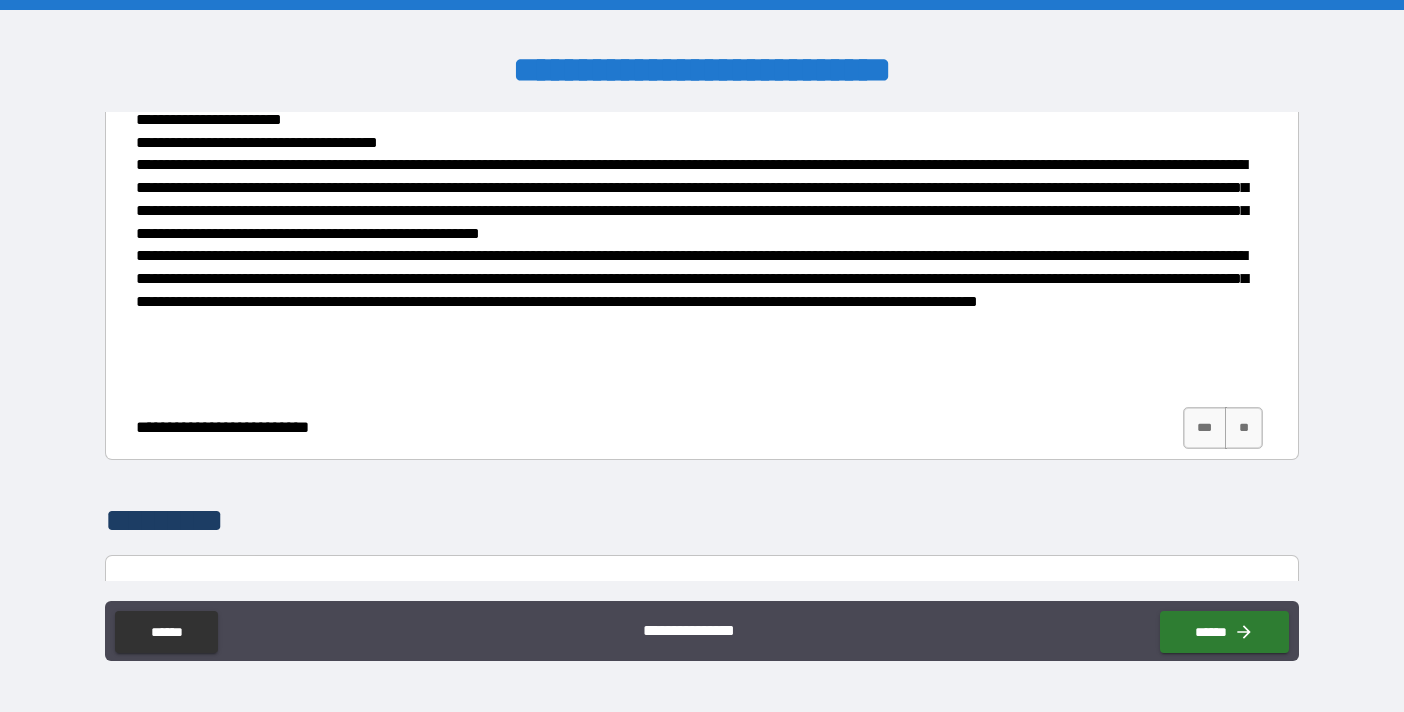 scroll, scrollTop: 433, scrollLeft: 0, axis: vertical 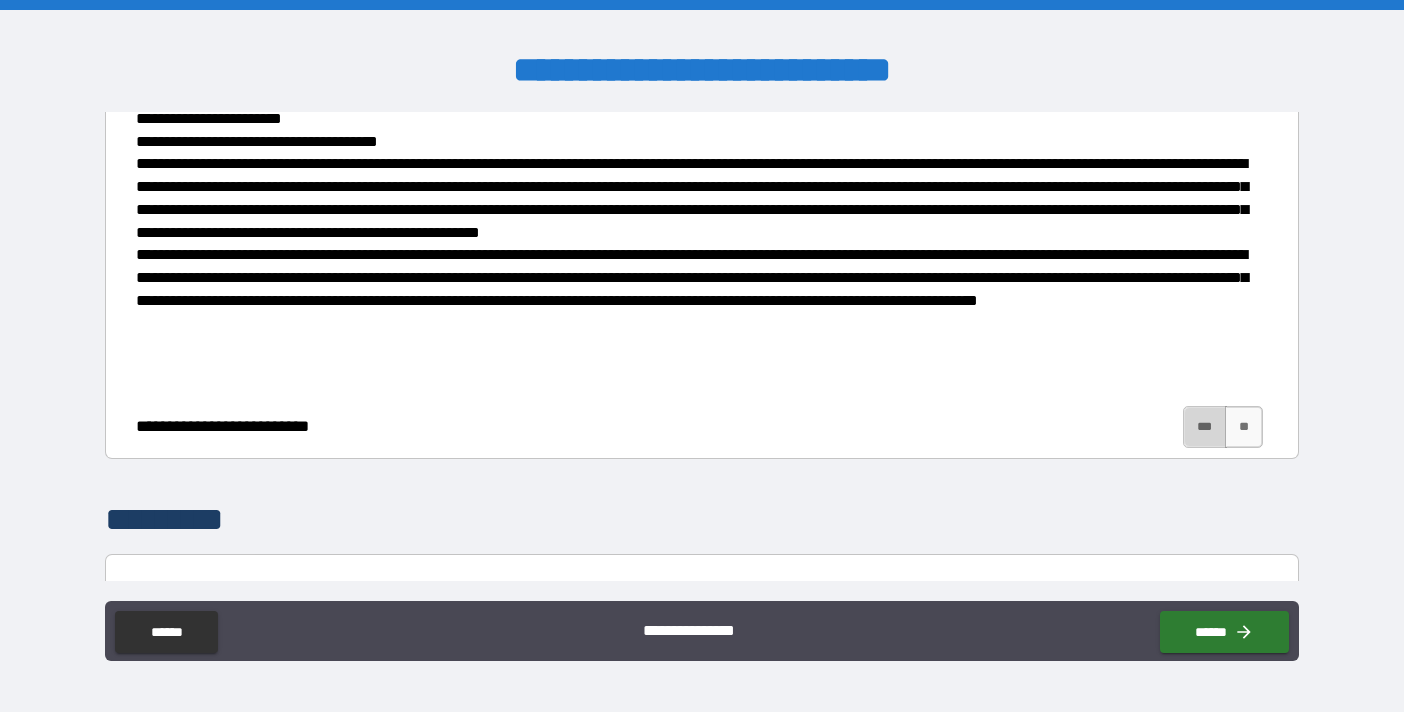 click on "***" at bounding box center (1205, 427) 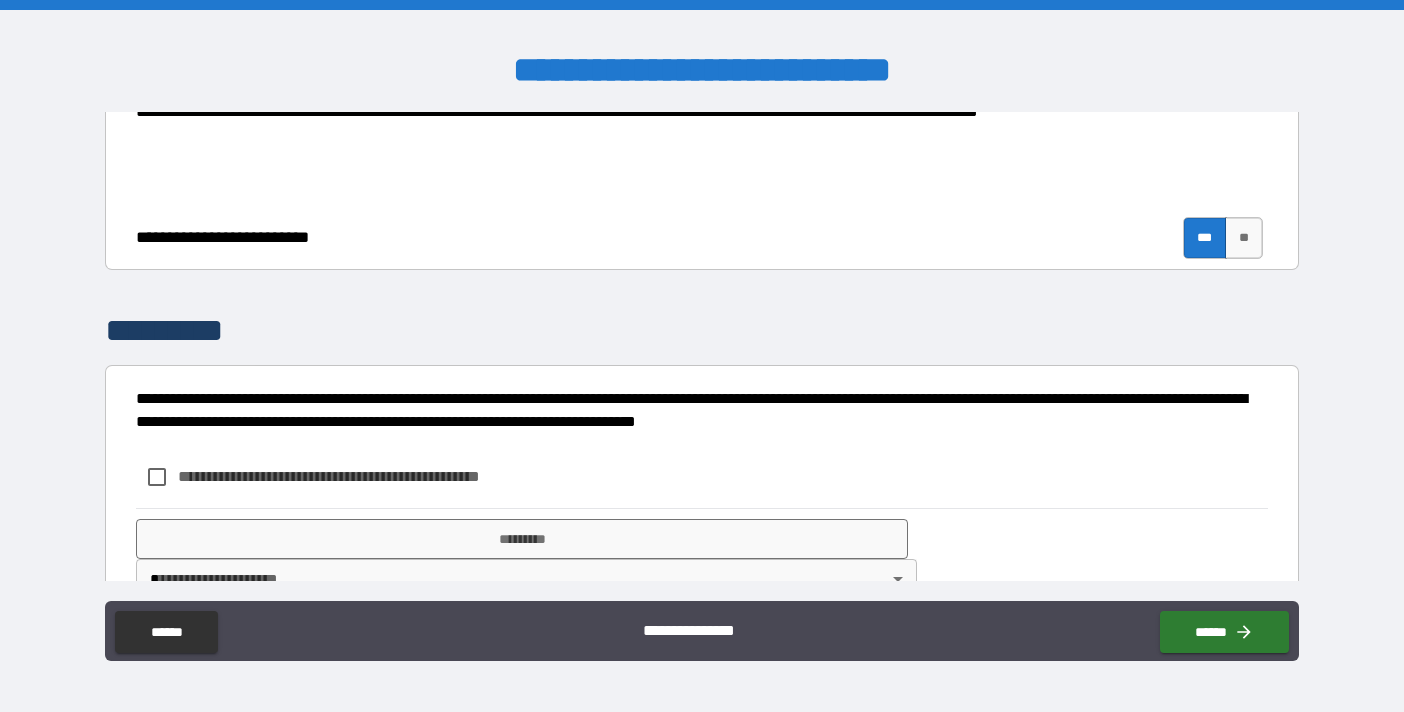 scroll, scrollTop: 675, scrollLeft: 0, axis: vertical 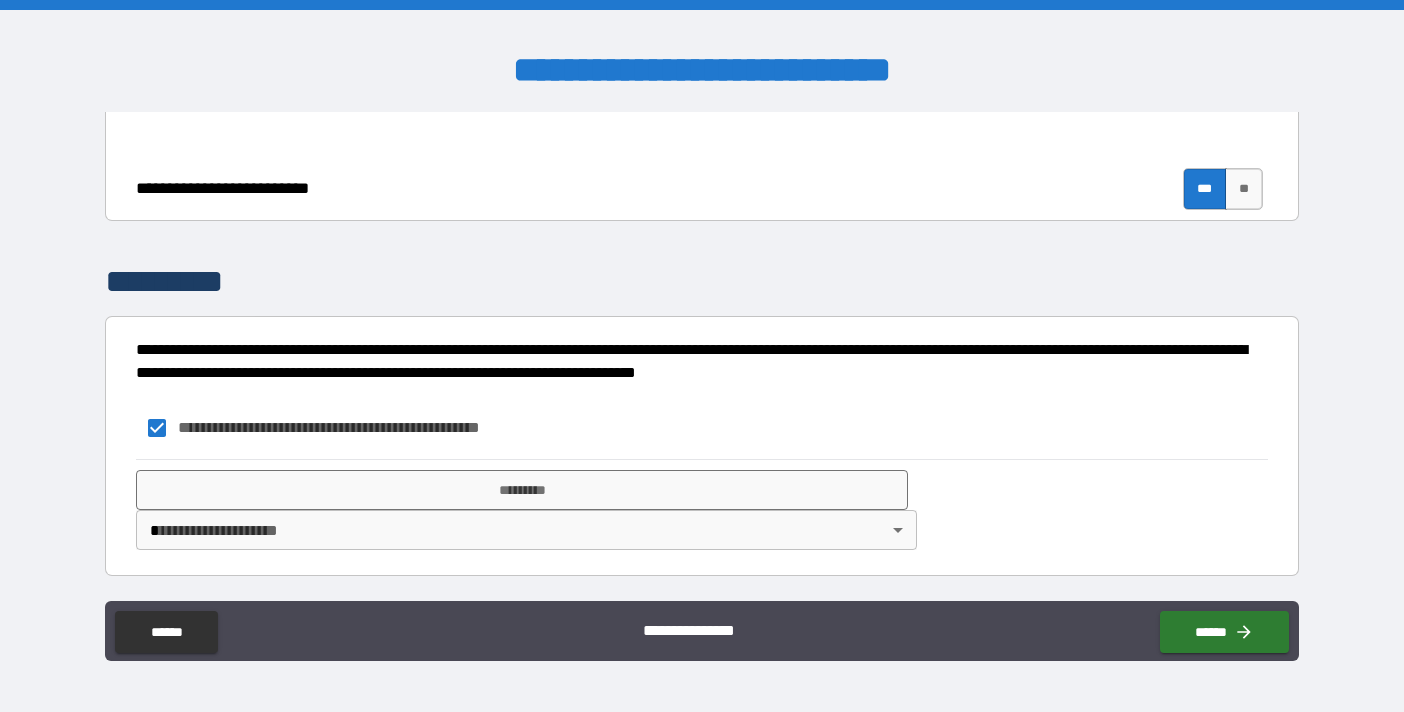 click on "**********" at bounding box center [702, 356] 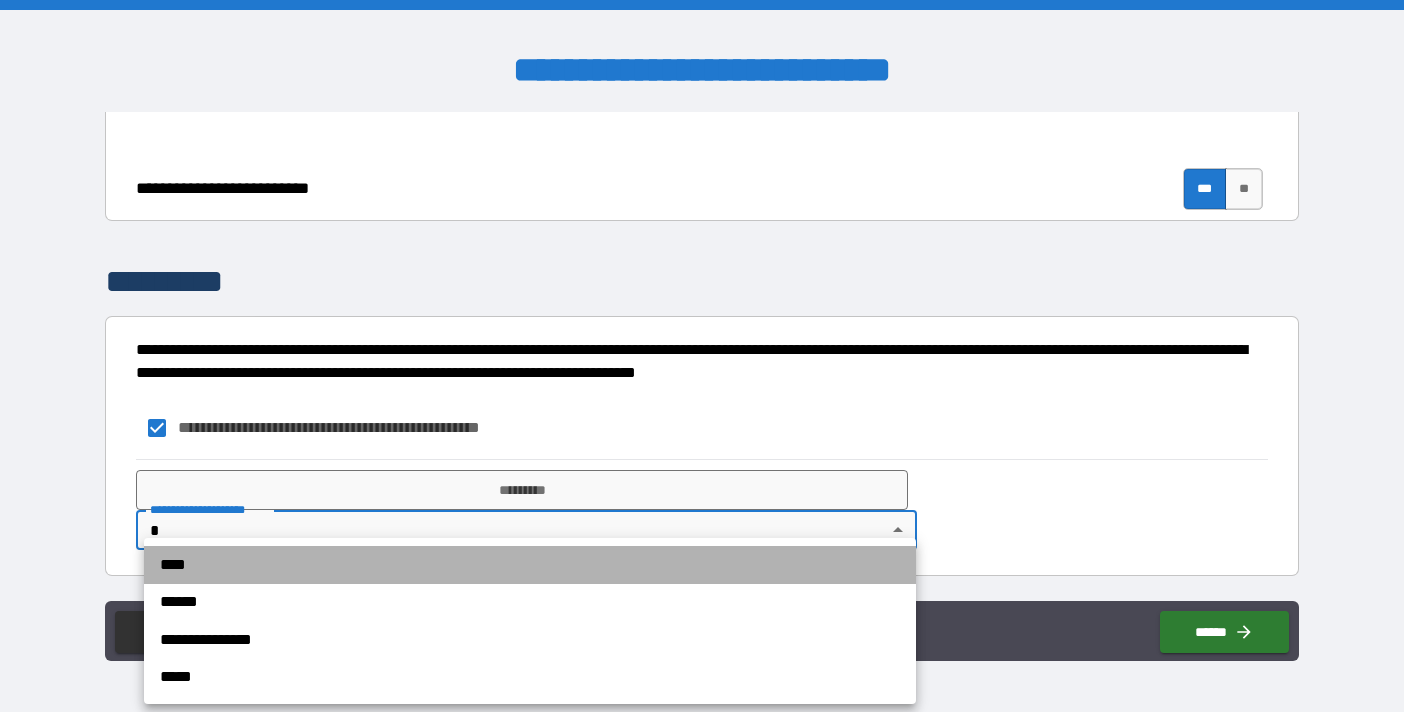 click on "****" at bounding box center [530, 565] 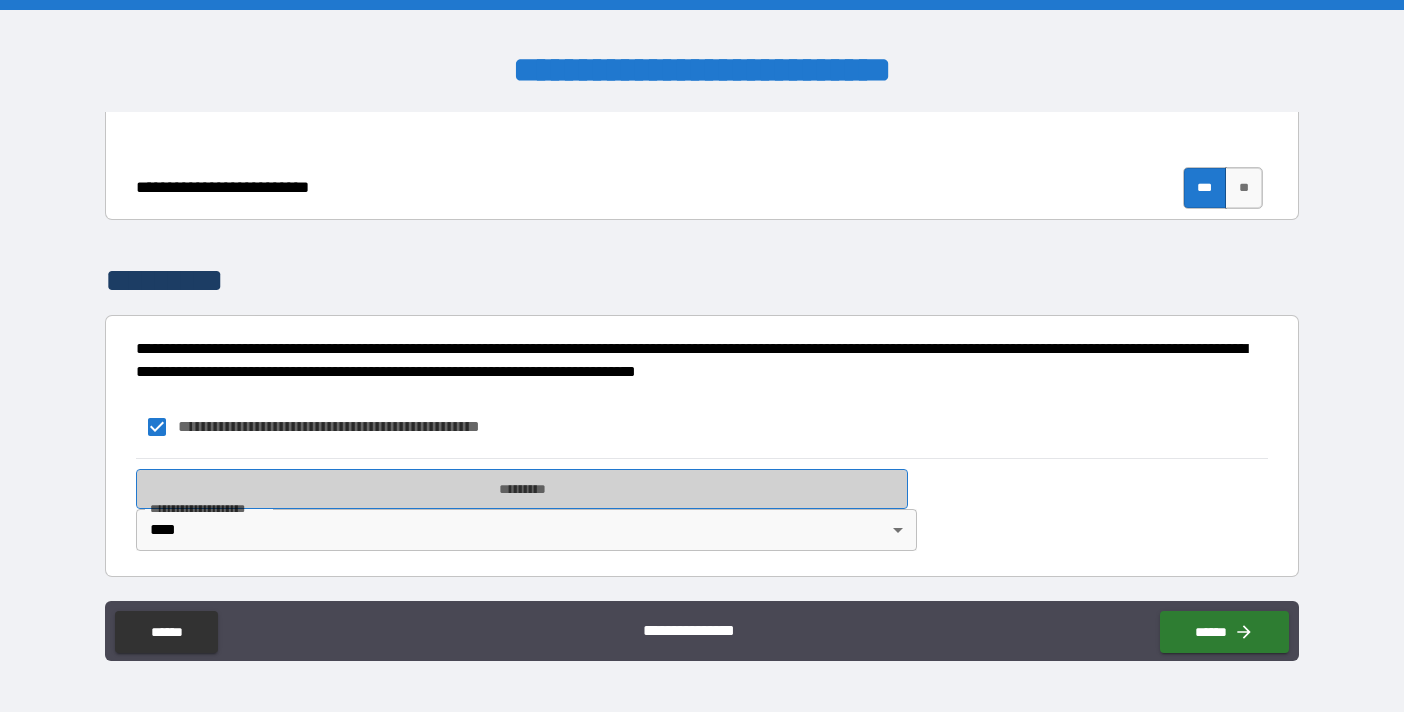 click on "*********" at bounding box center [522, 489] 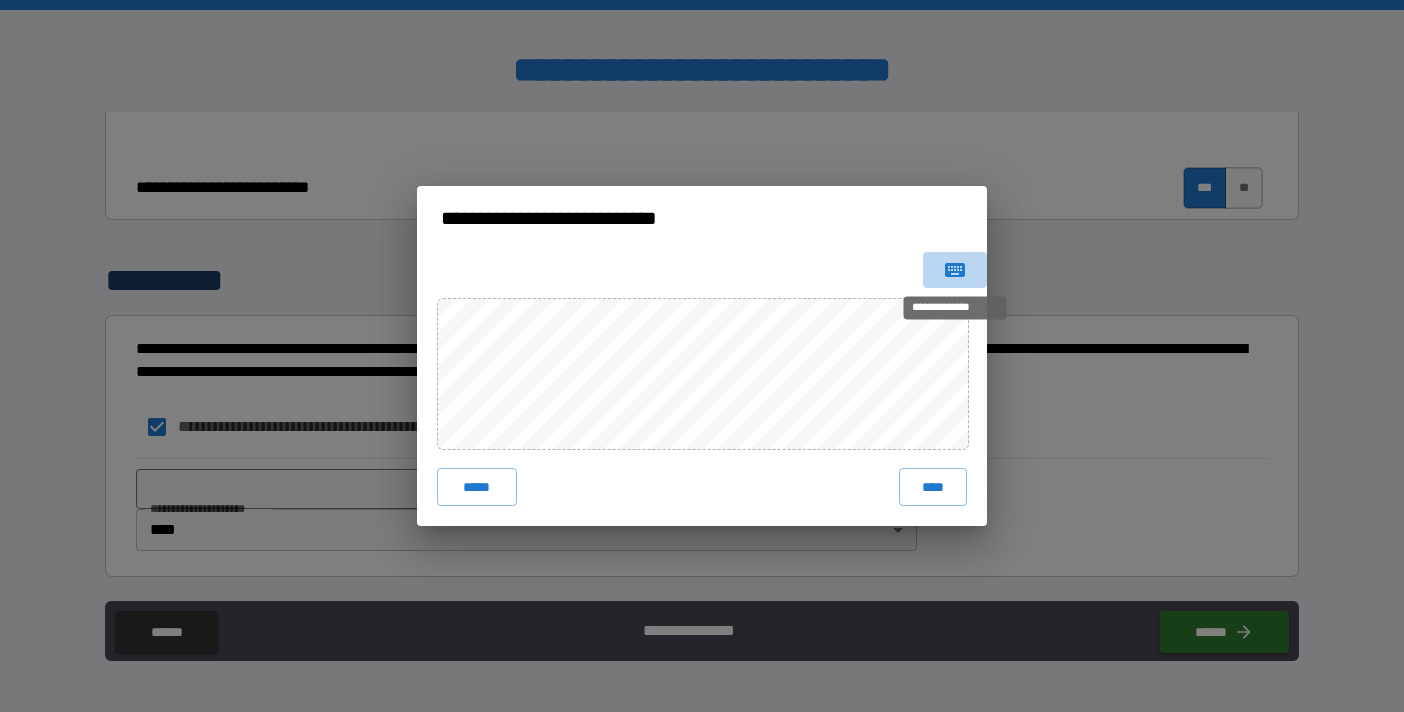 click 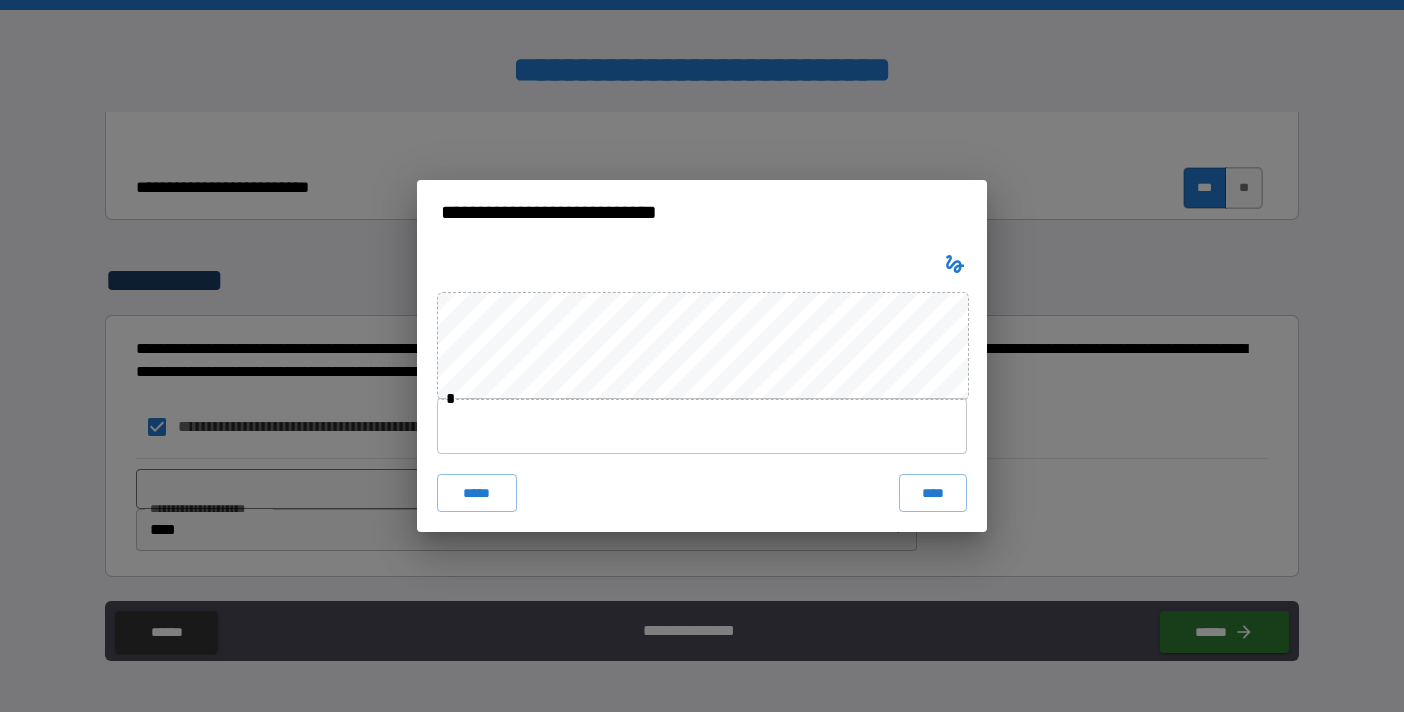 click at bounding box center [702, 426] 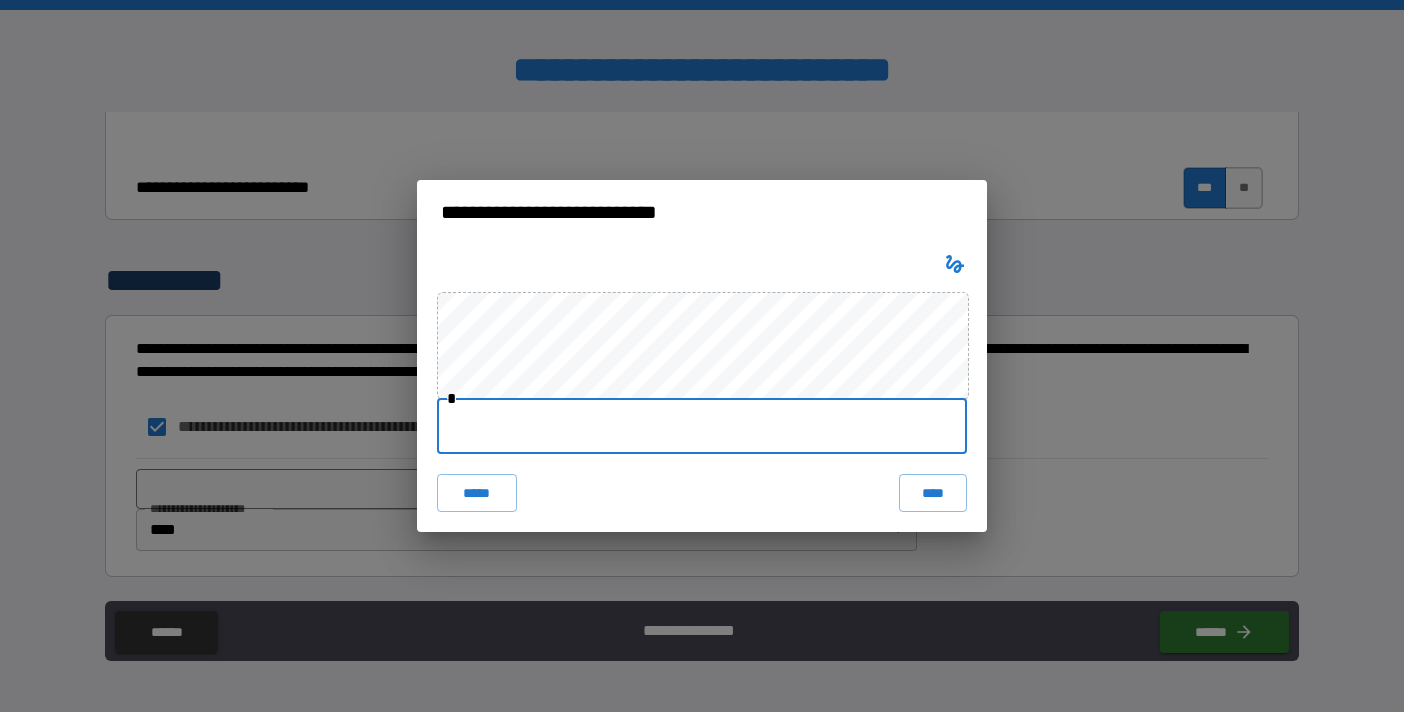 type on "**********" 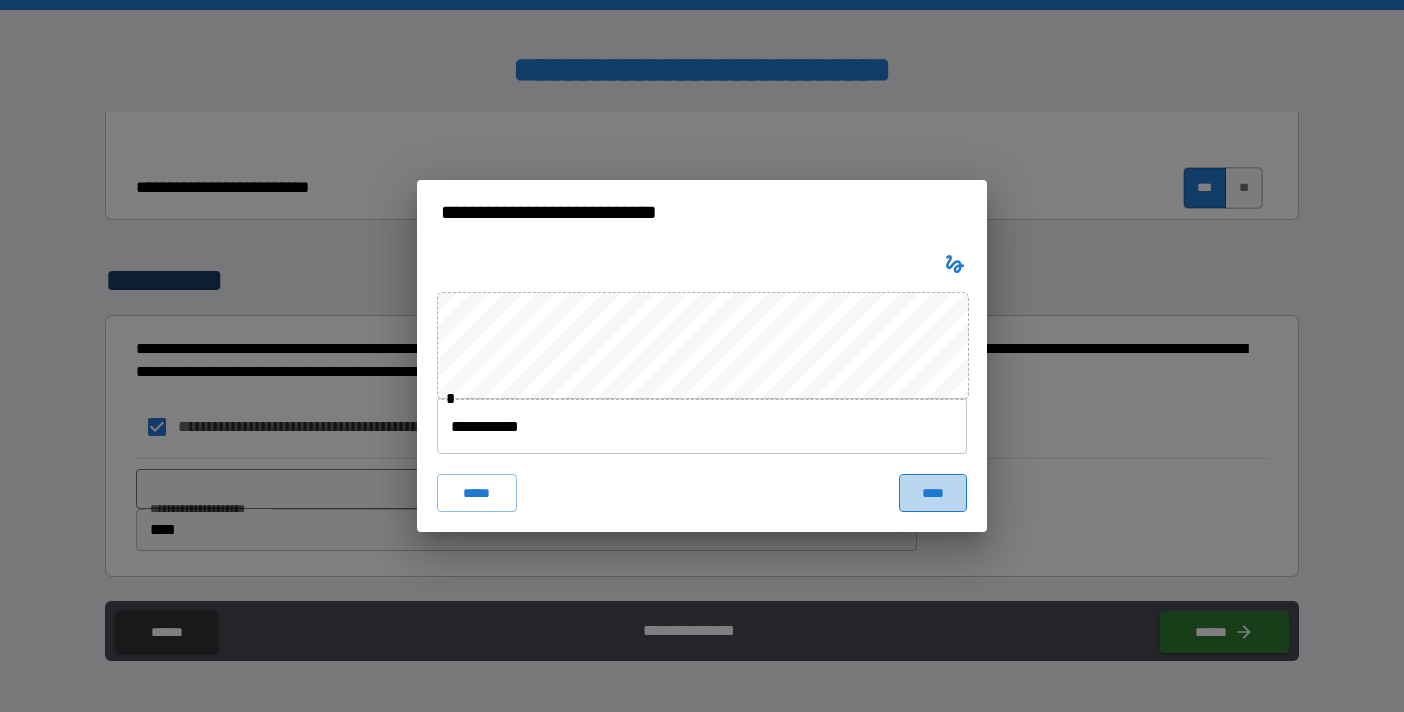 click on "****" at bounding box center (933, 493) 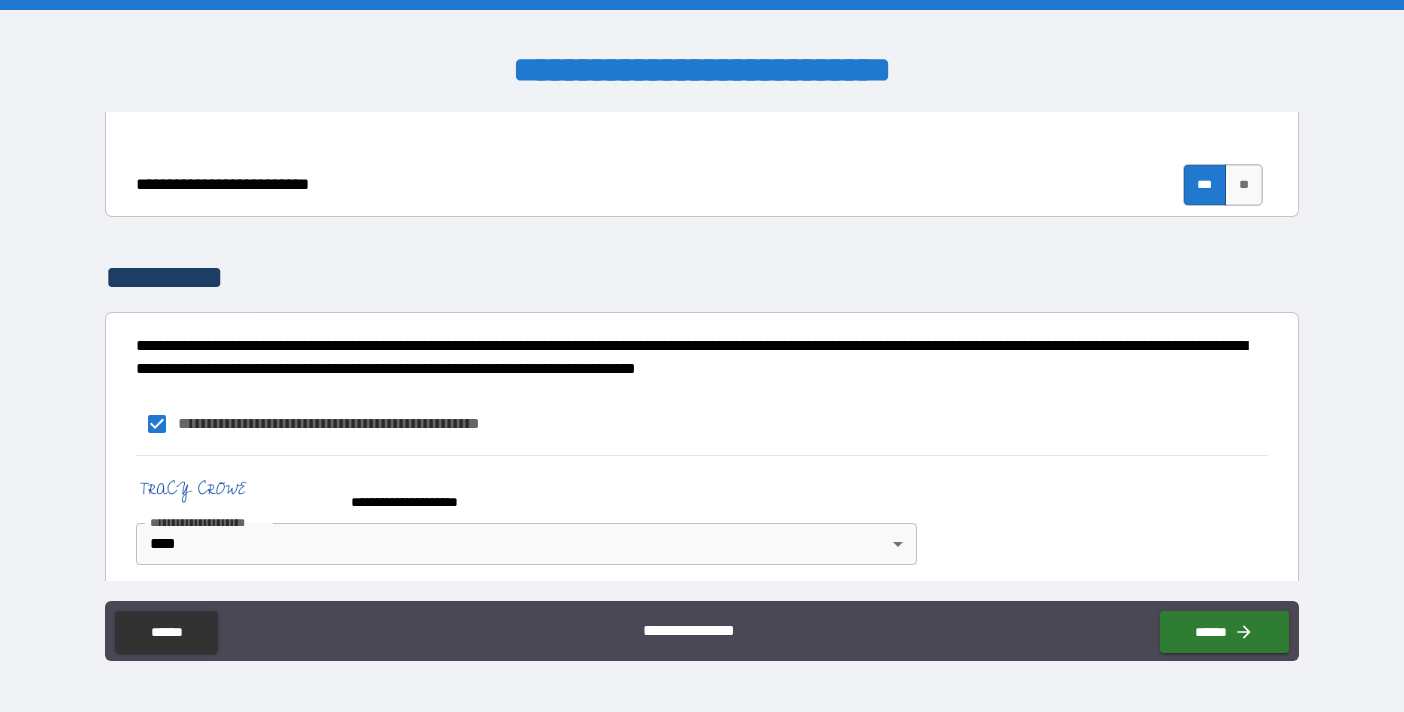 scroll, scrollTop: 692, scrollLeft: 0, axis: vertical 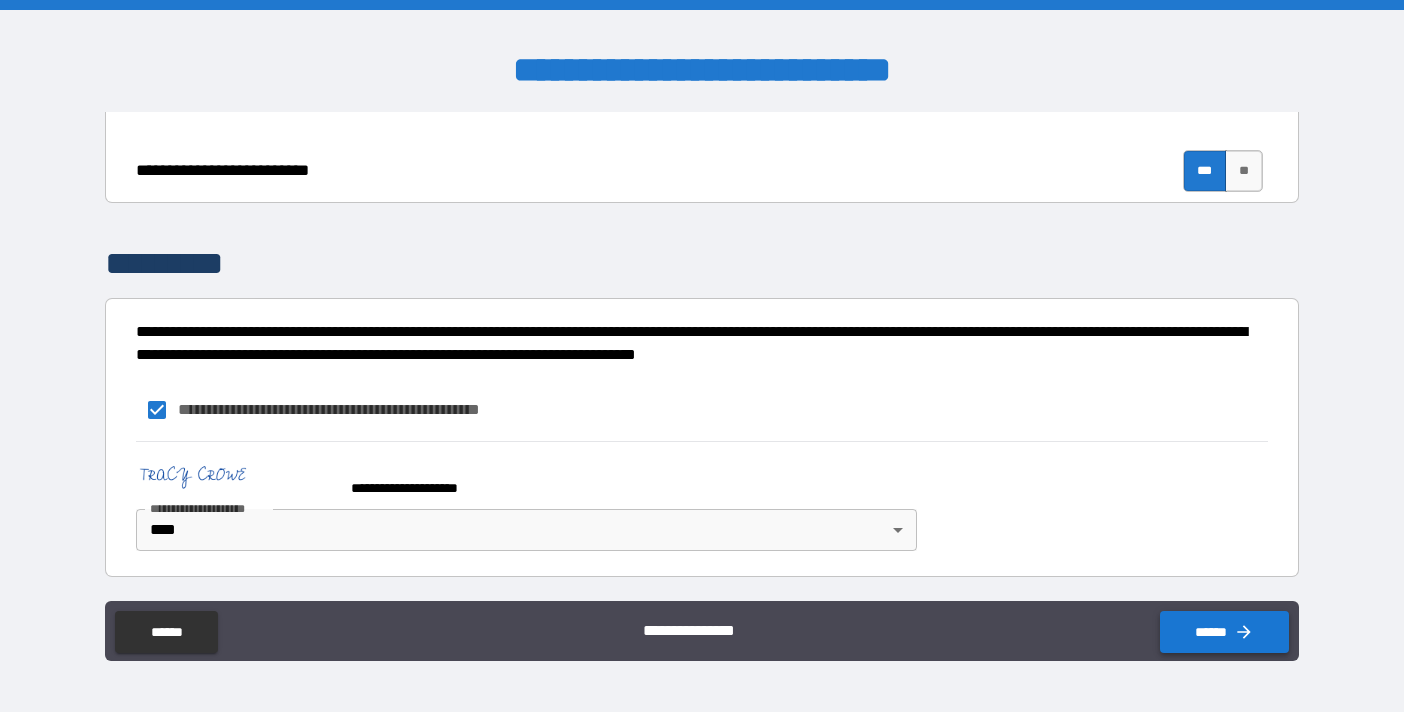 click on "******" at bounding box center [1224, 632] 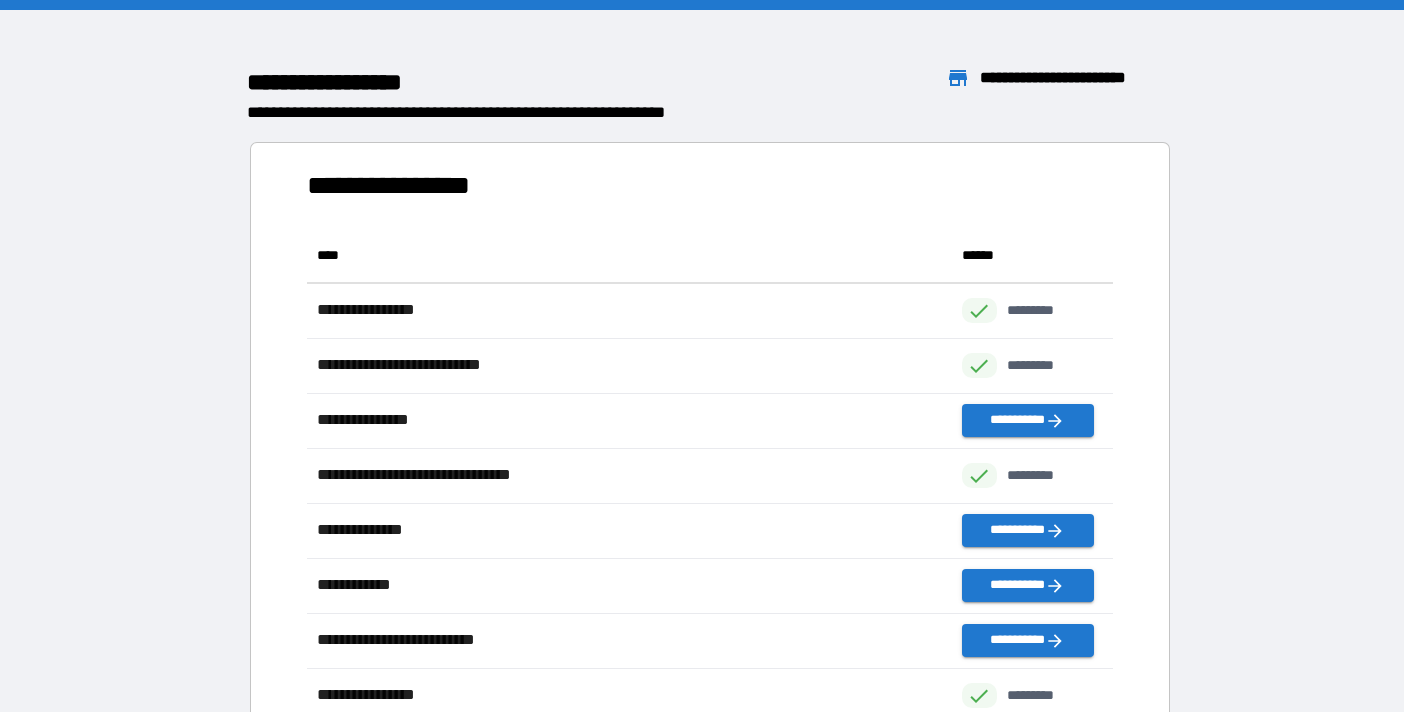 scroll, scrollTop: 1, scrollLeft: 1, axis: both 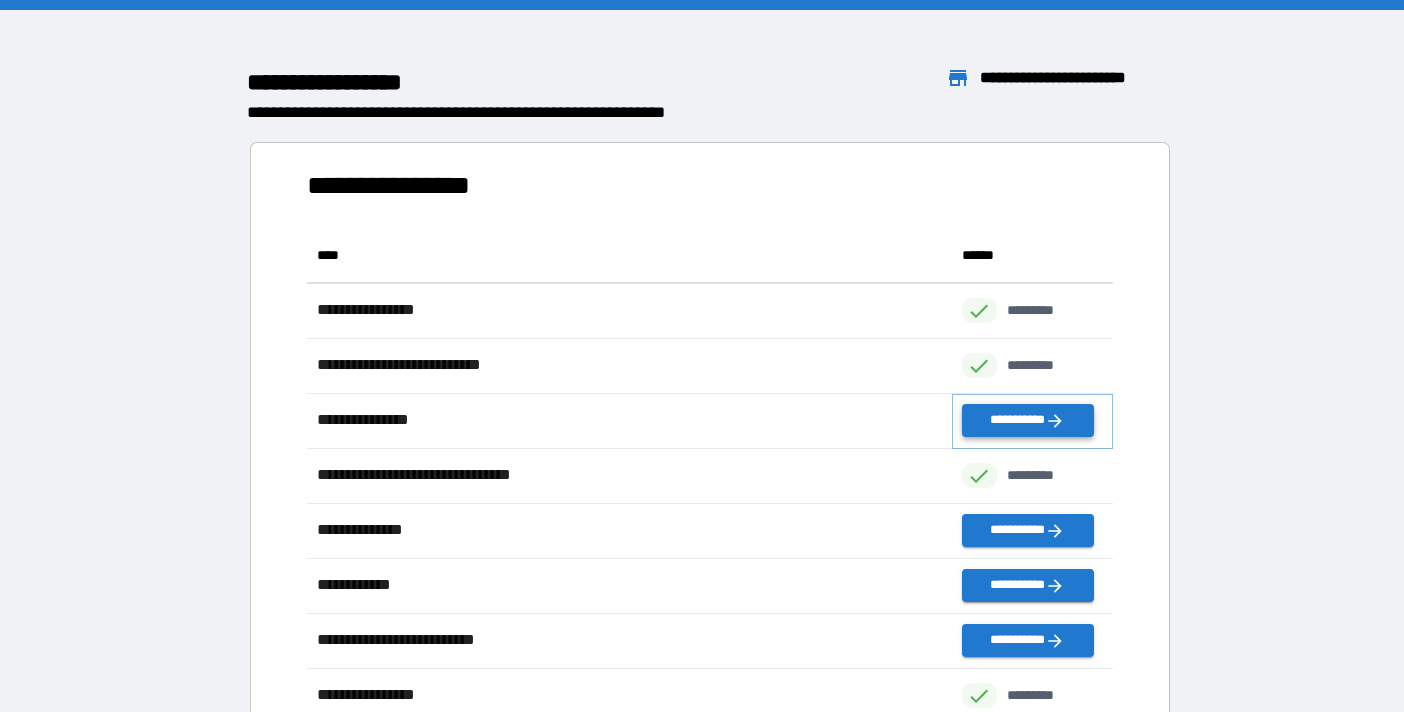 click on "**********" at bounding box center (1028, 420) 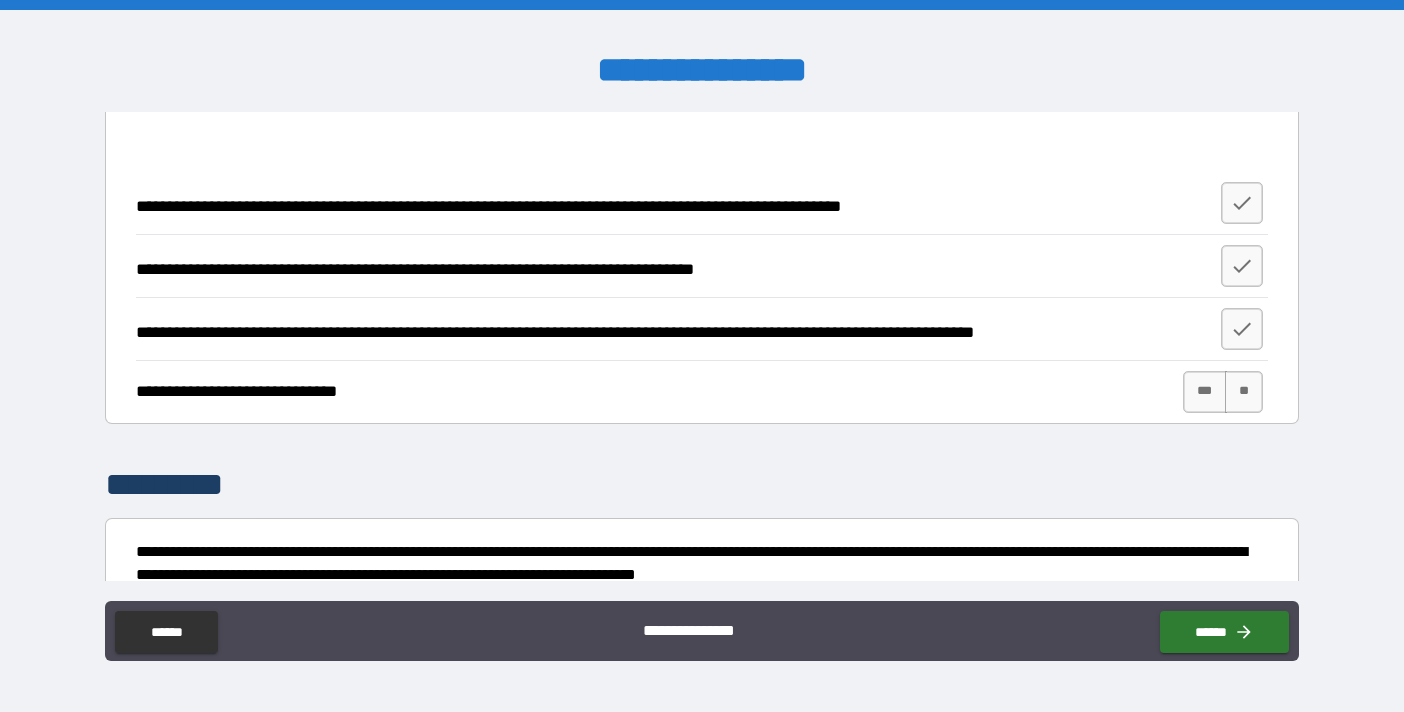scroll, scrollTop: 928, scrollLeft: 0, axis: vertical 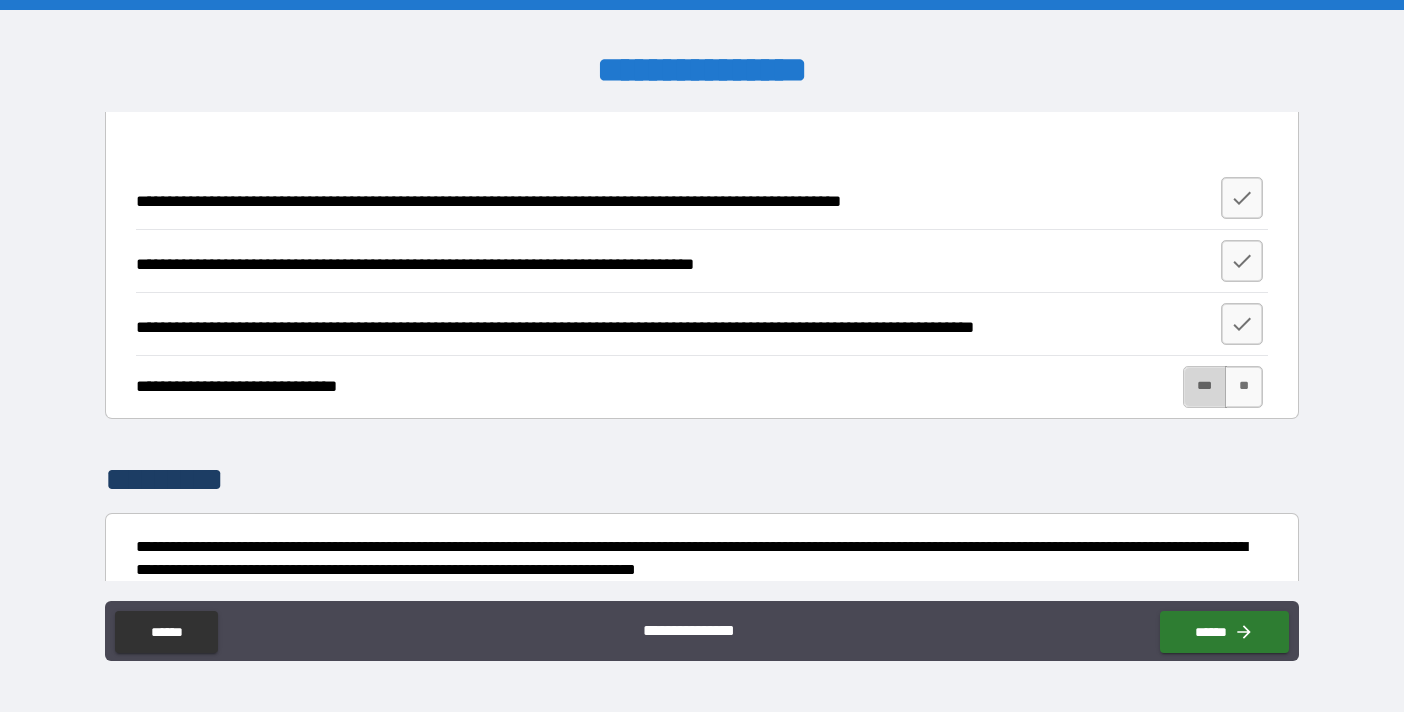 click on "***" at bounding box center (1205, 387) 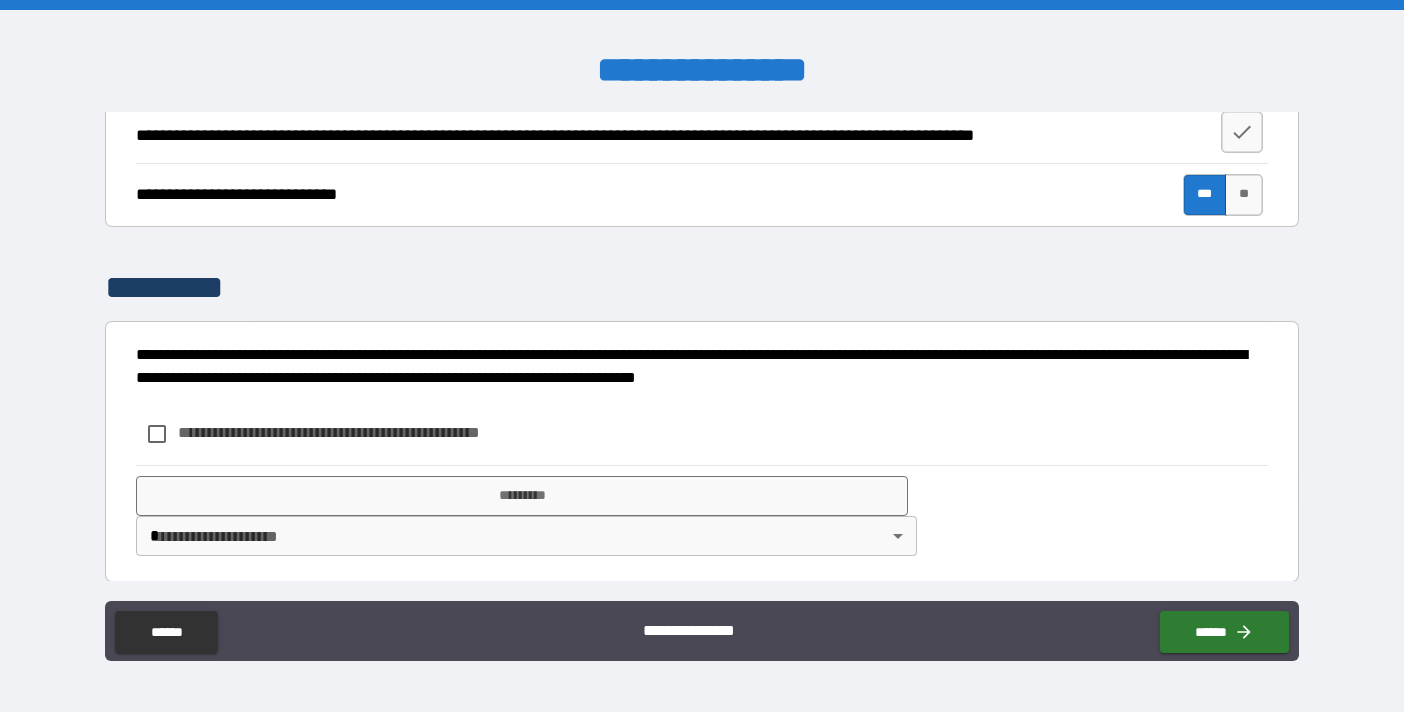 scroll, scrollTop: 1134, scrollLeft: 0, axis: vertical 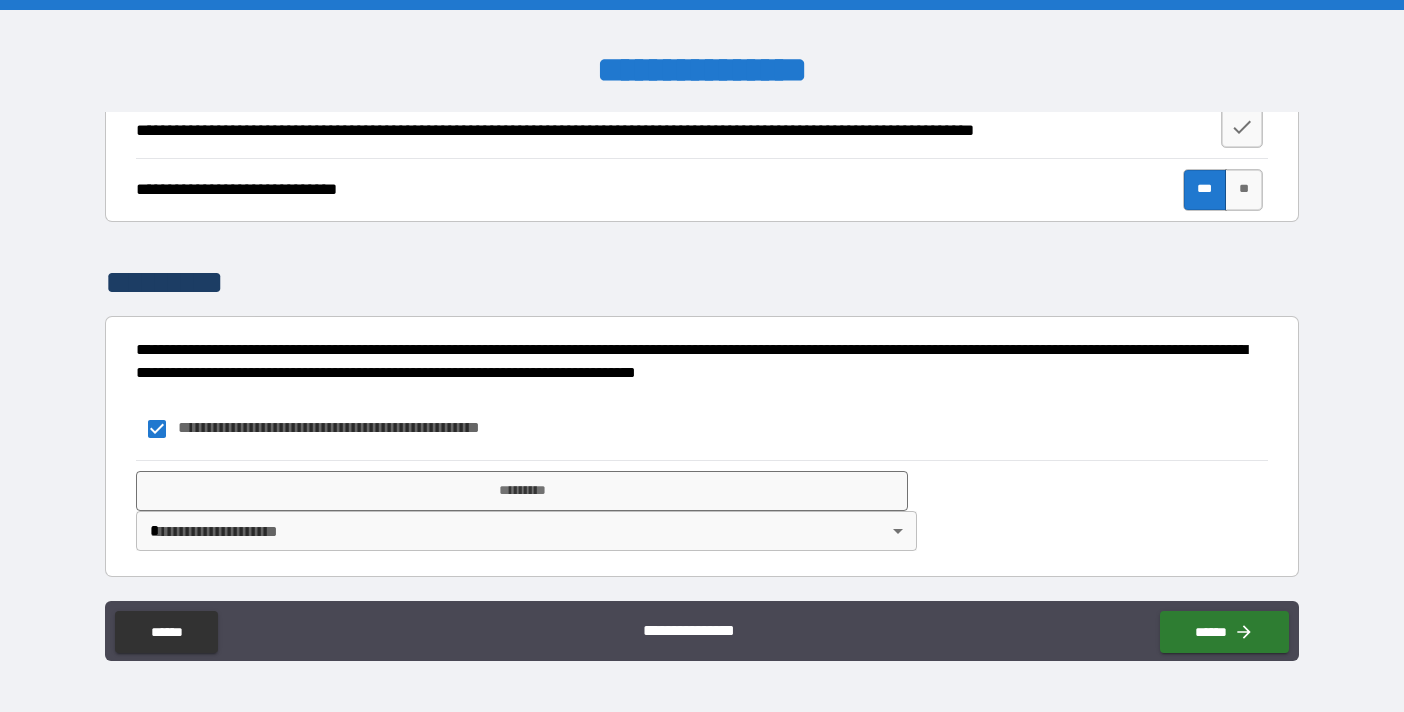 click on "**********" at bounding box center (702, 356) 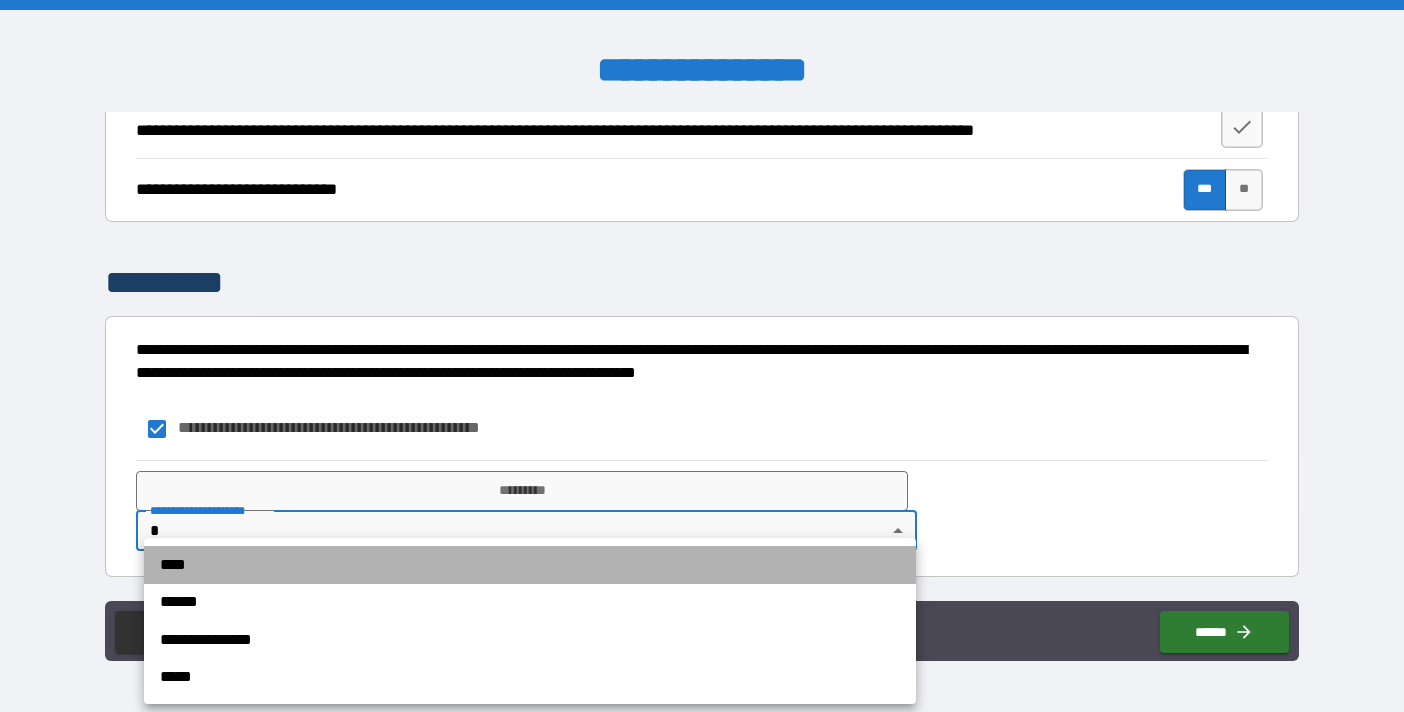 click on "****" at bounding box center [530, 565] 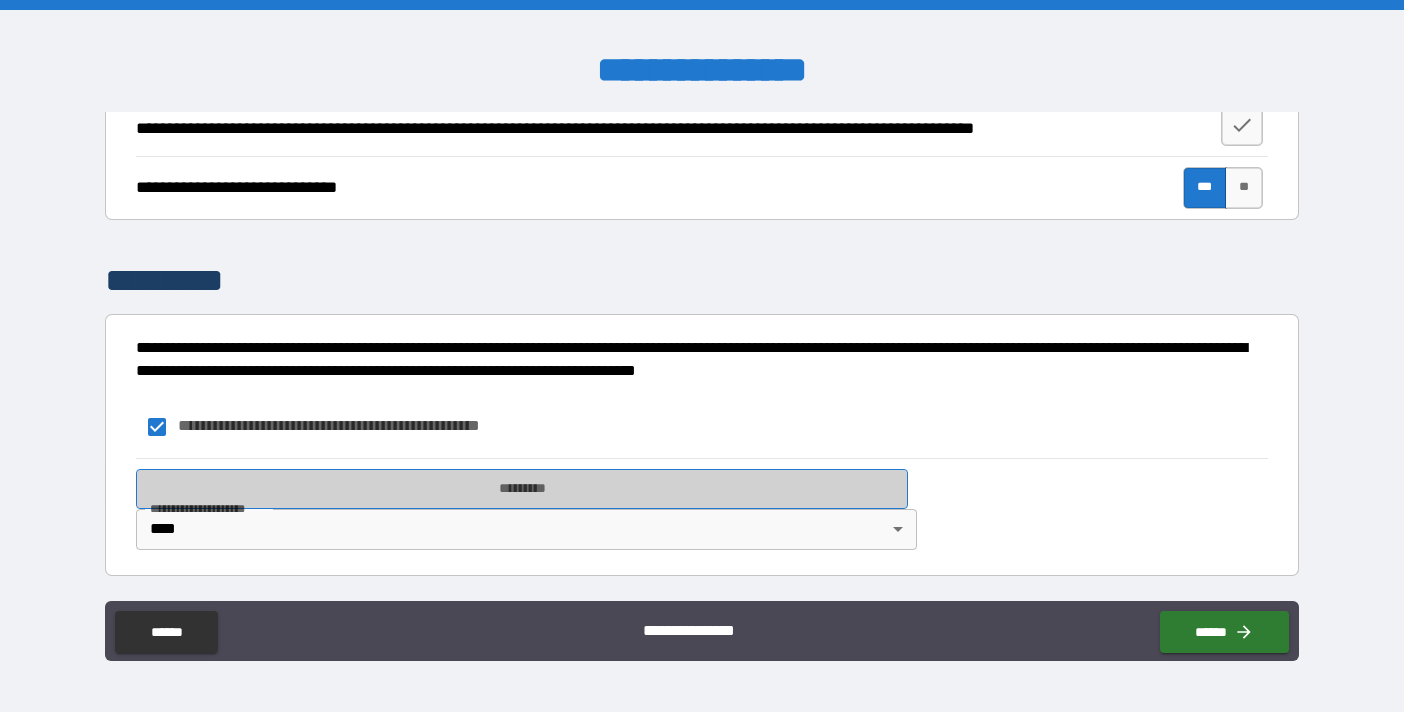 click on "*********" at bounding box center (522, 489) 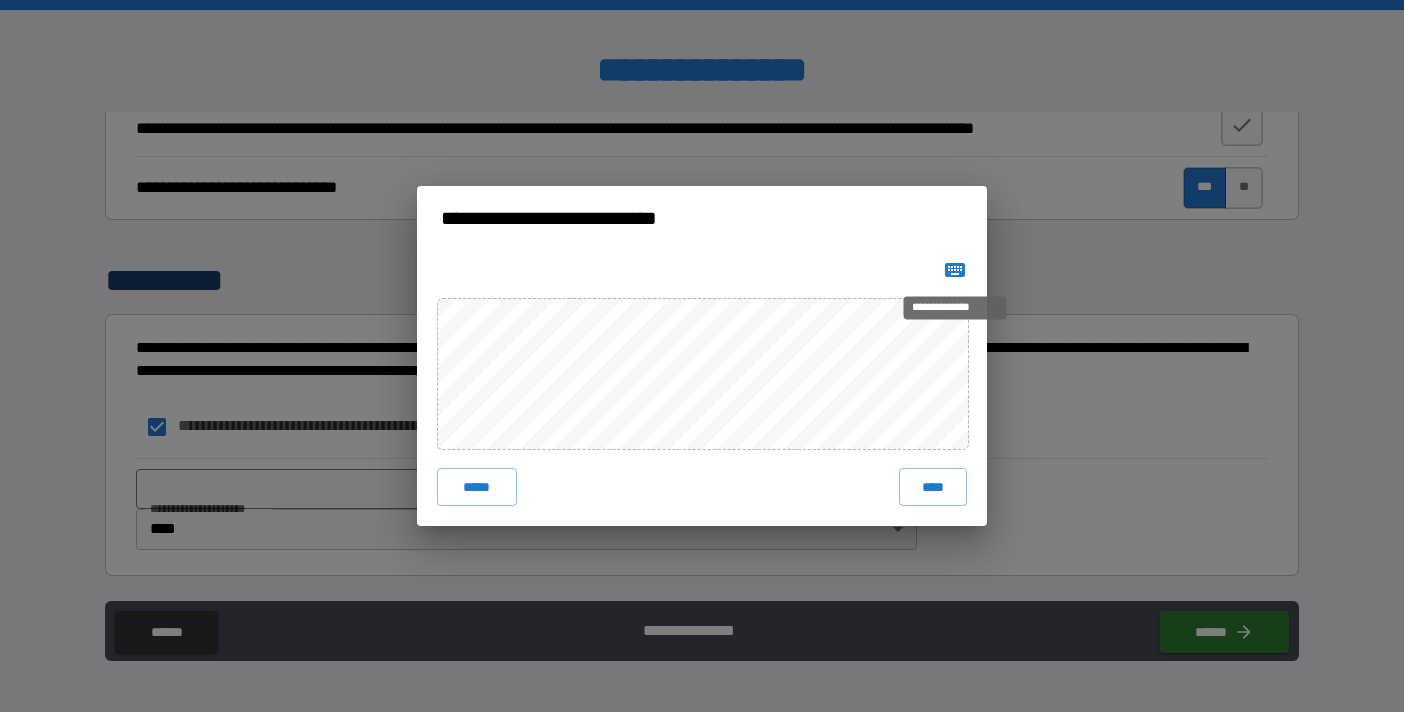 click 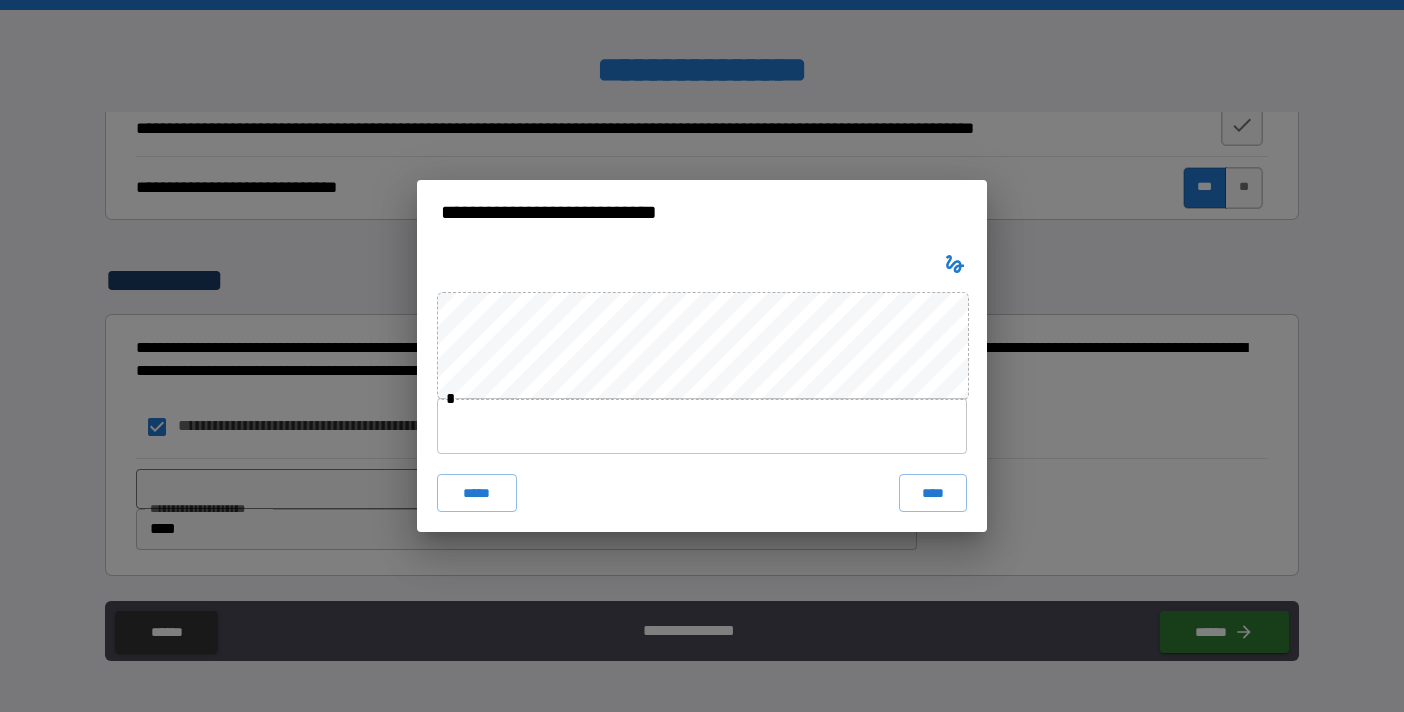 click at bounding box center [702, 426] 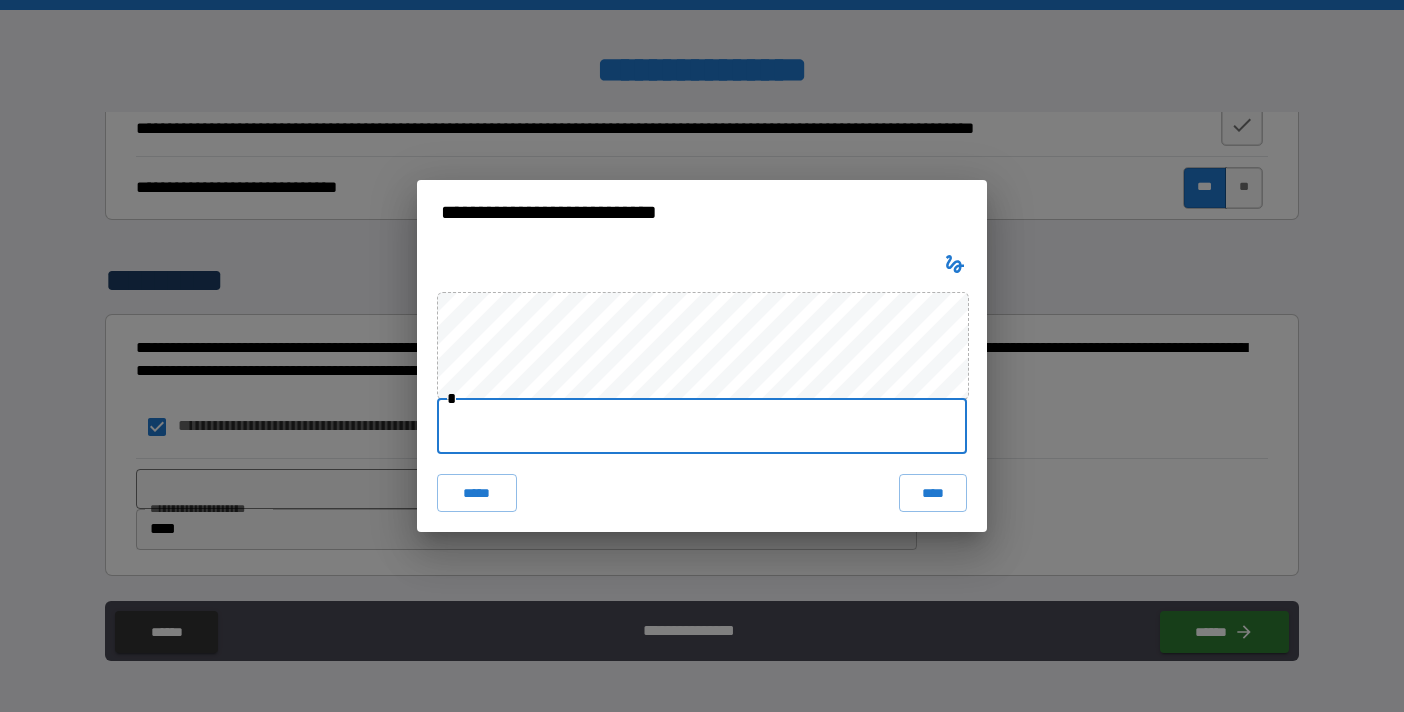 type on "**********" 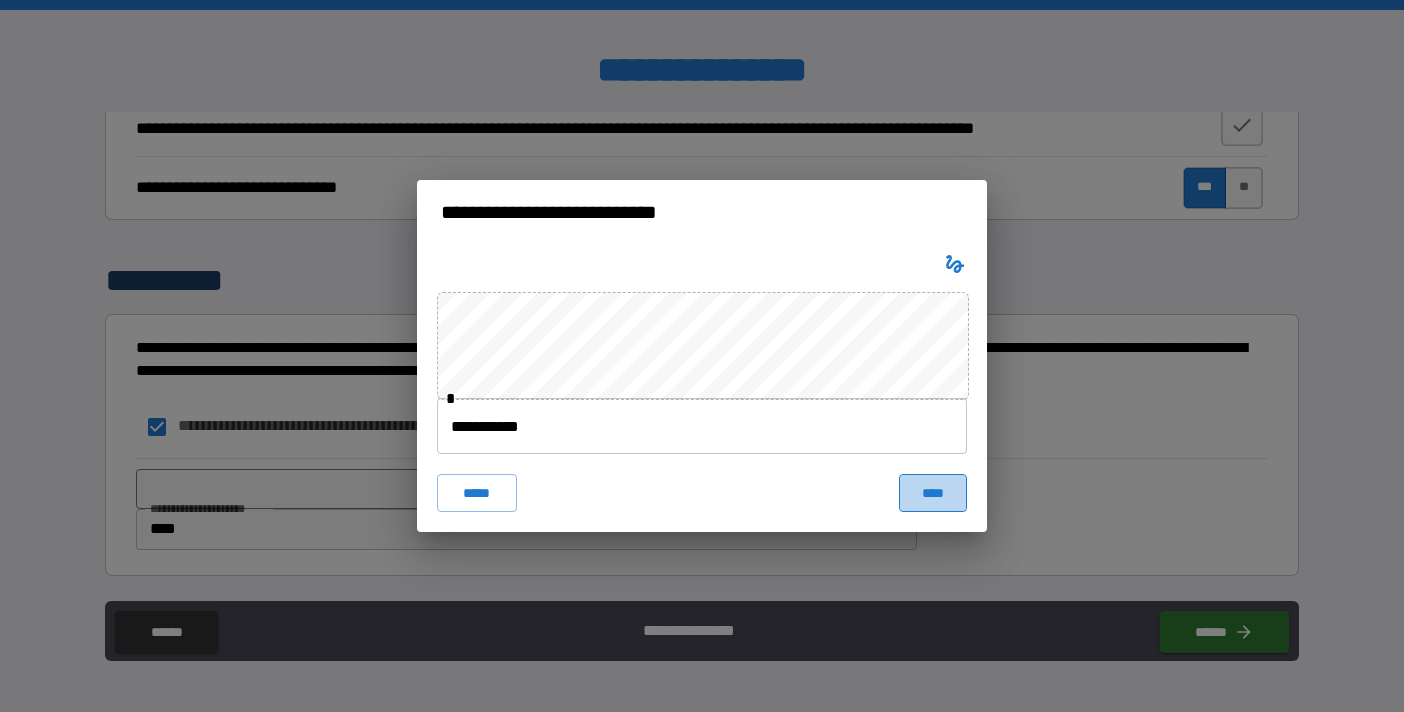 click on "****" at bounding box center [933, 493] 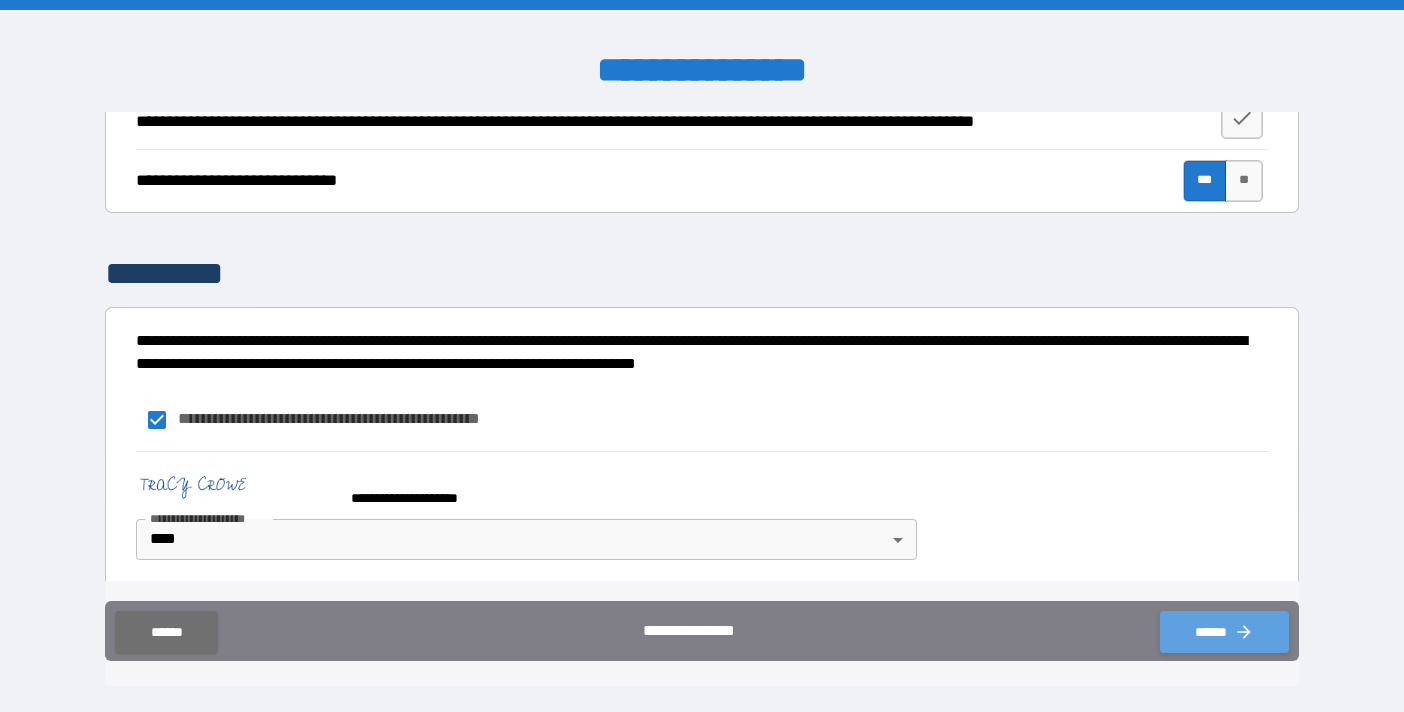 click on "******" at bounding box center (1224, 632) 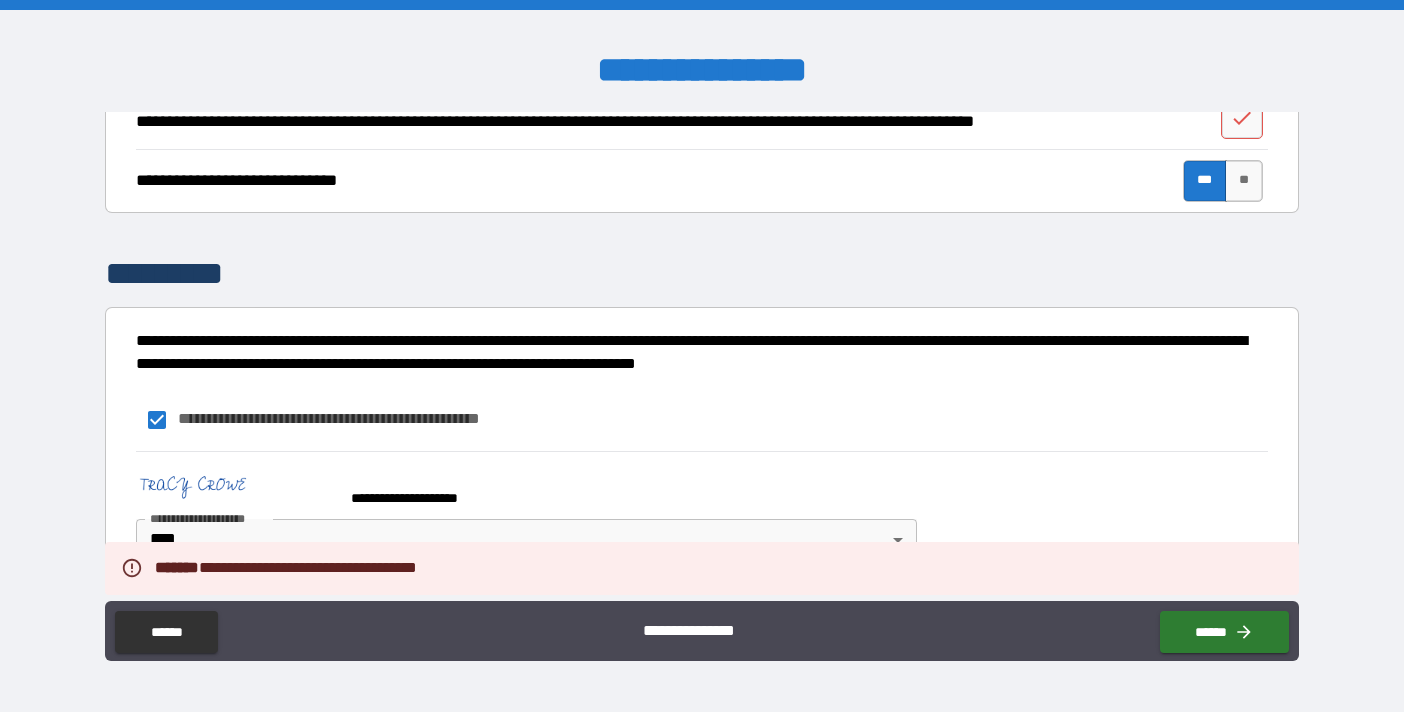 click on "**********" at bounding box center (702, 511) 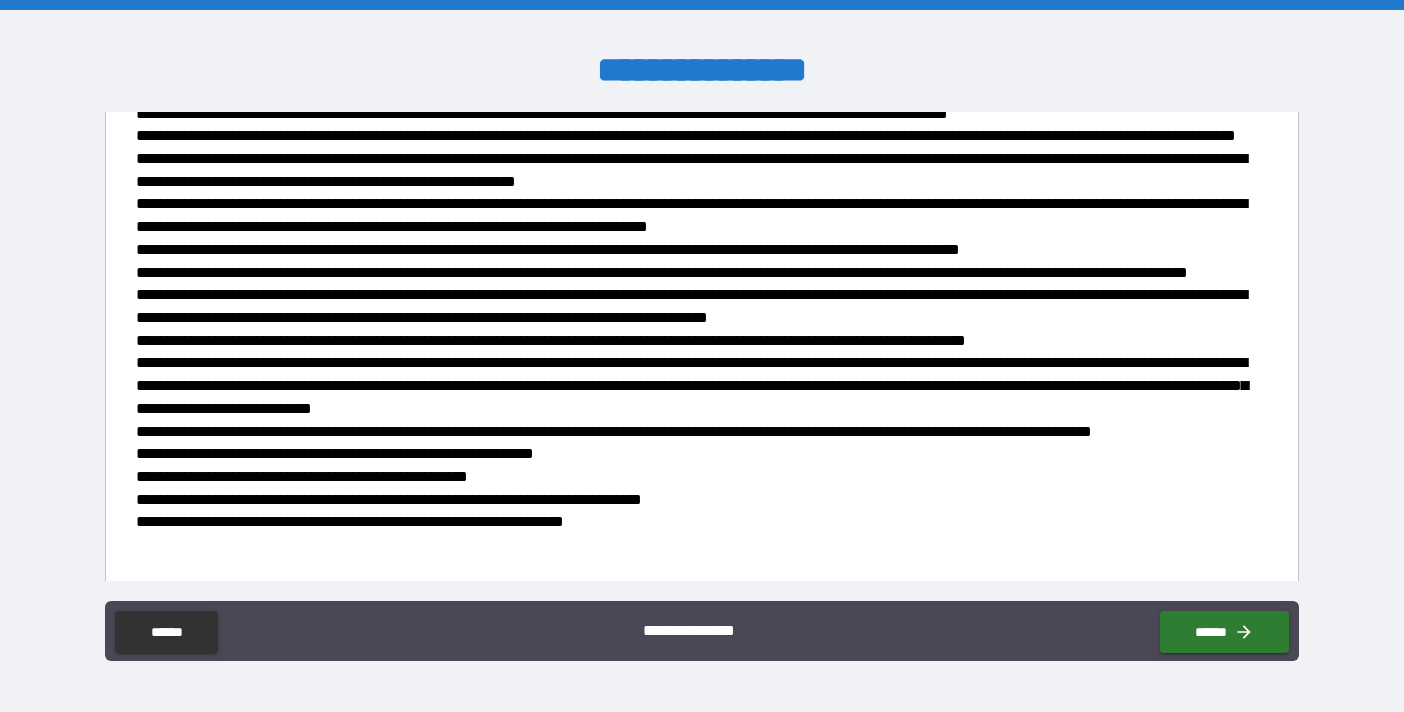 scroll, scrollTop: 0, scrollLeft: 0, axis: both 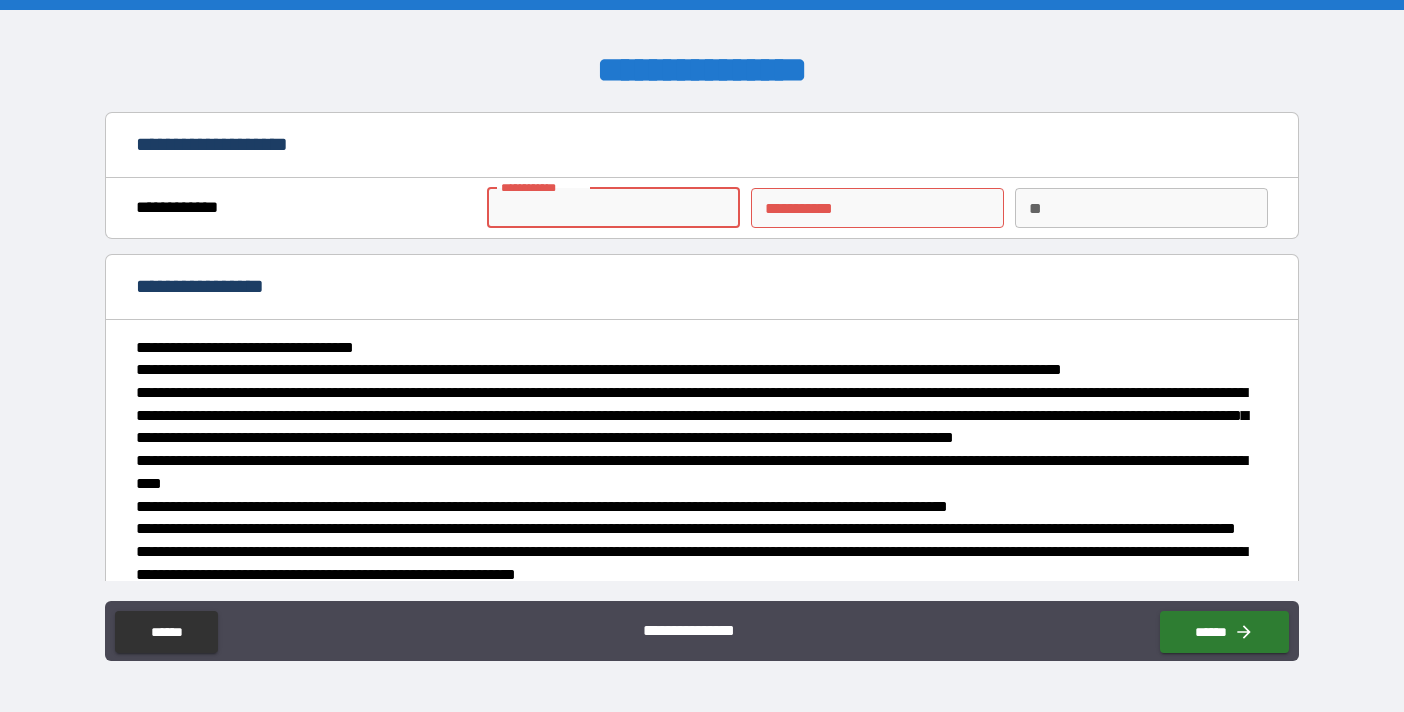 click on "**********" at bounding box center (613, 208) 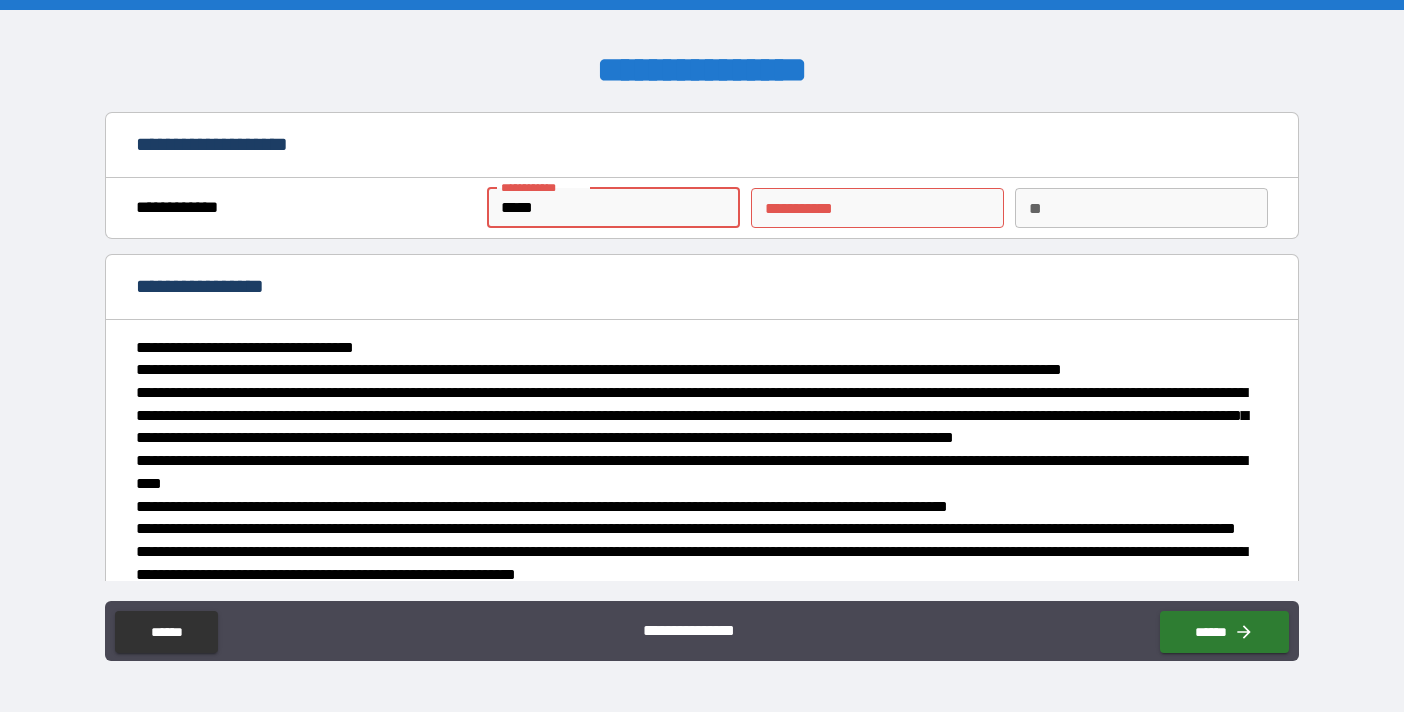 type on "*****" 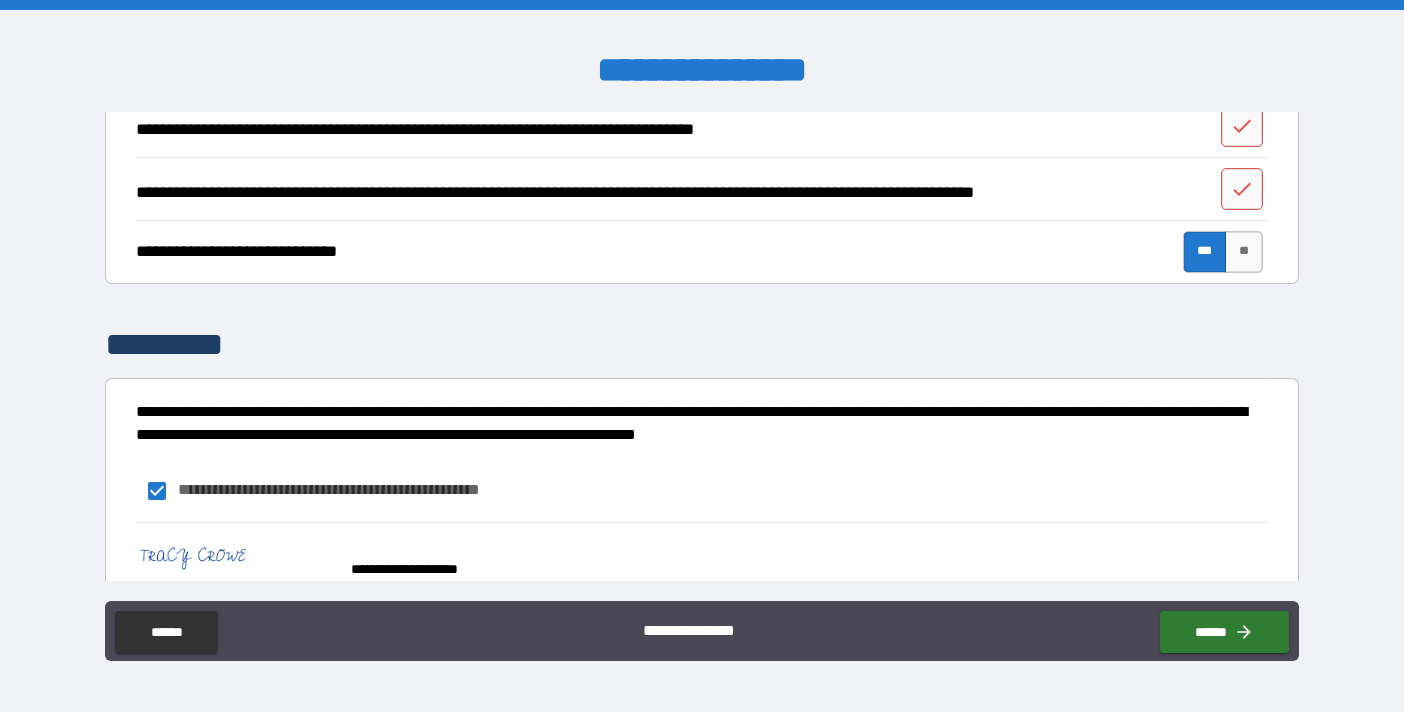 scroll, scrollTop: 1151, scrollLeft: 0, axis: vertical 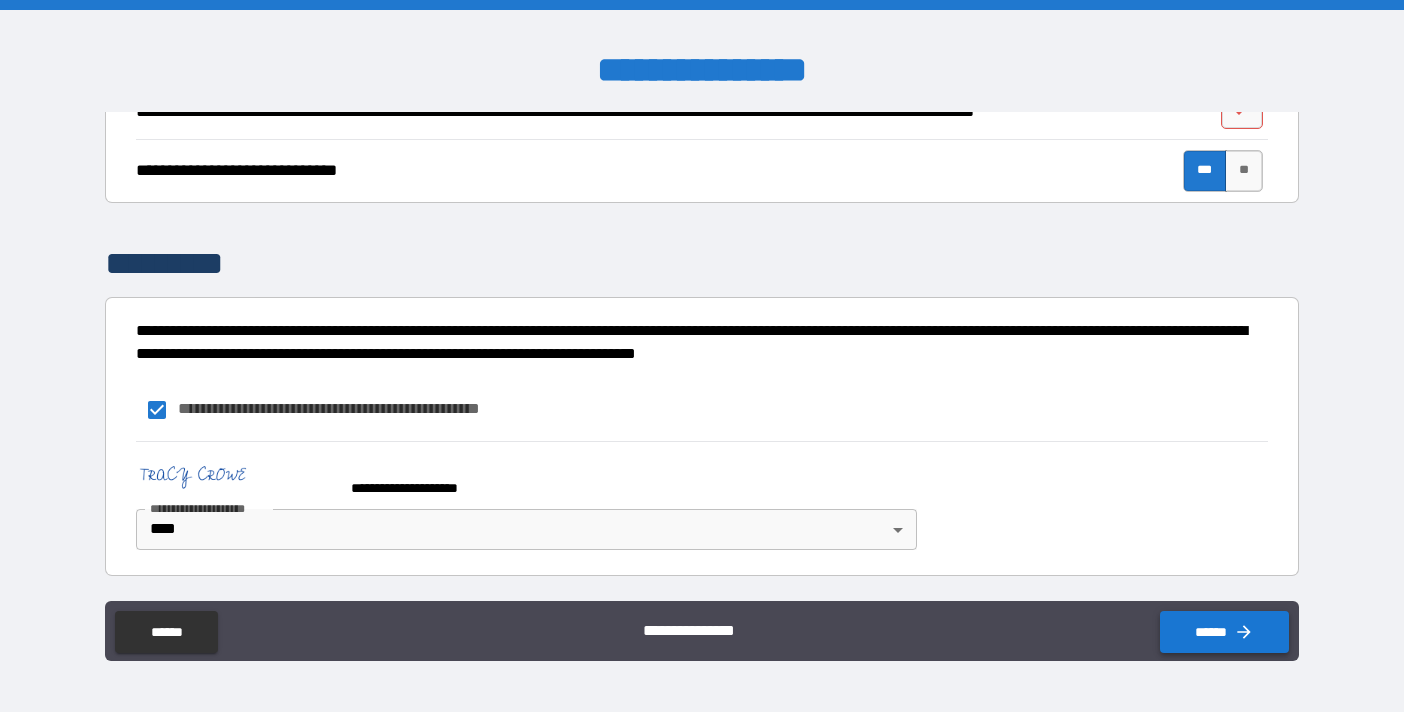click on "******" at bounding box center (1224, 632) 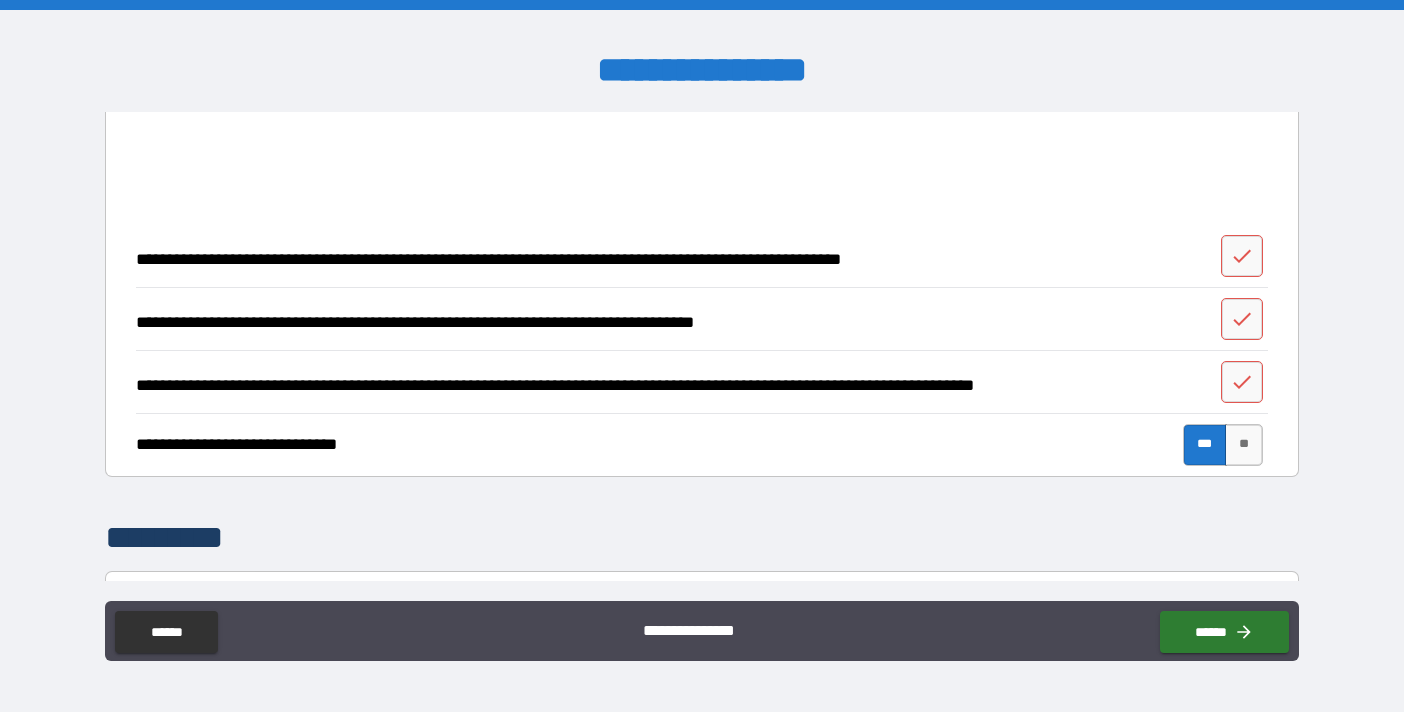 scroll, scrollTop: 871, scrollLeft: 0, axis: vertical 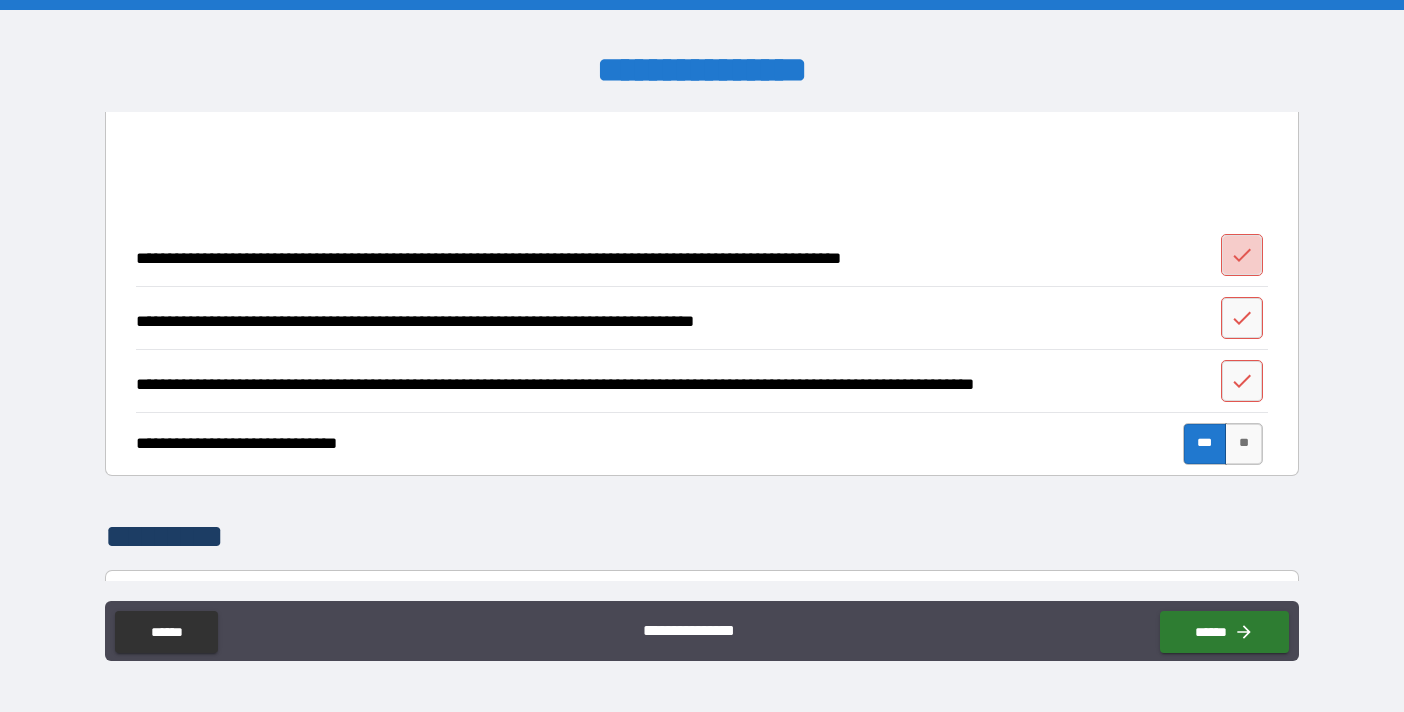click 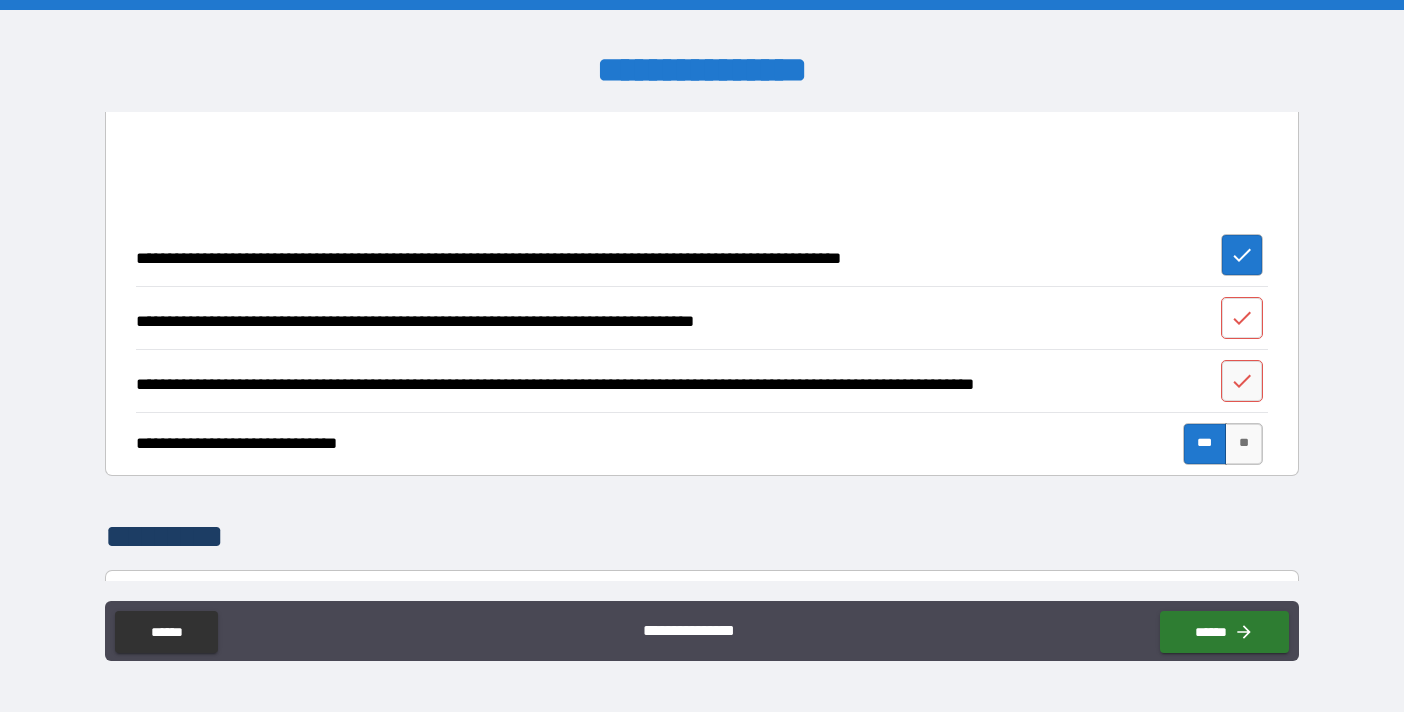click 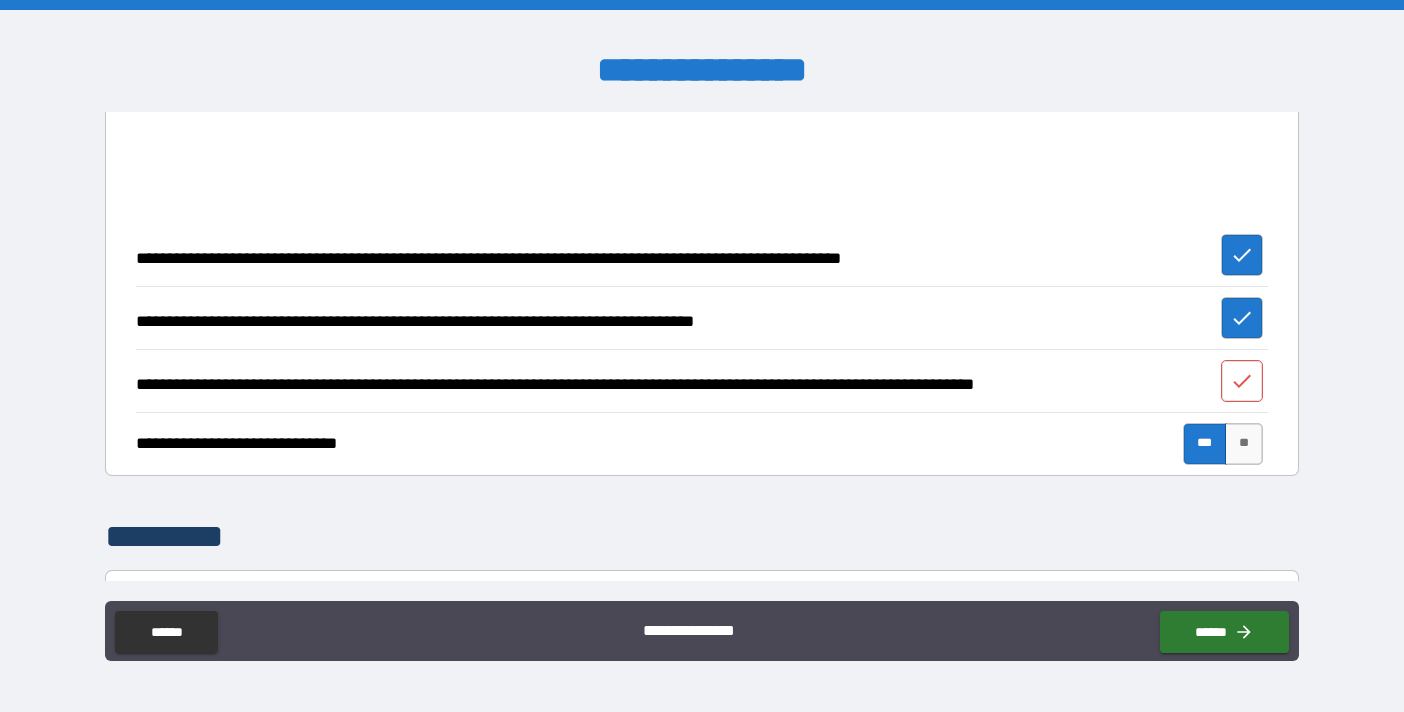 click 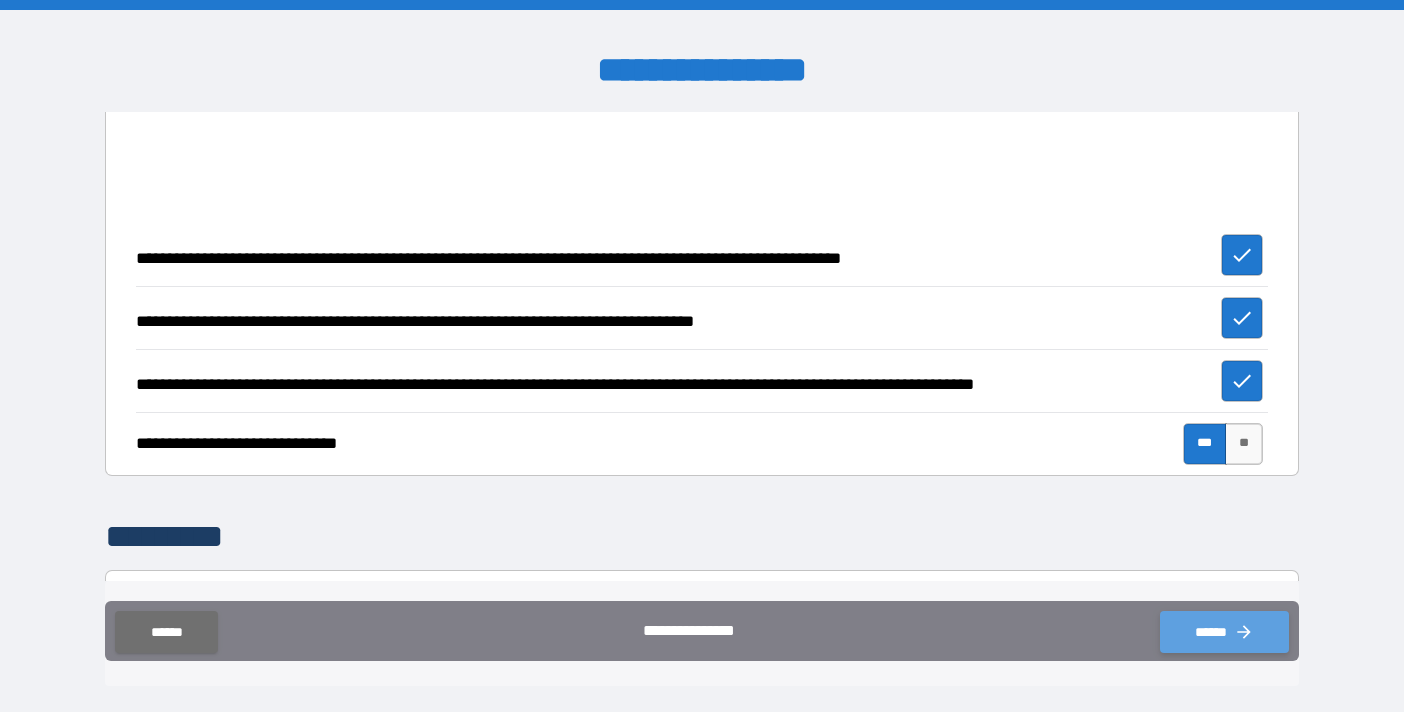 click on "******" at bounding box center [1224, 632] 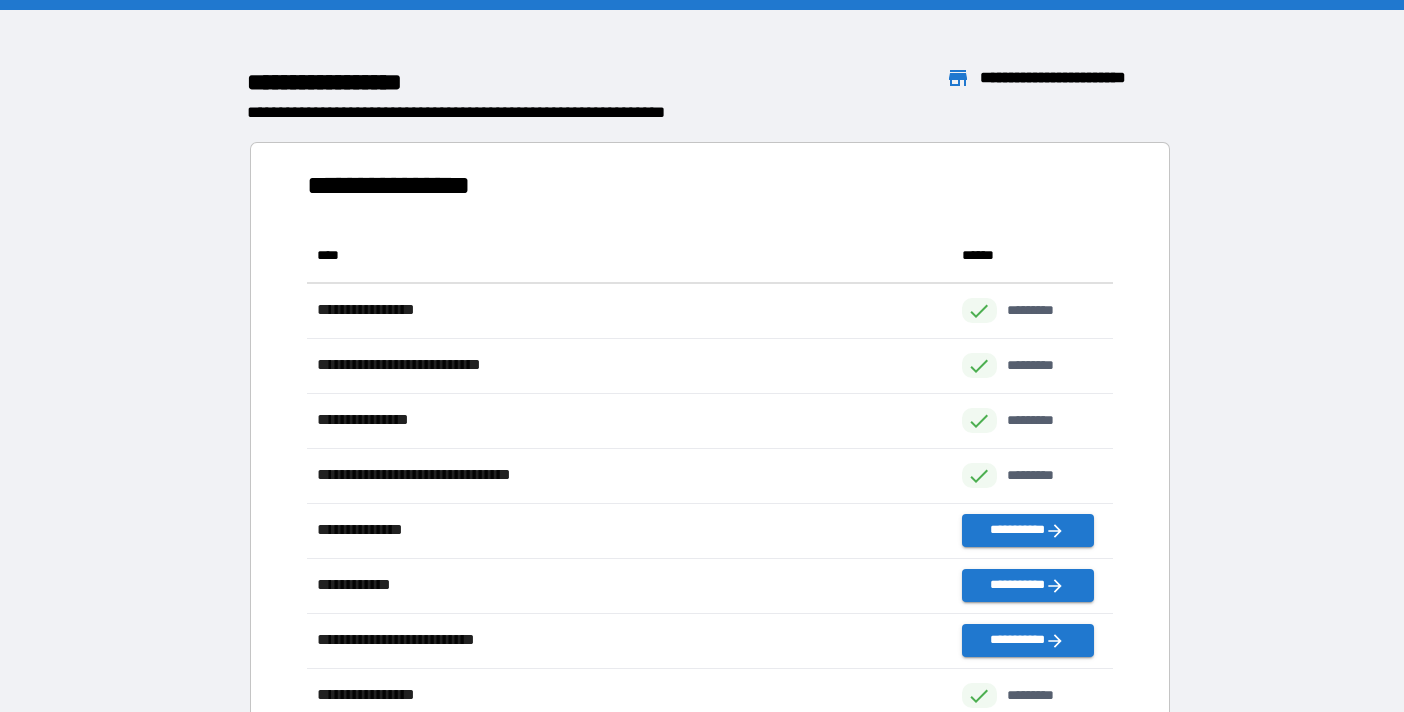 scroll, scrollTop: 1, scrollLeft: 1, axis: both 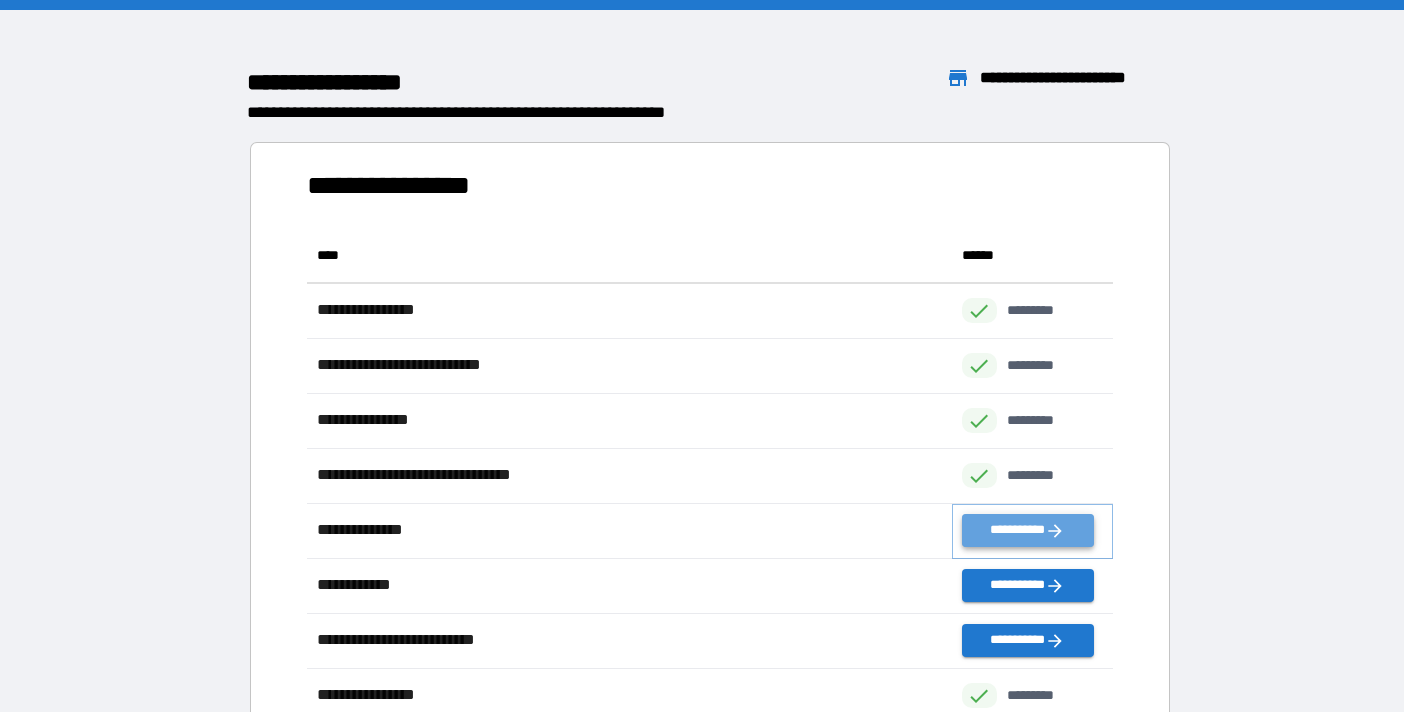 click on "**********" at bounding box center (1028, 530) 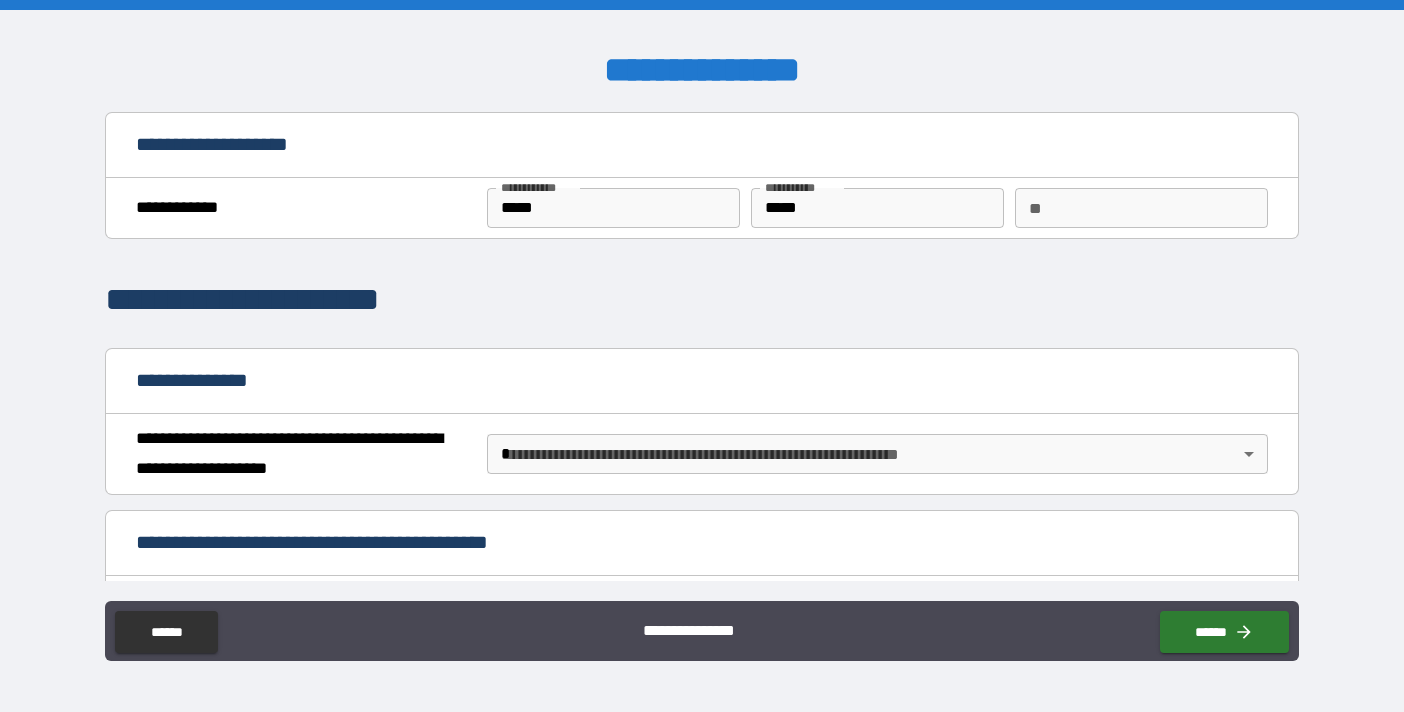 click on "**********" at bounding box center [702, 356] 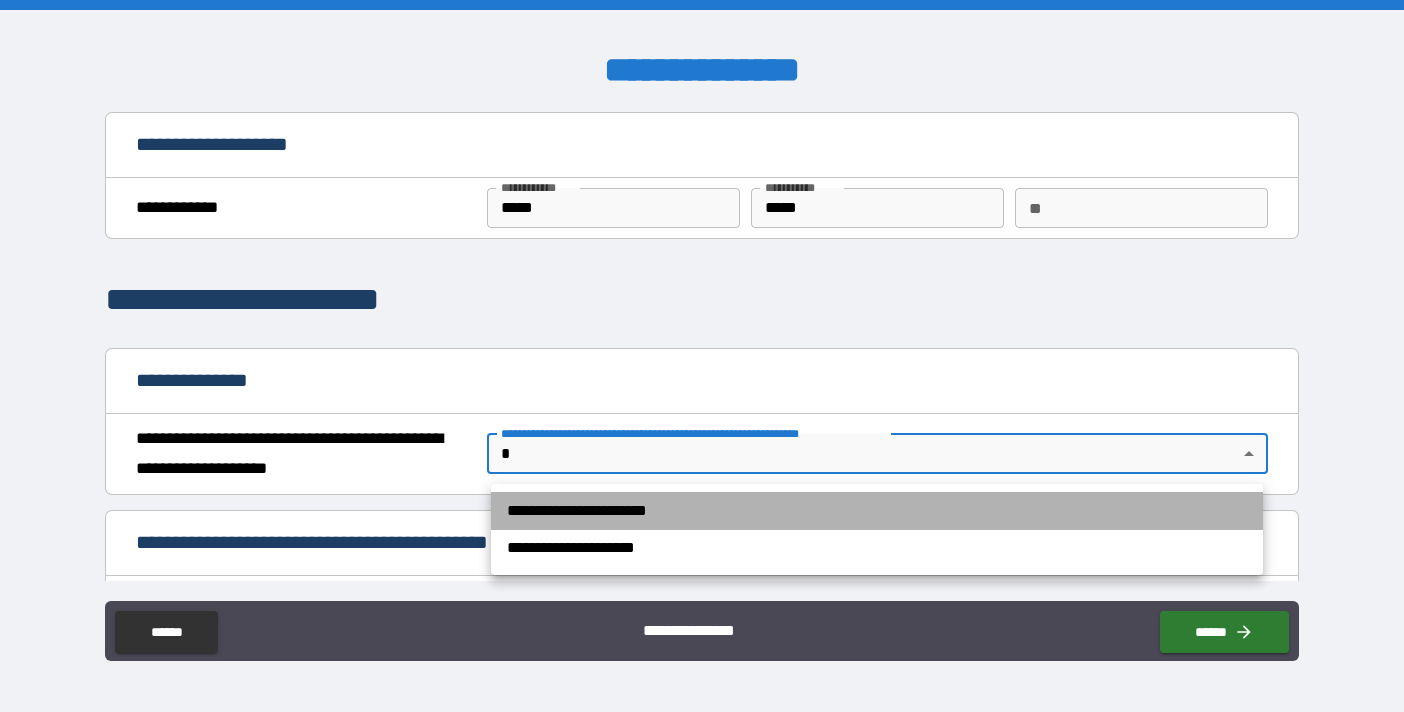 click on "**********" at bounding box center (877, 511) 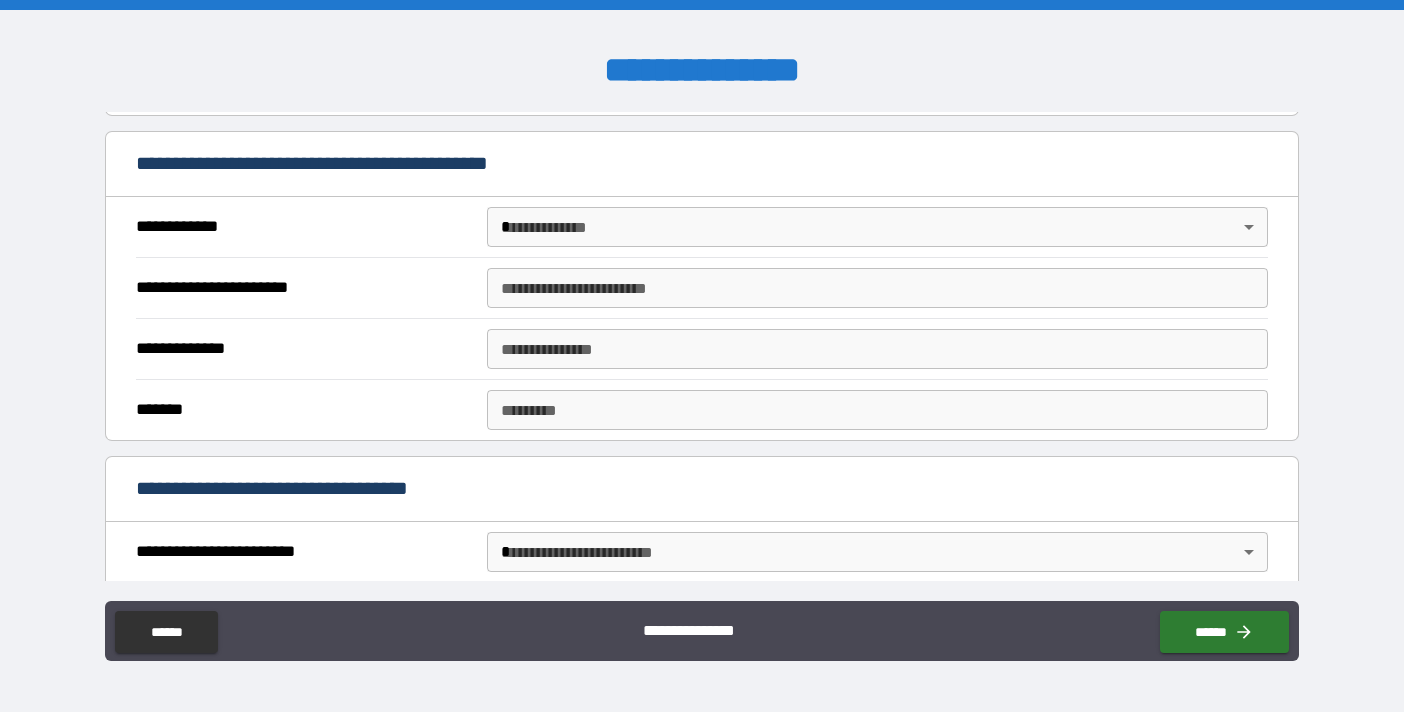 scroll, scrollTop: 372, scrollLeft: 0, axis: vertical 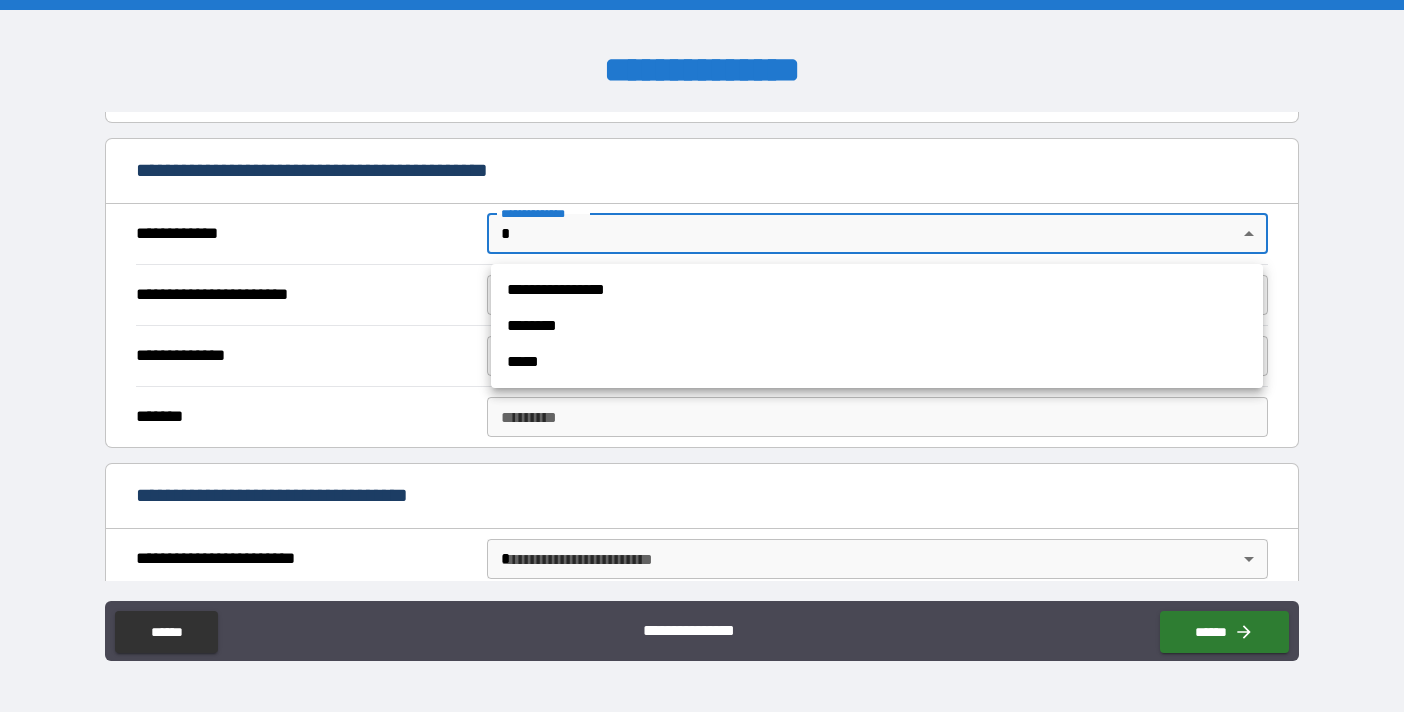 click on "**********" at bounding box center [702, 356] 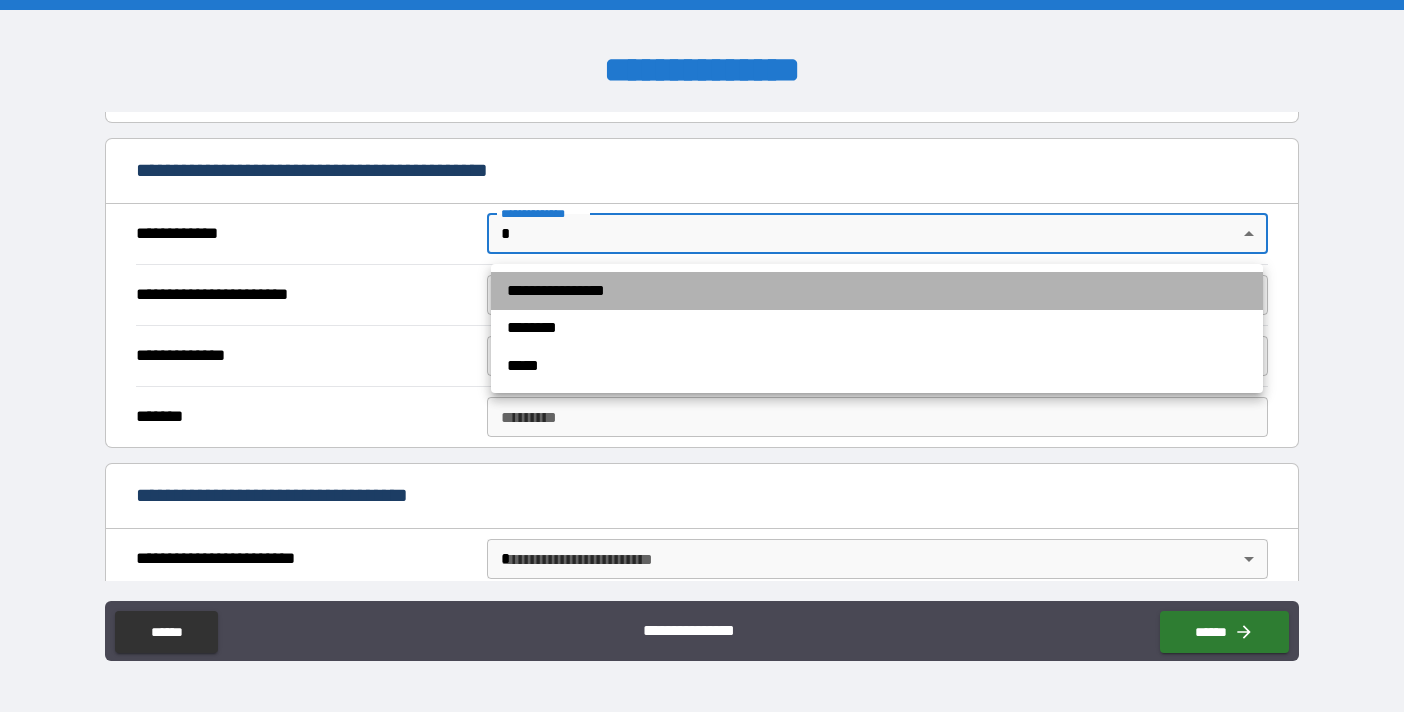 click on "**********" at bounding box center [877, 291] 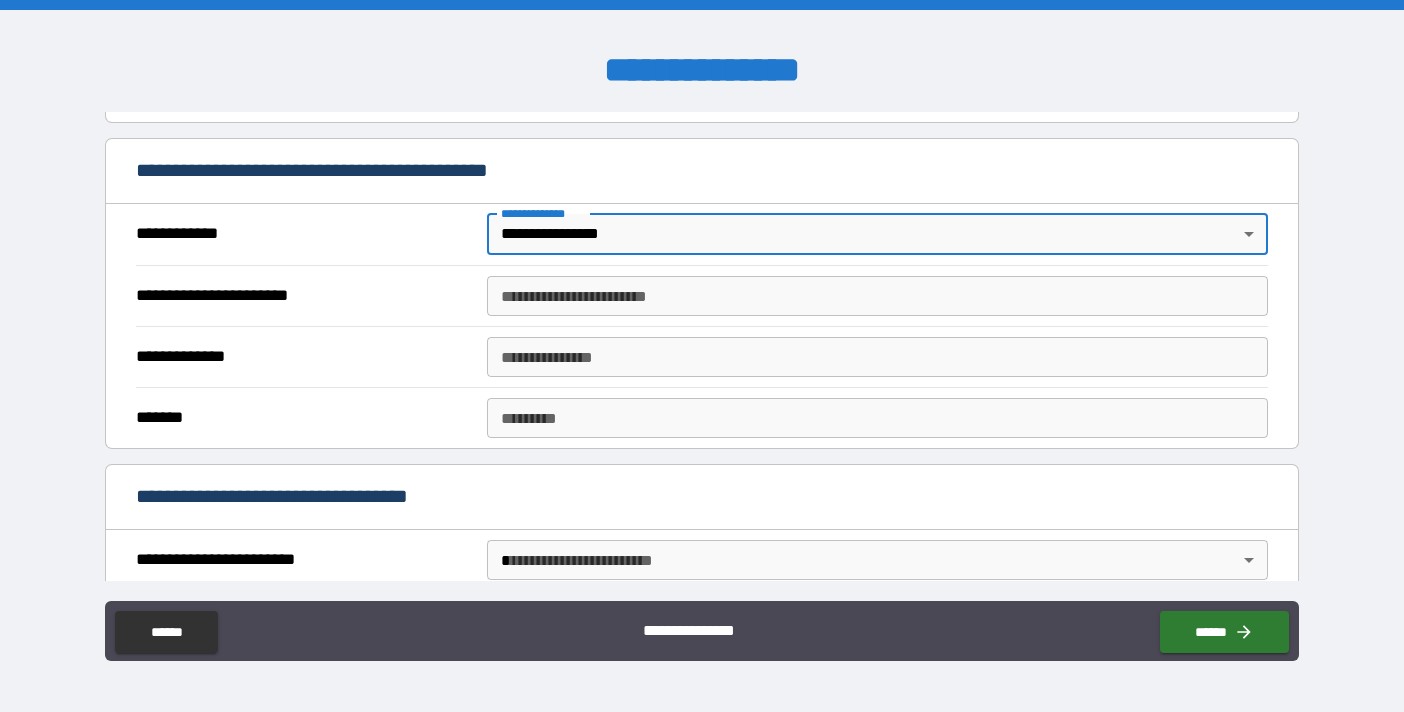 click on "**********" at bounding box center [702, 356] 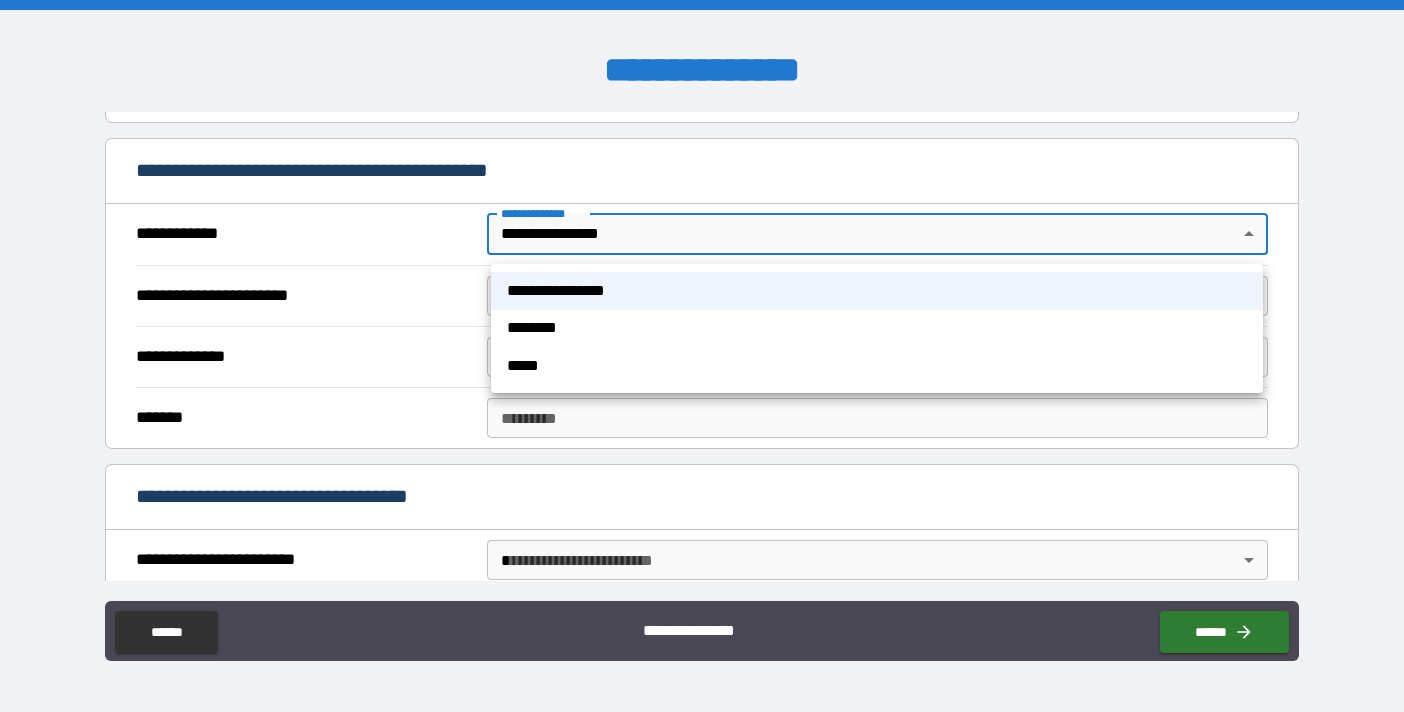 click at bounding box center (702, 356) 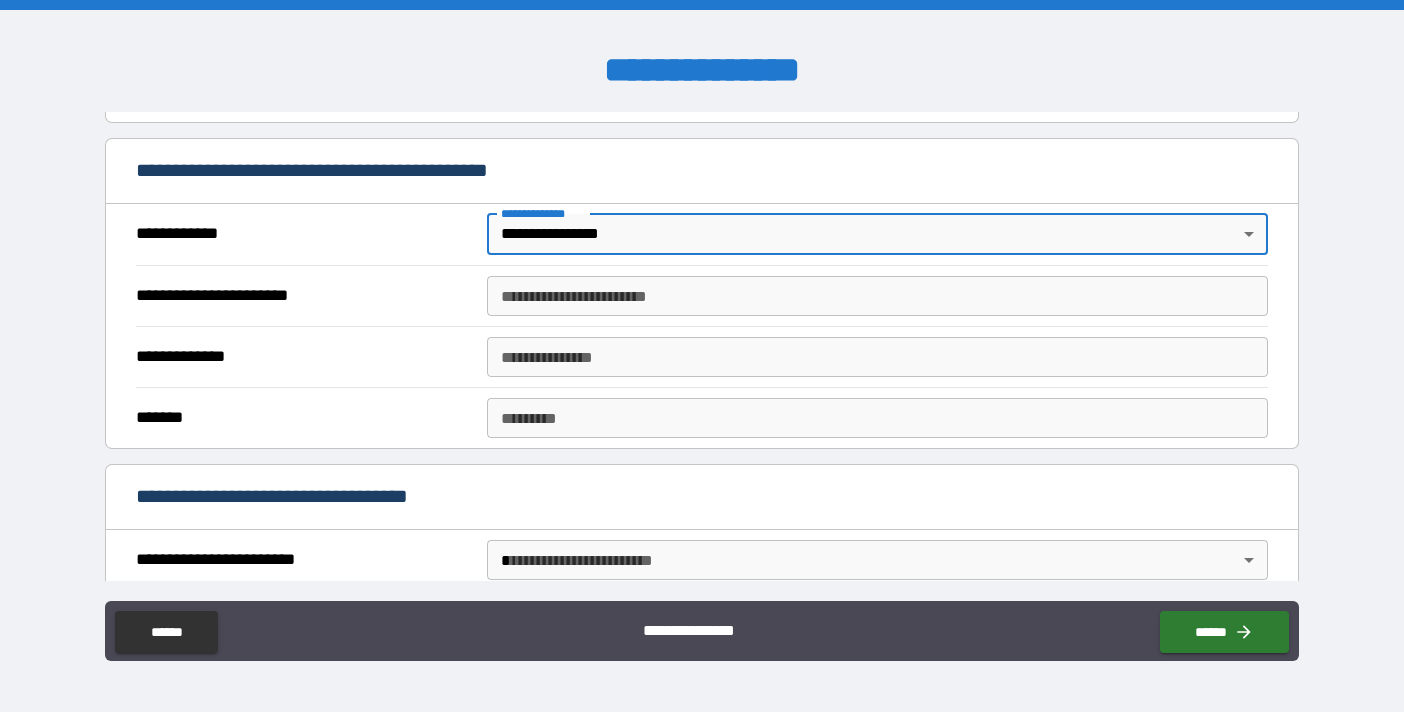 click on "**********" at bounding box center (877, 296) 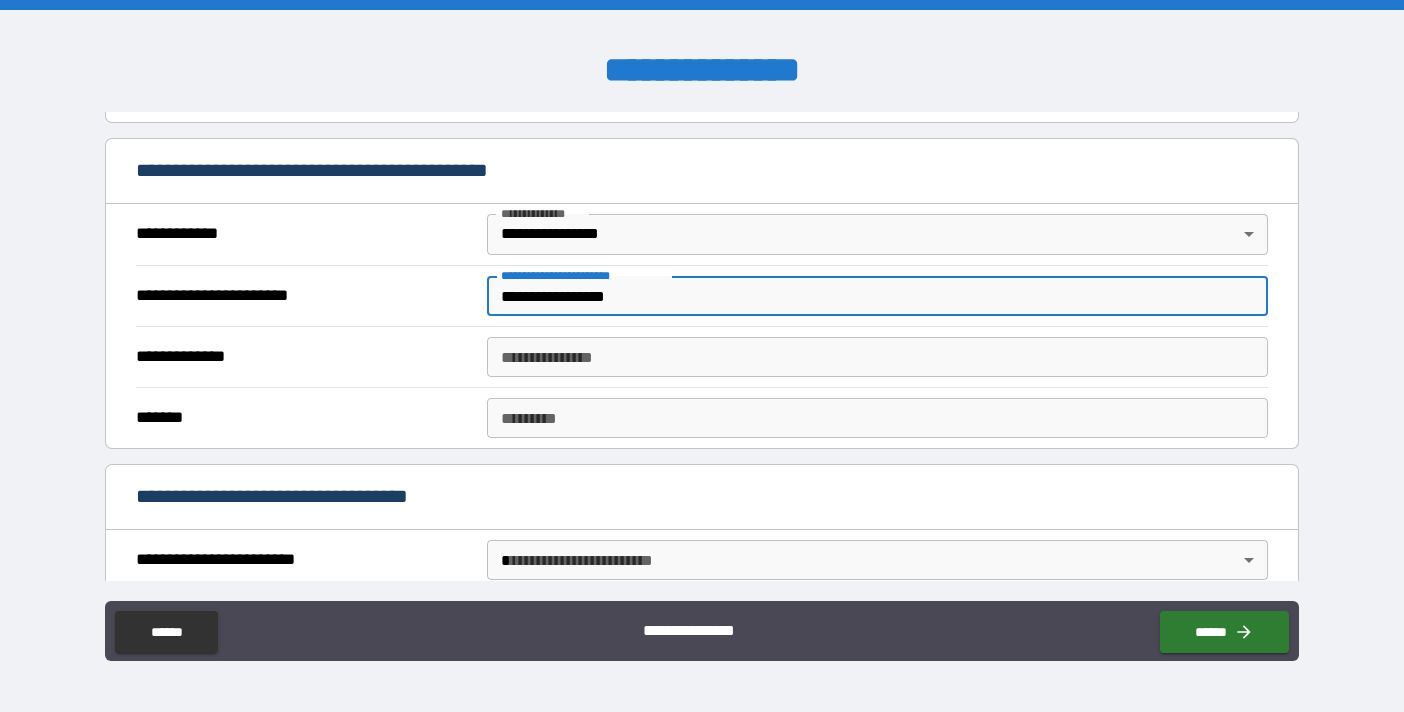 click on "**********" at bounding box center (877, 296) 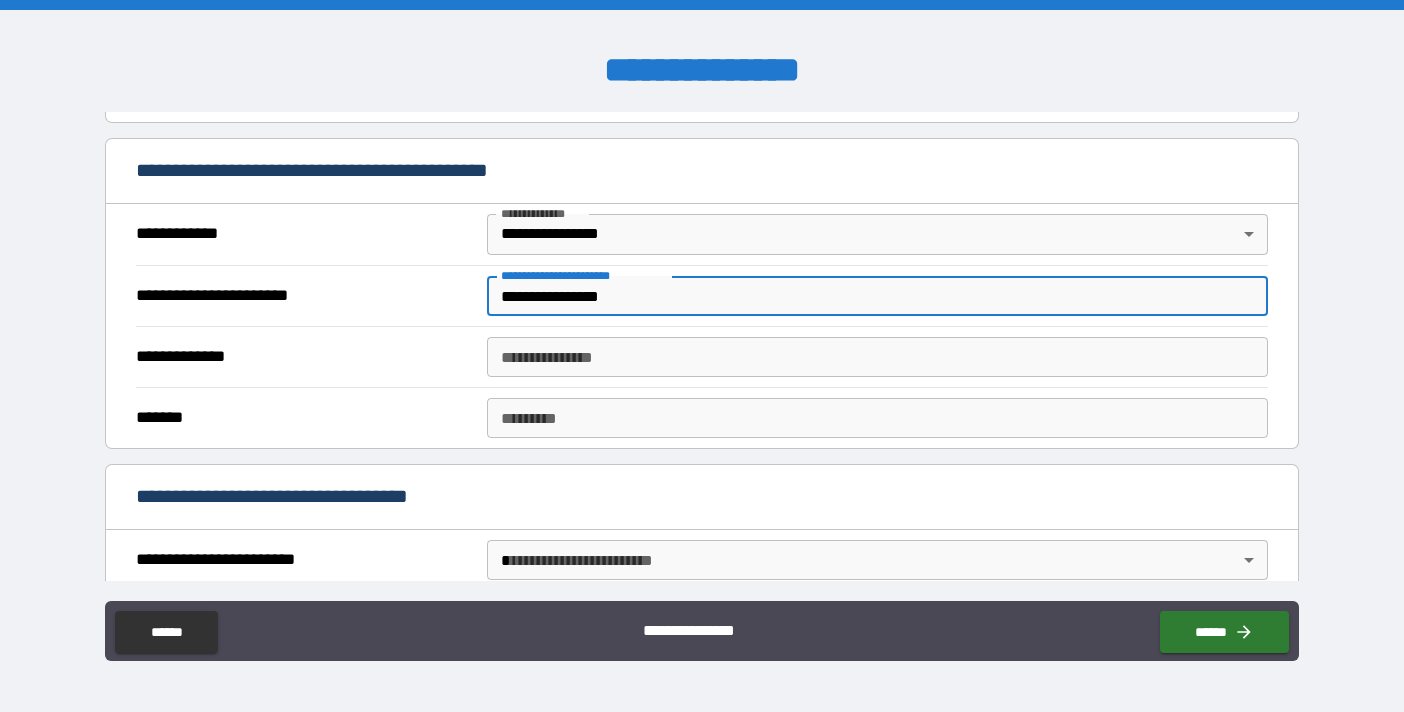 click on "**********" at bounding box center [877, 296] 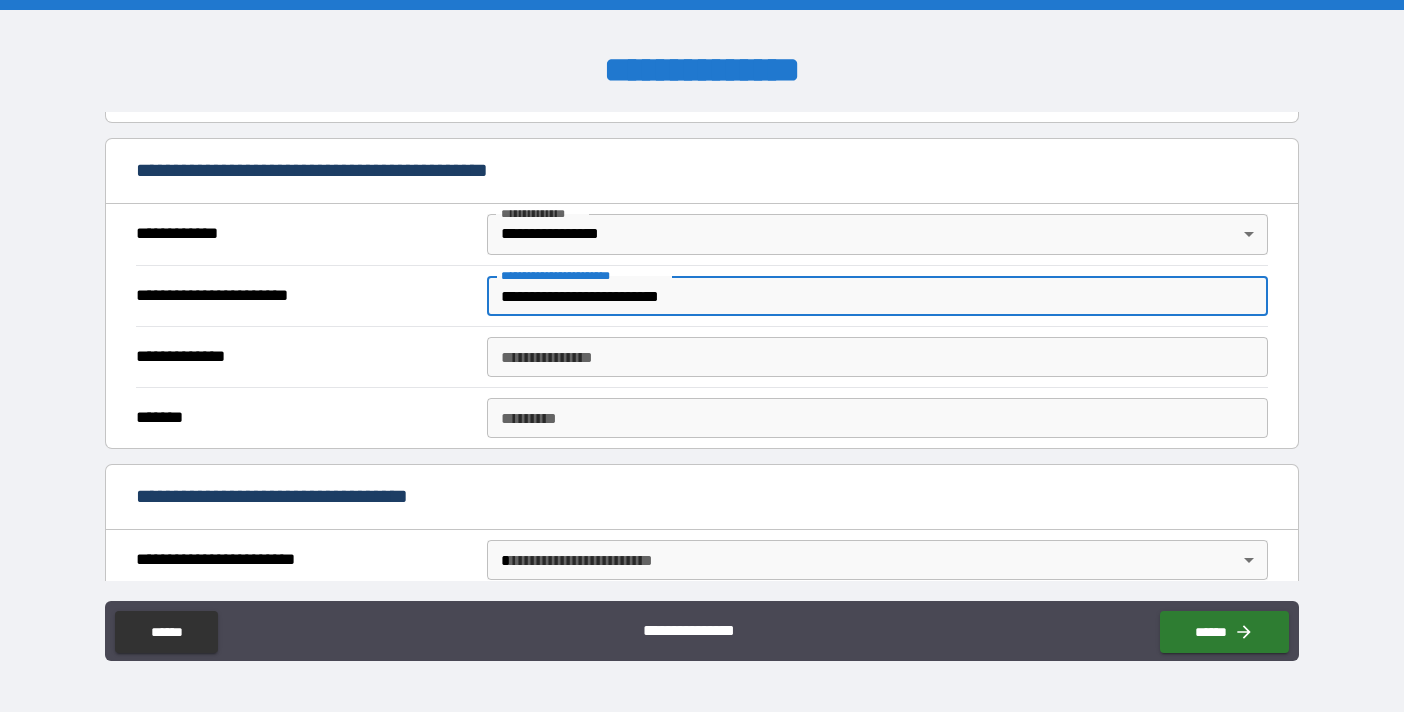 click on "**********" at bounding box center [877, 296] 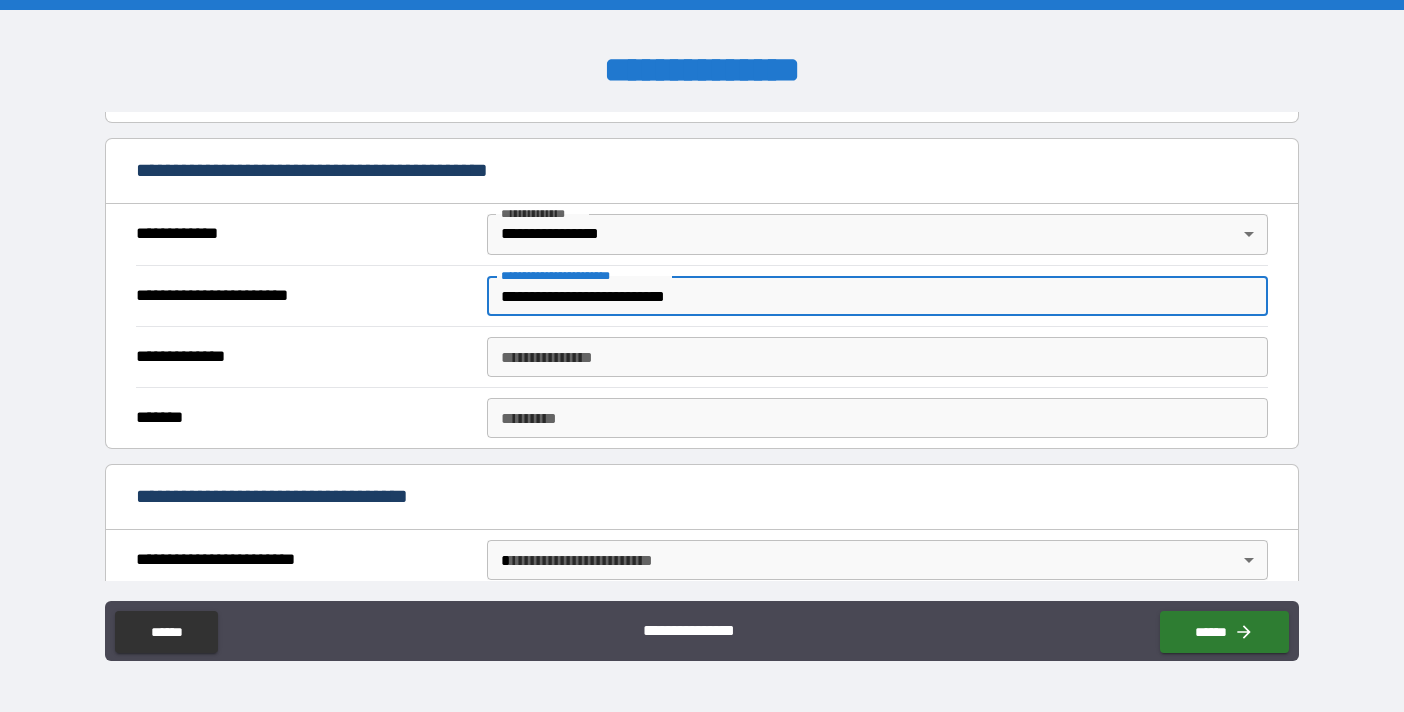type on "**********" 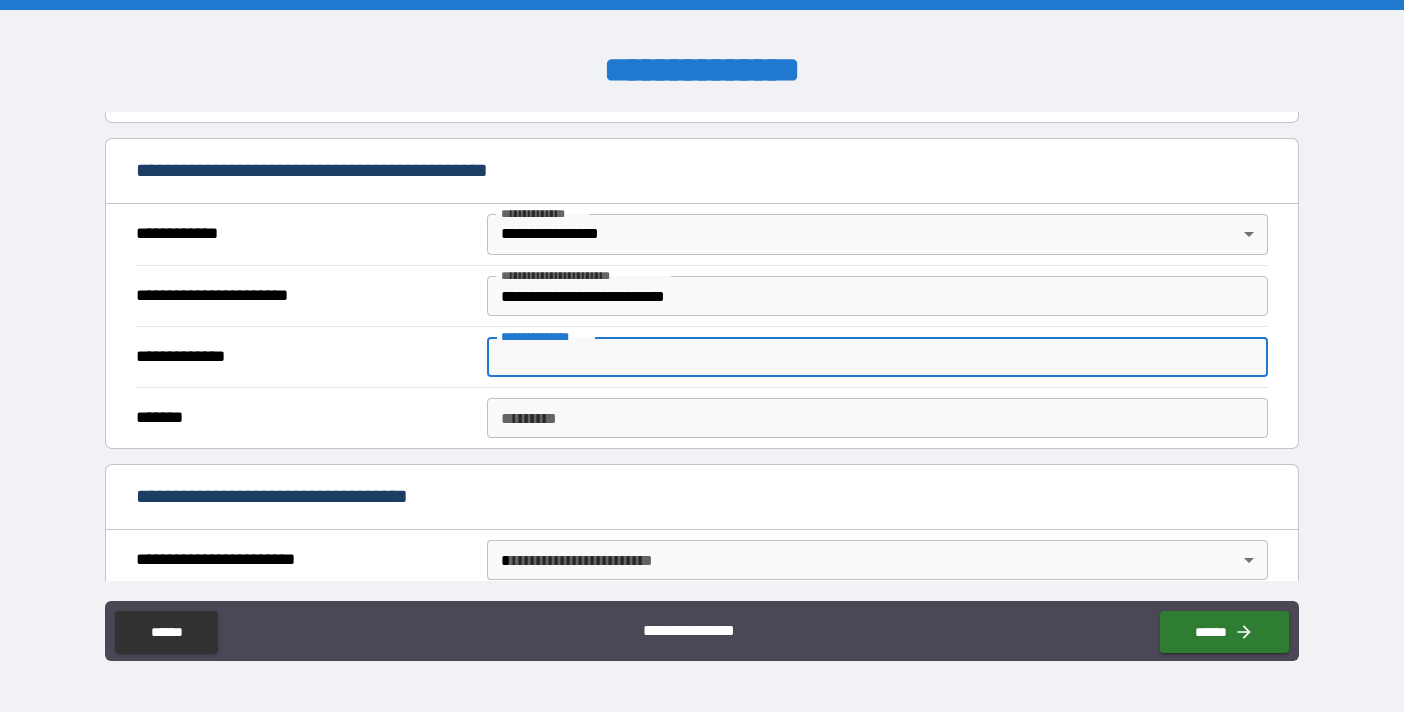 click on "**********" at bounding box center (877, 357) 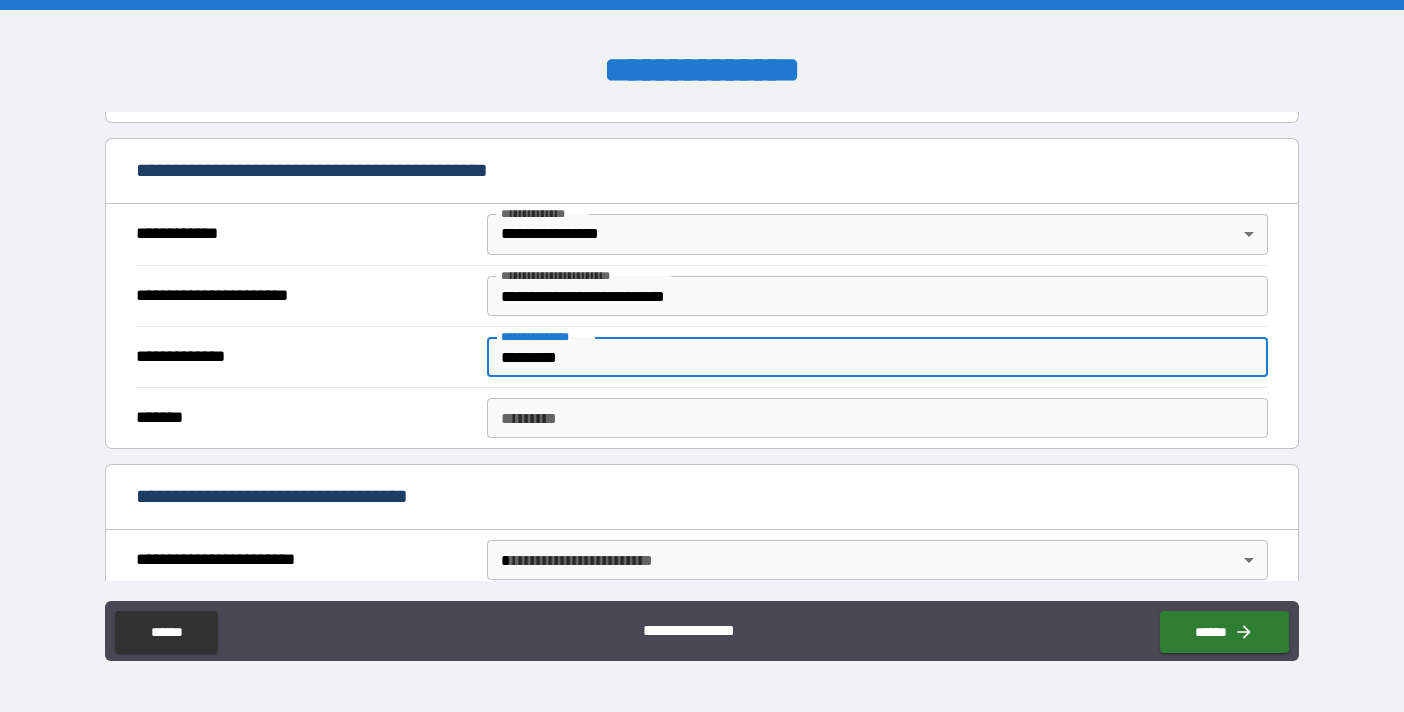 type on "*********" 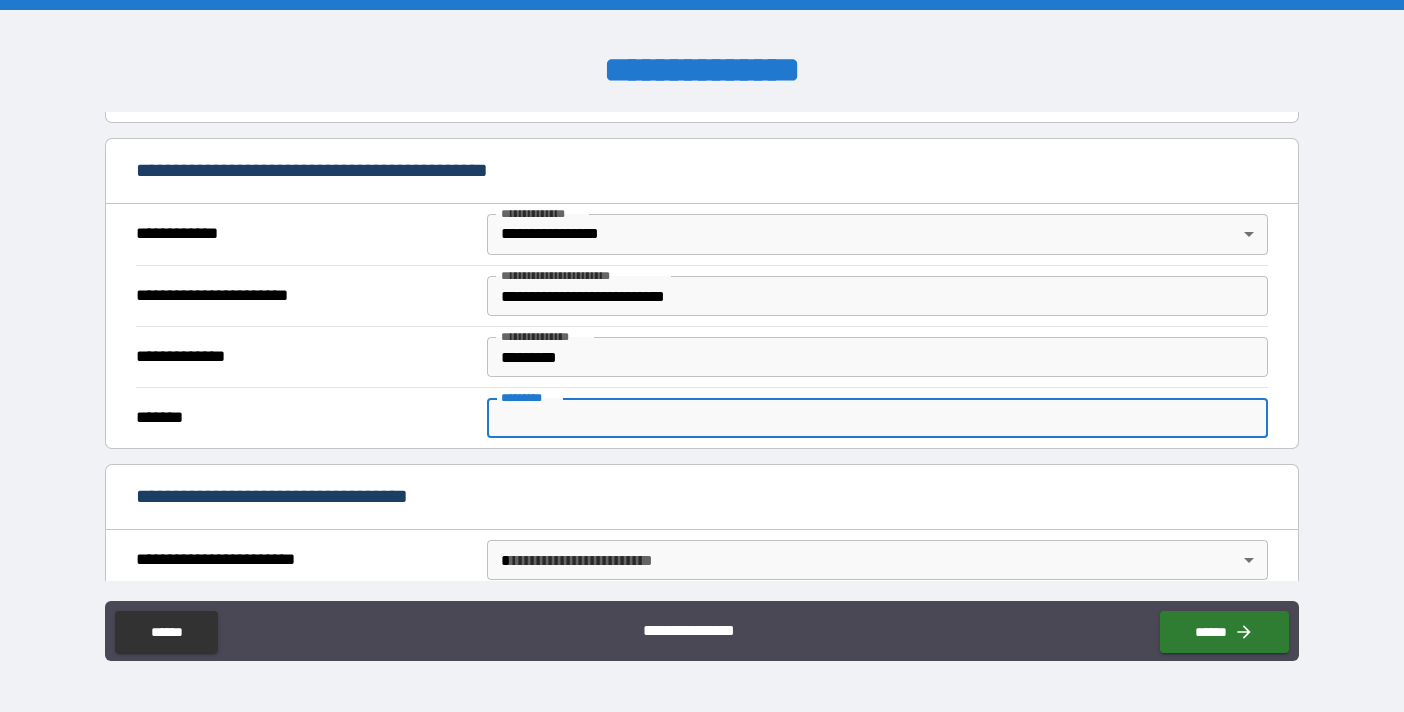 click on "*******   *" at bounding box center [877, 418] 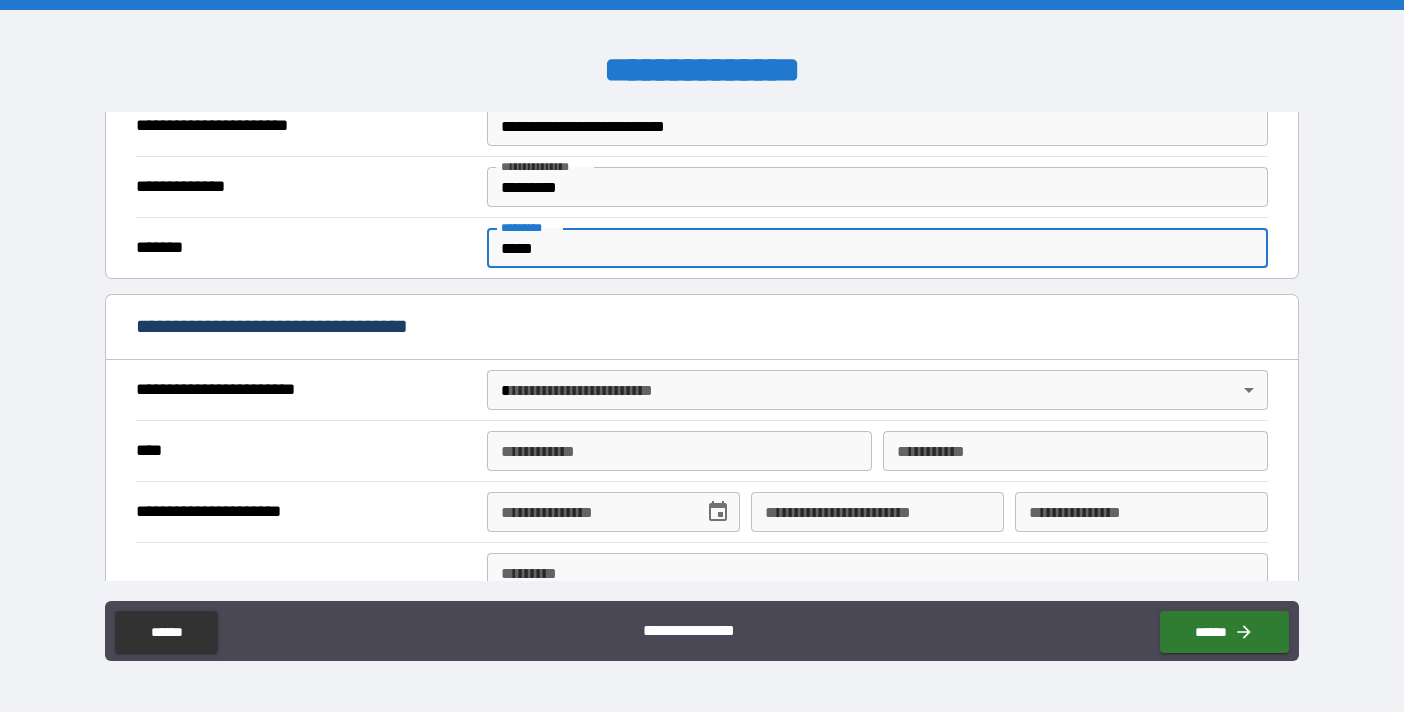 scroll, scrollTop: 586, scrollLeft: 0, axis: vertical 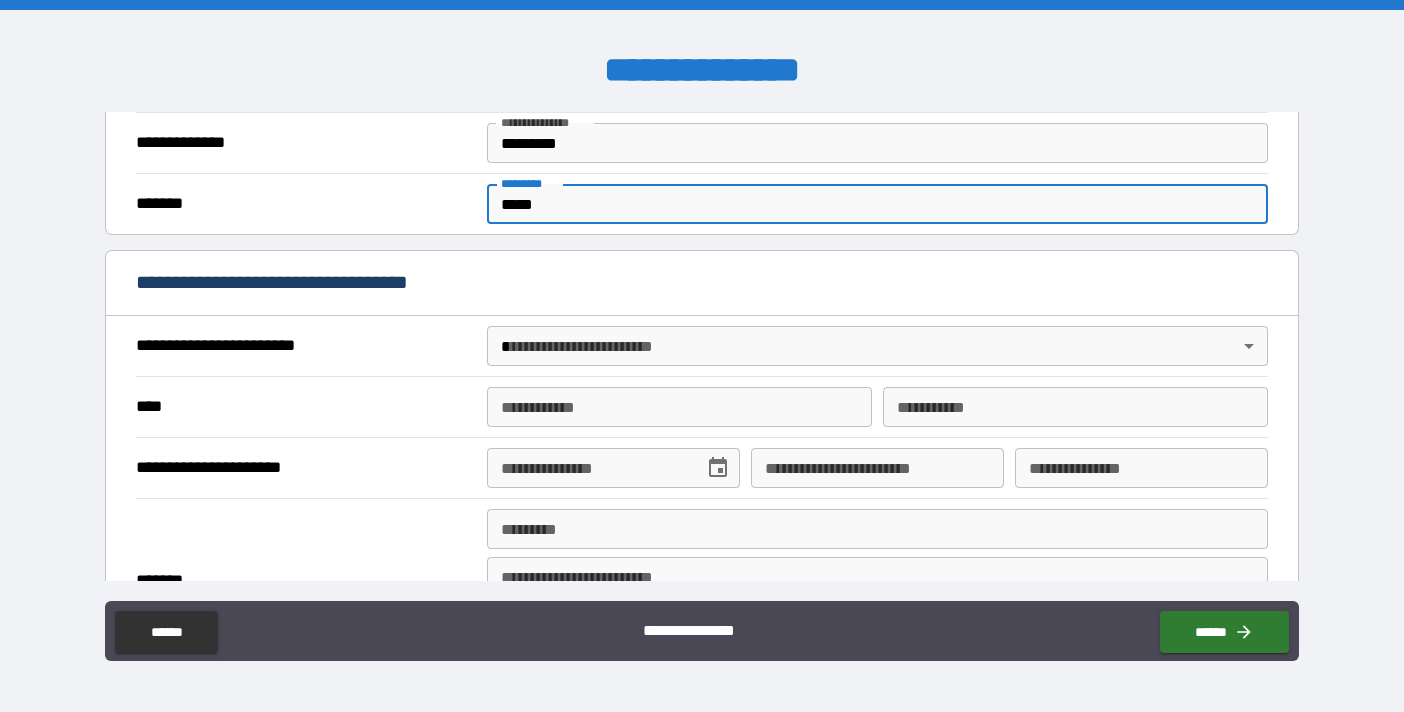 type on "*****" 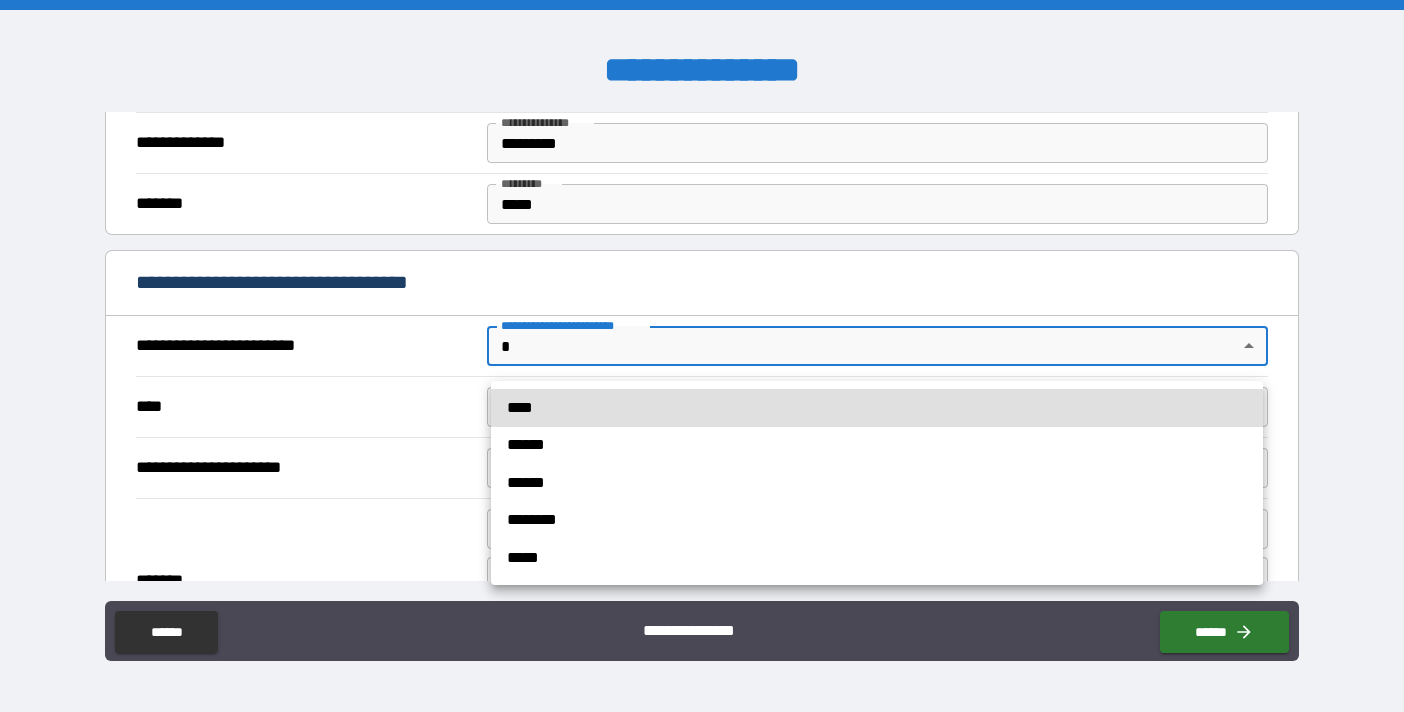 click on "**********" at bounding box center [702, 356] 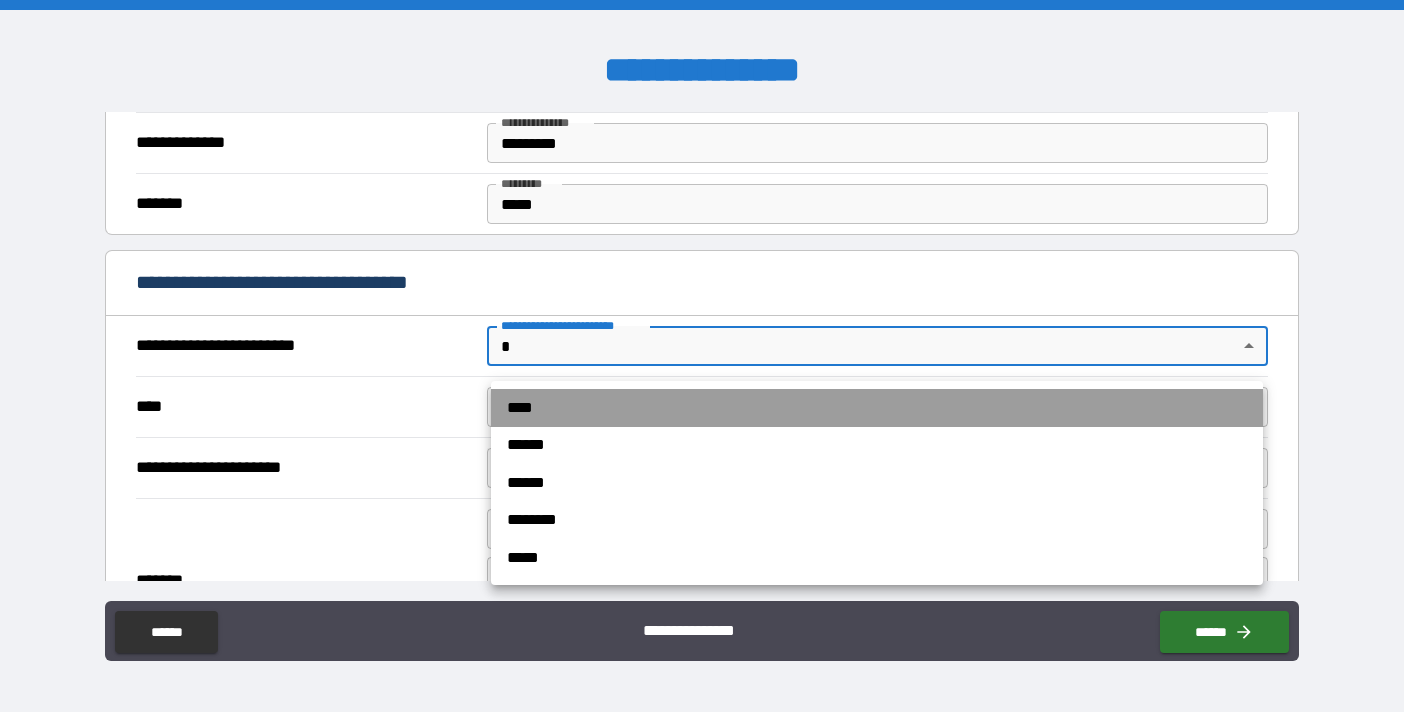click on "****" at bounding box center (877, 408) 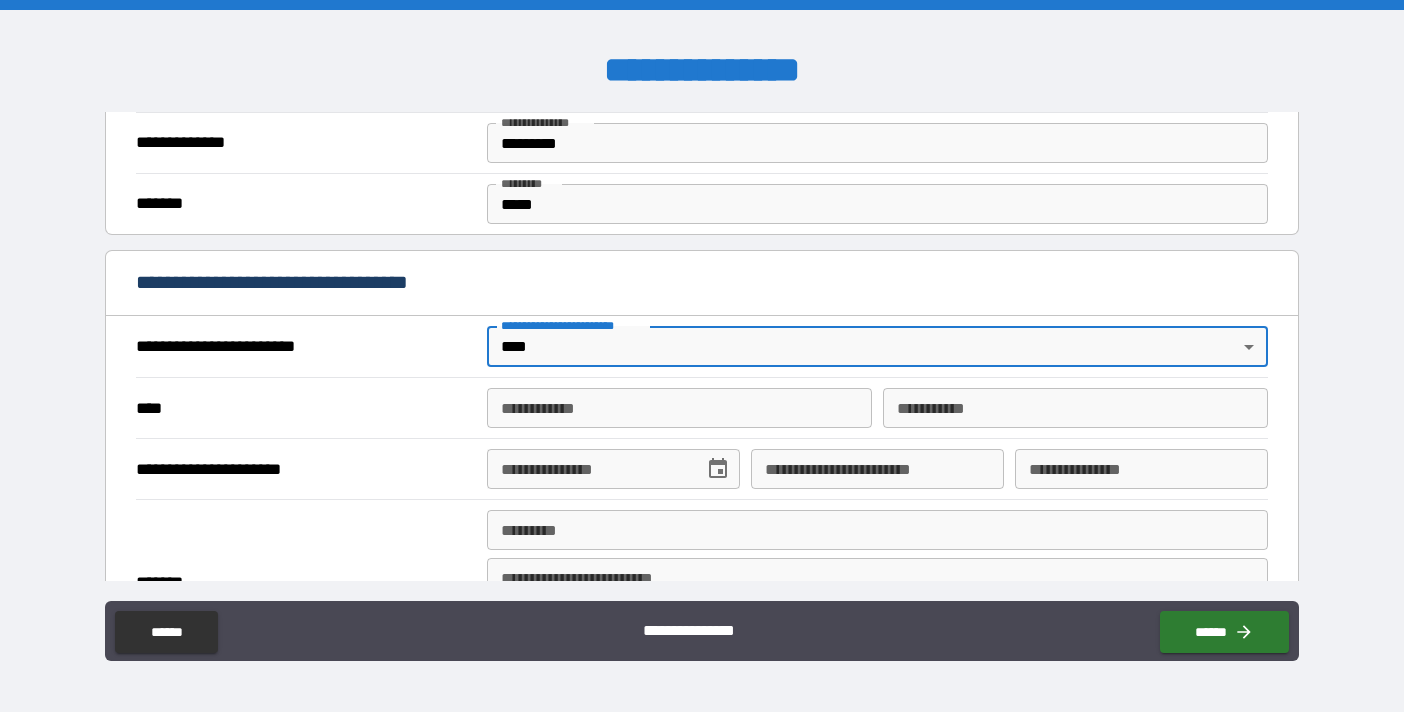 click on "**********" at bounding box center (679, 408) 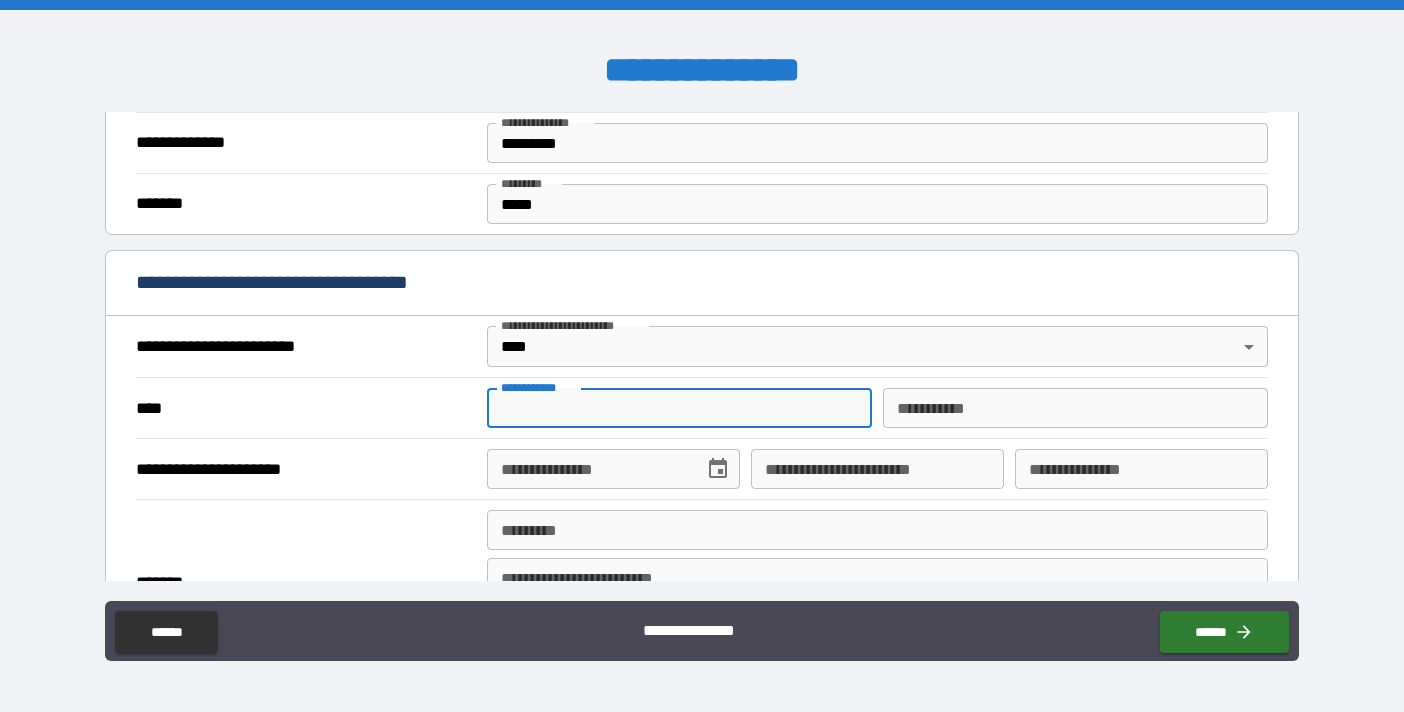 type on "*****" 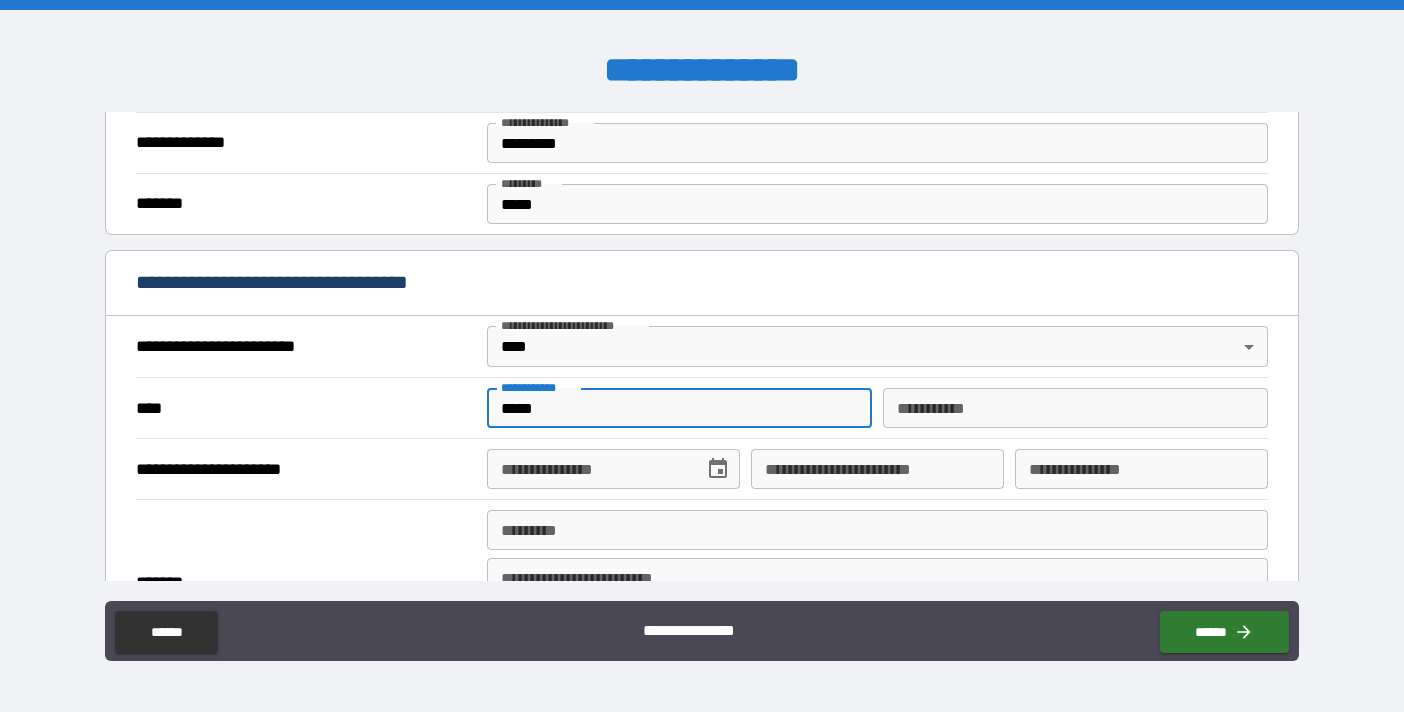 type on "*****" 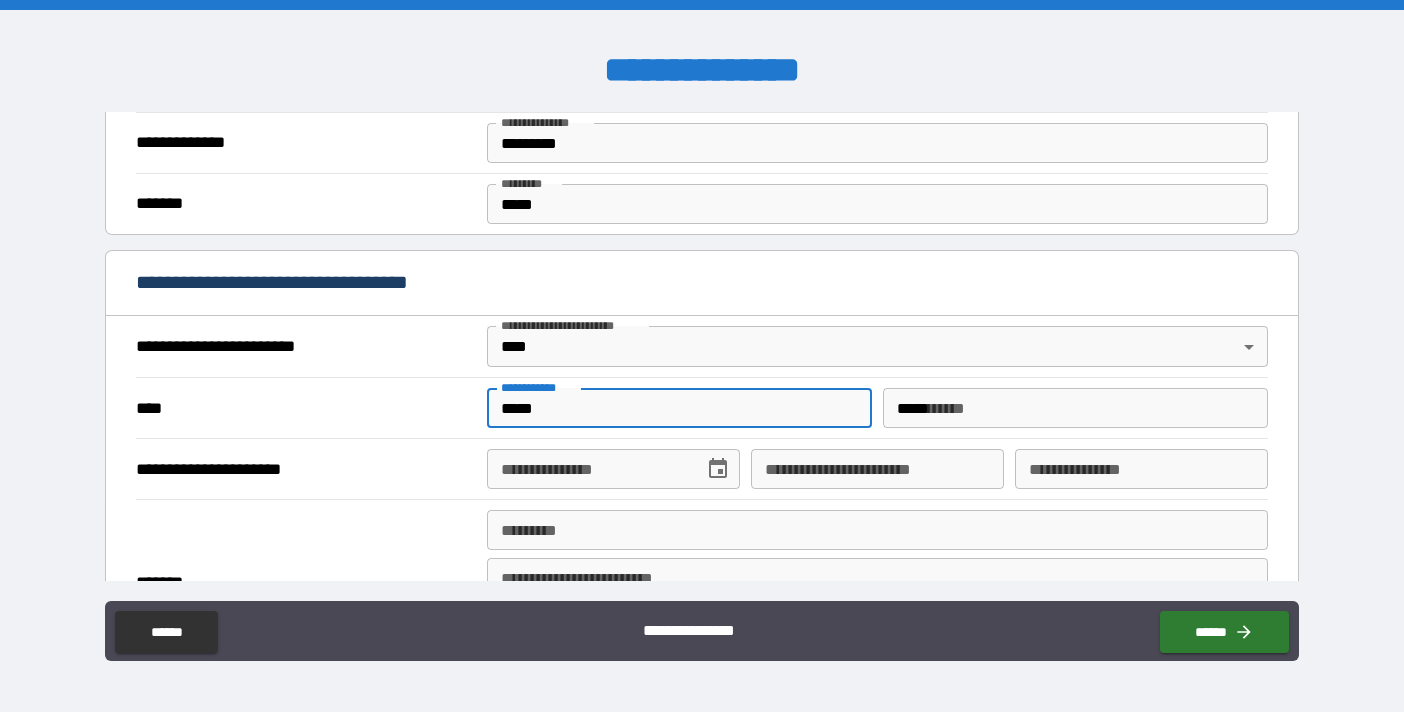 type on "**********" 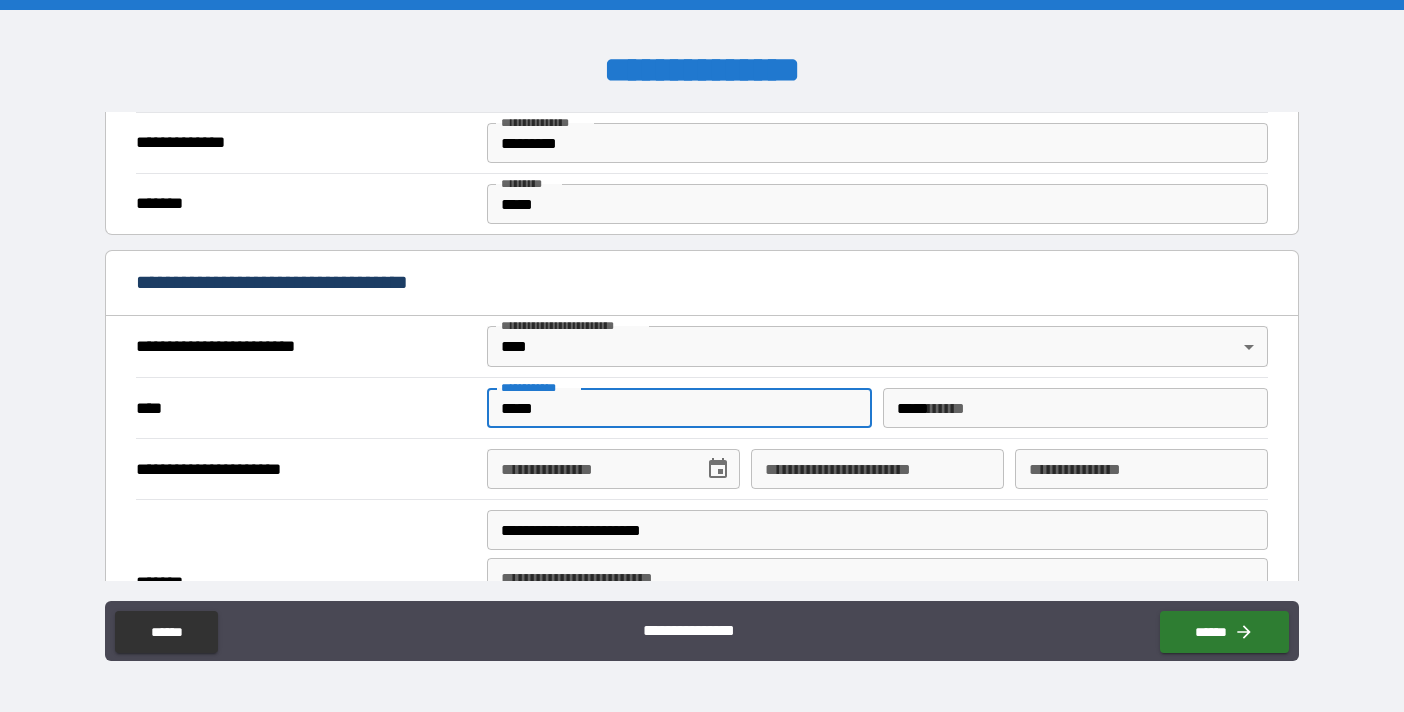 type on "*********" 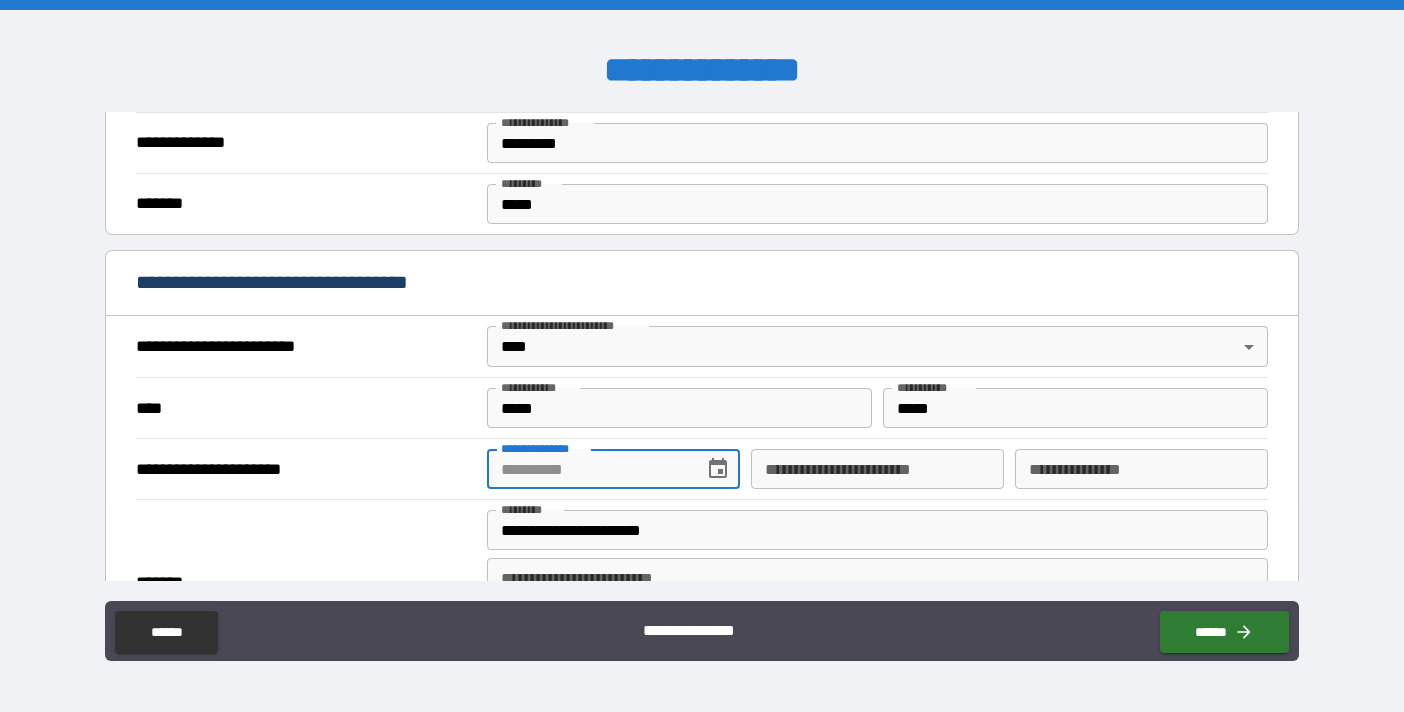 click on "**********" at bounding box center (588, 469) 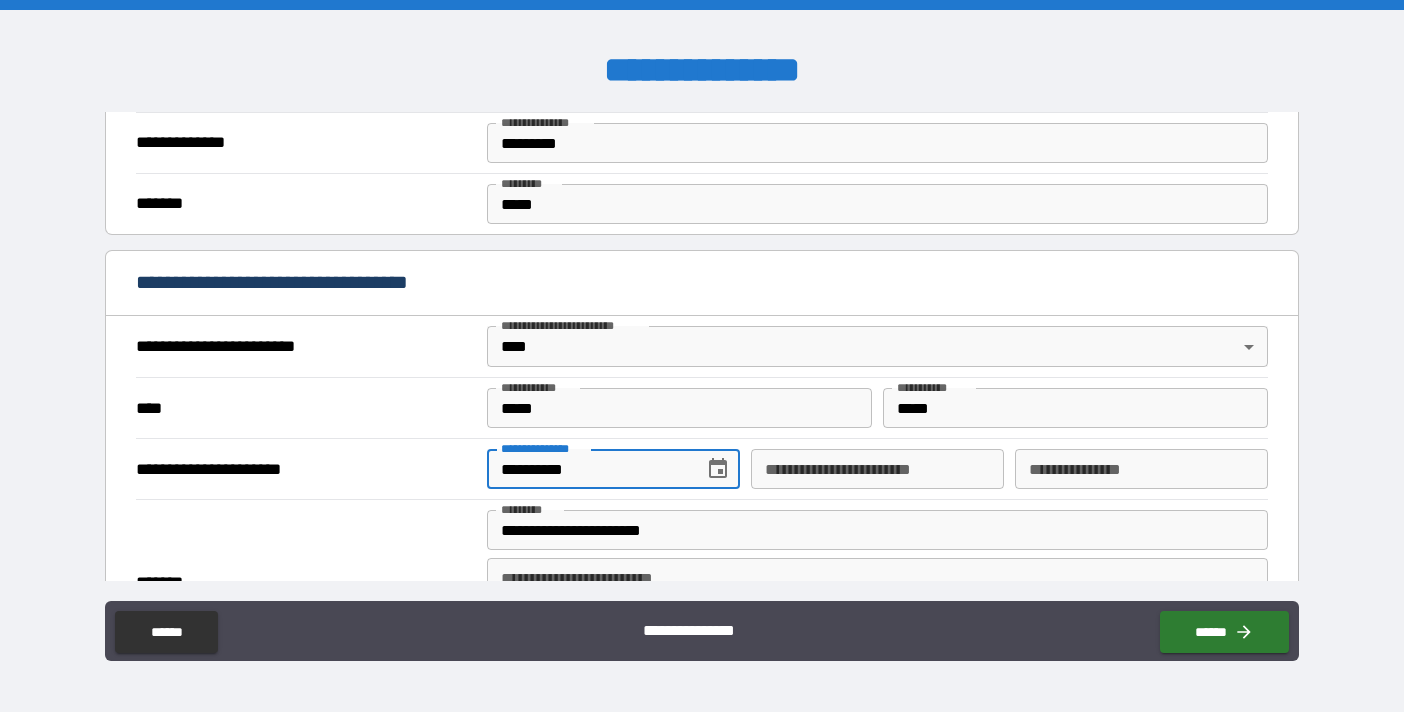 type on "**********" 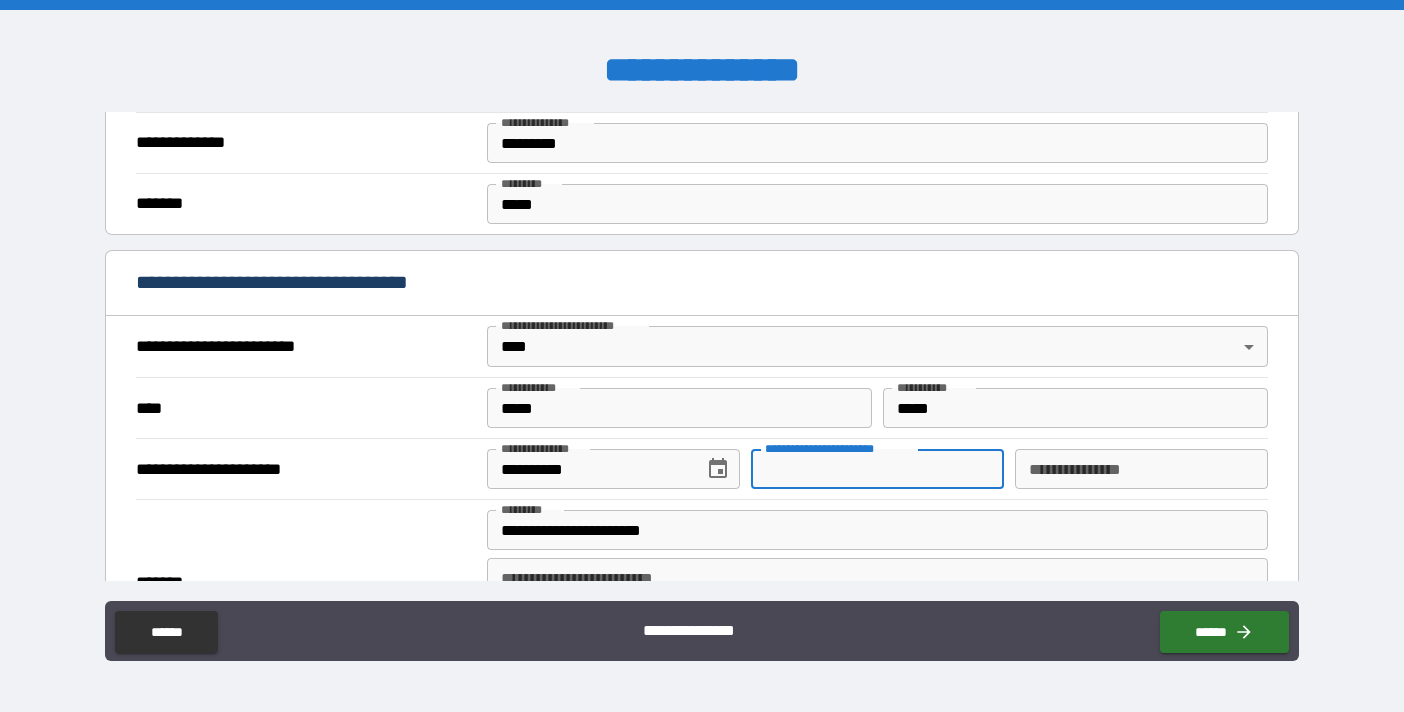 click on "**********" at bounding box center (877, 469) 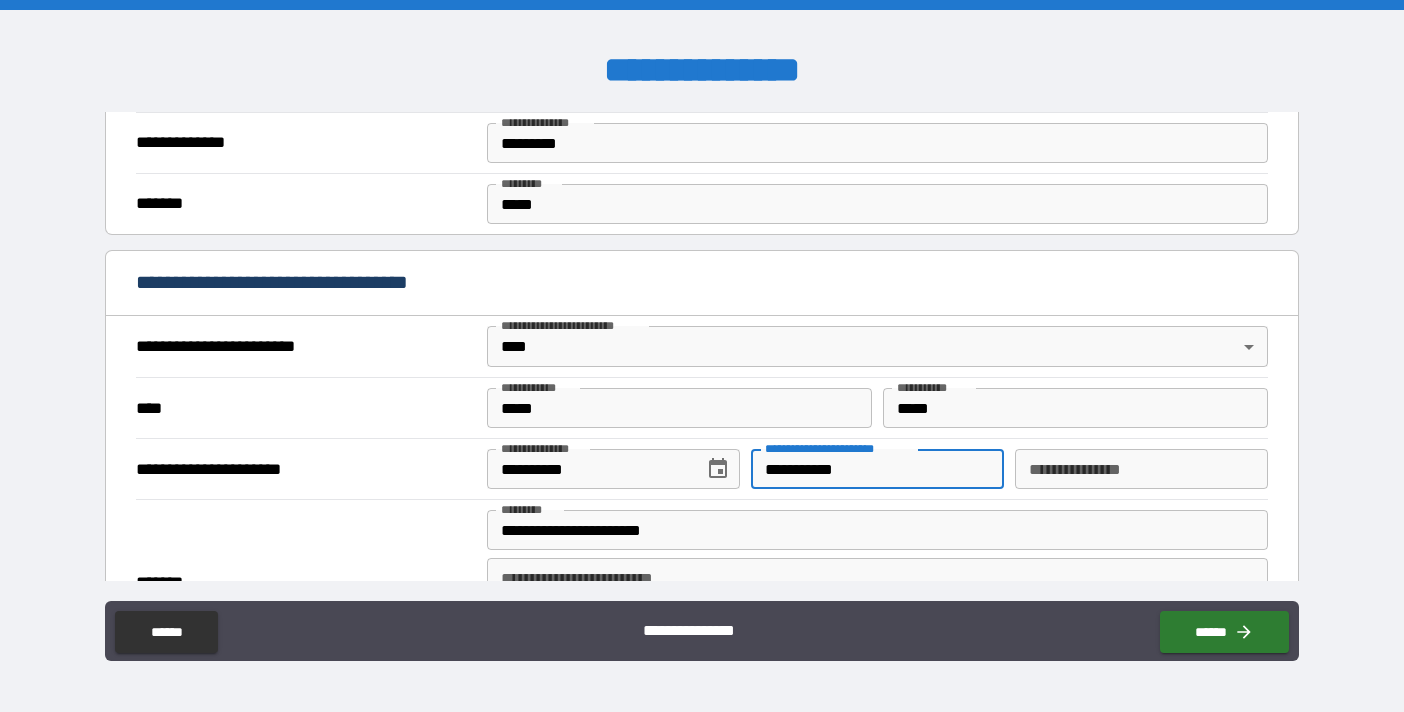 type on "**********" 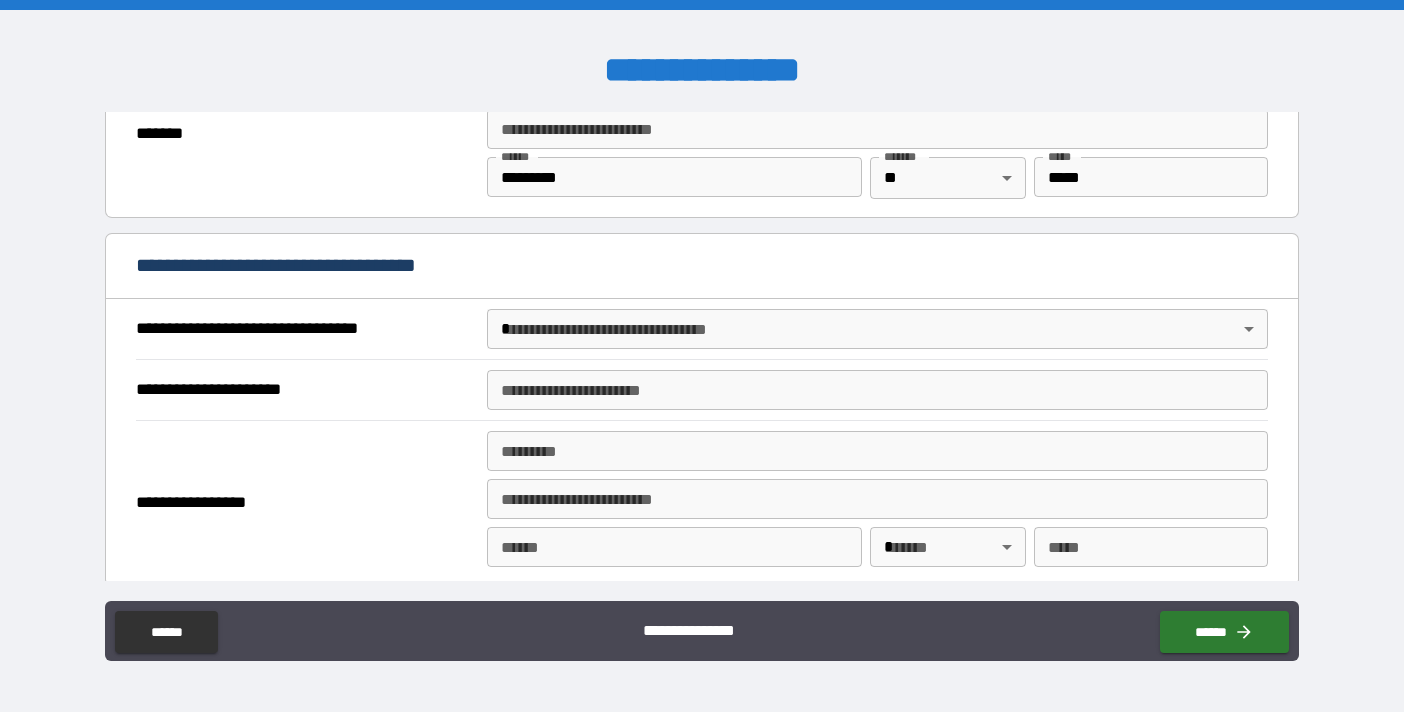 scroll, scrollTop: 1044, scrollLeft: 0, axis: vertical 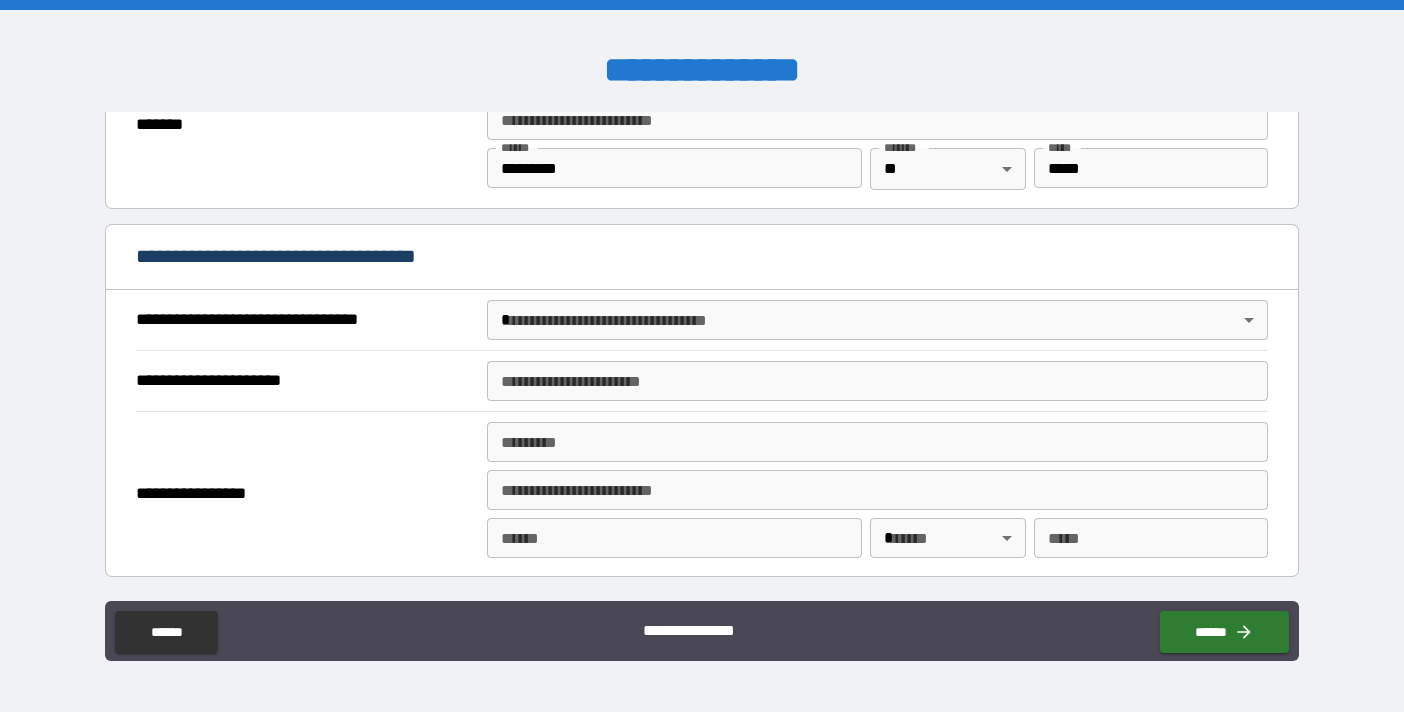 type on "*******" 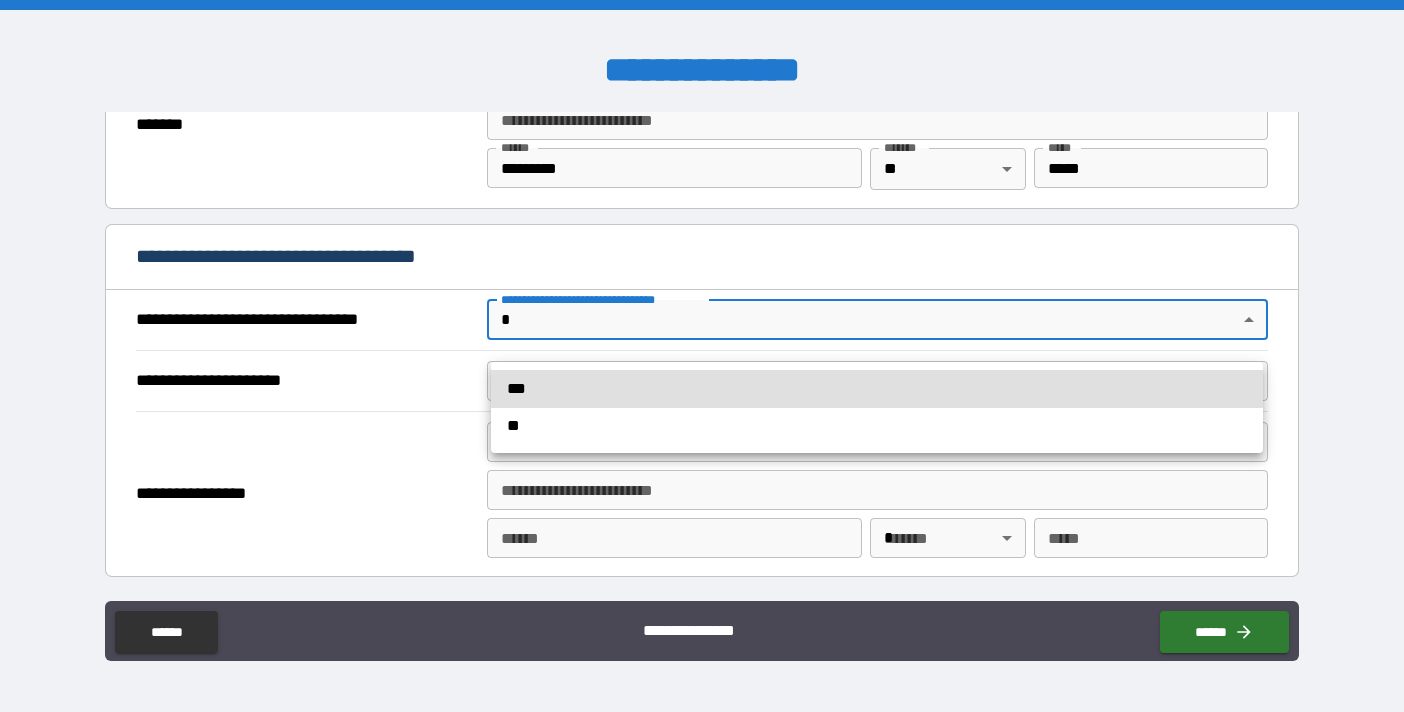 click on "**********" at bounding box center [702, 356] 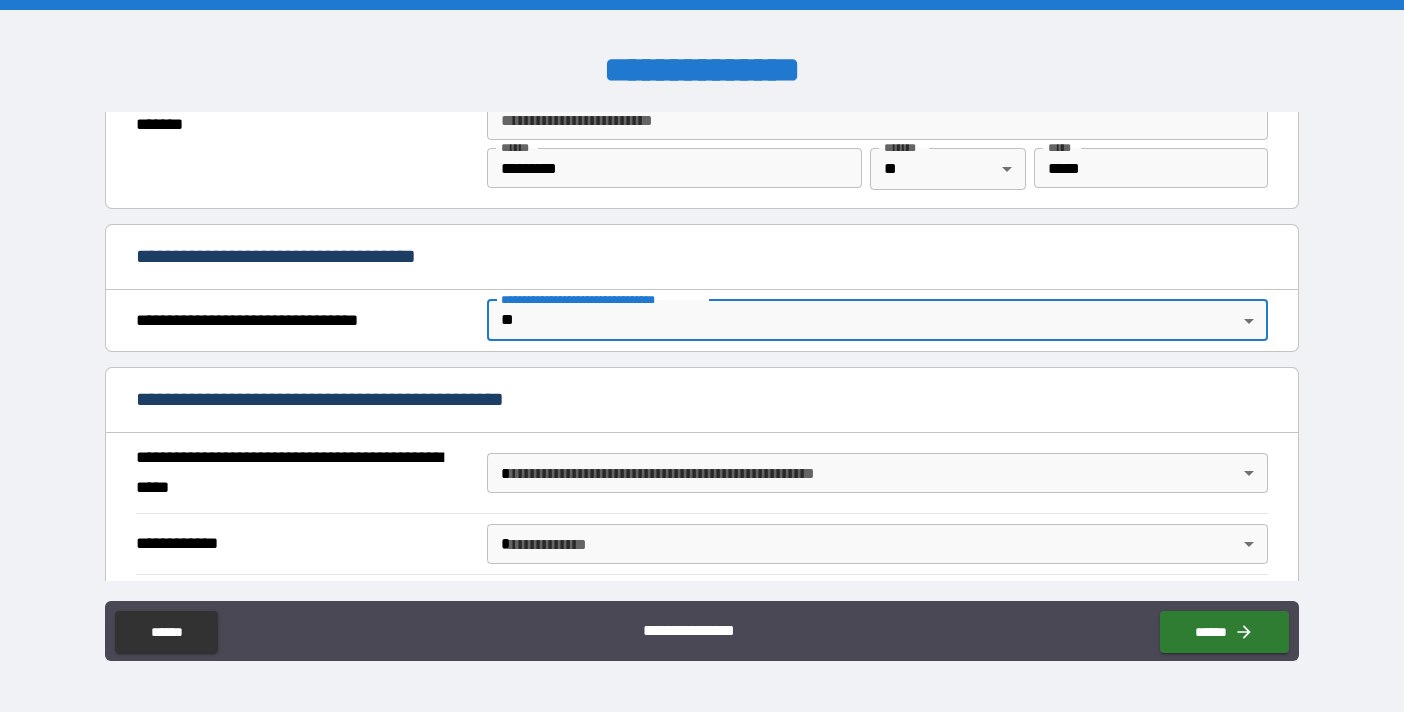 scroll, scrollTop: 1090, scrollLeft: 0, axis: vertical 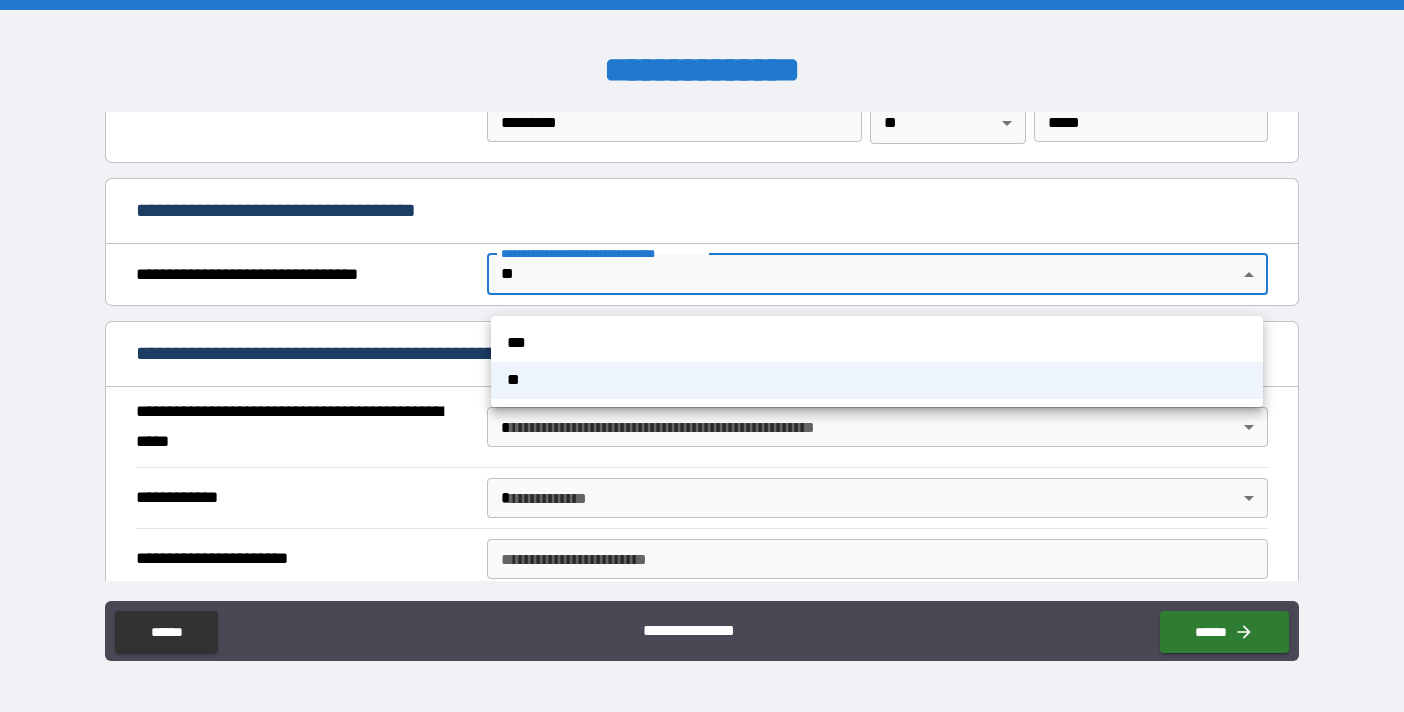 click on "**********" at bounding box center (702, 356) 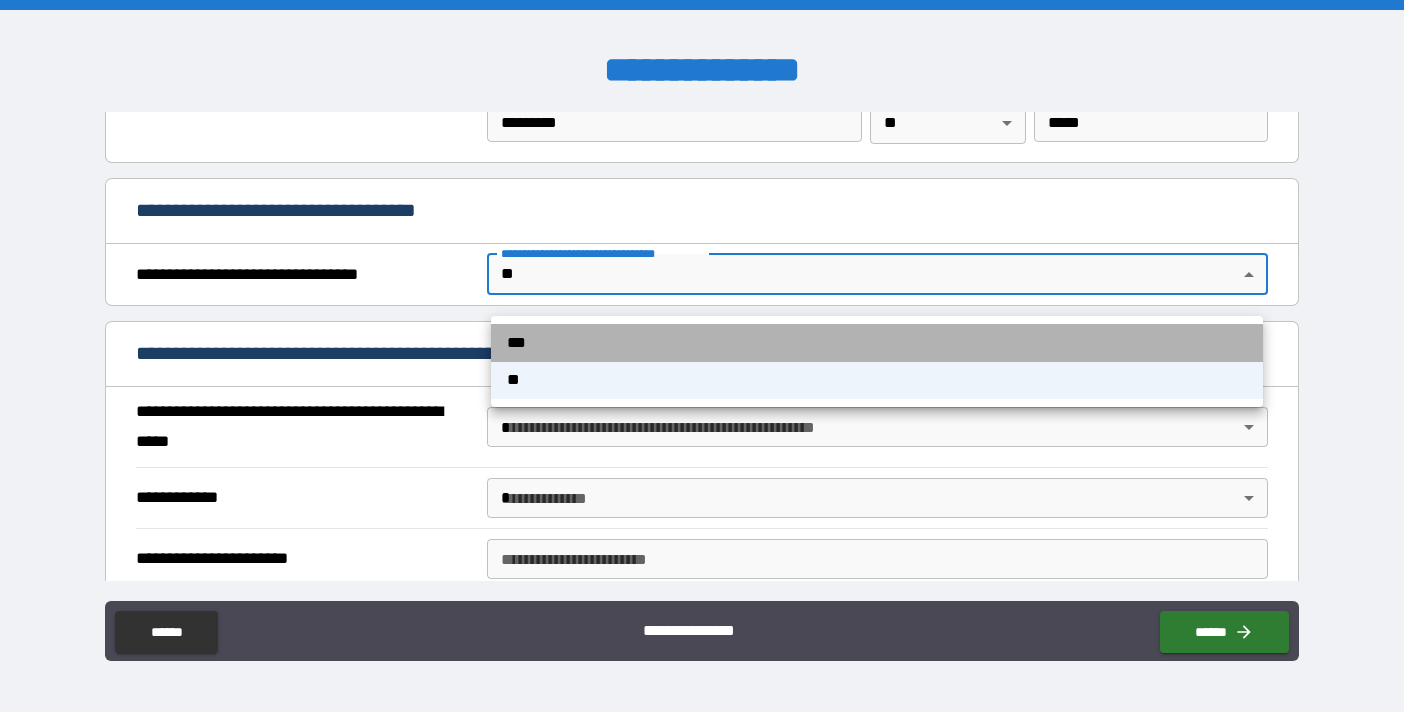 click on "***" at bounding box center [877, 343] 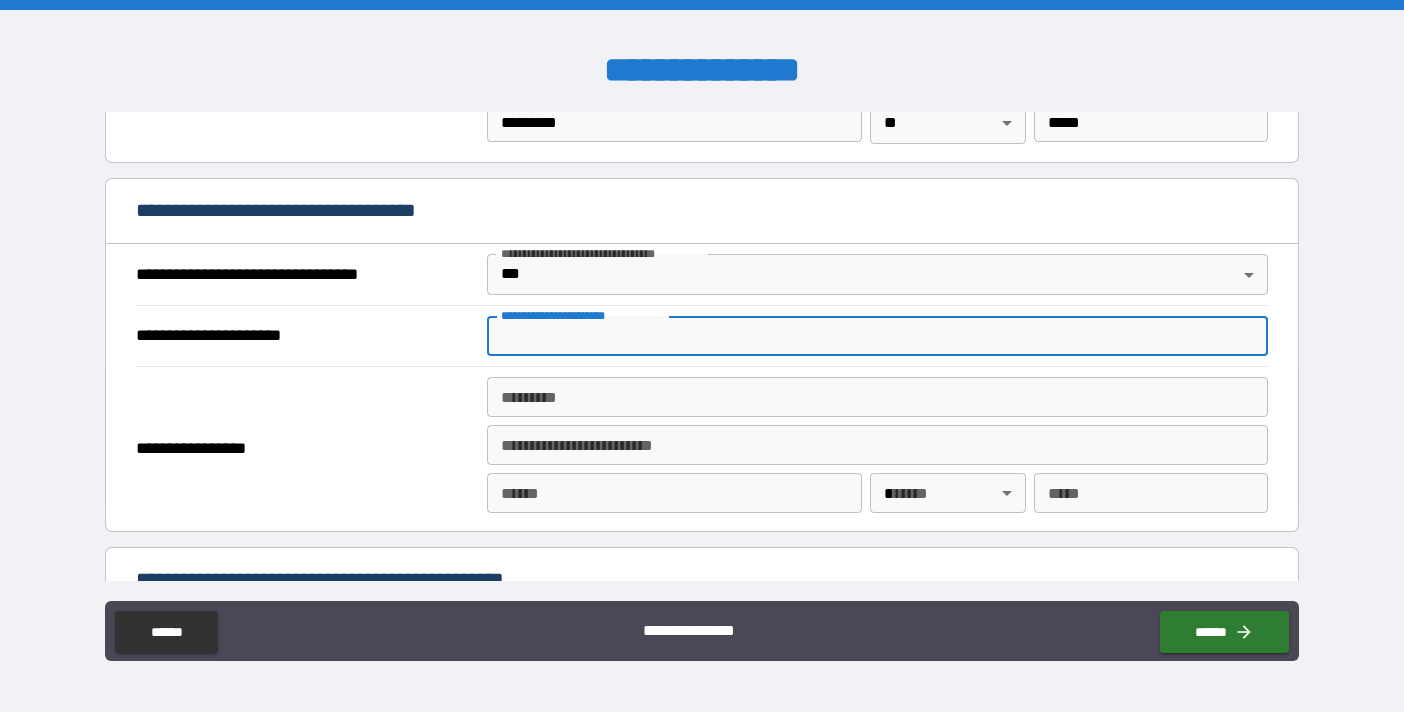 click on "**********" at bounding box center [877, 336] 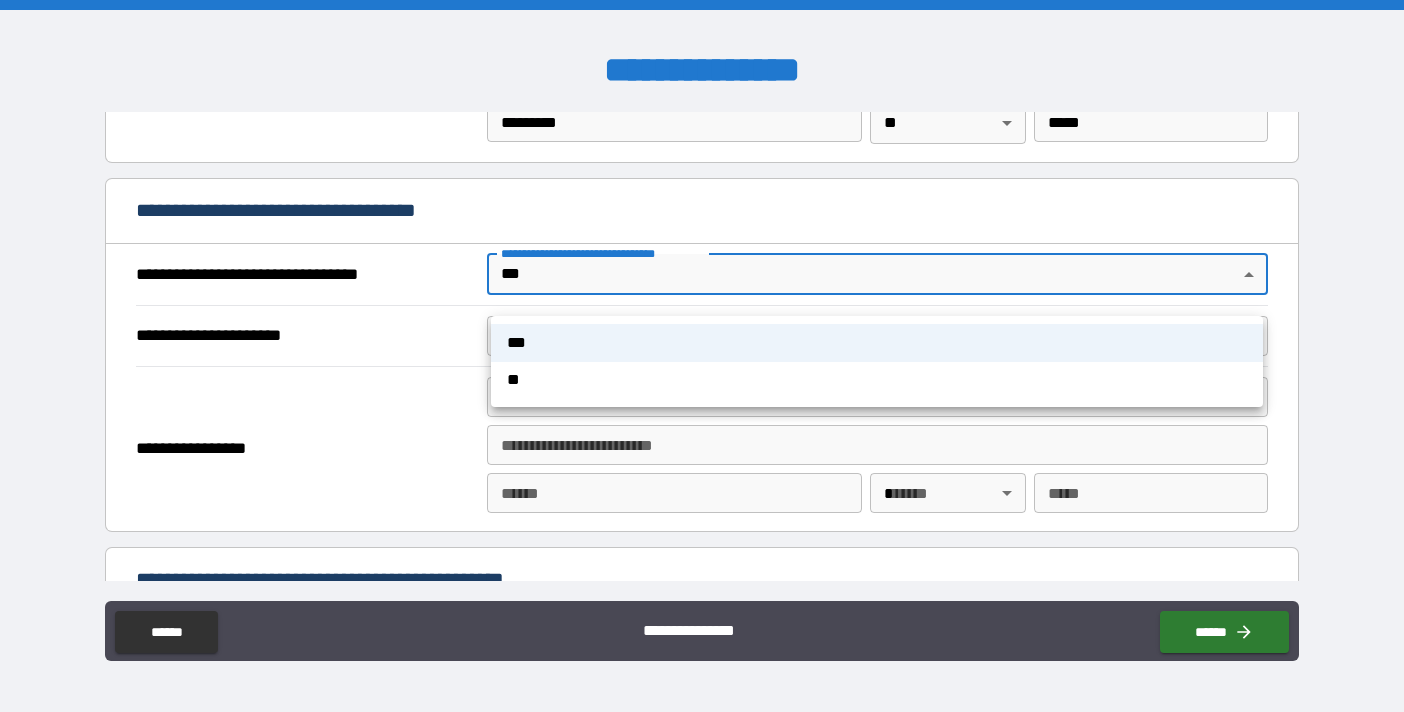 click on "**********" at bounding box center (702, 356) 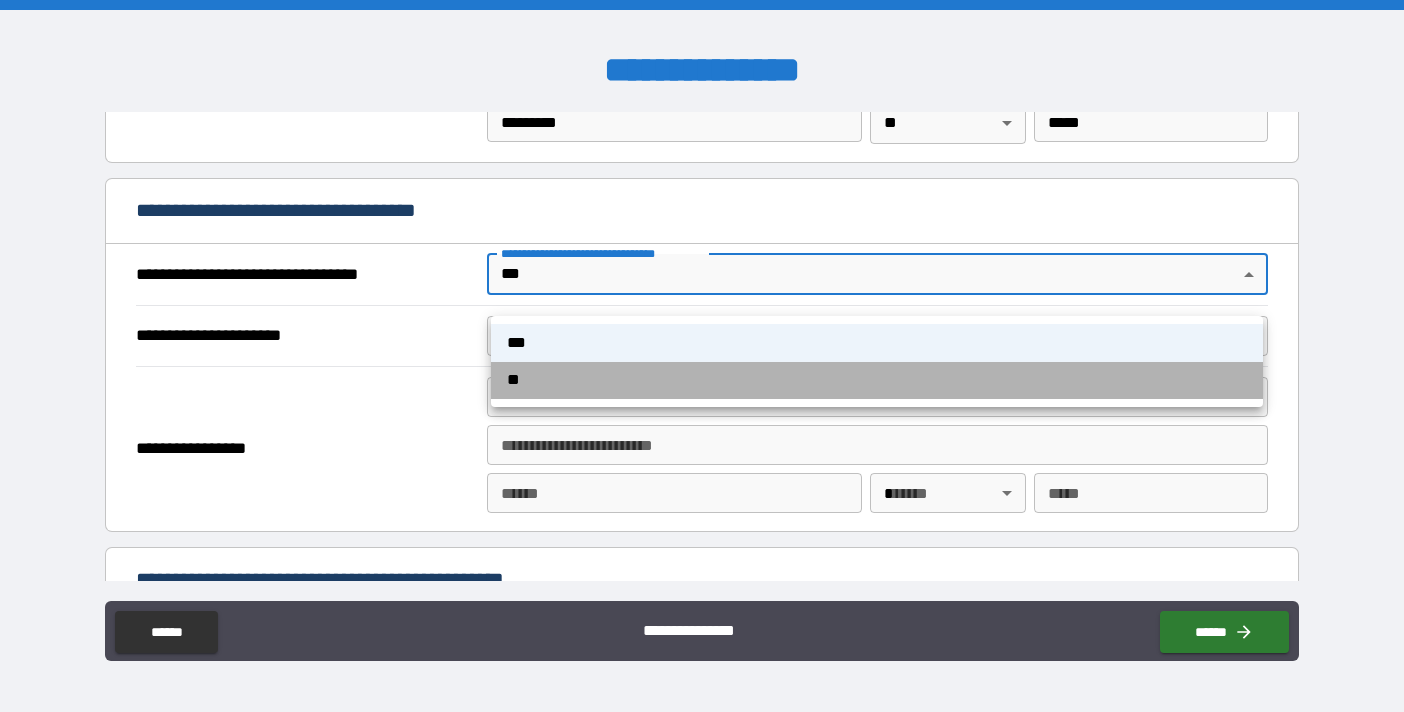 click on "**" at bounding box center [877, 381] 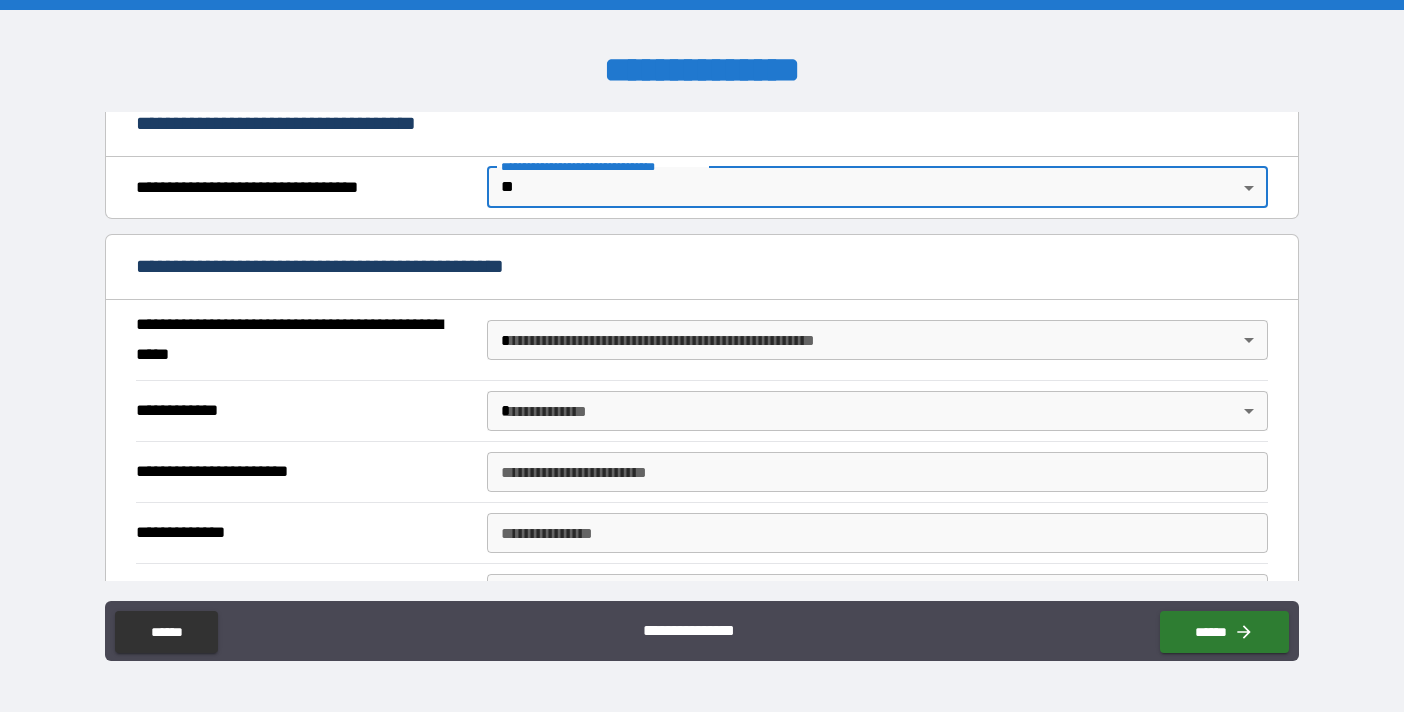 scroll, scrollTop: 1179, scrollLeft: 0, axis: vertical 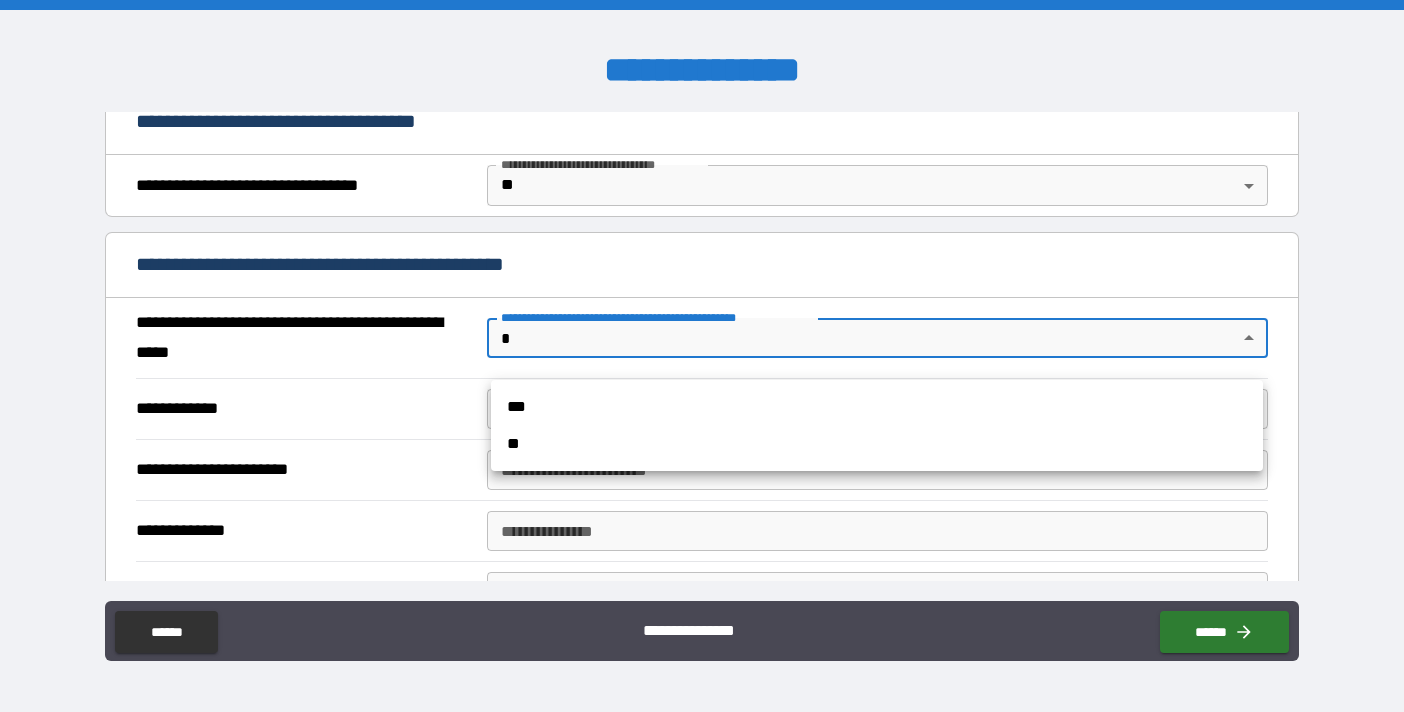 click on "**********" at bounding box center (702, 356) 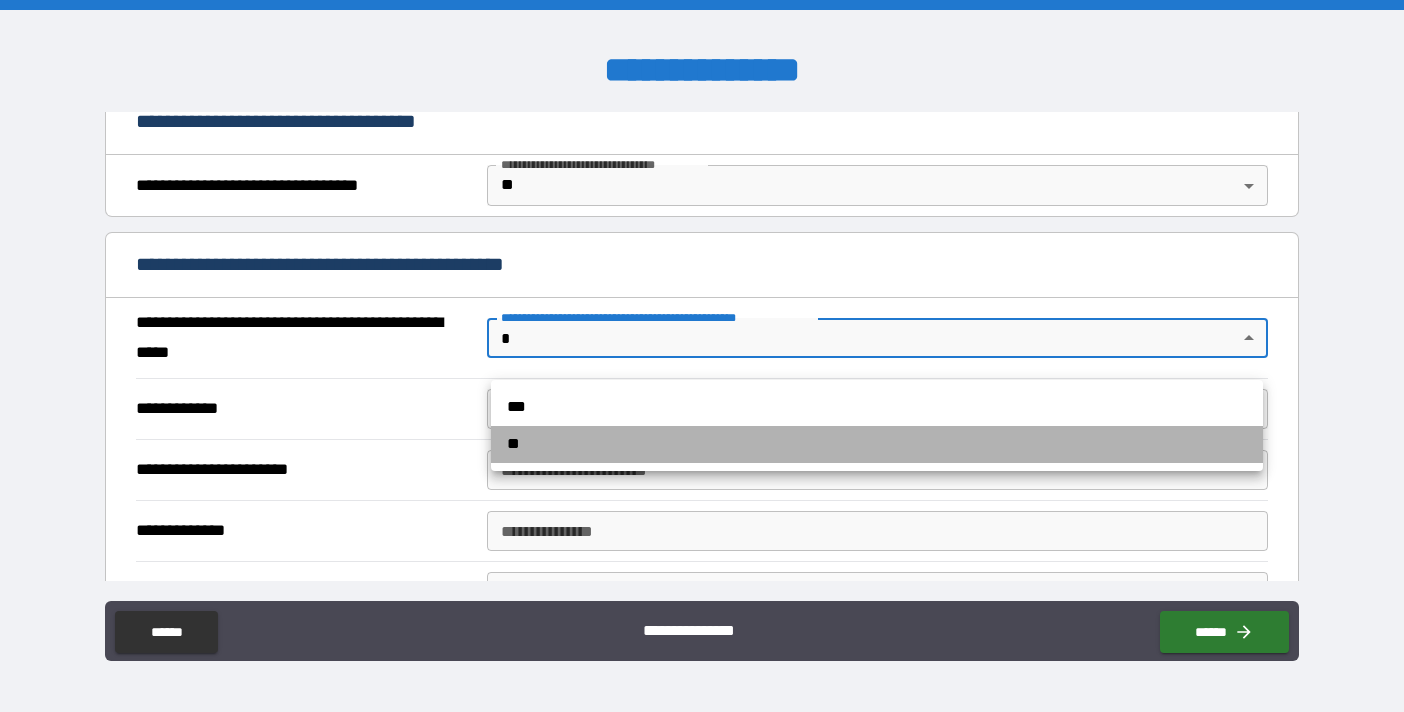 click on "**" at bounding box center (877, 445) 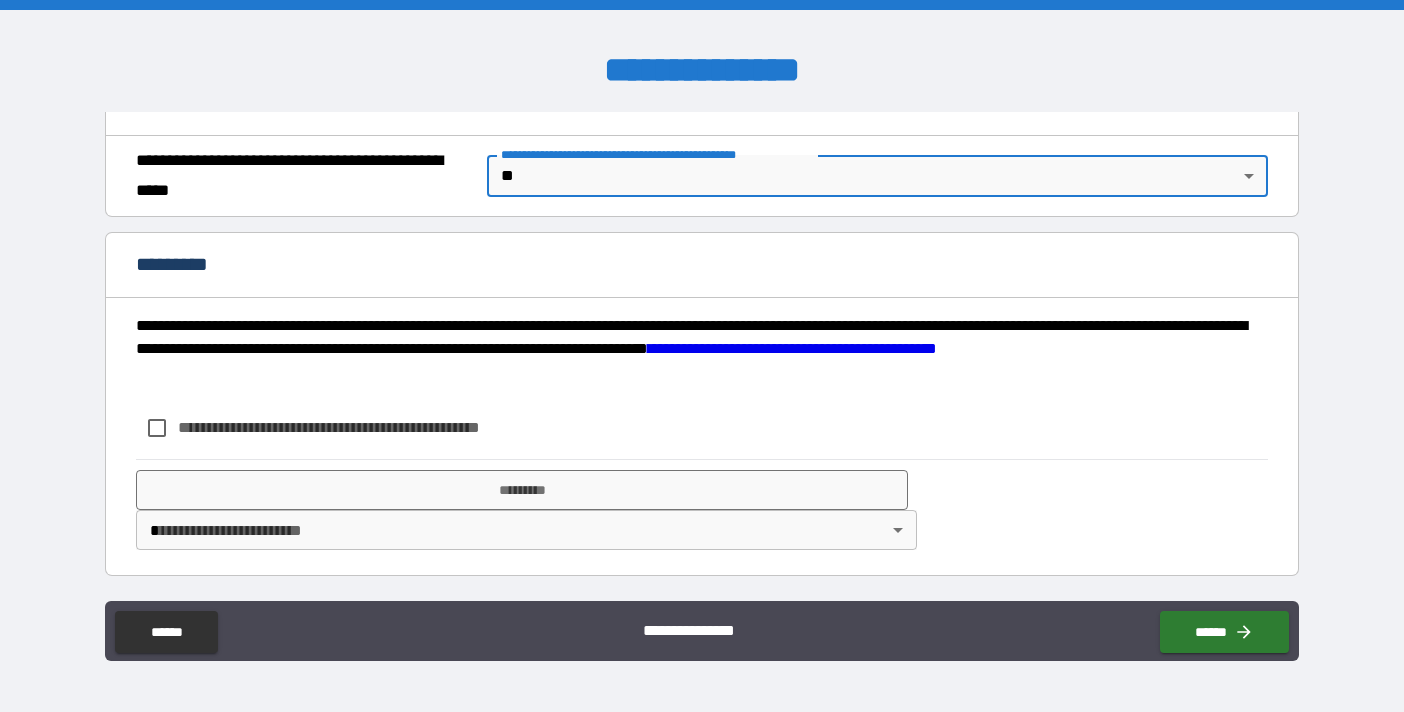 scroll, scrollTop: 1357, scrollLeft: 0, axis: vertical 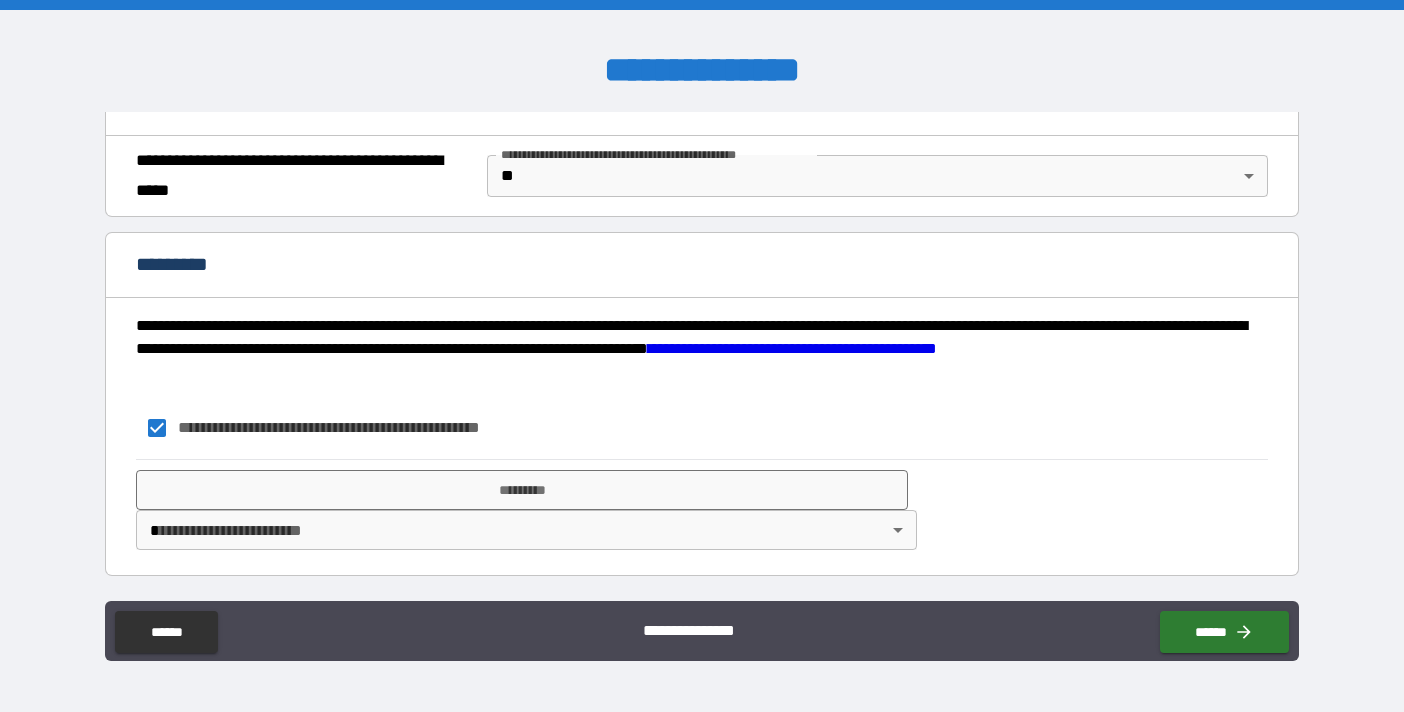 click on "**********" at bounding box center (702, 356) 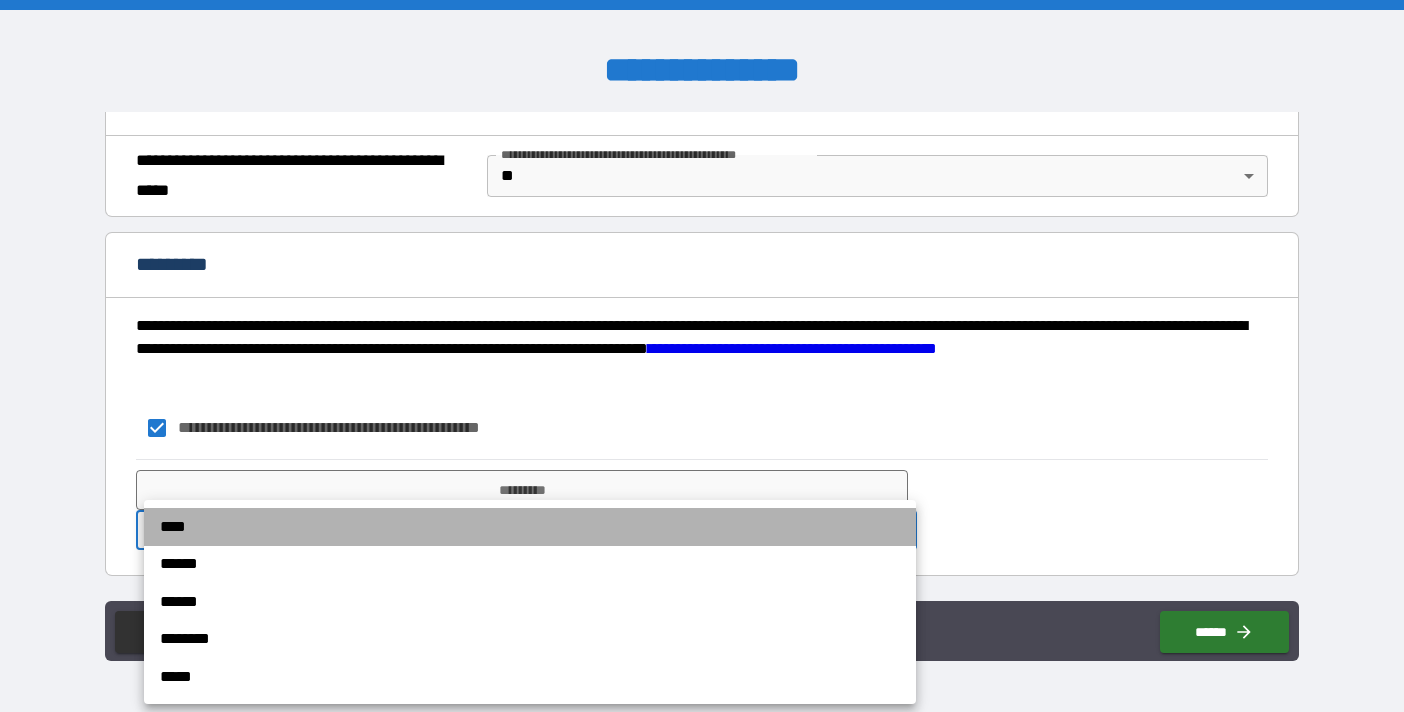 click on "****" at bounding box center (530, 527) 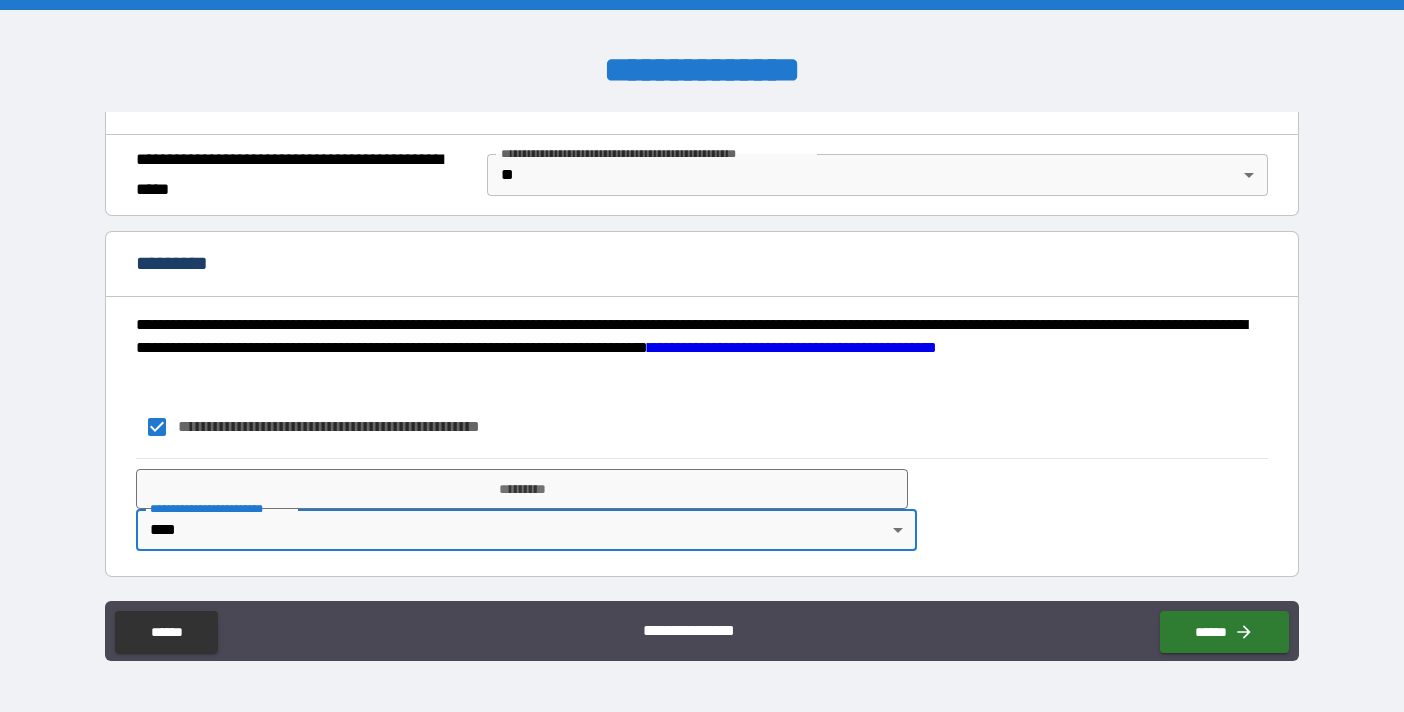 click on "**********" at bounding box center [219, 509] 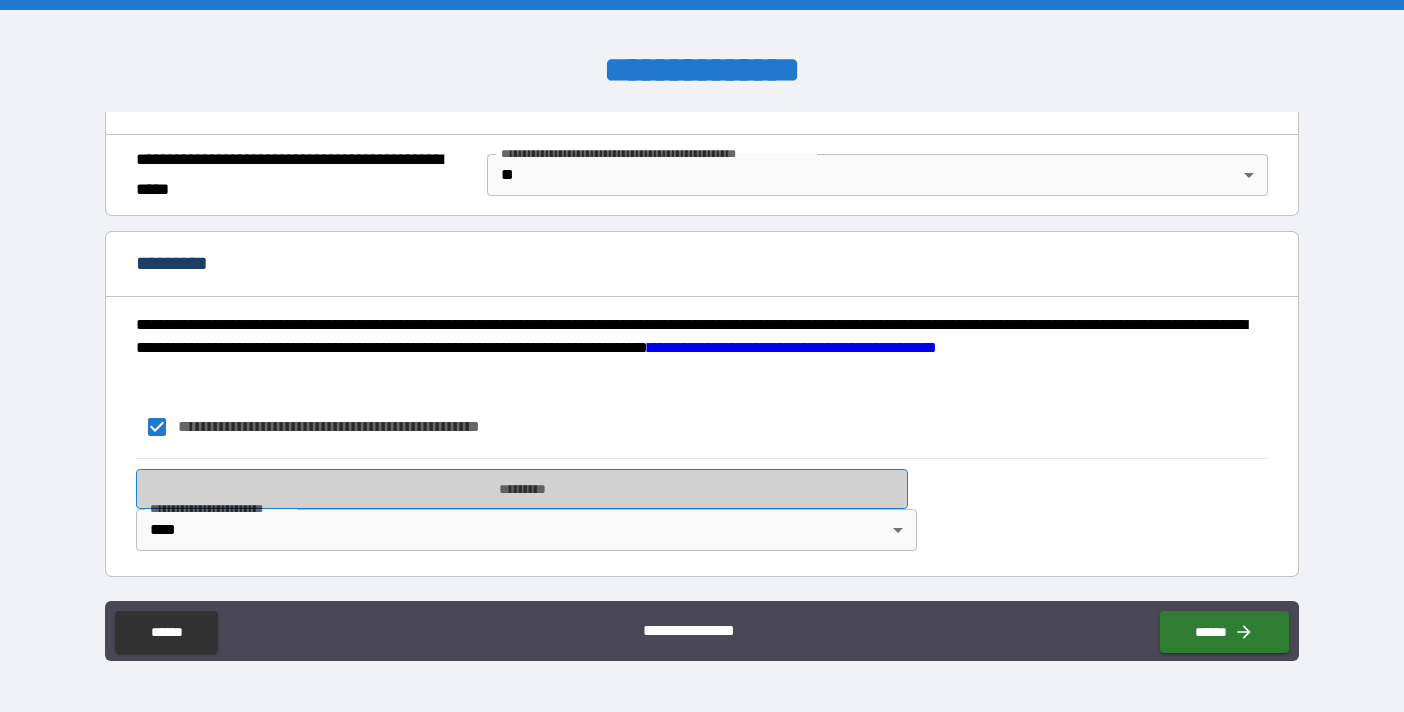 click on "*********" at bounding box center [522, 489] 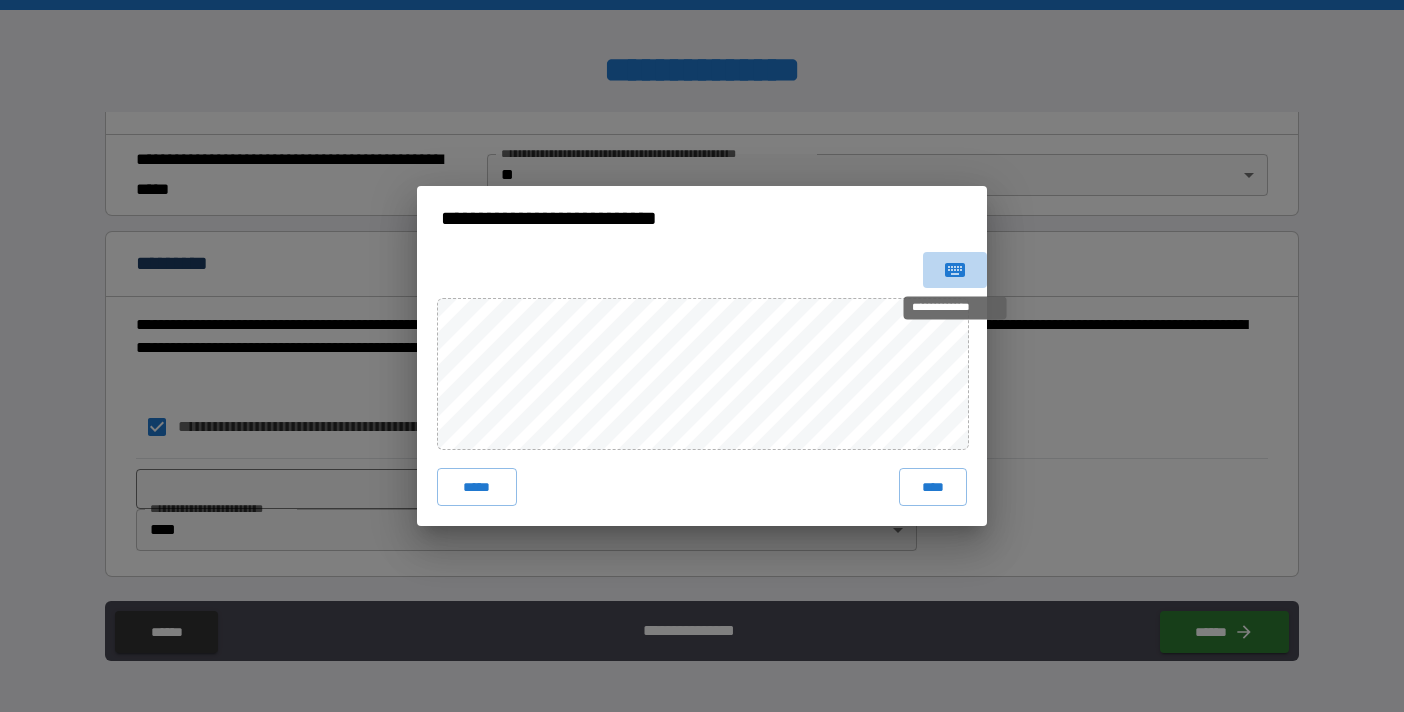 click 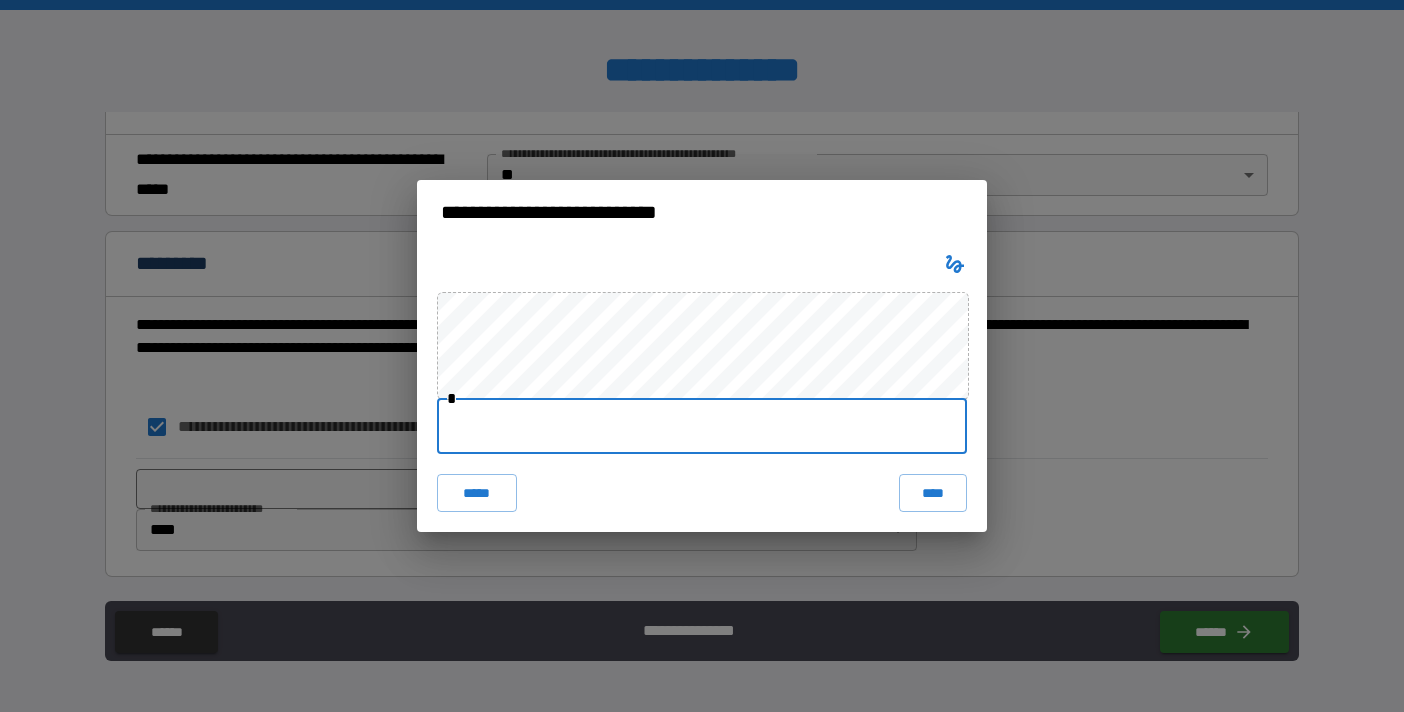 click at bounding box center (702, 426) 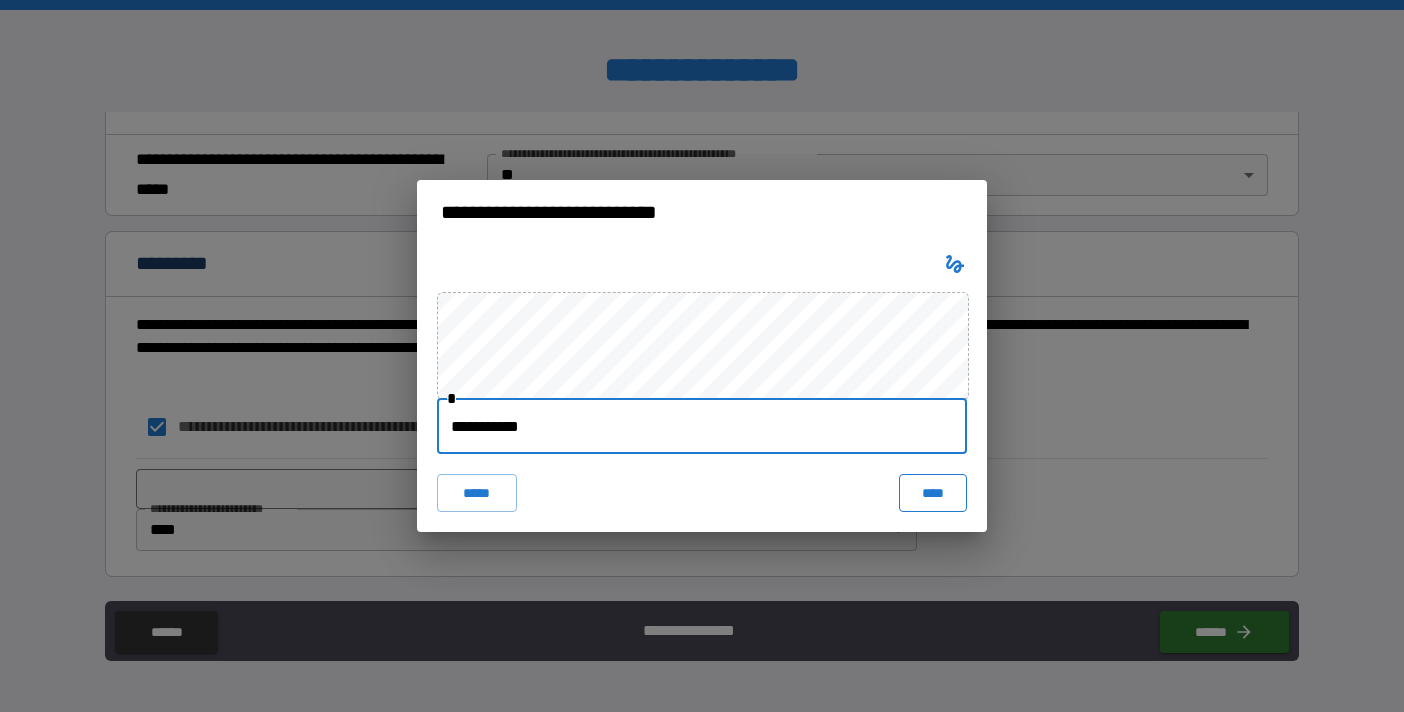 type on "**********" 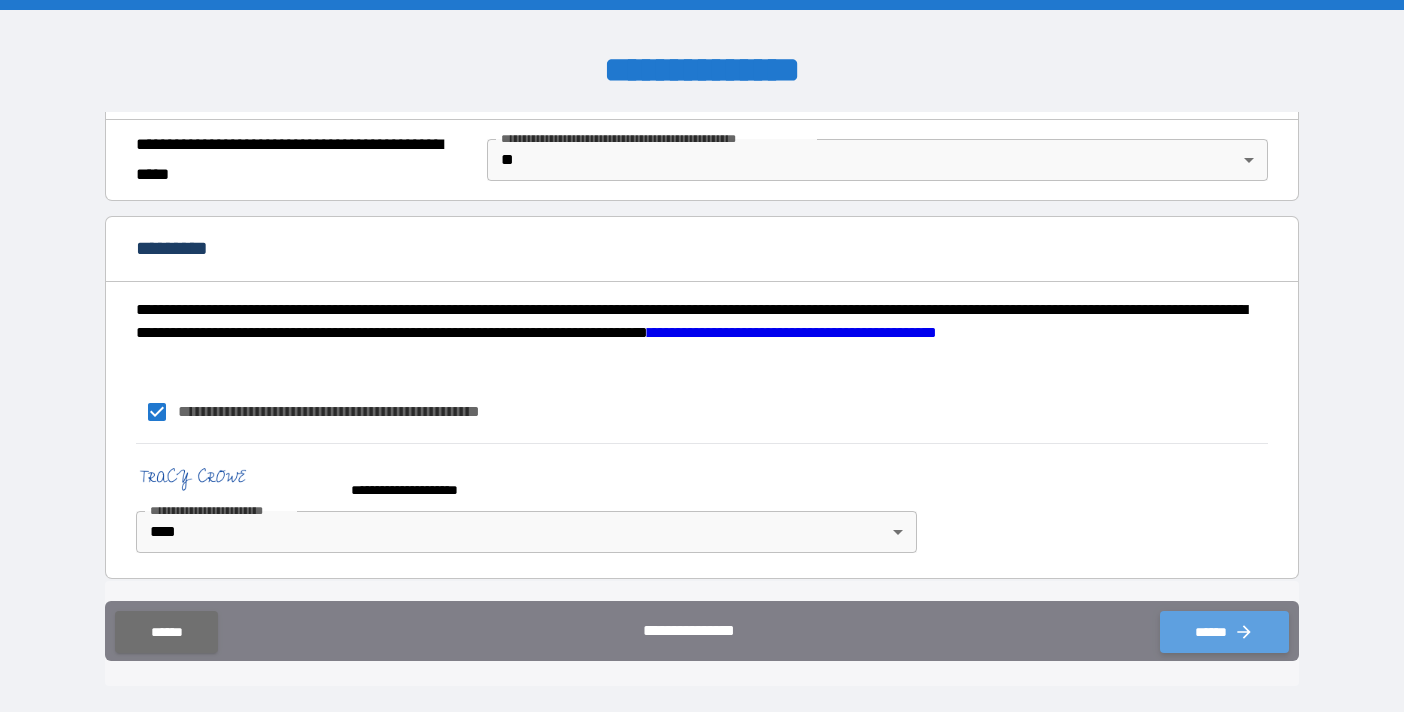 click on "******" at bounding box center [1224, 632] 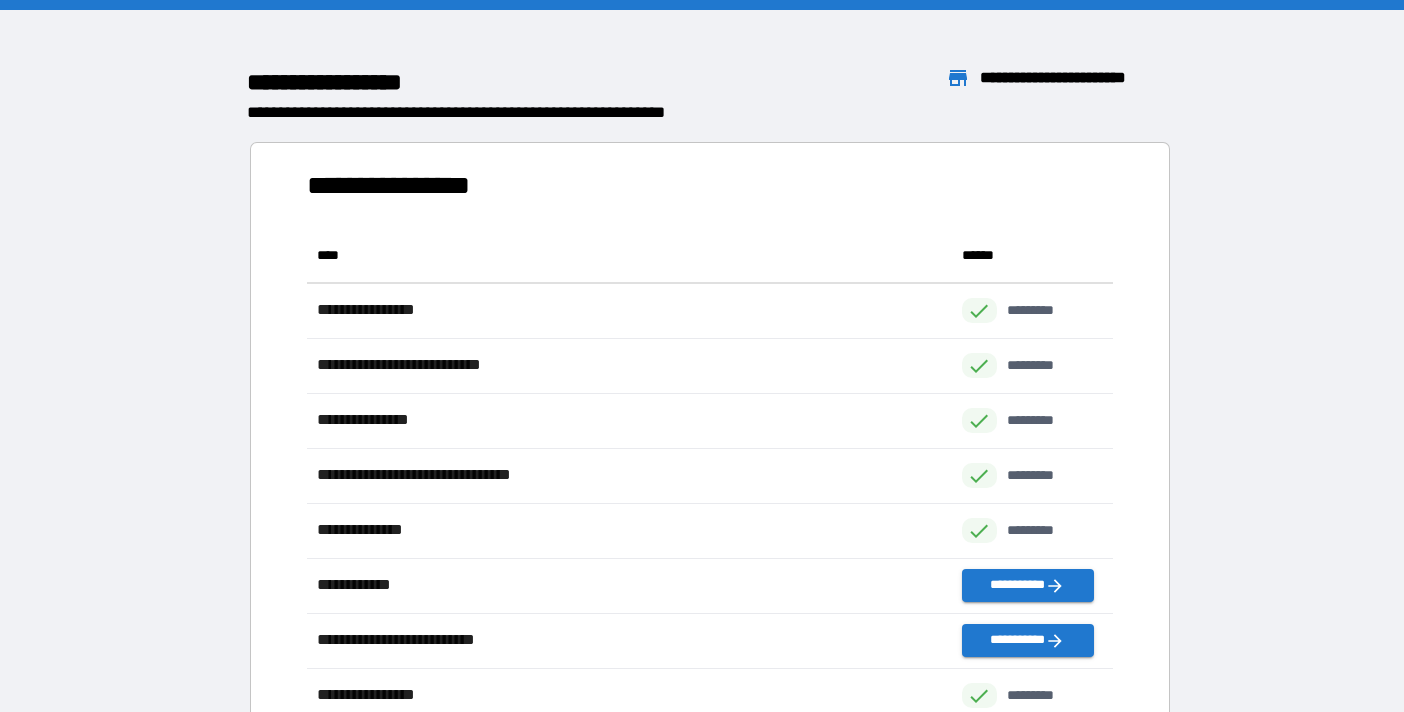 scroll, scrollTop: 1, scrollLeft: 1, axis: both 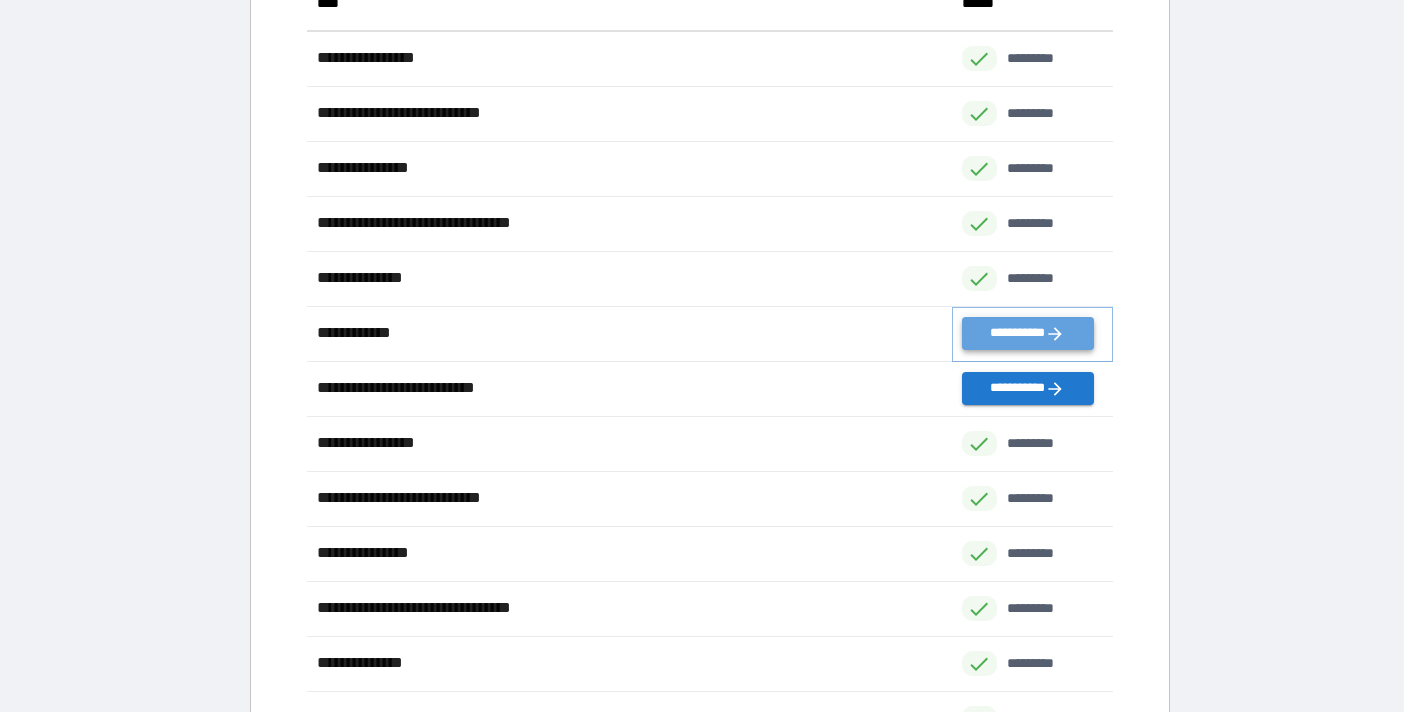 click on "**********" at bounding box center [1028, 333] 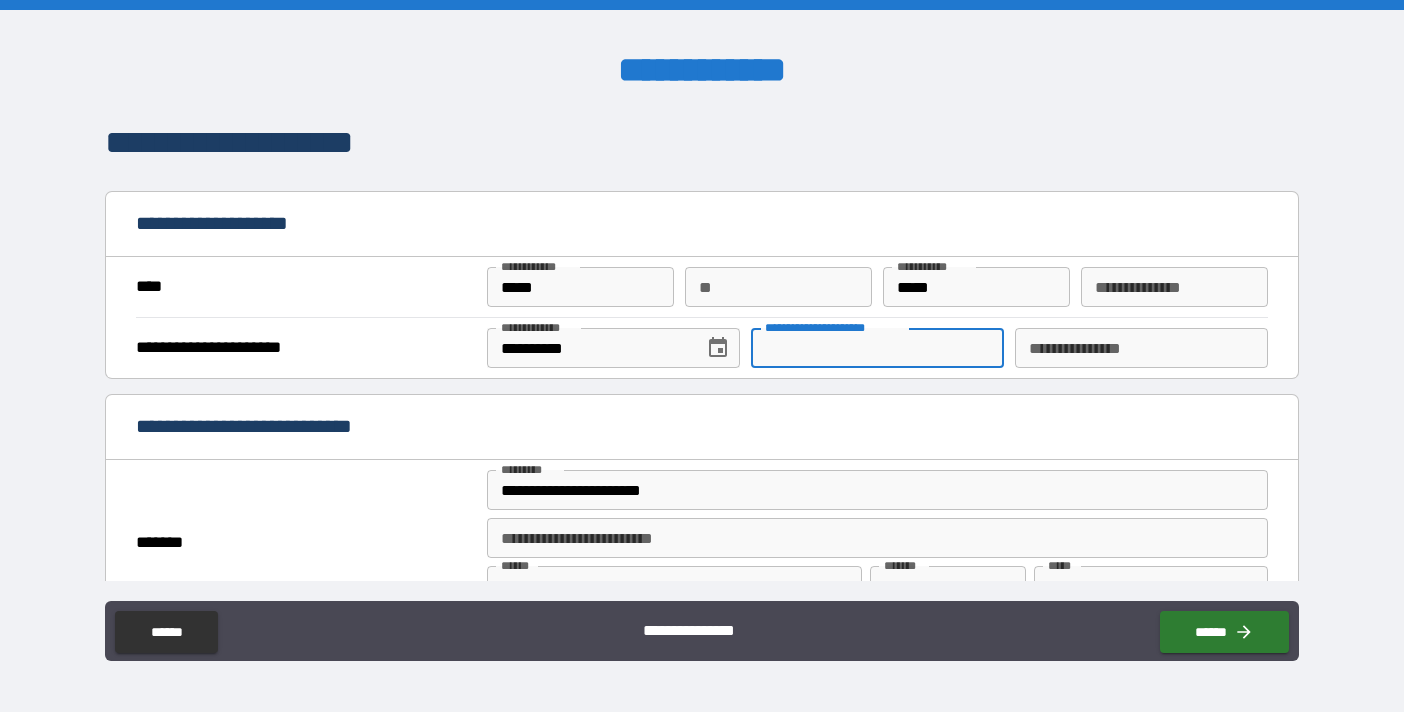 click on "**********" at bounding box center [877, 348] 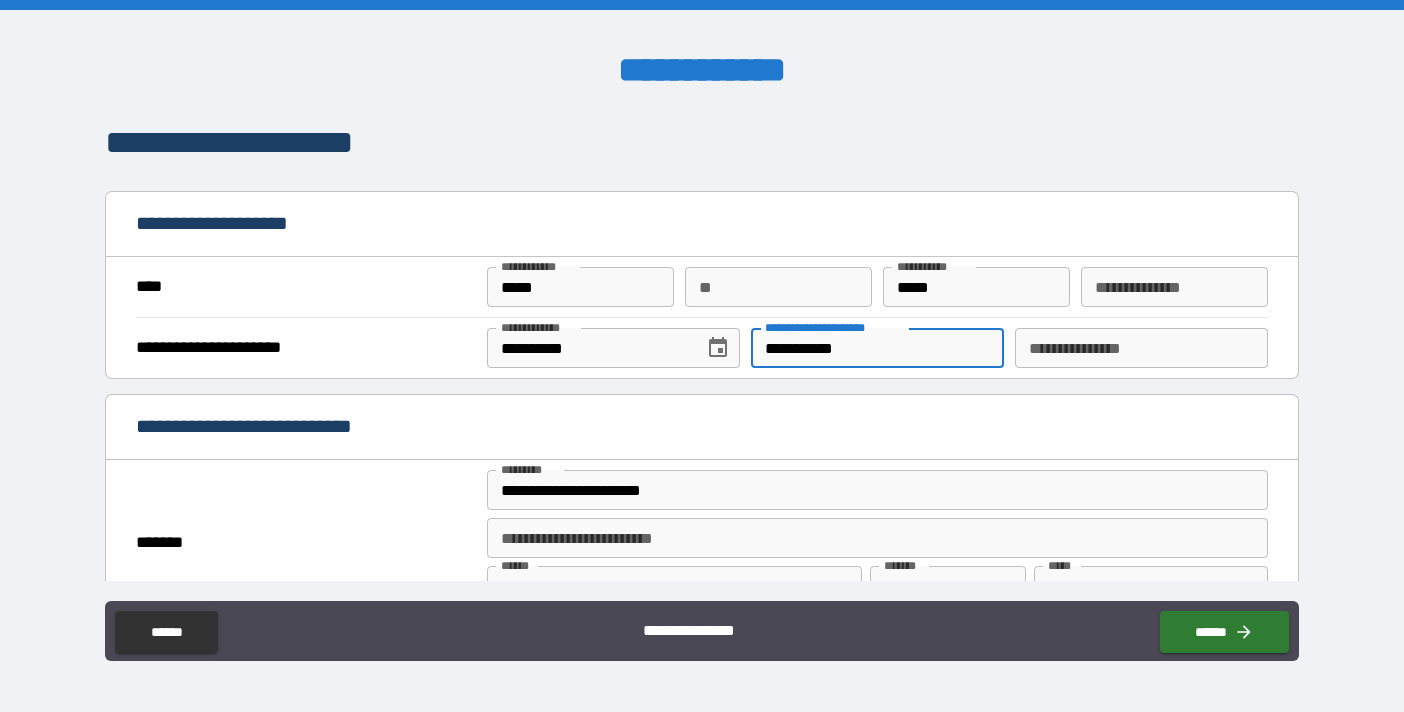 type on "**********" 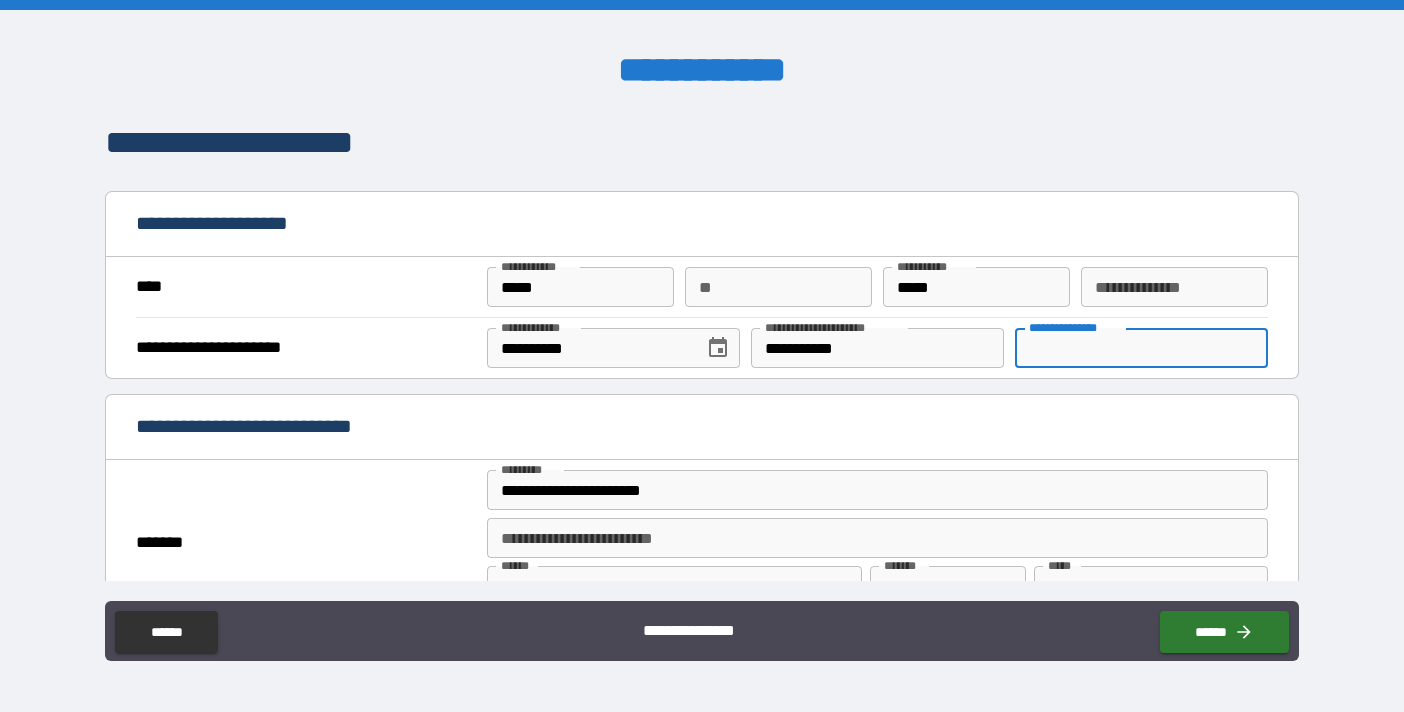 click on "**********" at bounding box center [1141, 348] 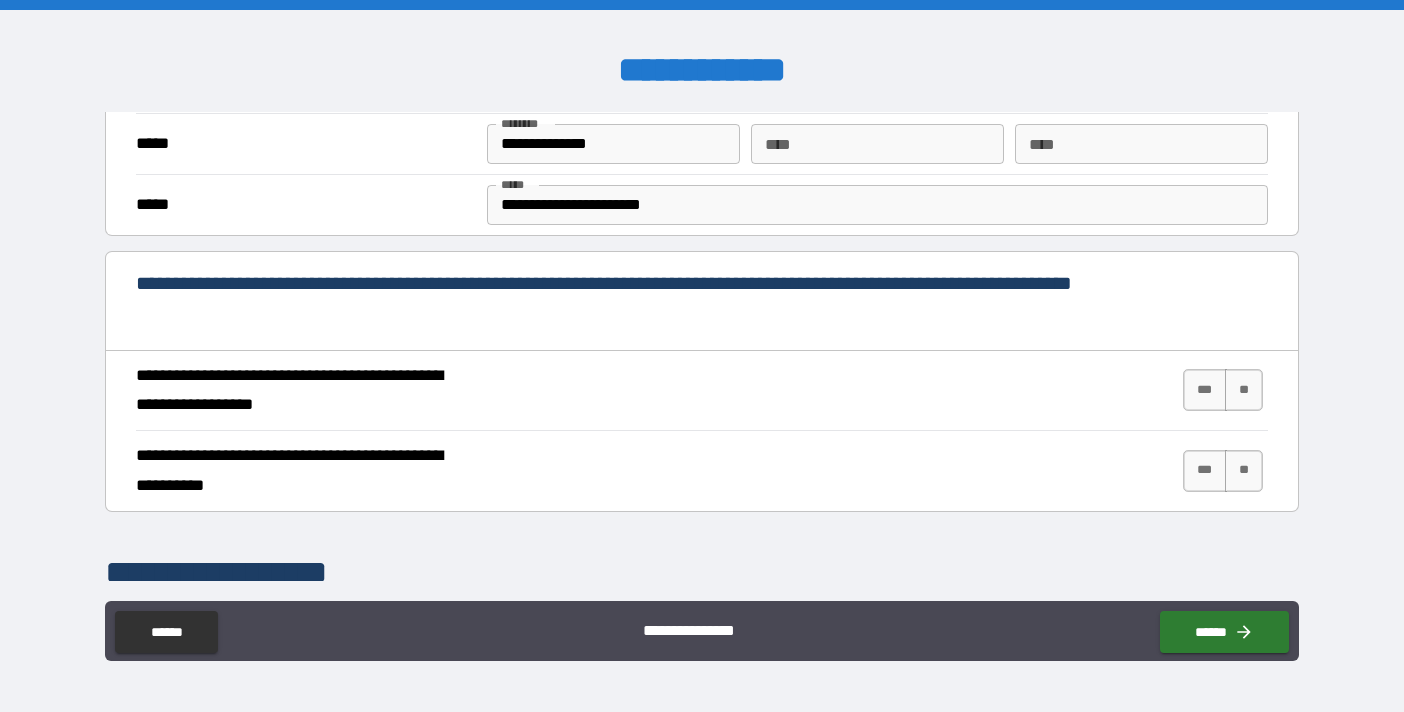 scroll, scrollTop: 514, scrollLeft: 0, axis: vertical 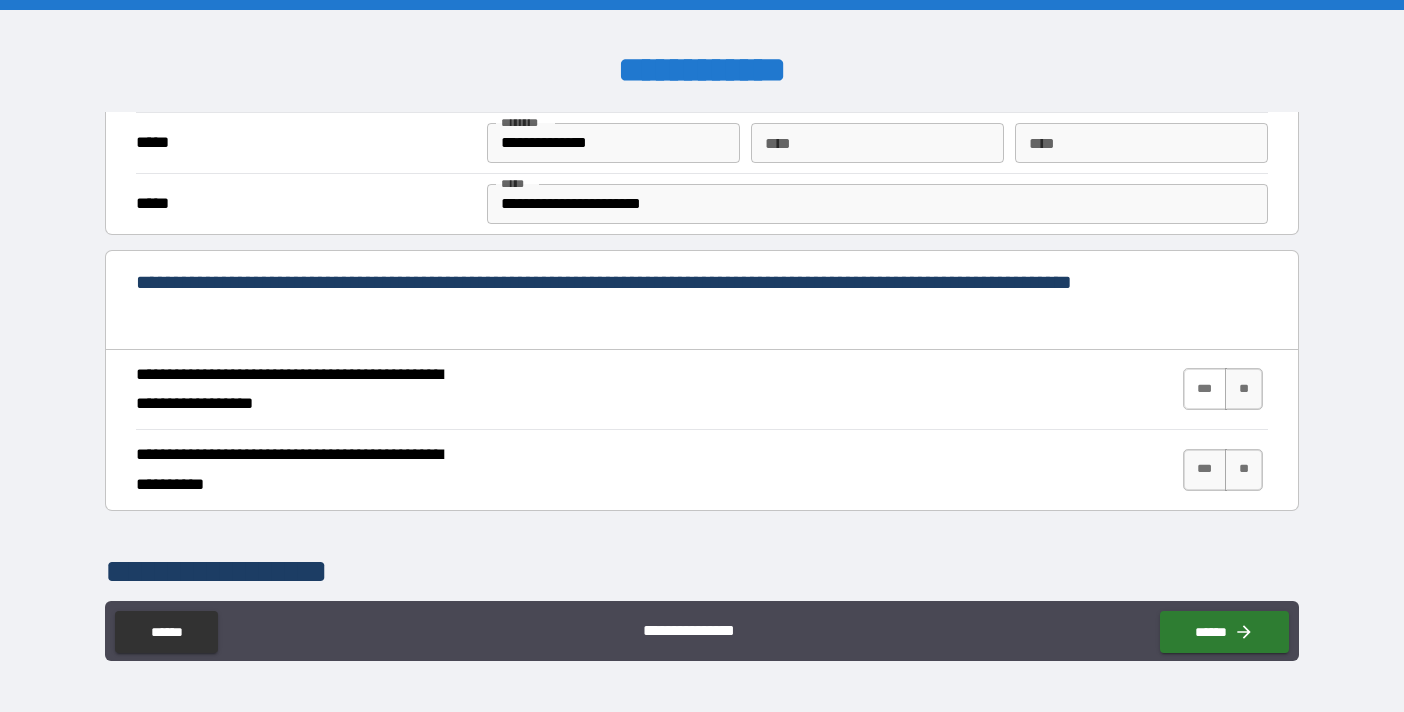 type on "*******" 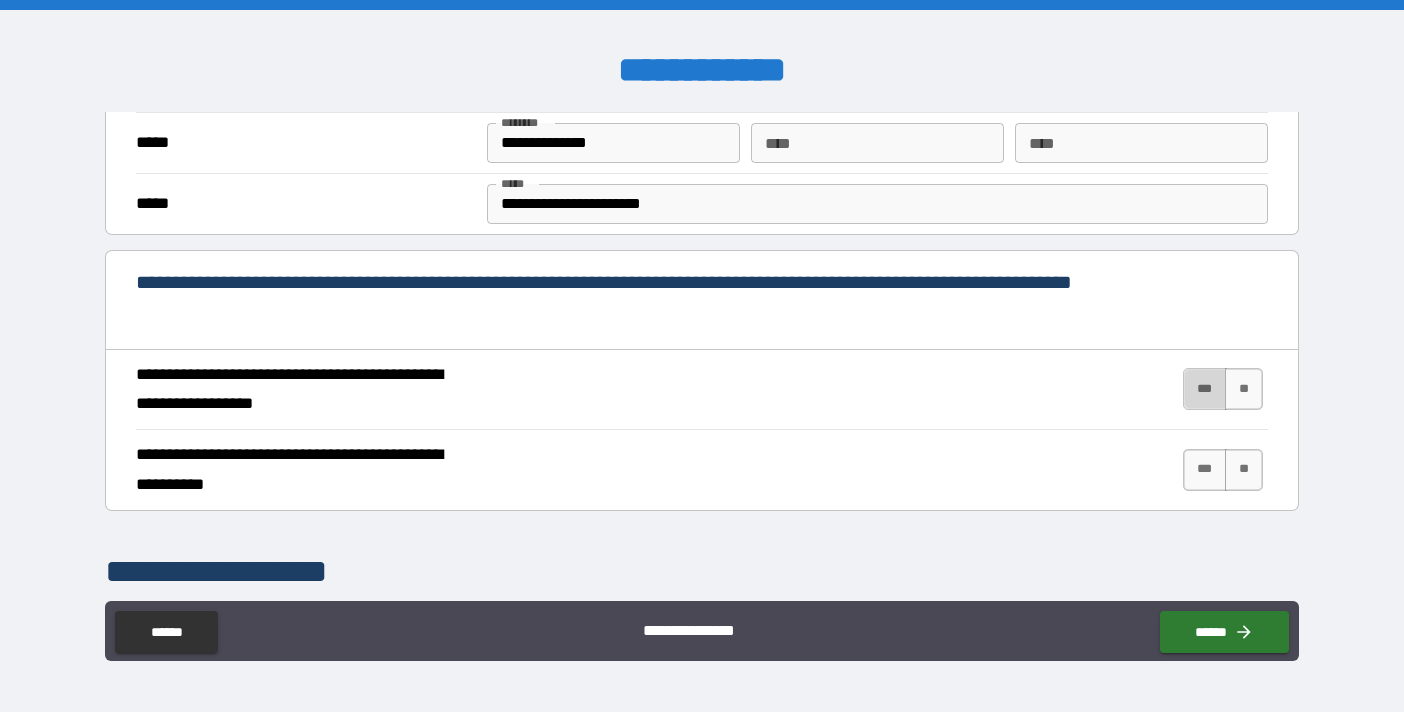click on "***" at bounding box center [1205, 389] 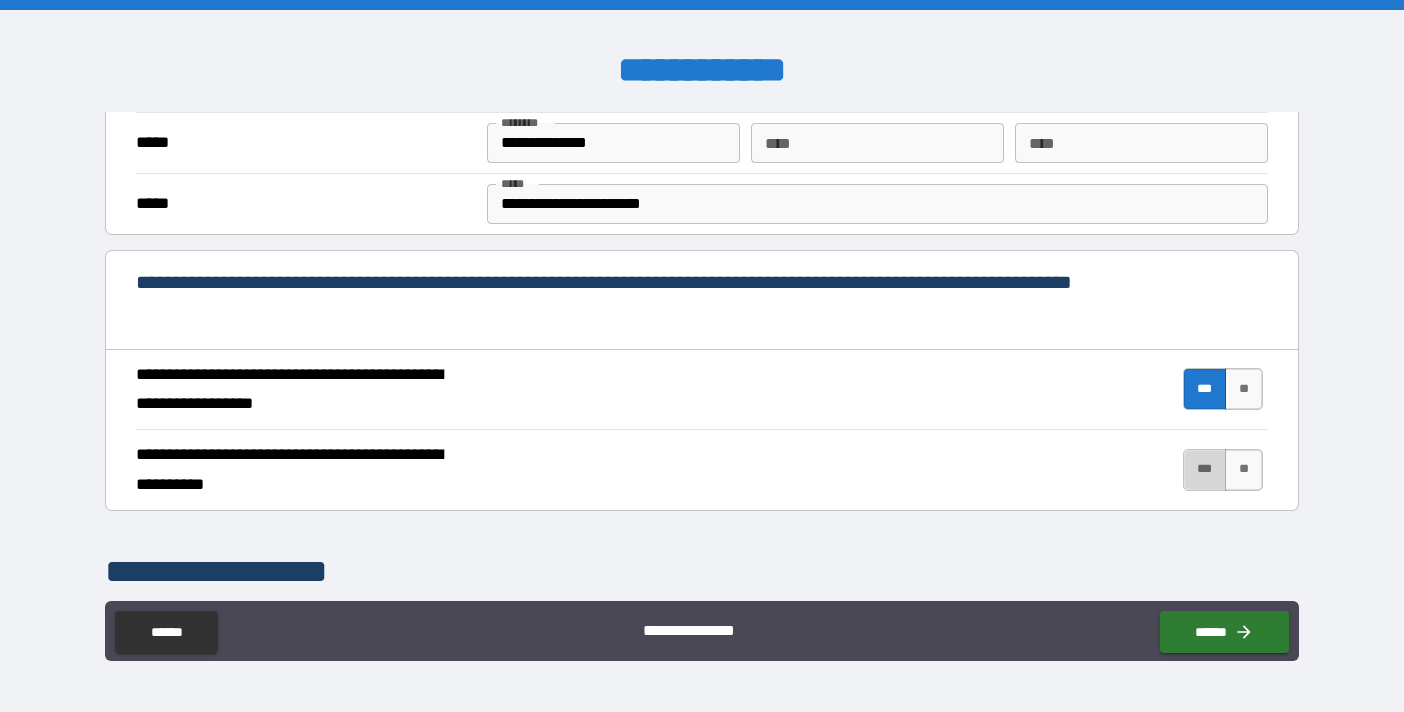 click on "***" at bounding box center (1205, 470) 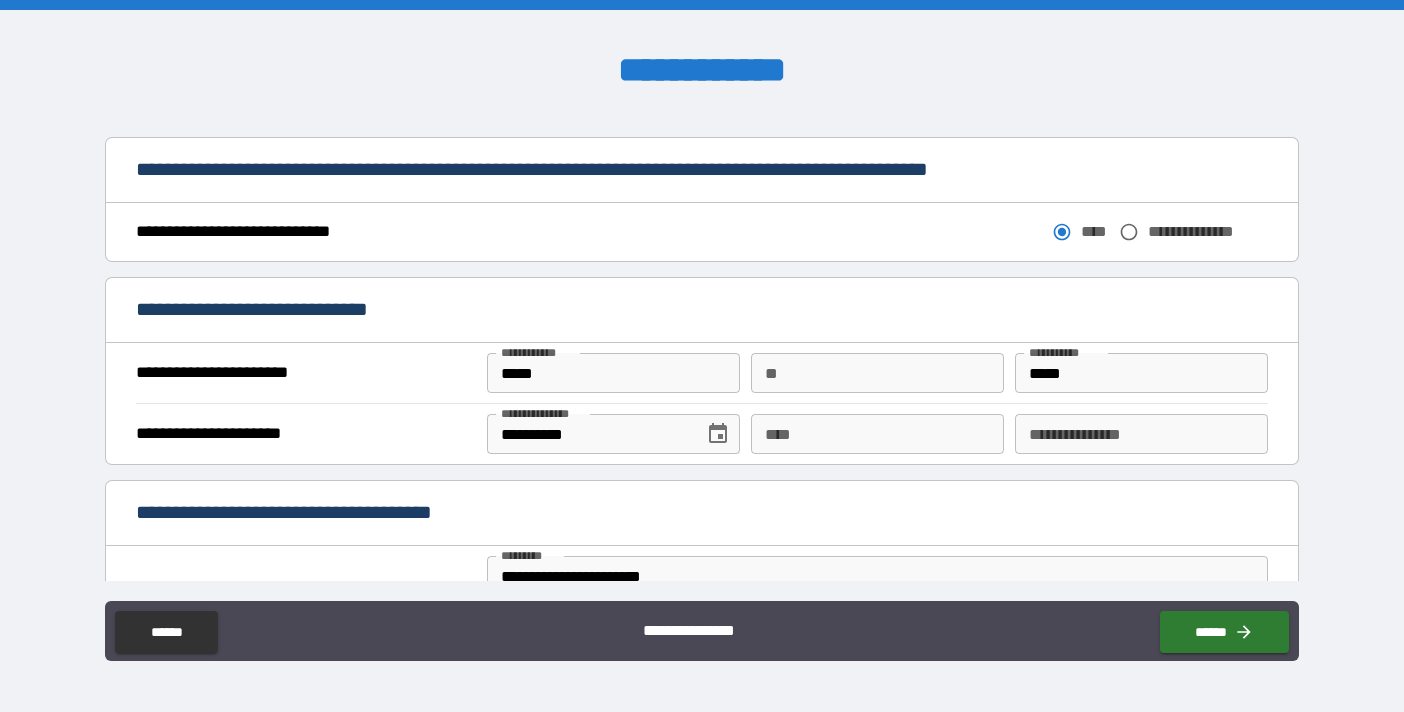 scroll, scrollTop: 999, scrollLeft: 0, axis: vertical 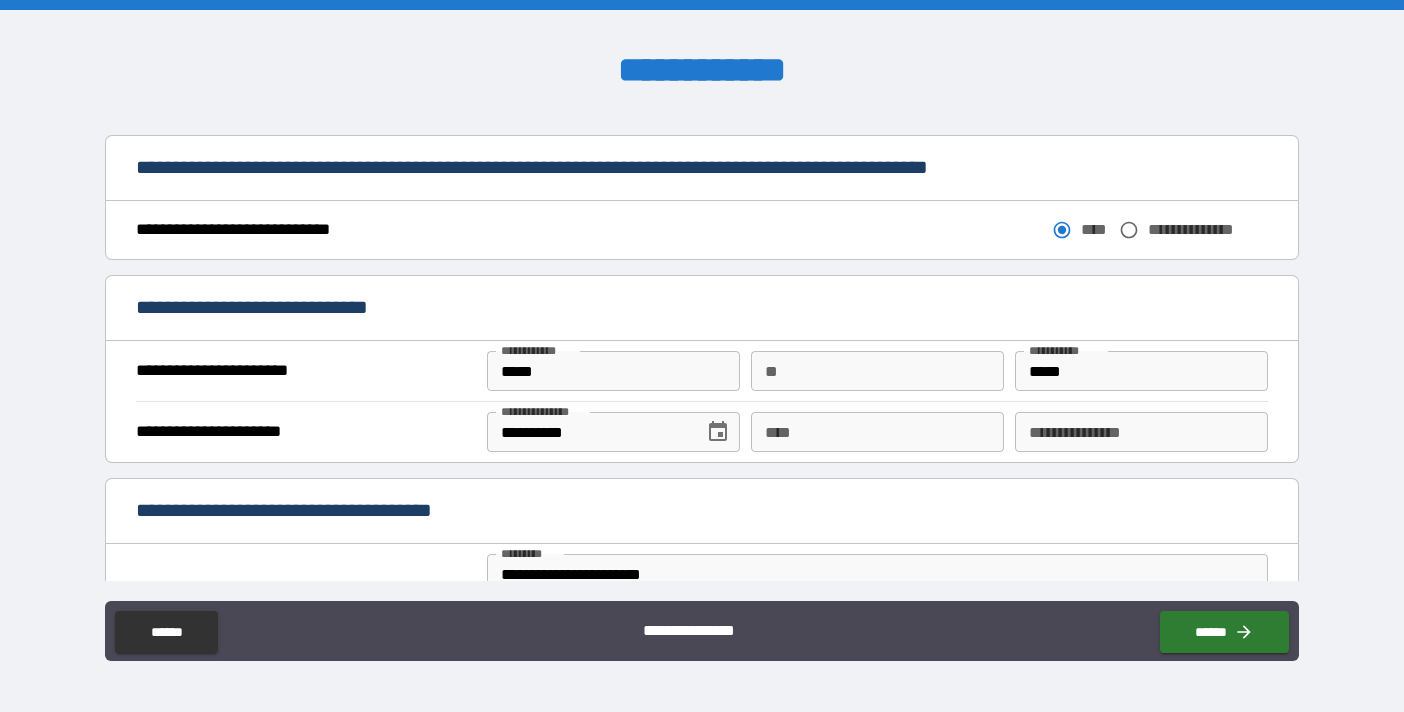 click on "****" at bounding box center [877, 432] 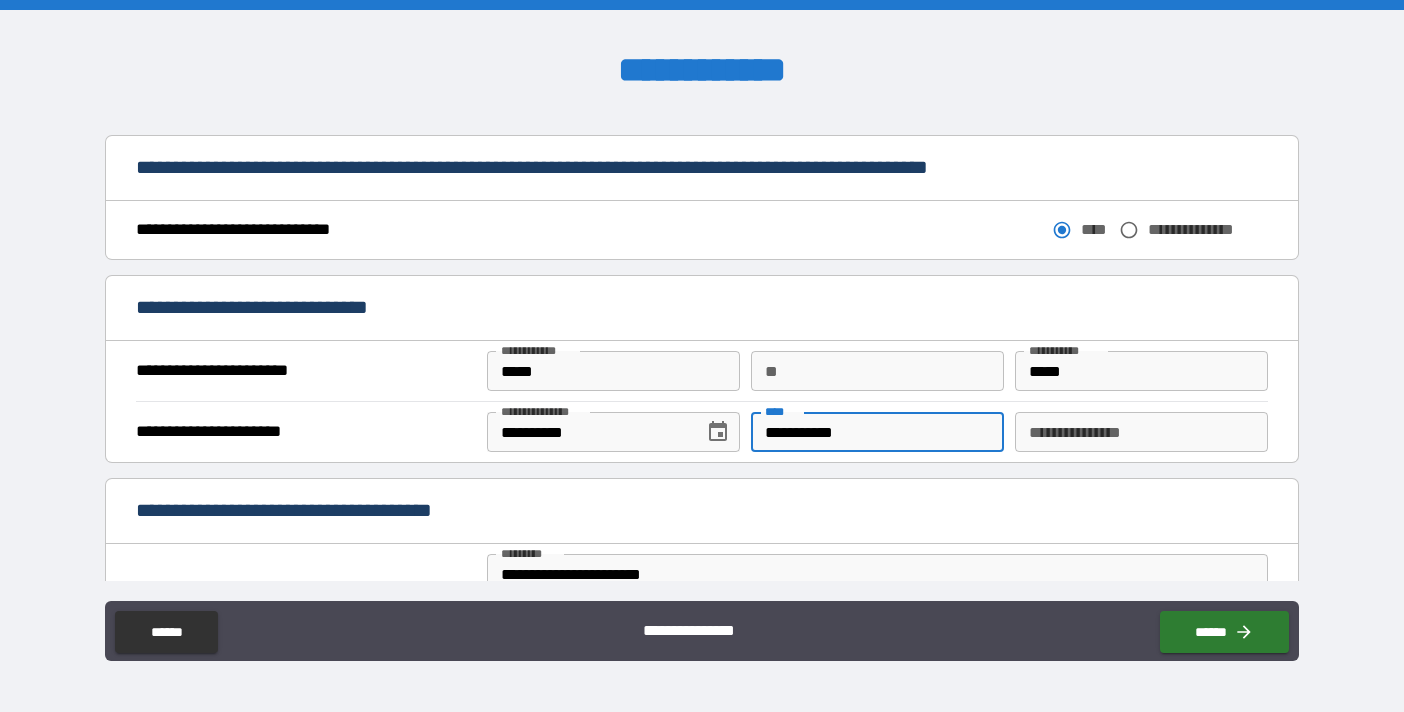 type on "**********" 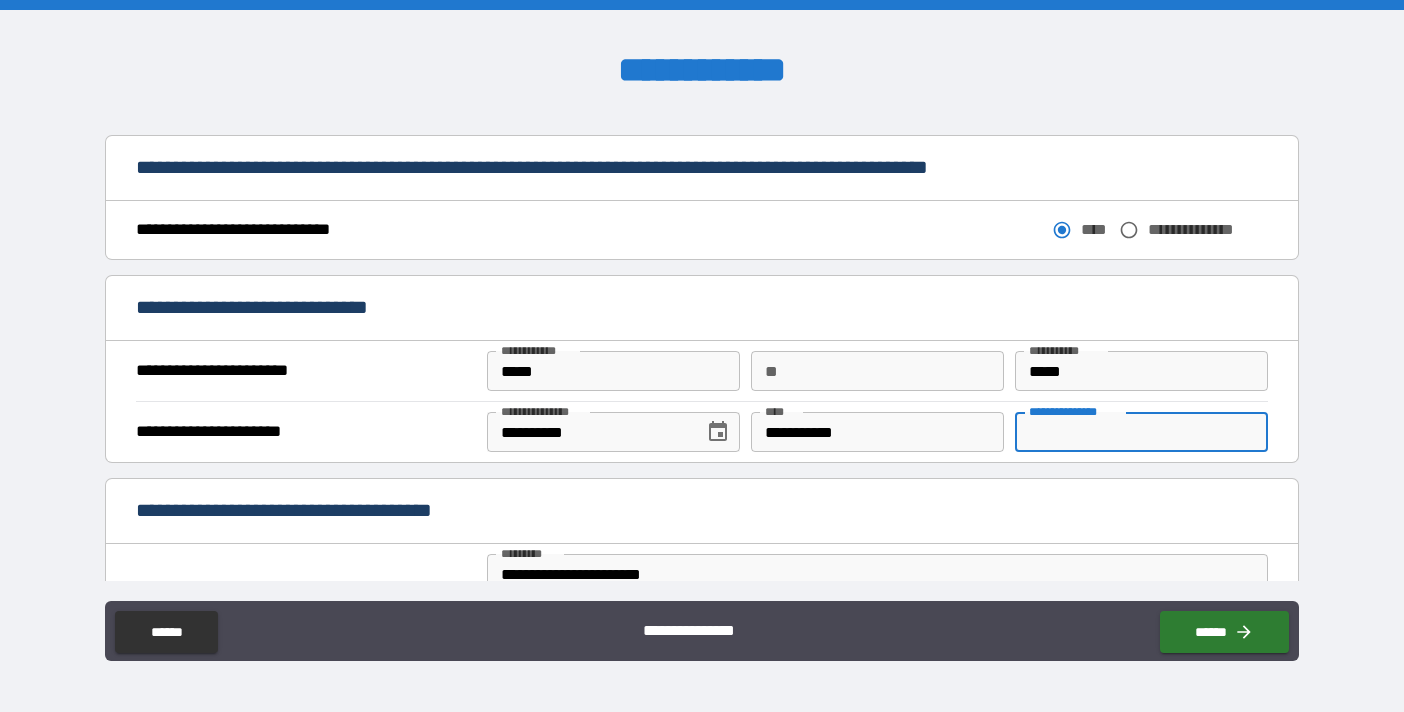 click on "**********" at bounding box center [1141, 432] 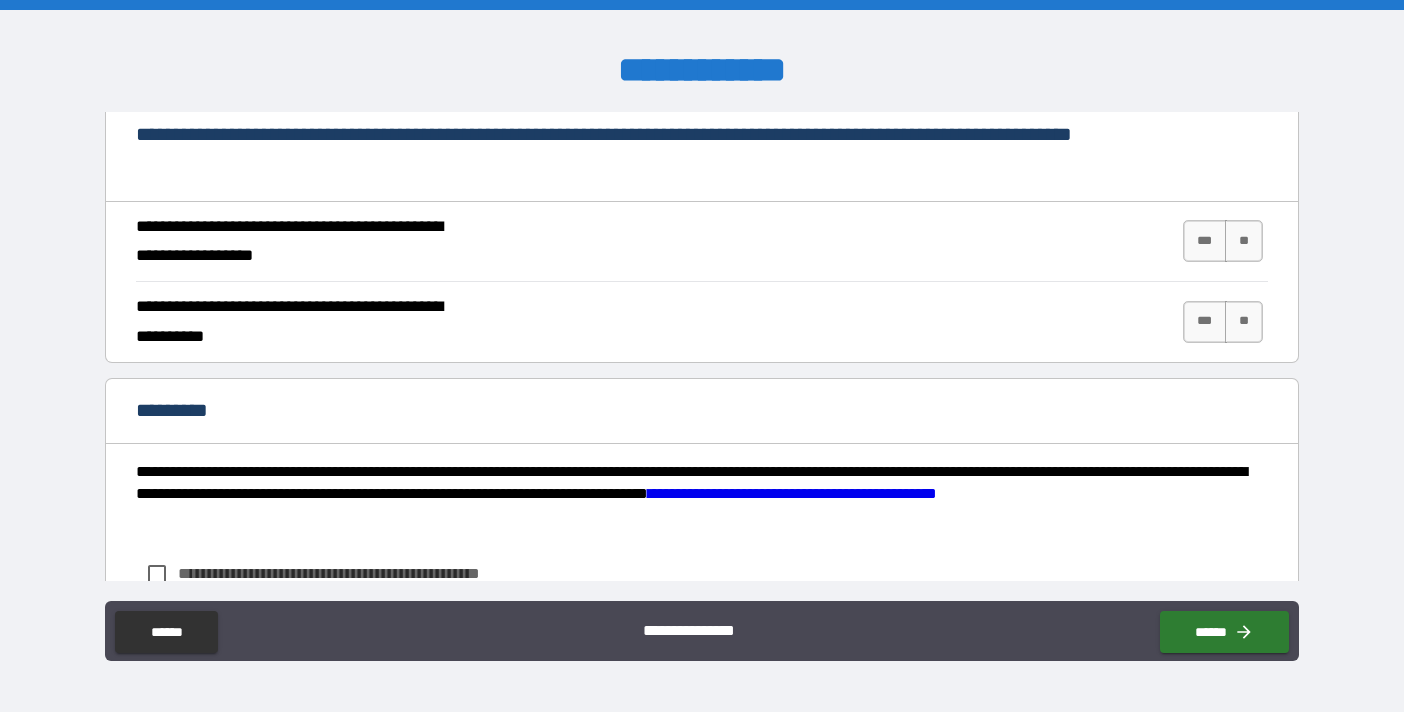 scroll, scrollTop: 1748, scrollLeft: 0, axis: vertical 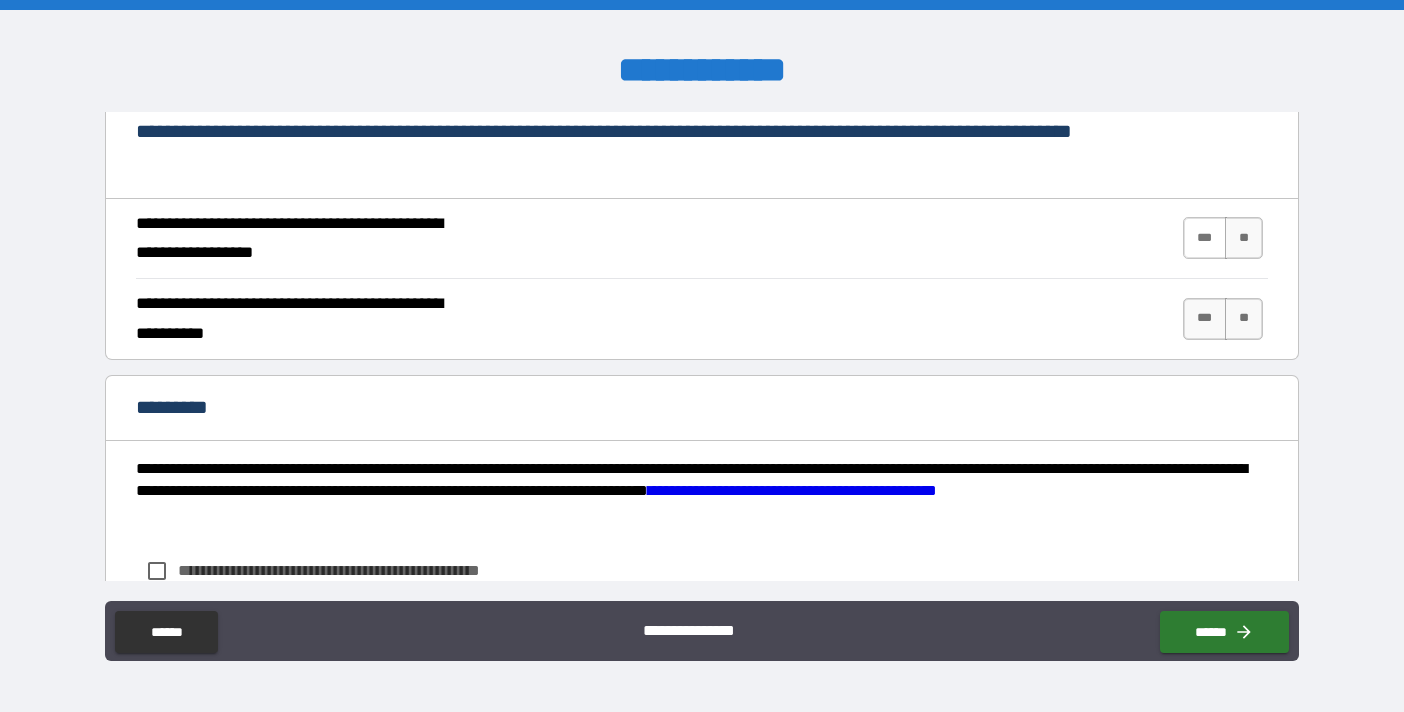 type on "*******" 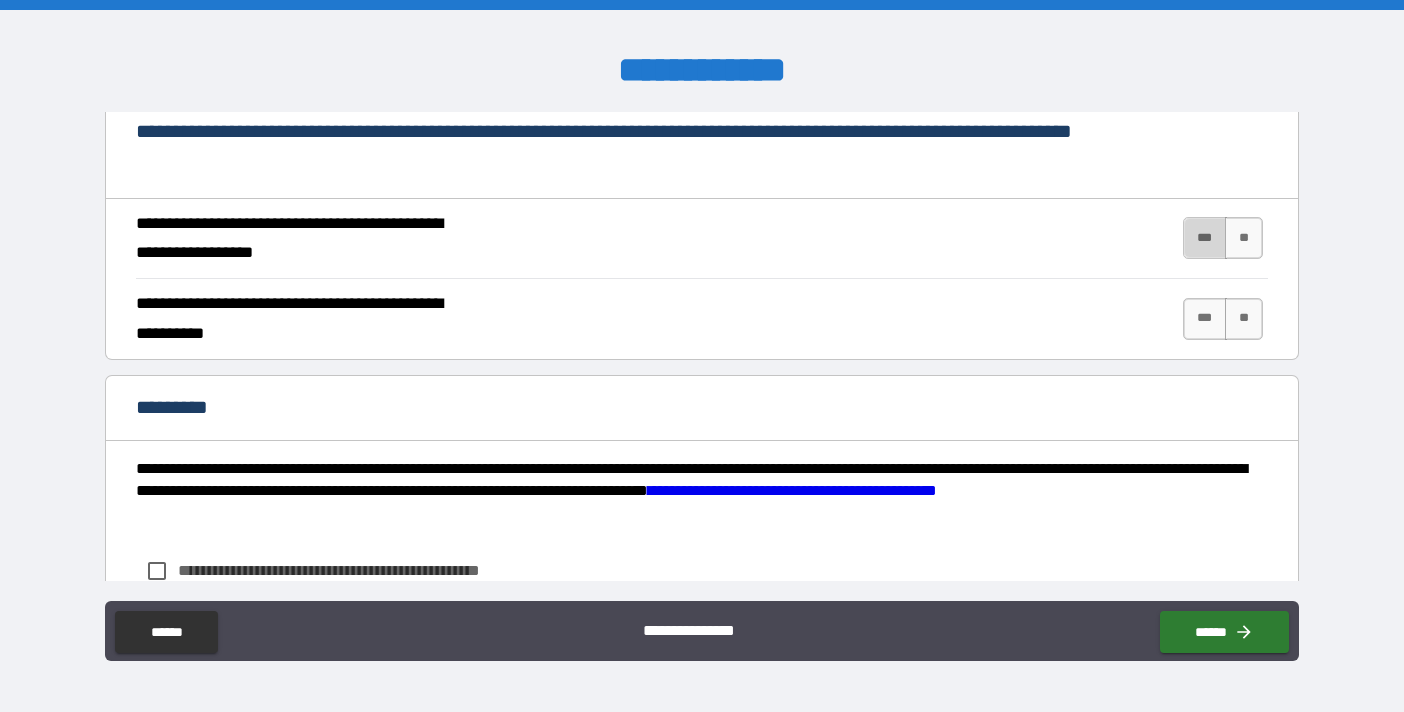 click on "***" at bounding box center (1205, 238) 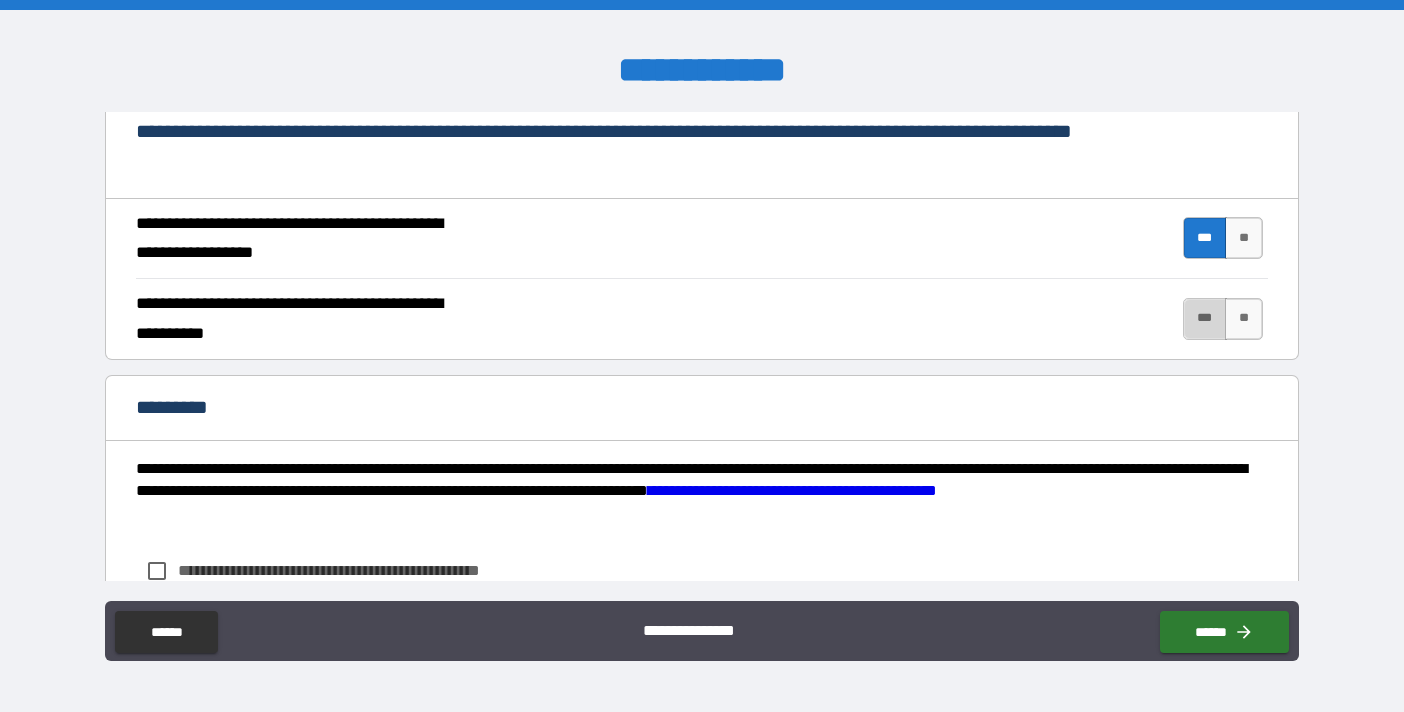 click on "***" at bounding box center (1205, 319) 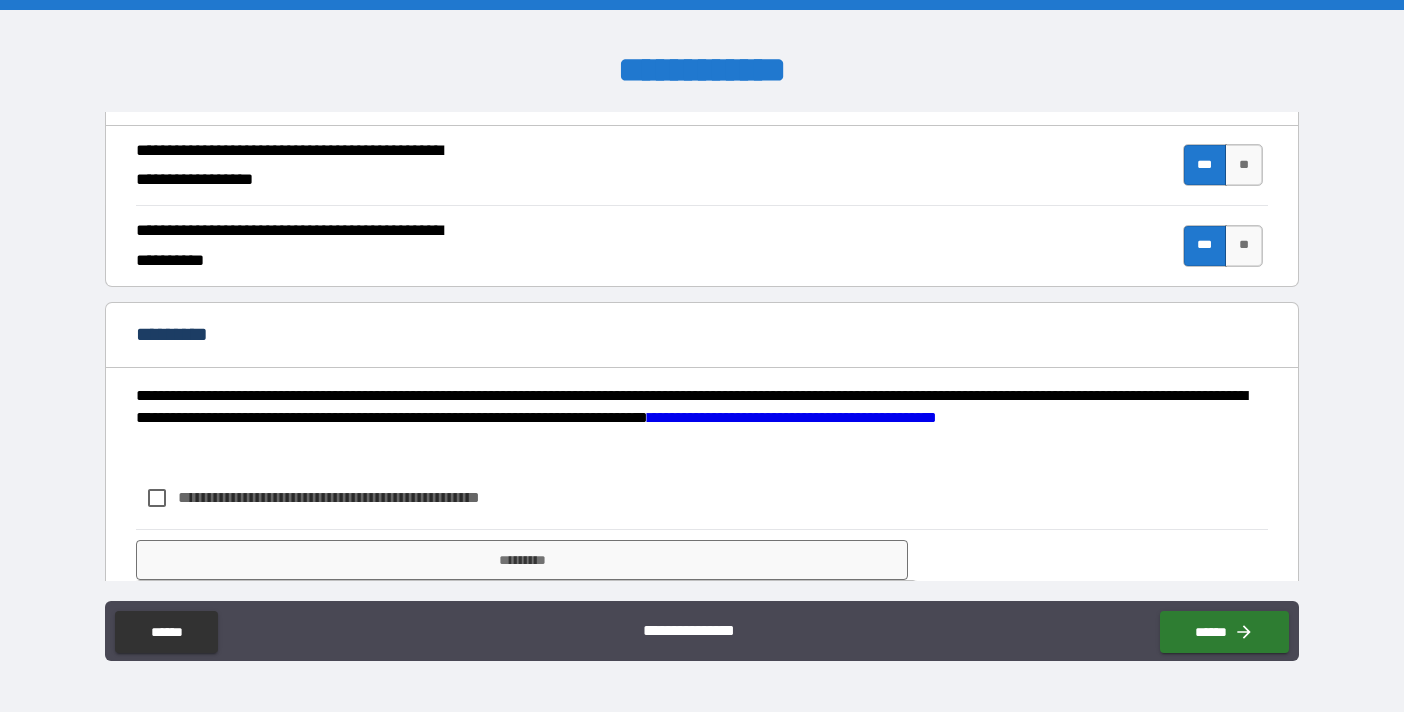 scroll, scrollTop: 1915, scrollLeft: 0, axis: vertical 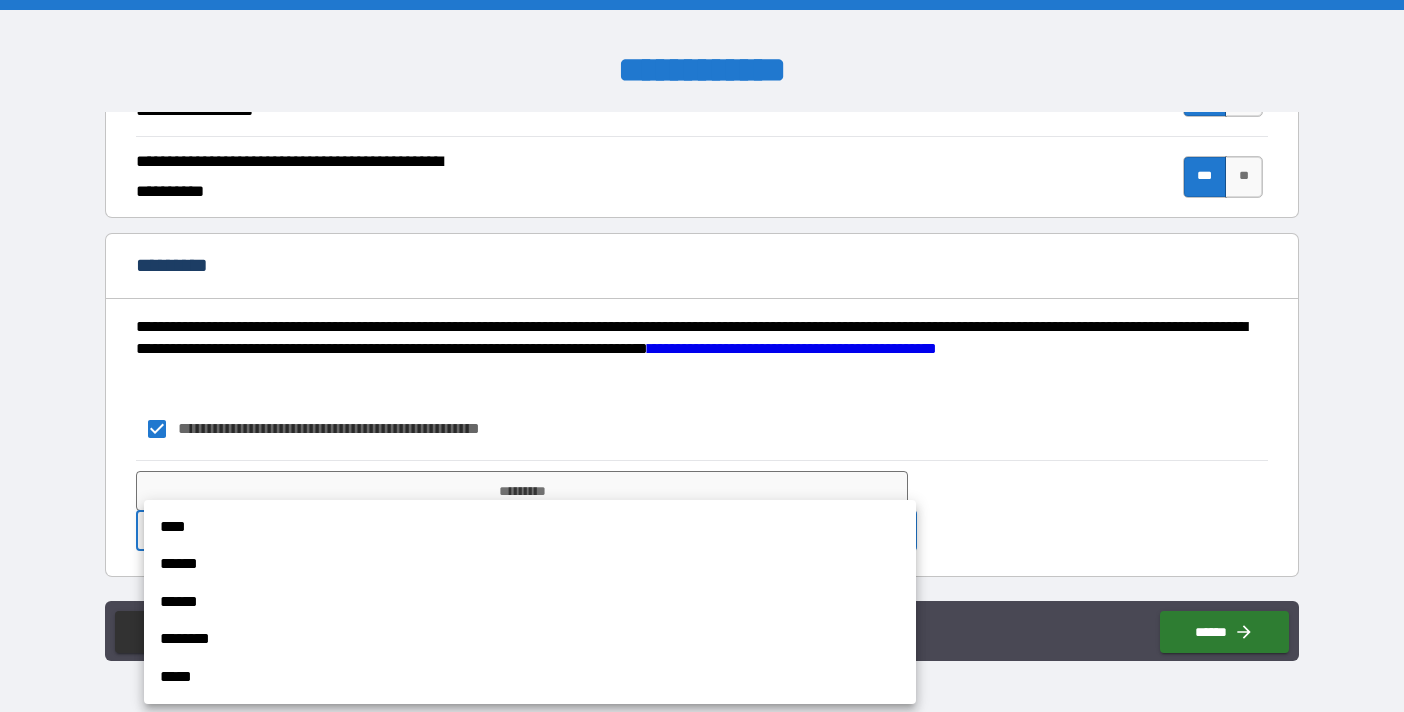 click on "**********" at bounding box center [702, 356] 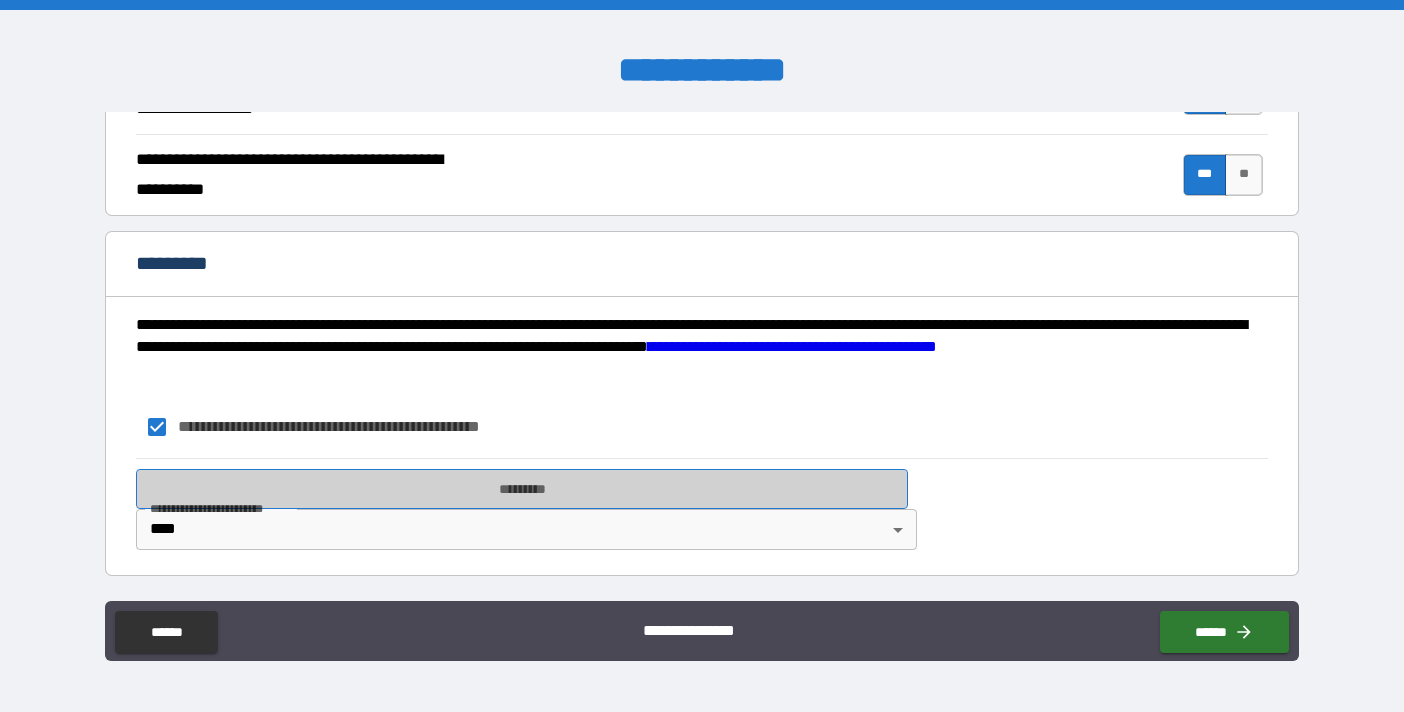 click on "*********" at bounding box center (522, 489) 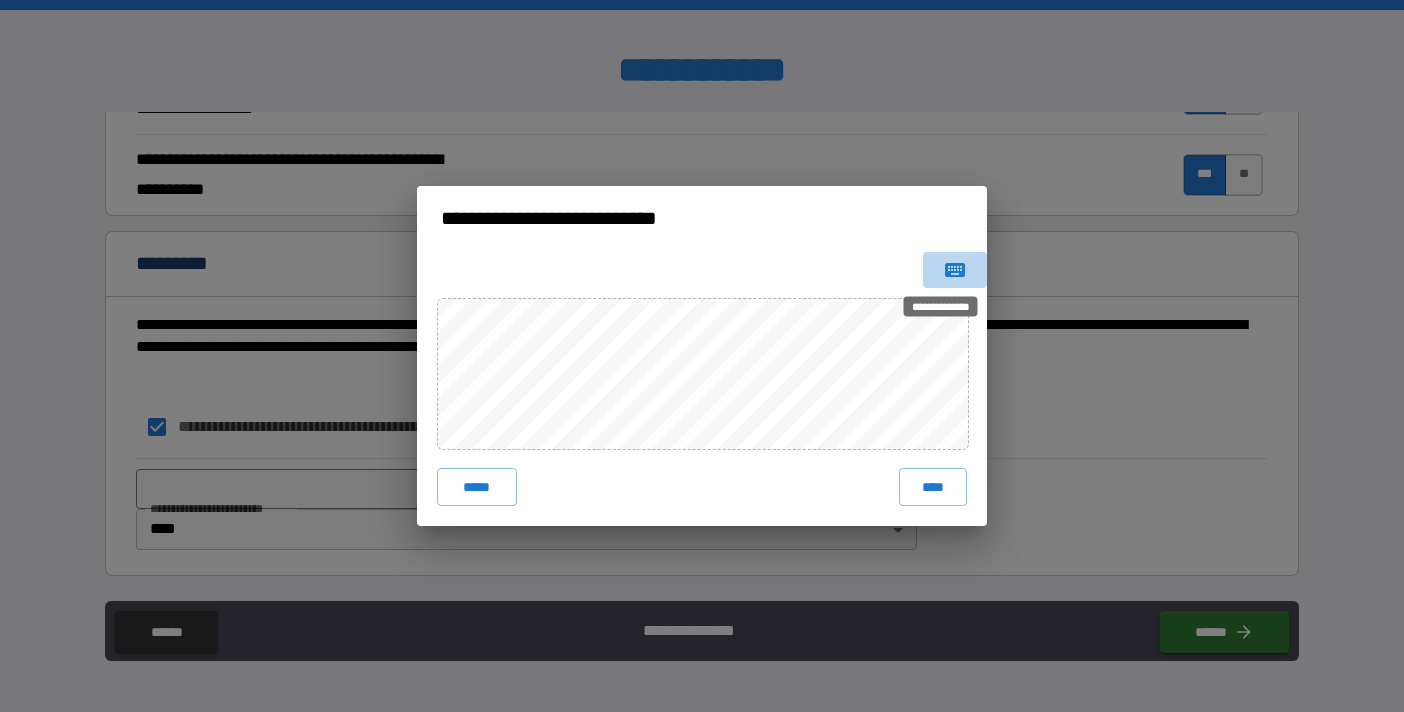 click 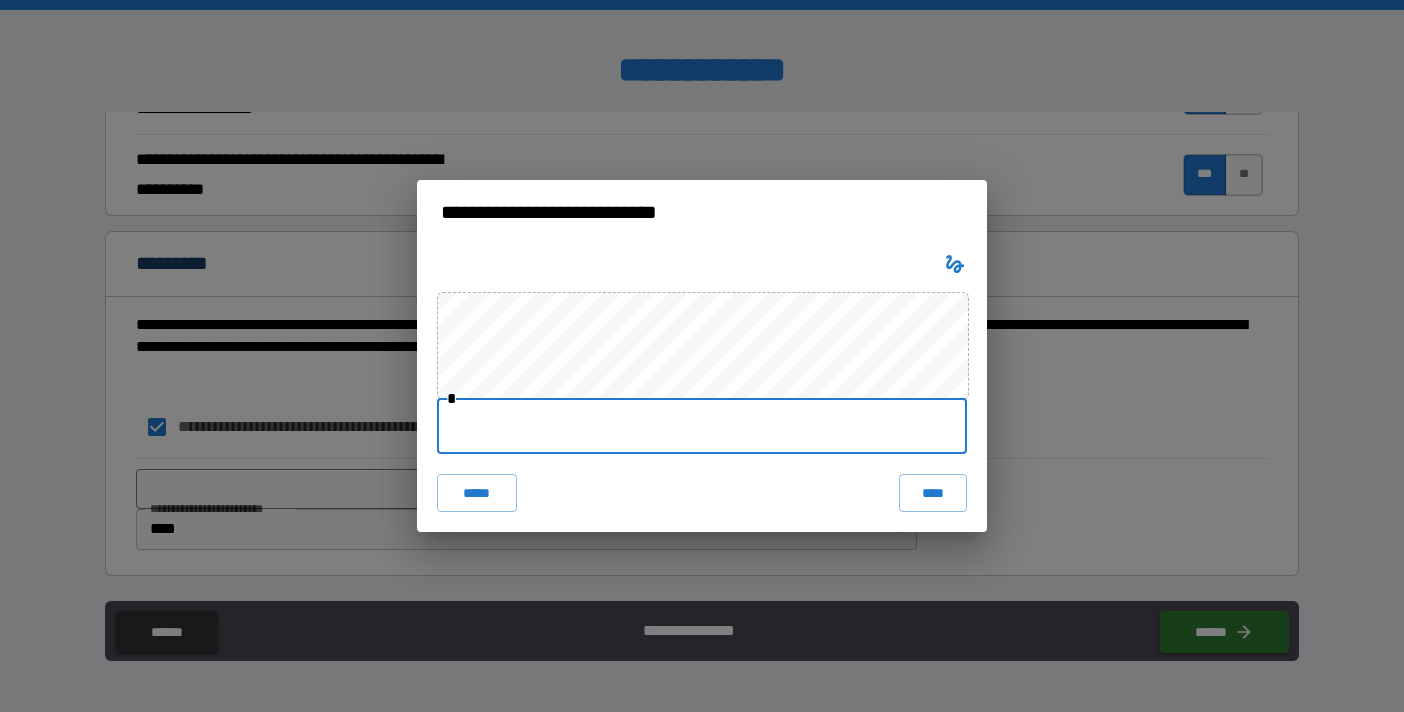 click at bounding box center (702, 426) 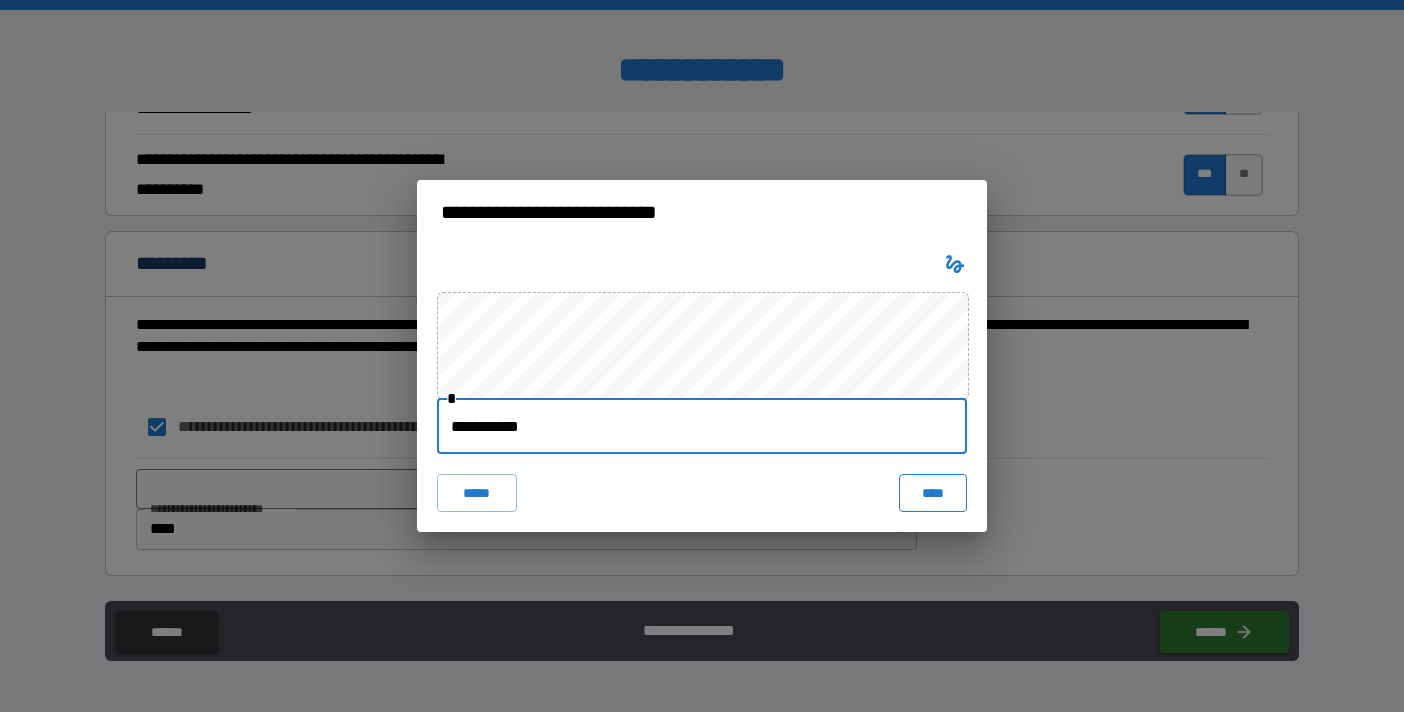 type on "**********" 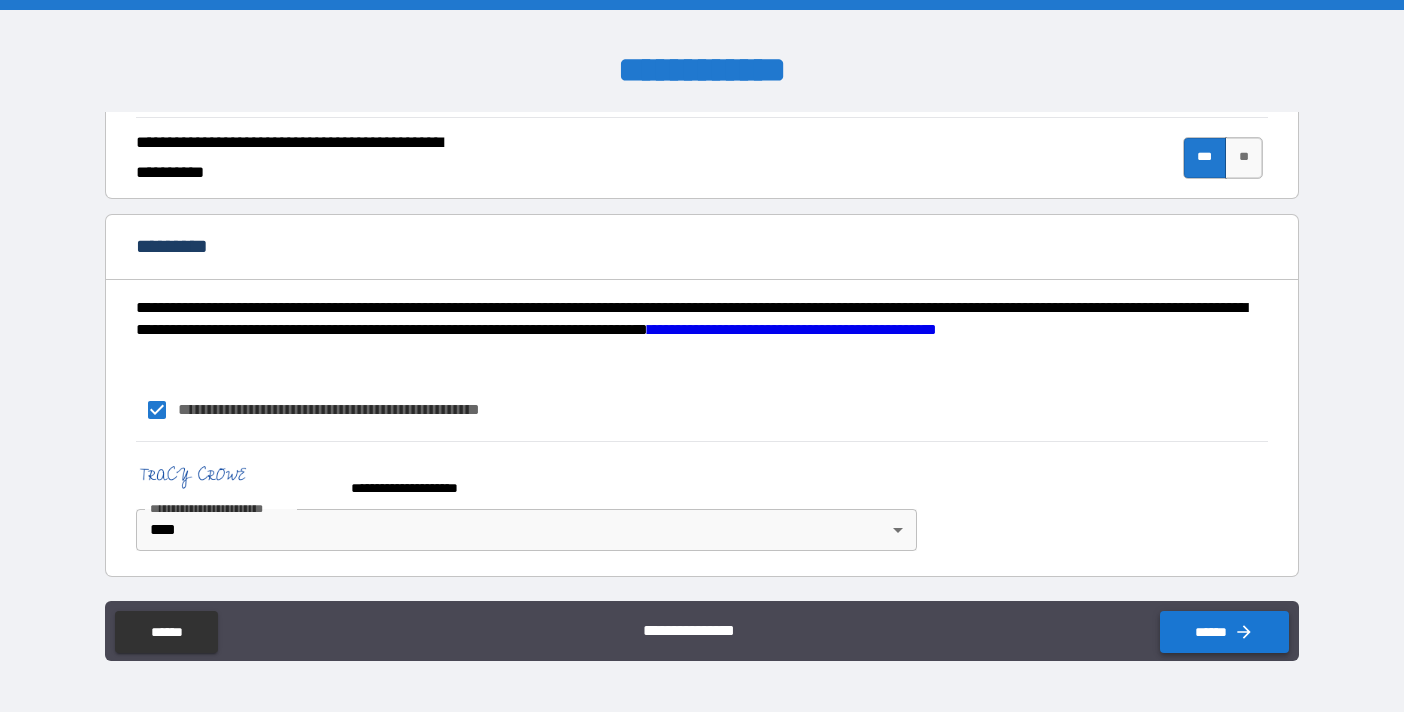 click on "******" at bounding box center (1224, 632) 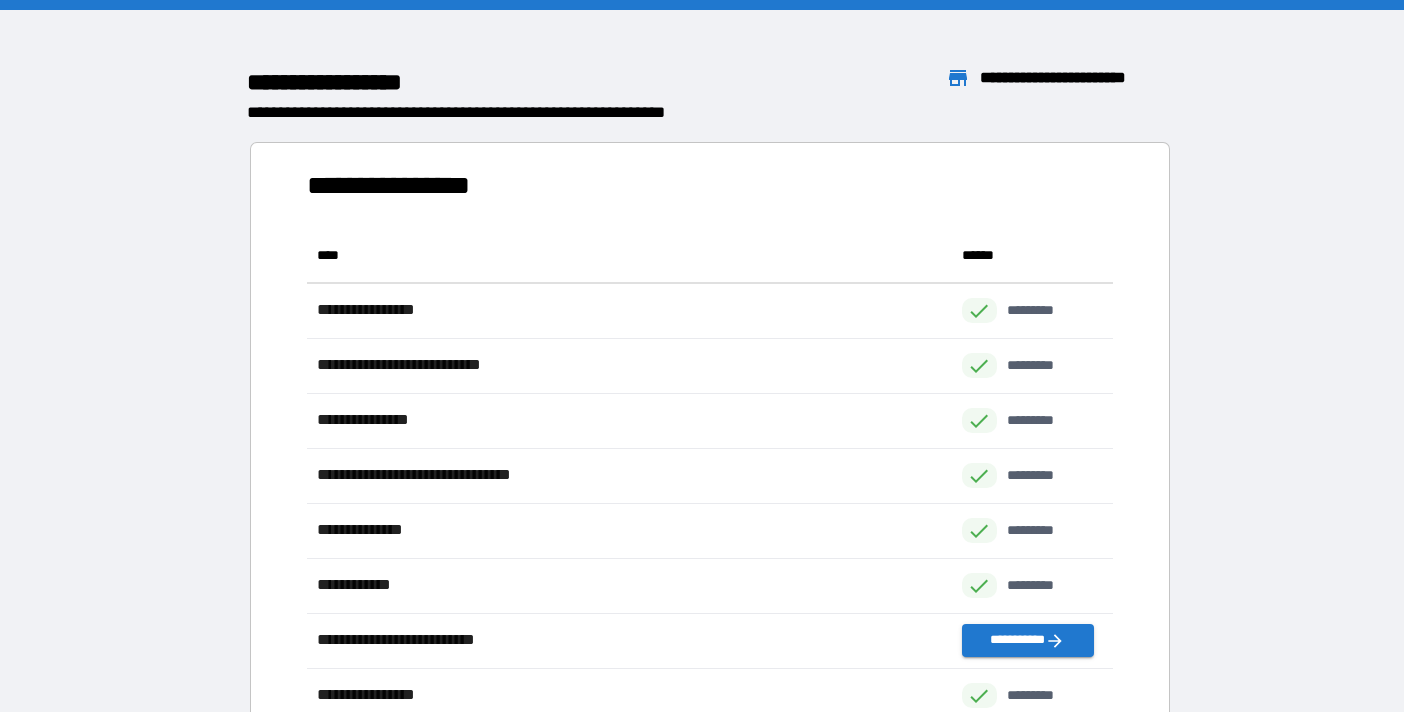 scroll, scrollTop: 1, scrollLeft: 1, axis: both 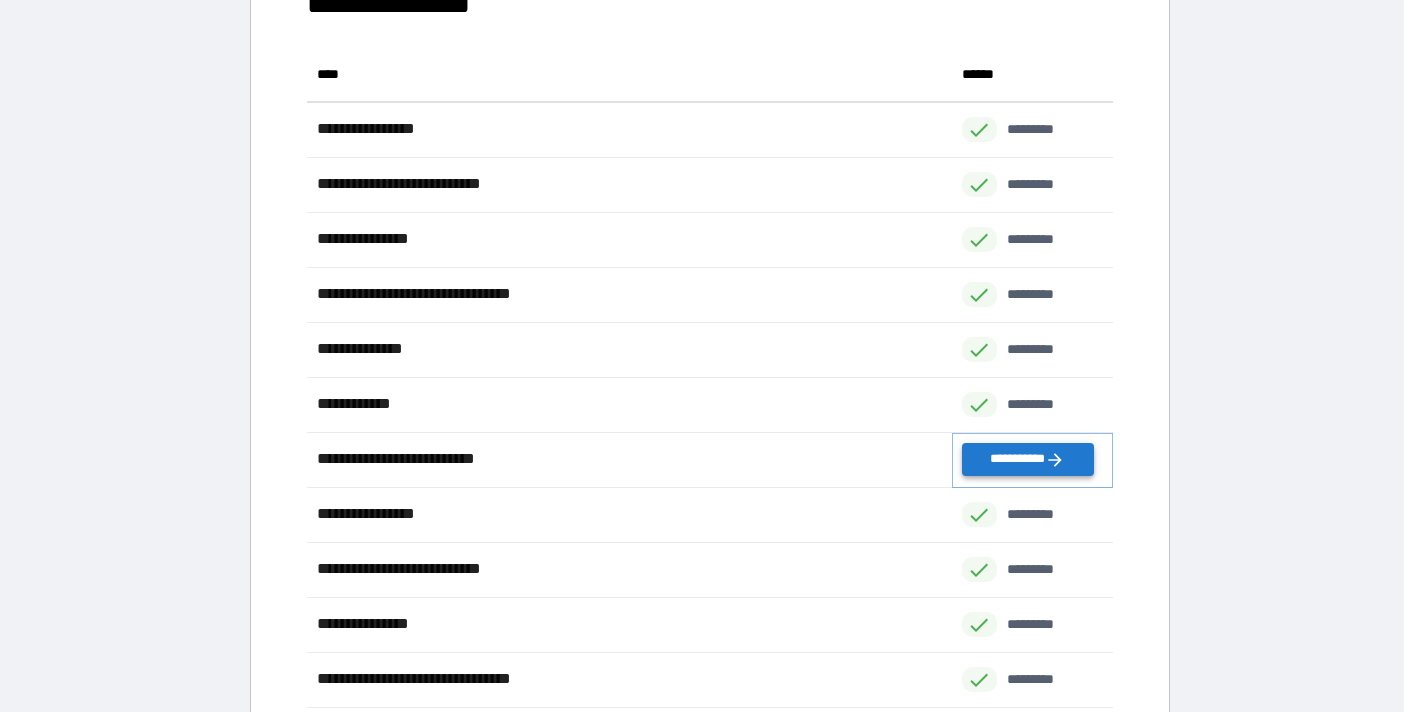 click on "**********" at bounding box center (1028, 459) 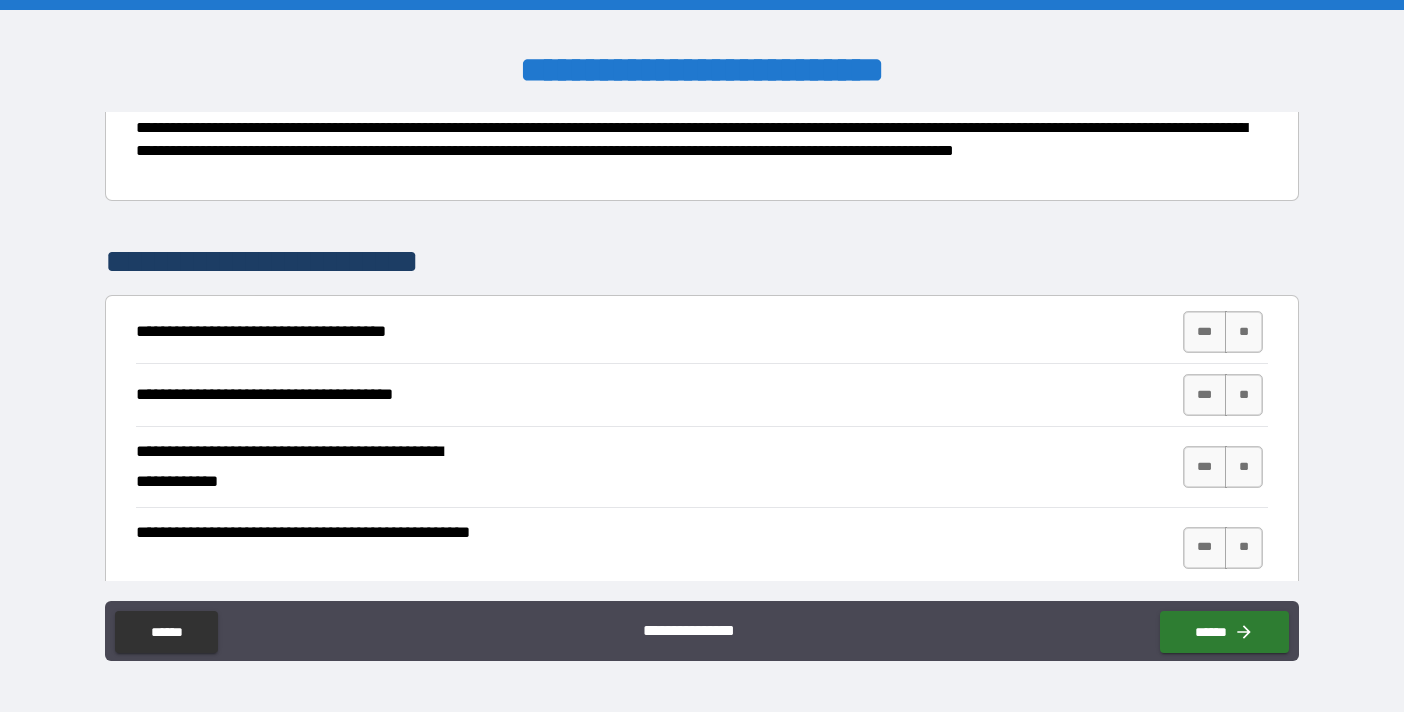 scroll, scrollTop: 252, scrollLeft: 0, axis: vertical 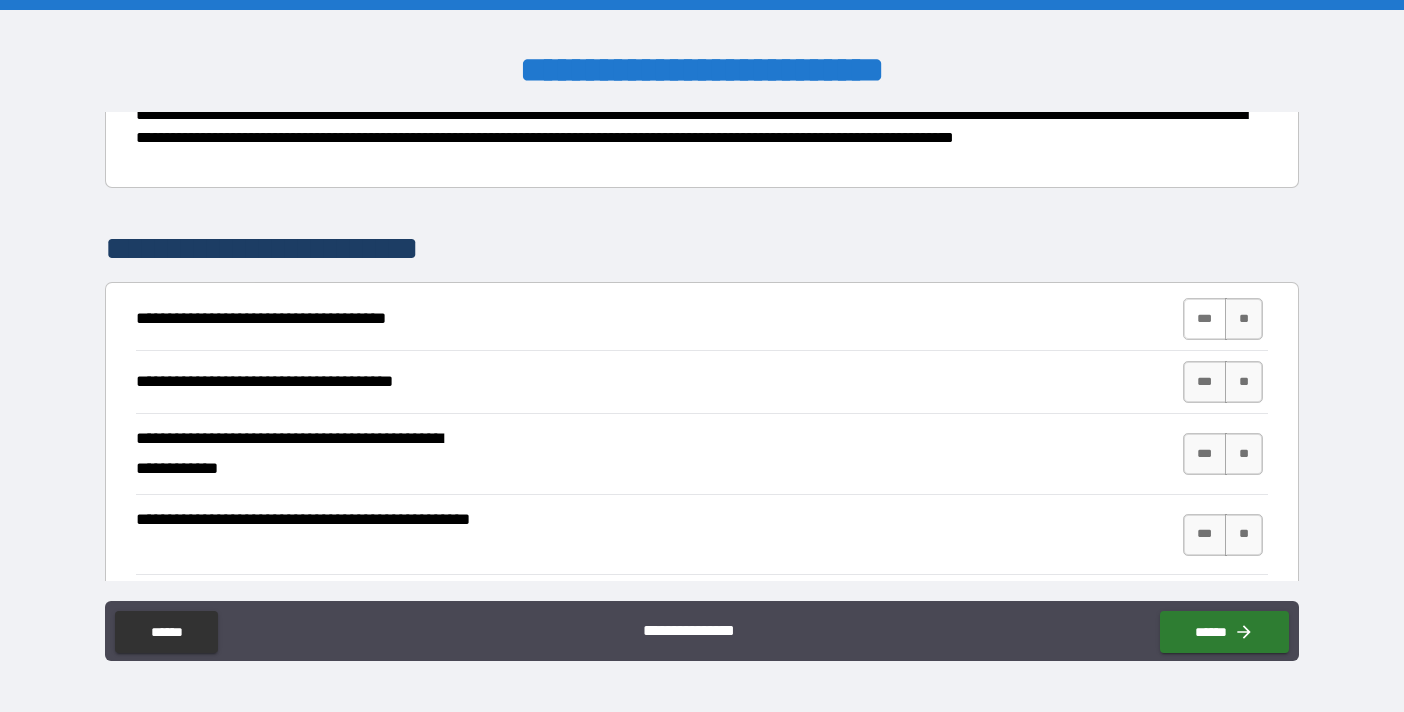 click on "***" at bounding box center [1205, 319] 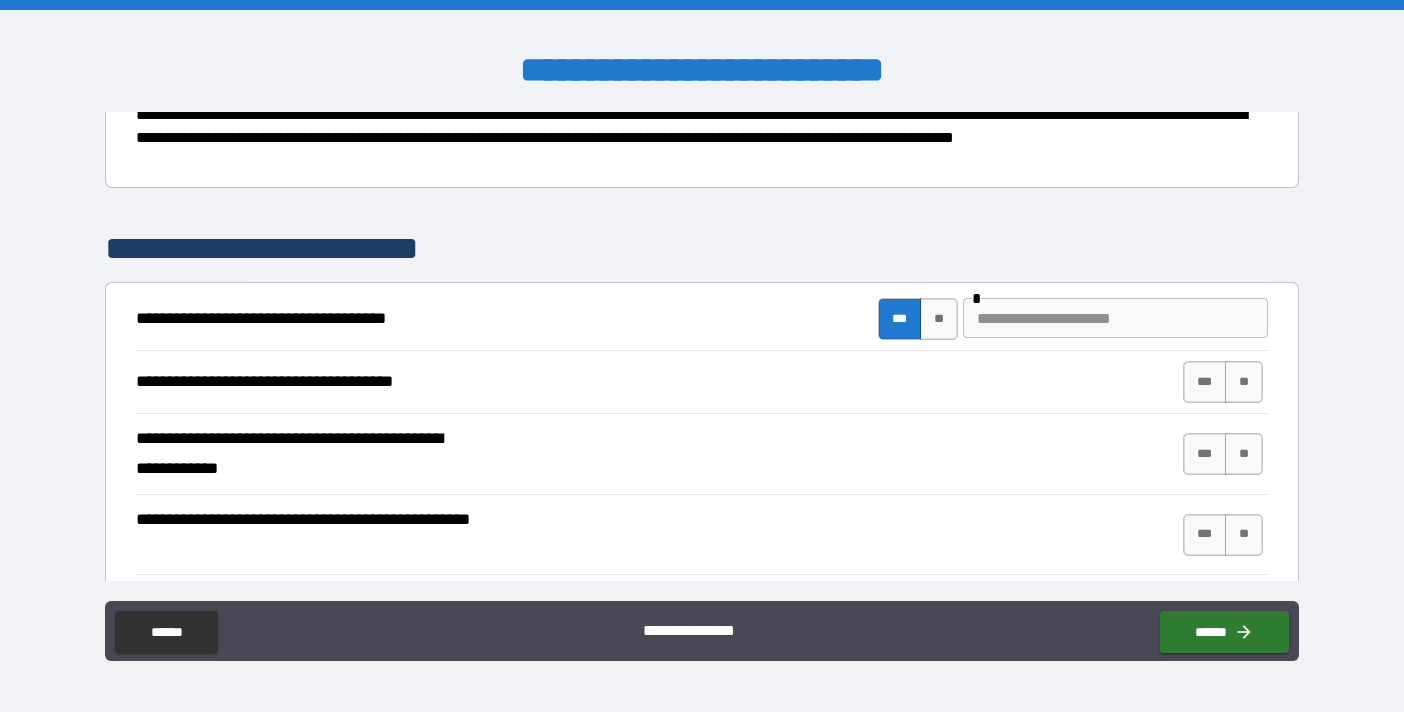 click at bounding box center (1115, 318) 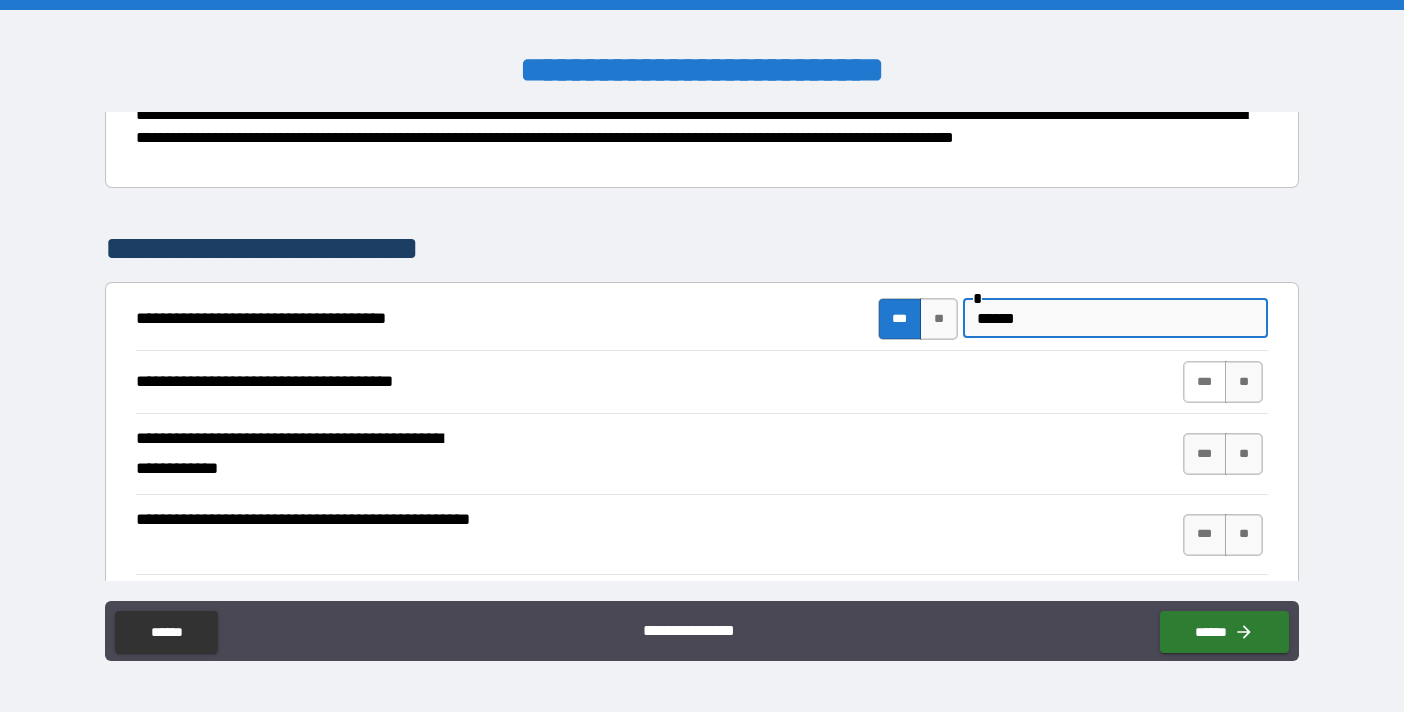 type on "******" 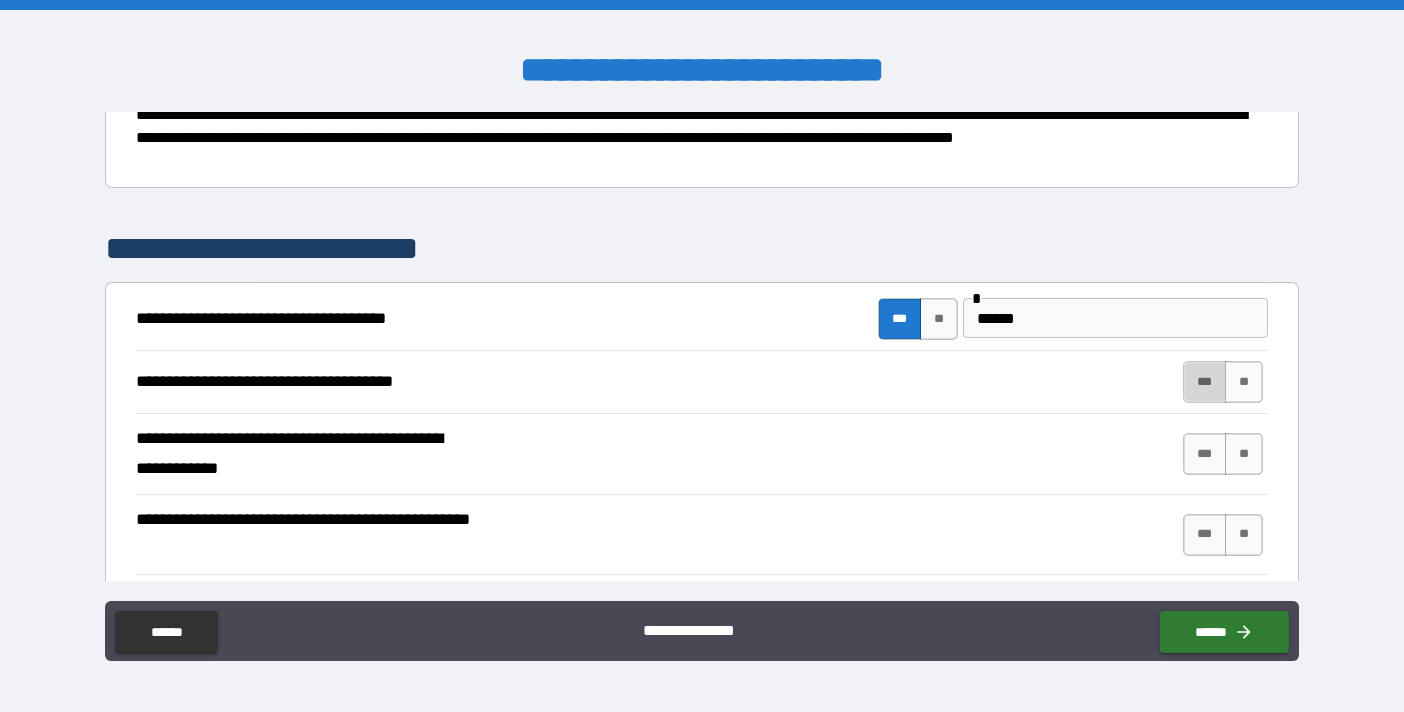 click on "***" at bounding box center (1205, 382) 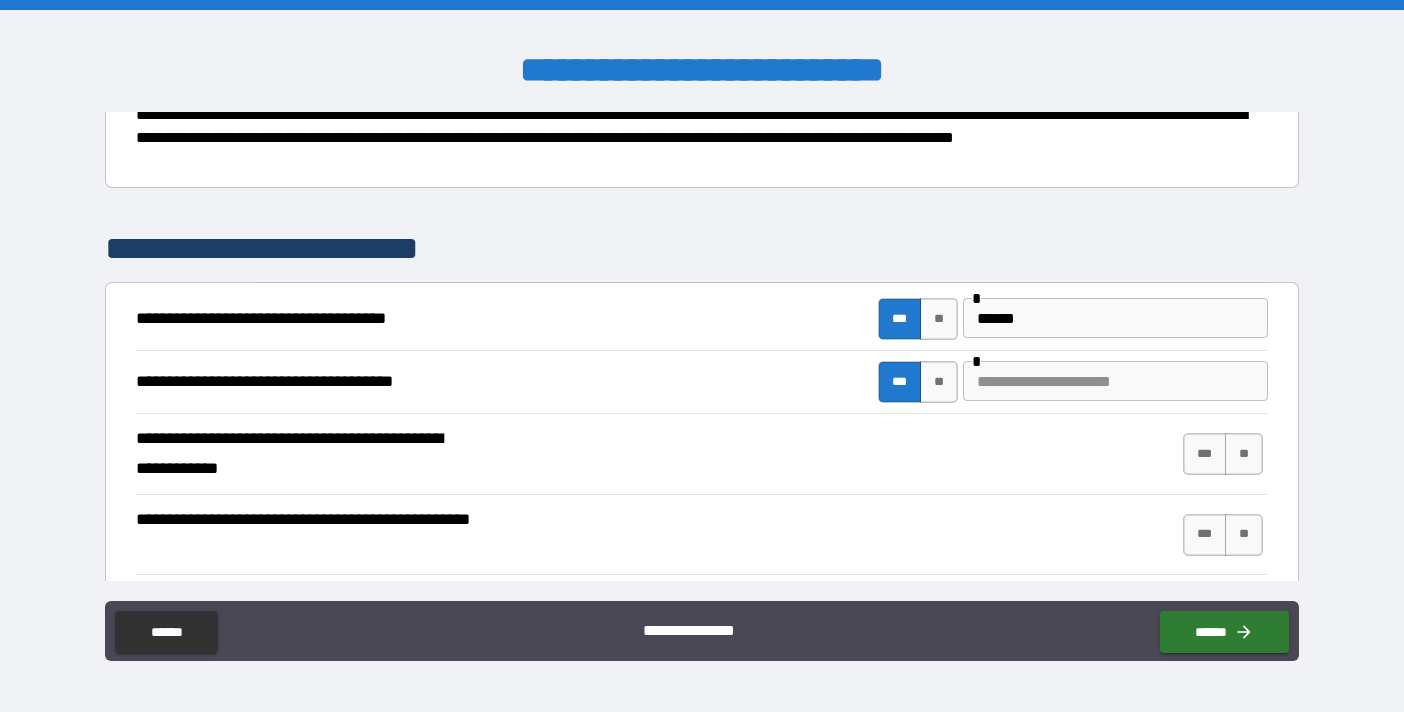click at bounding box center [1115, 381] 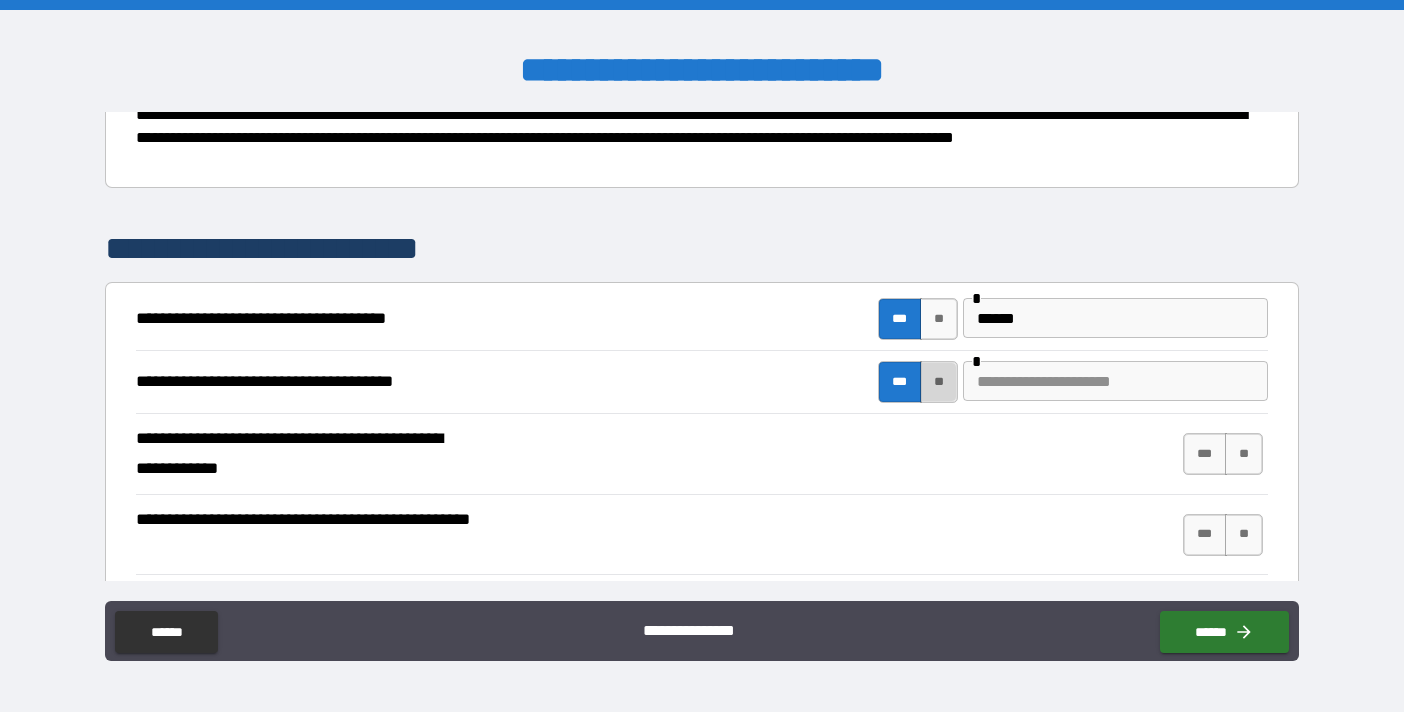 click on "**" at bounding box center (939, 382) 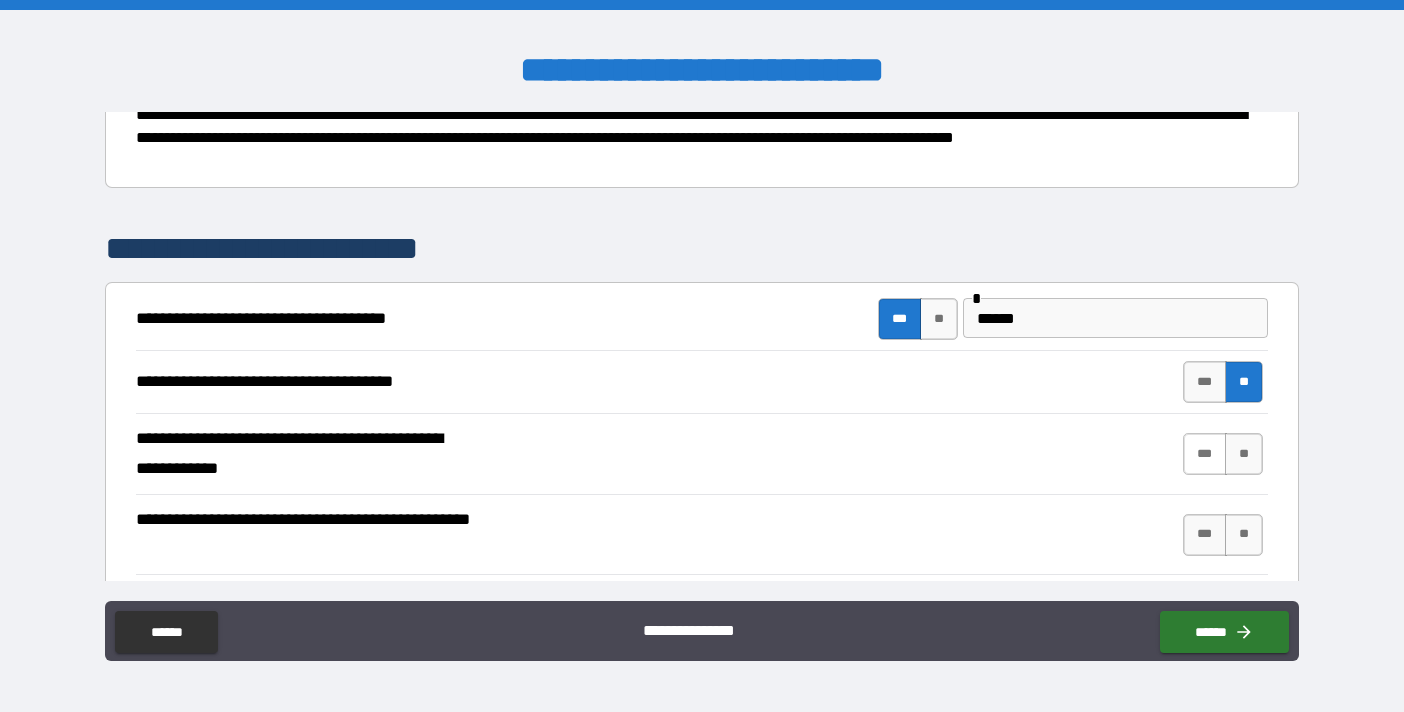 click on "***" at bounding box center [1205, 454] 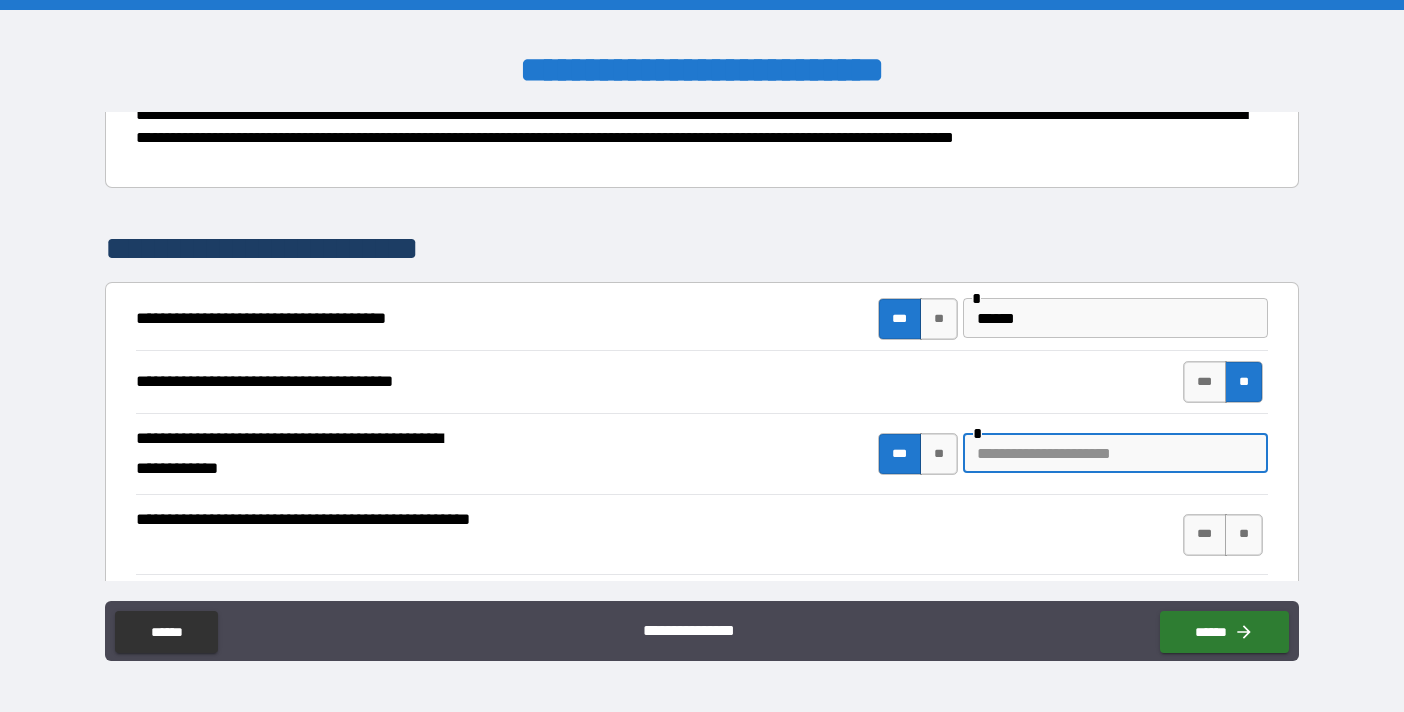 click at bounding box center (1115, 453) 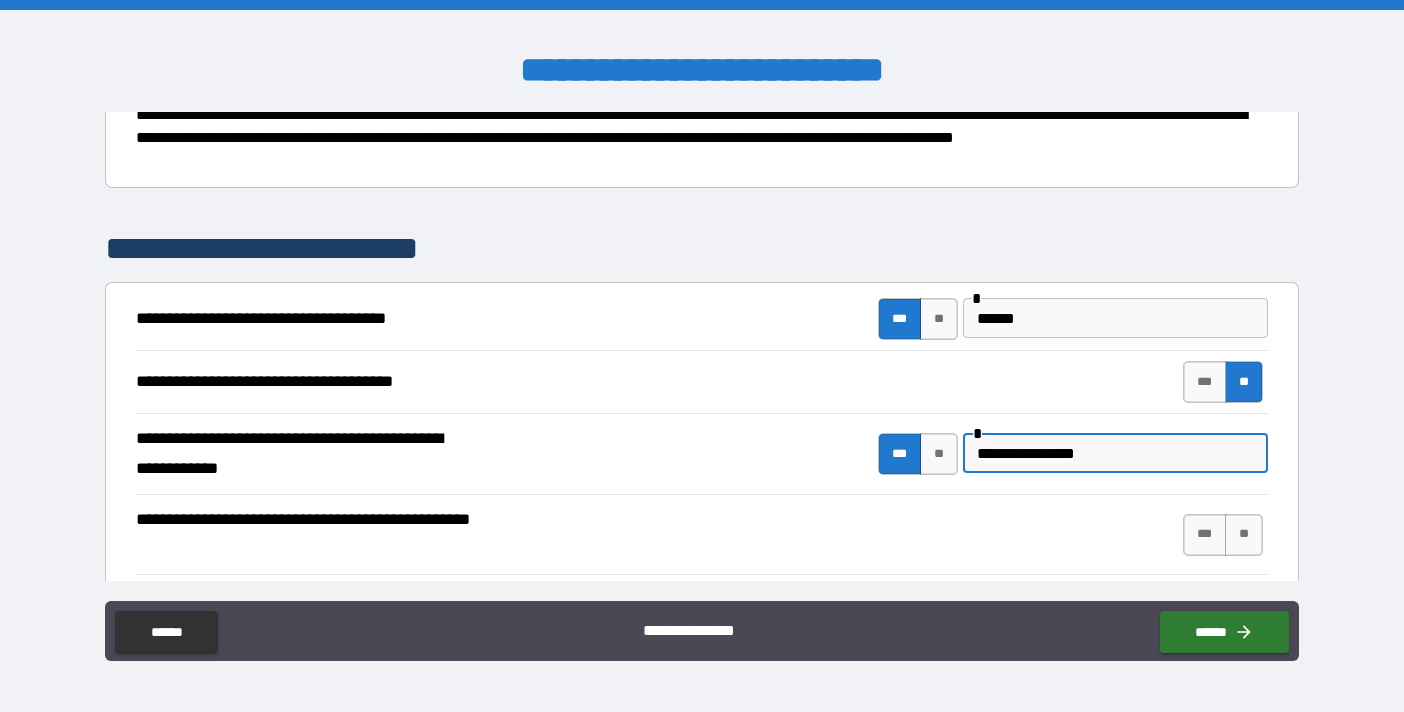scroll, scrollTop: 256, scrollLeft: 0, axis: vertical 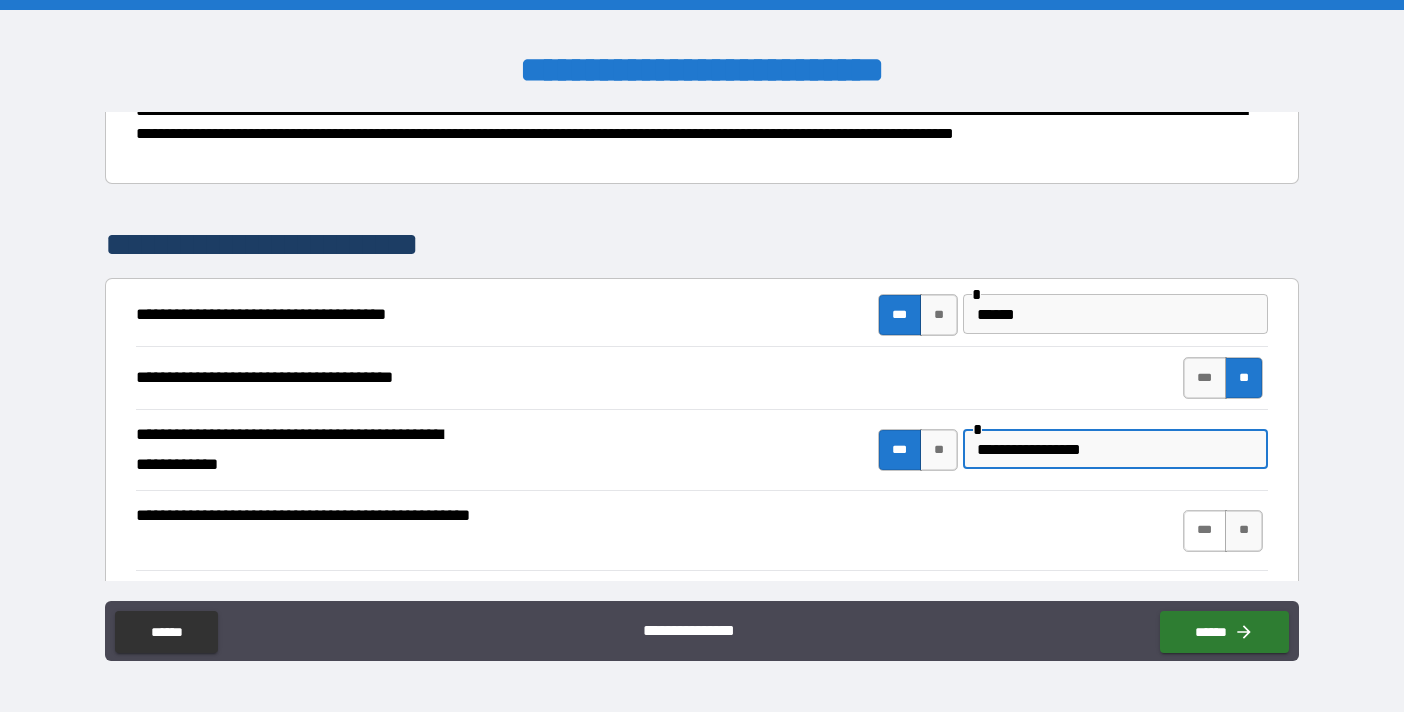 type on "**********" 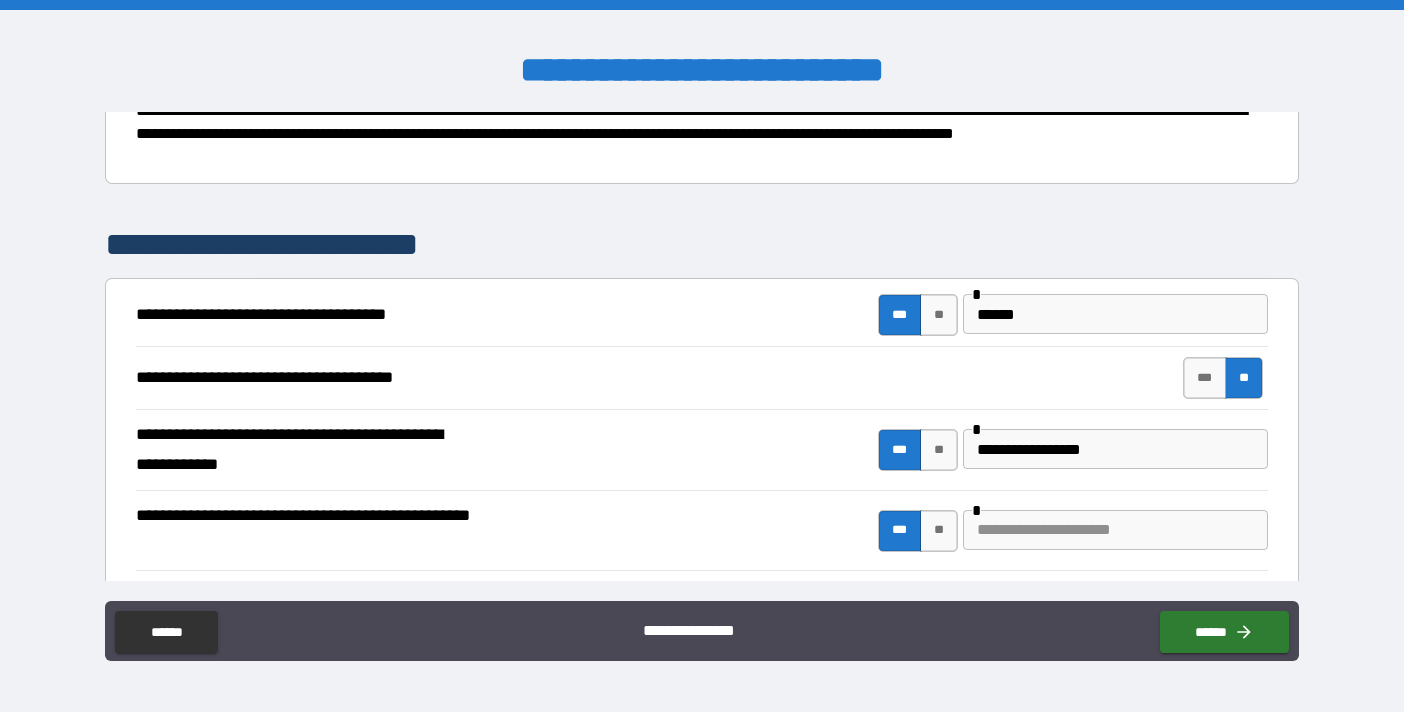 click at bounding box center [1115, 530] 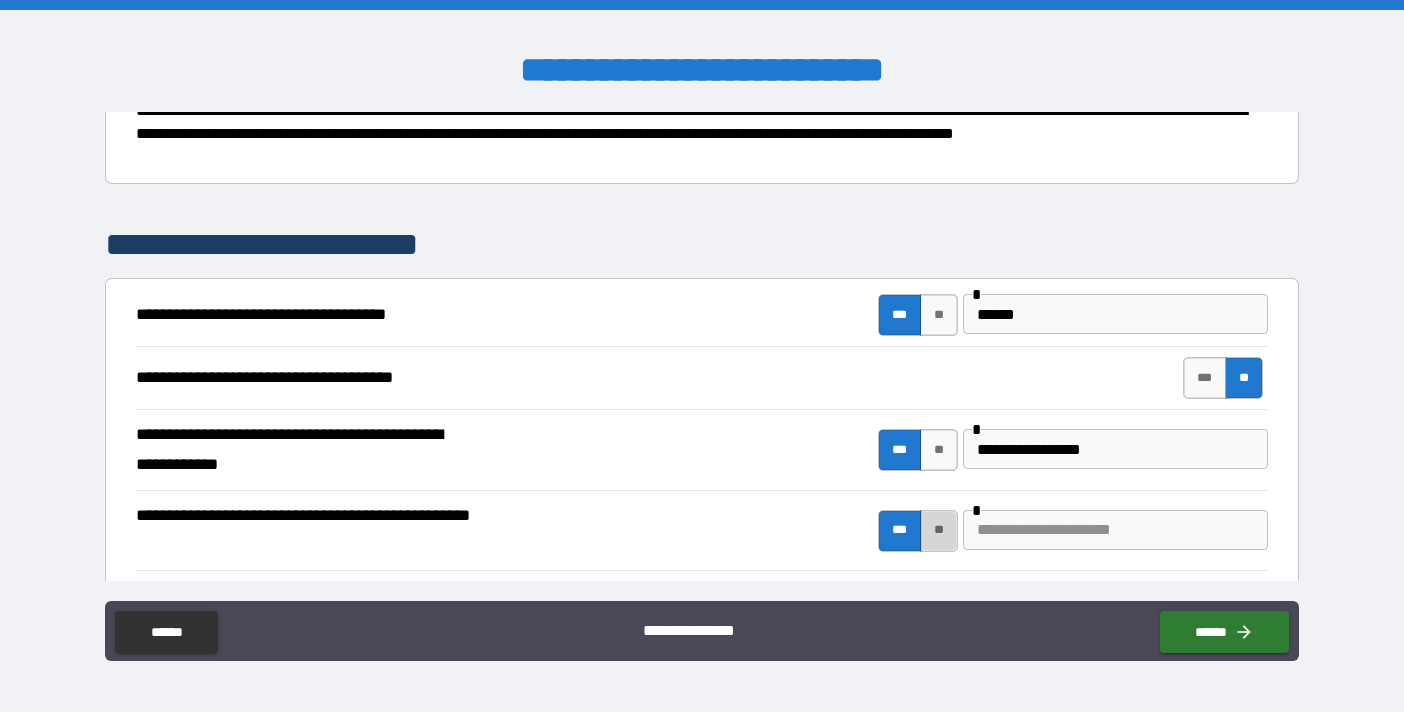 click on "**" at bounding box center [939, 531] 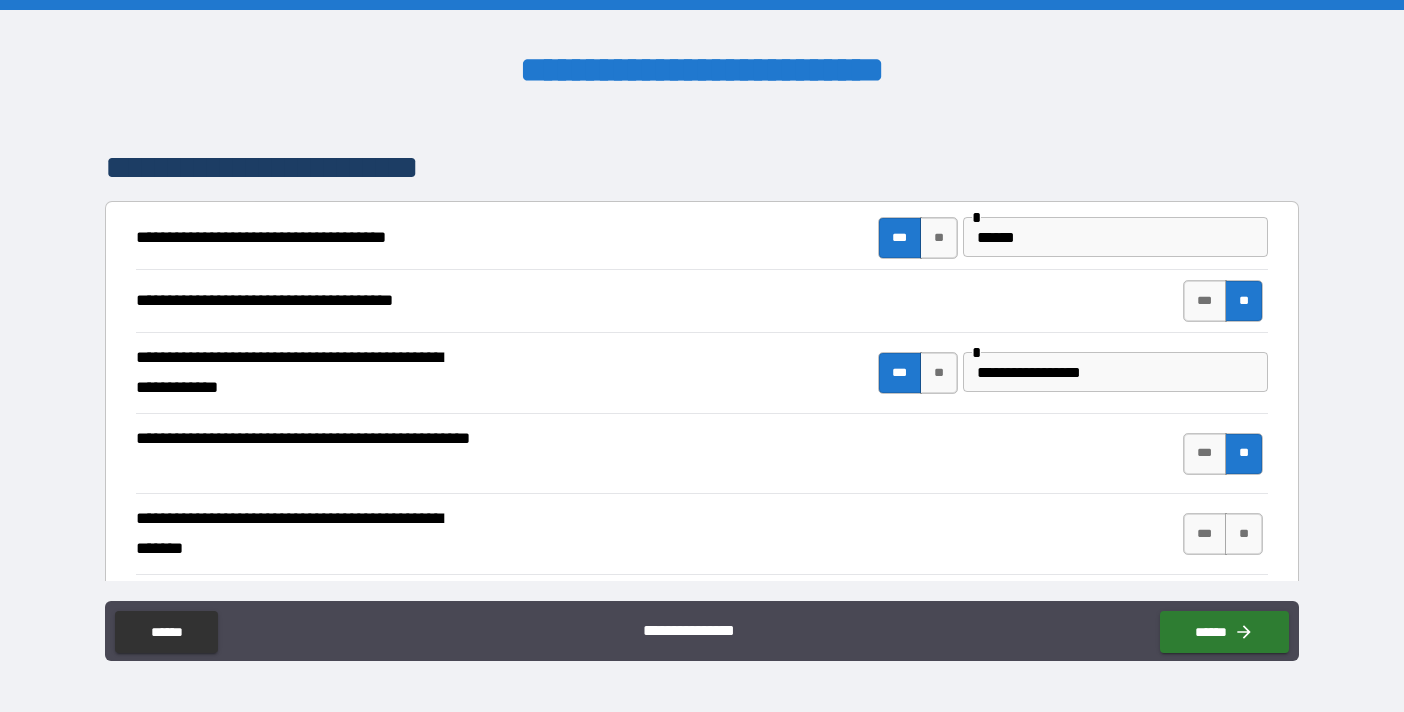 scroll, scrollTop: 321, scrollLeft: 0, axis: vertical 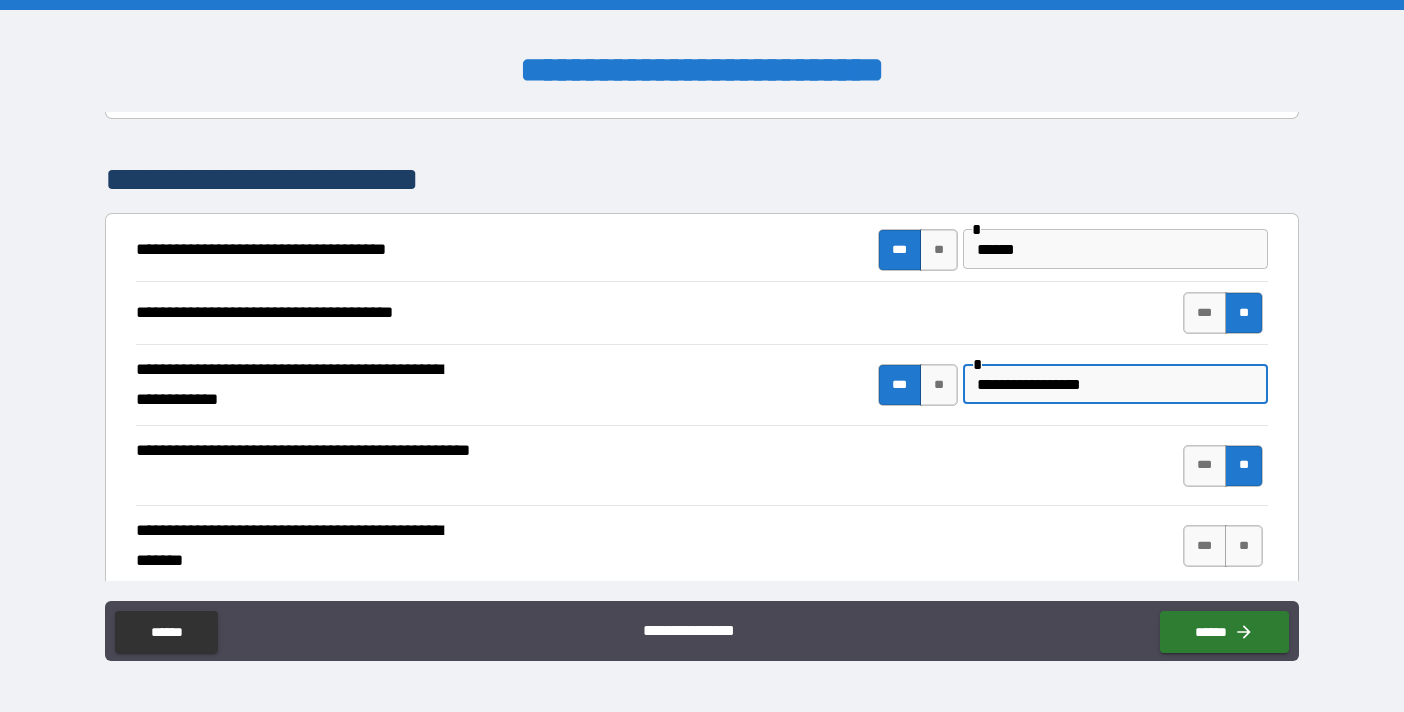 click on "**********" at bounding box center [1115, 384] 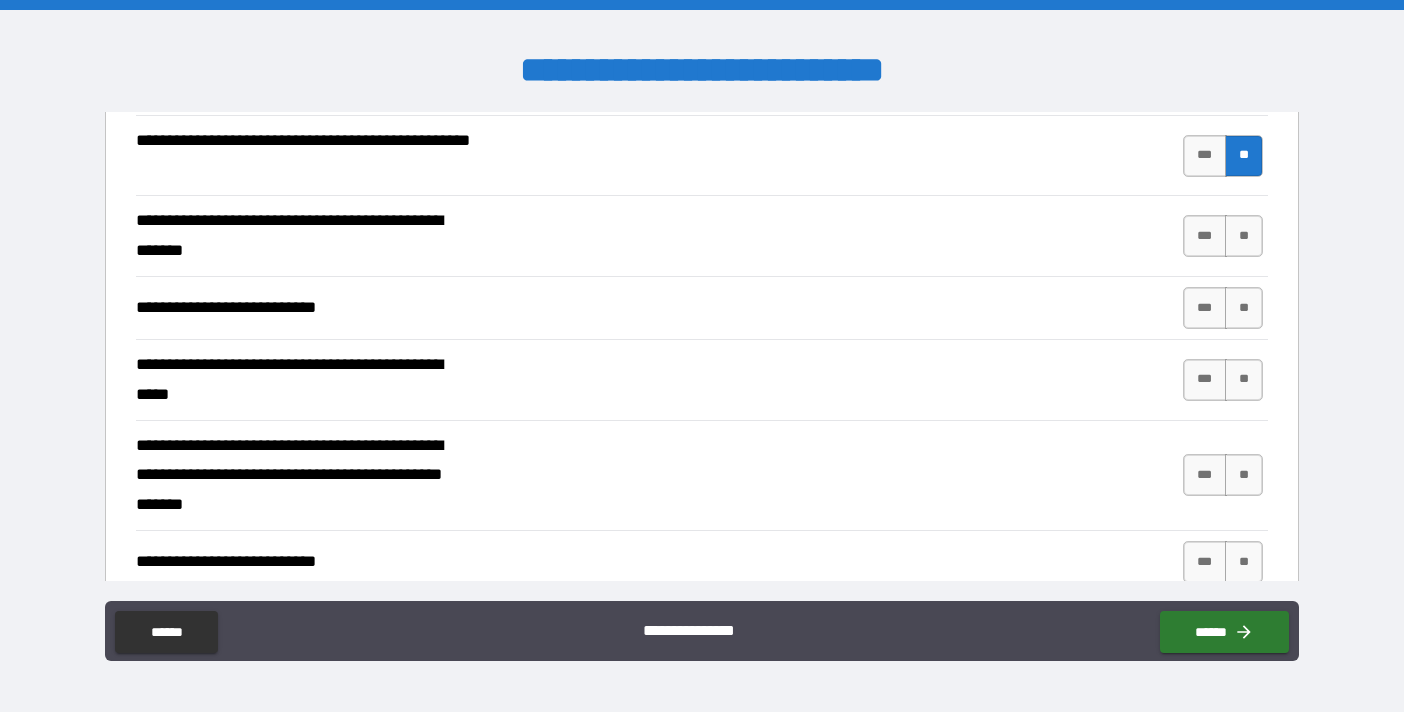 scroll, scrollTop: 630, scrollLeft: 0, axis: vertical 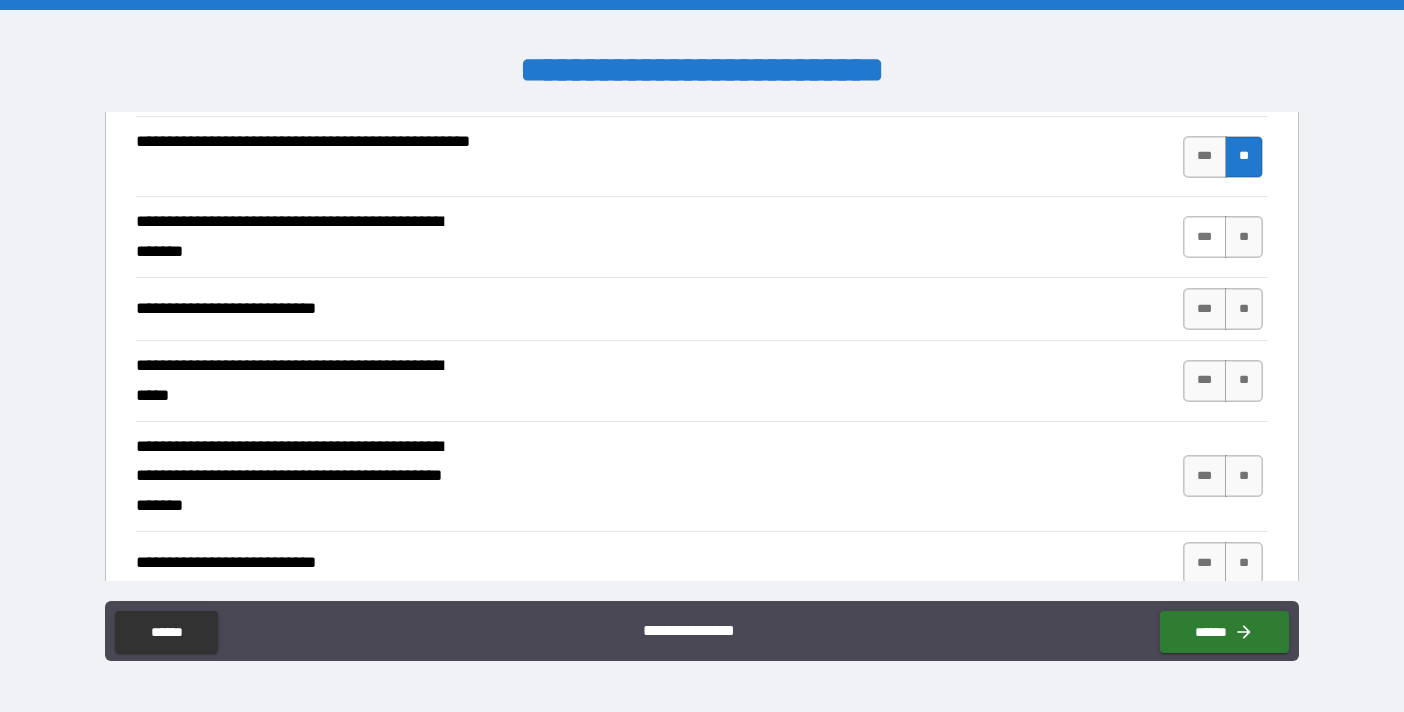 click on "***" at bounding box center (1205, 237) 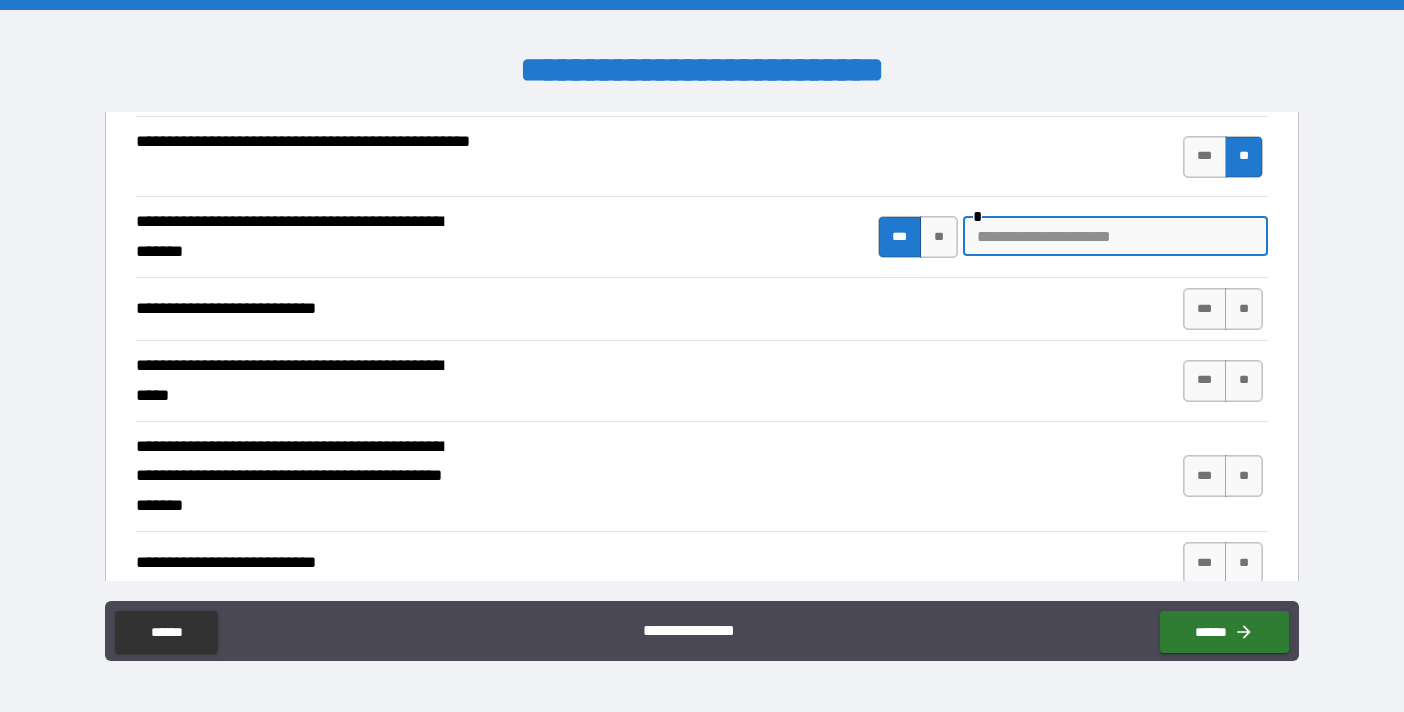 click at bounding box center [1115, 236] 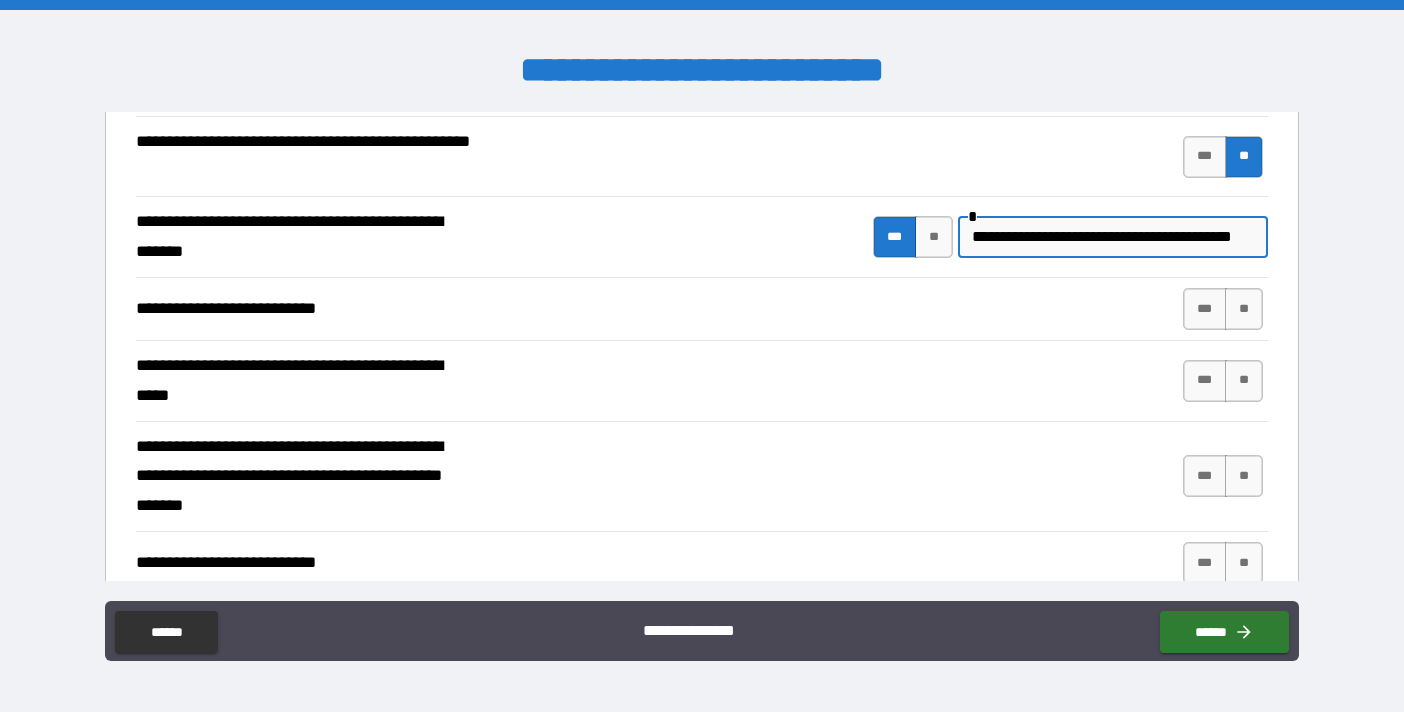 scroll, scrollTop: 0, scrollLeft: 136, axis: horizontal 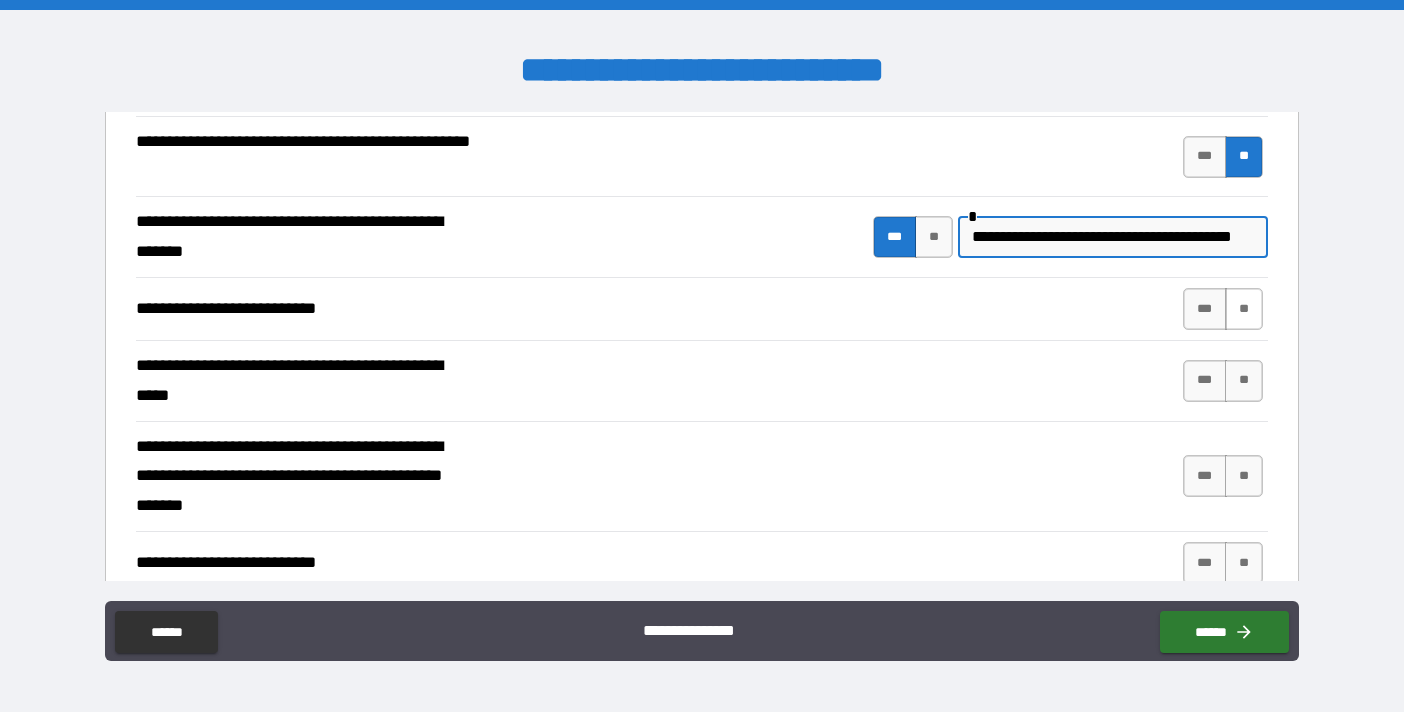 type on "**********" 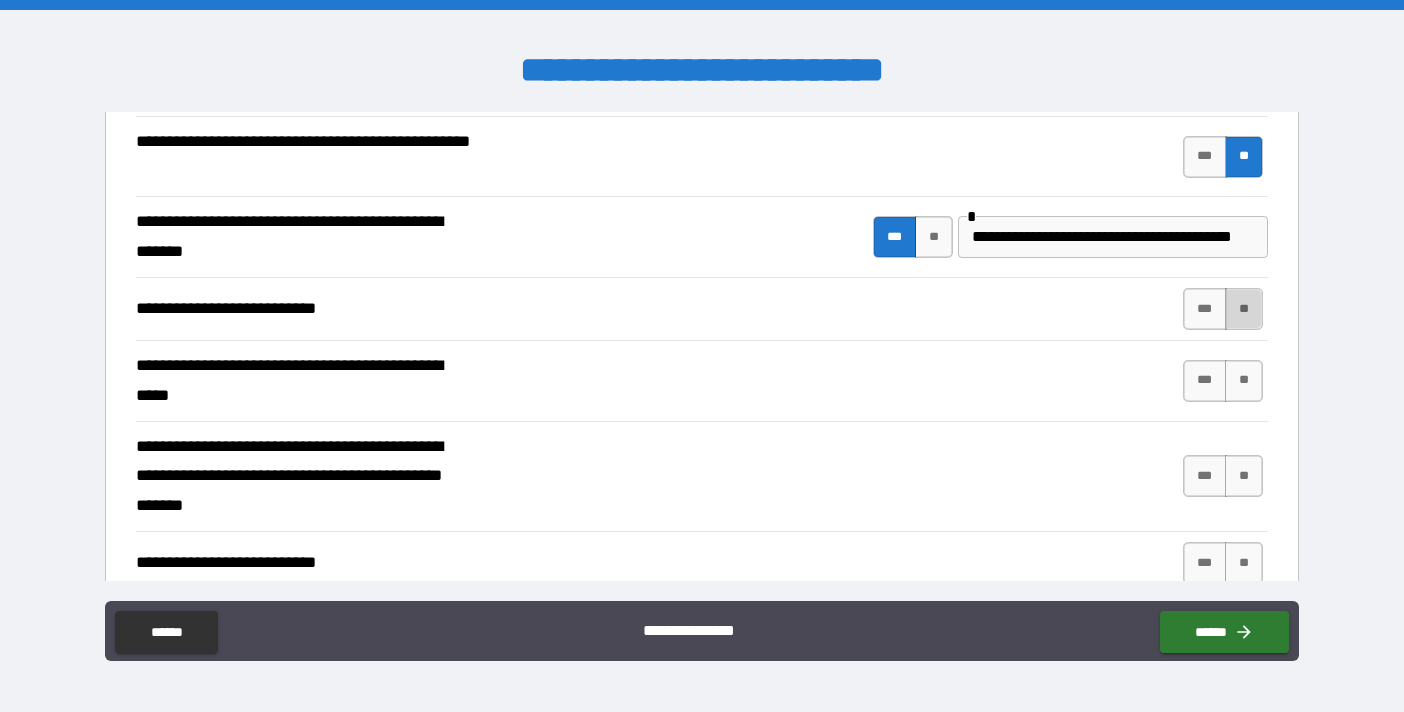 scroll, scrollTop: 0, scrollLeft: 0, axis: both 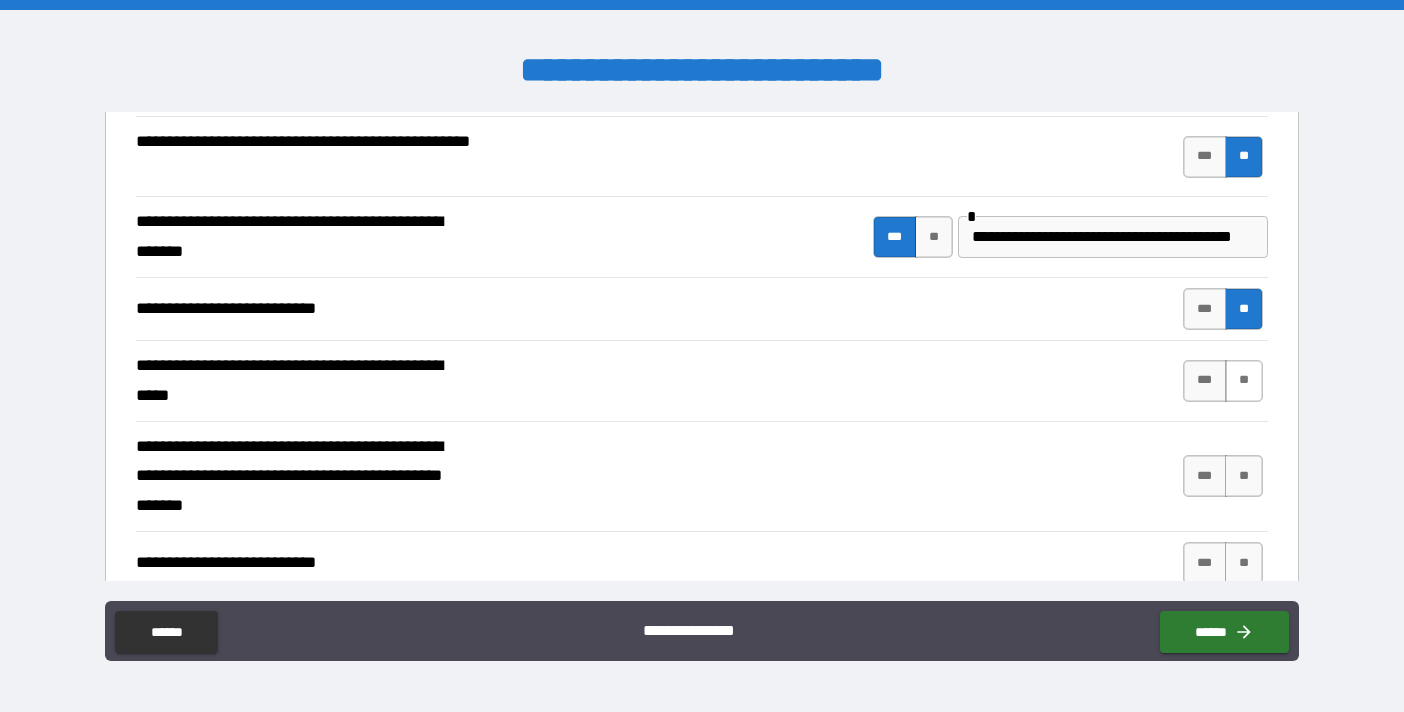 click on "**" at bounding box center [1244, 381] 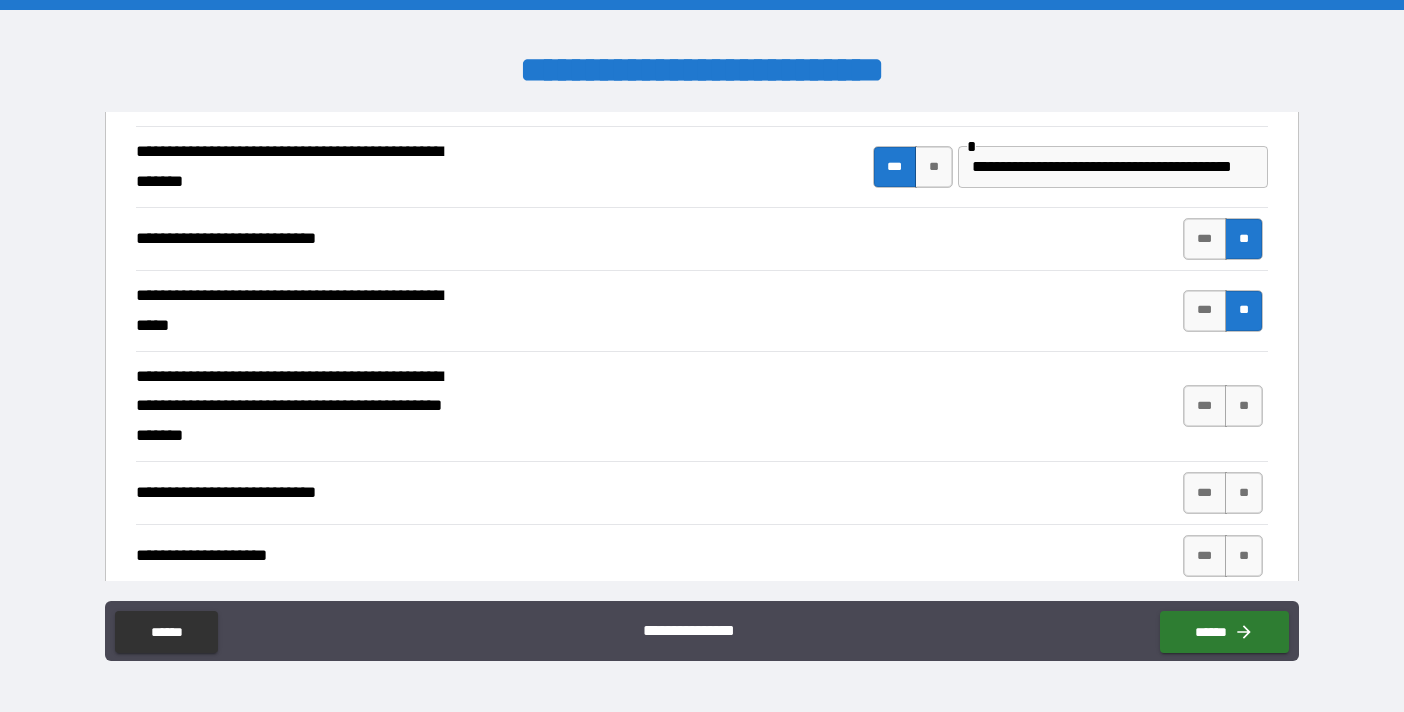 scroll, scrollTop: 722, scrollLeft: 0, axis: vertical 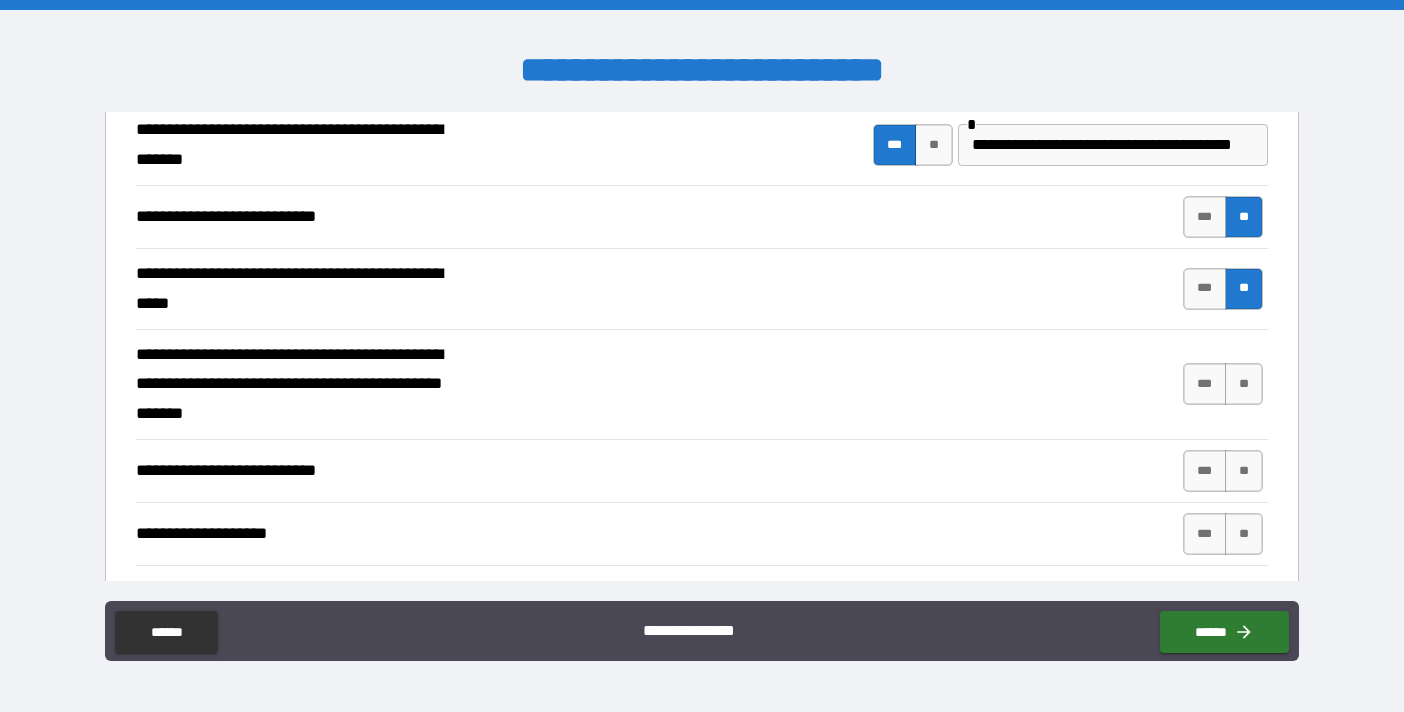 click on "**" at bounding box center [1244, 384] 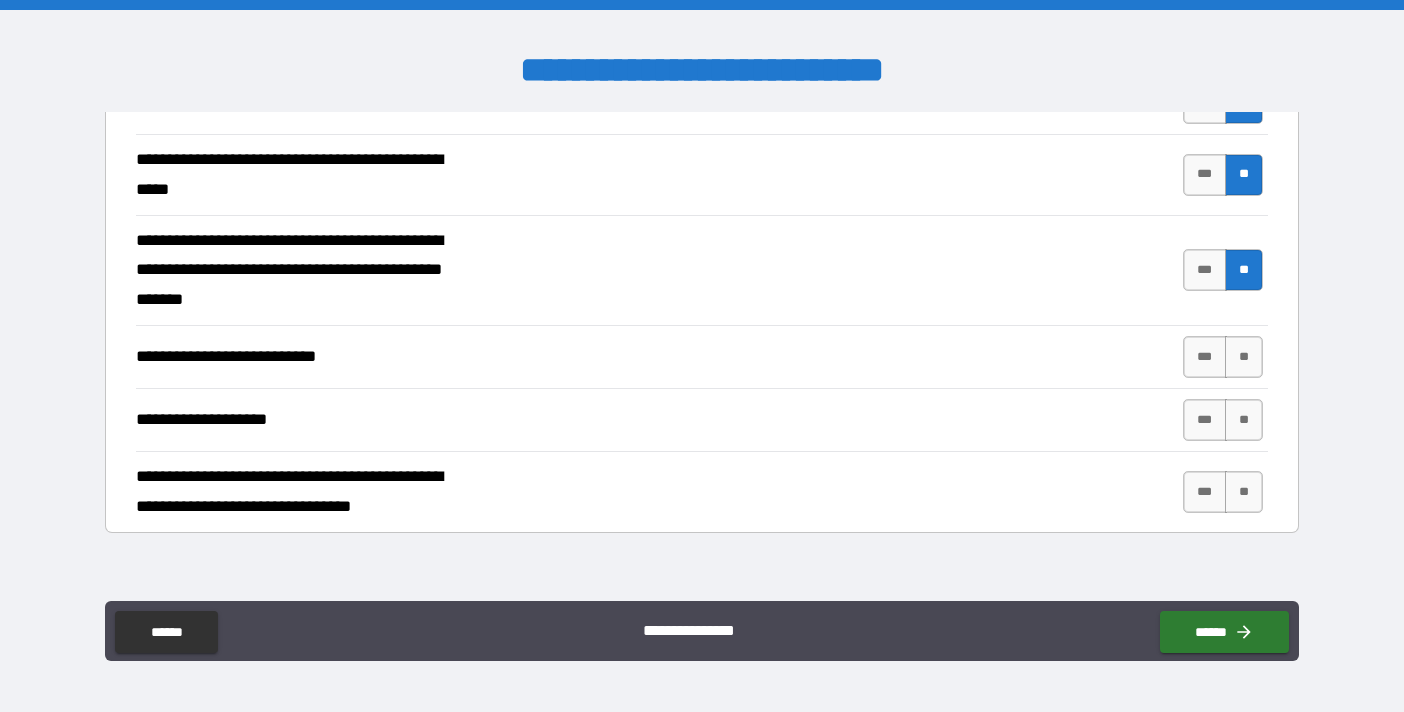 scroll, scrollTop: 842, scrollLeft: 0, axis: vertical 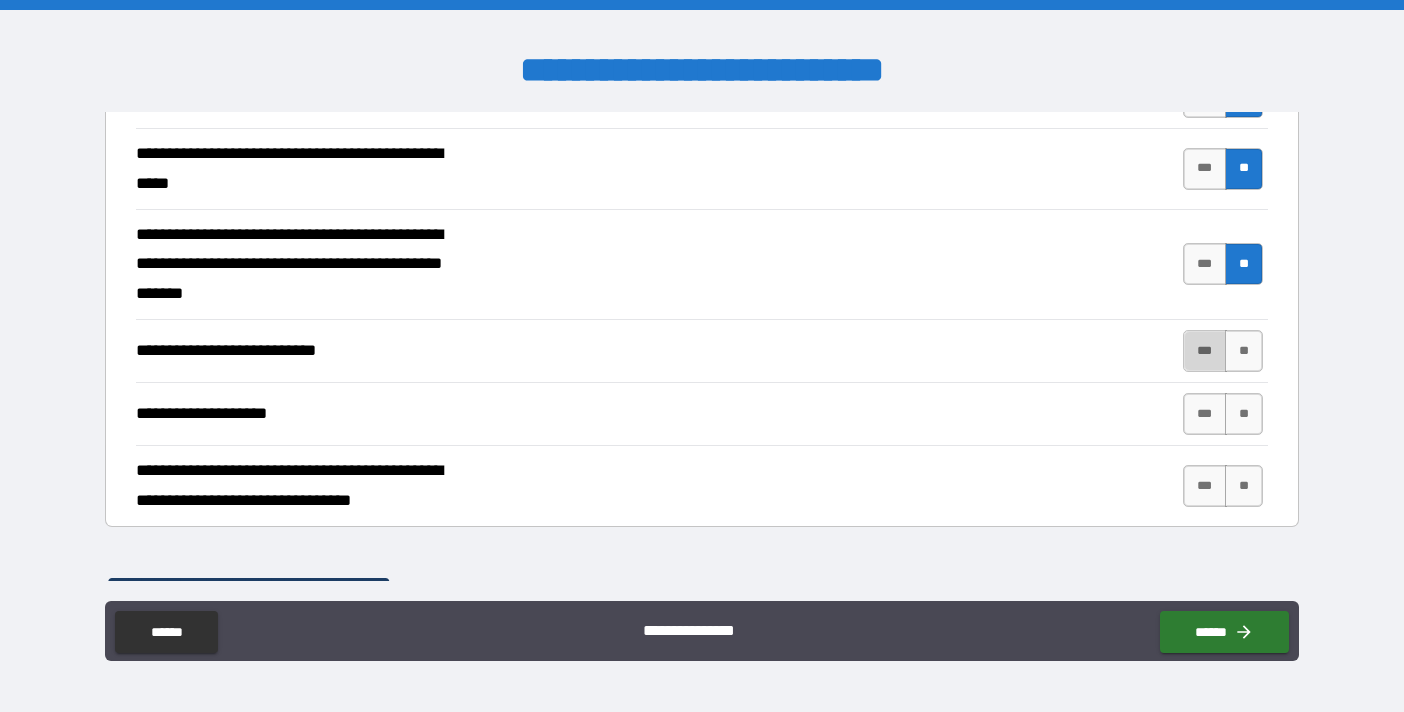 click on "***" at bounding box center [1205, 351] 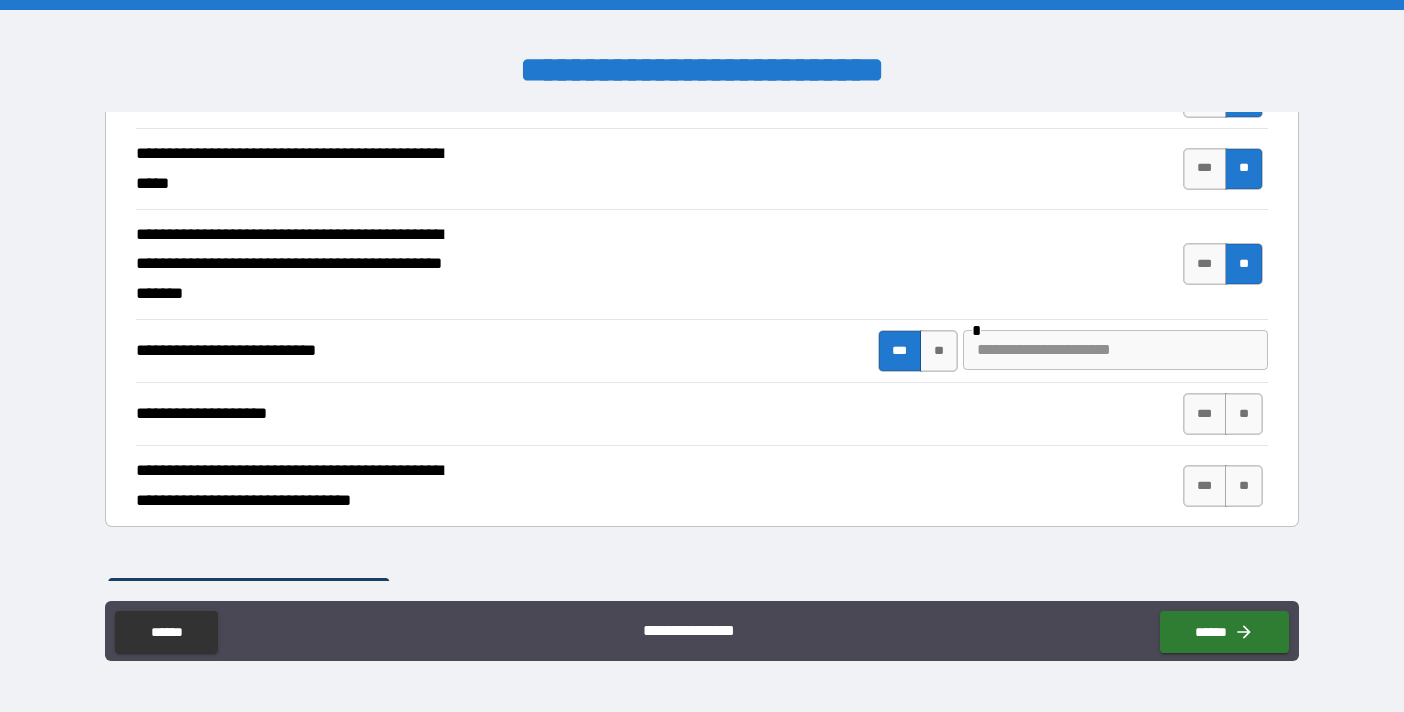 click at bounding box center [1115, 350] 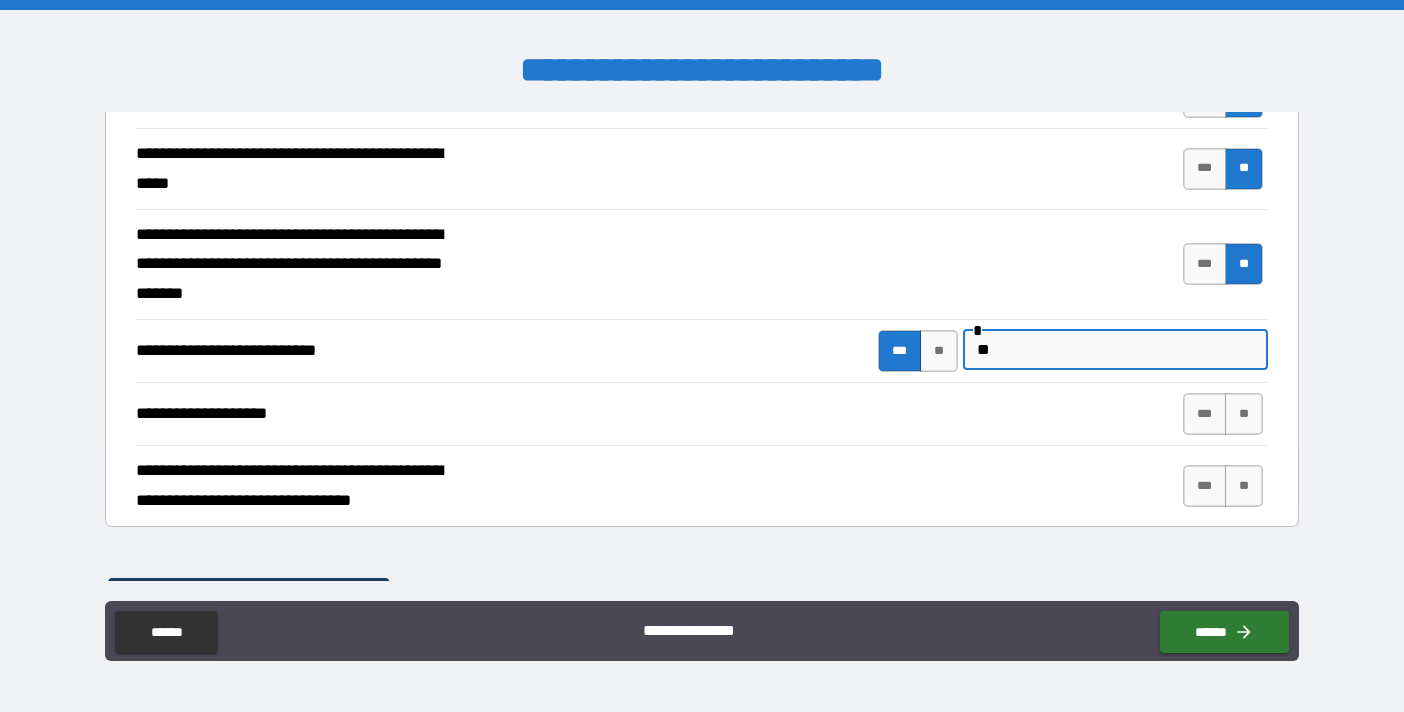 type on "*" 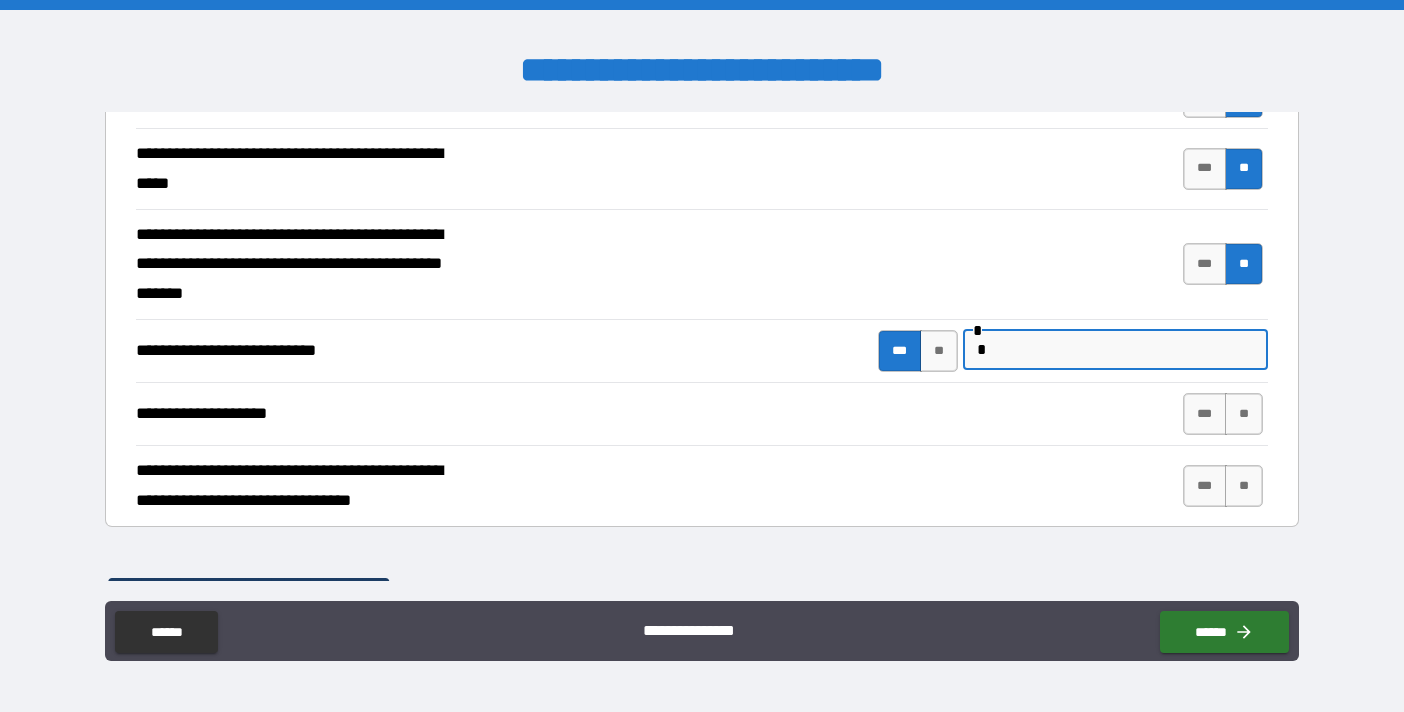 type 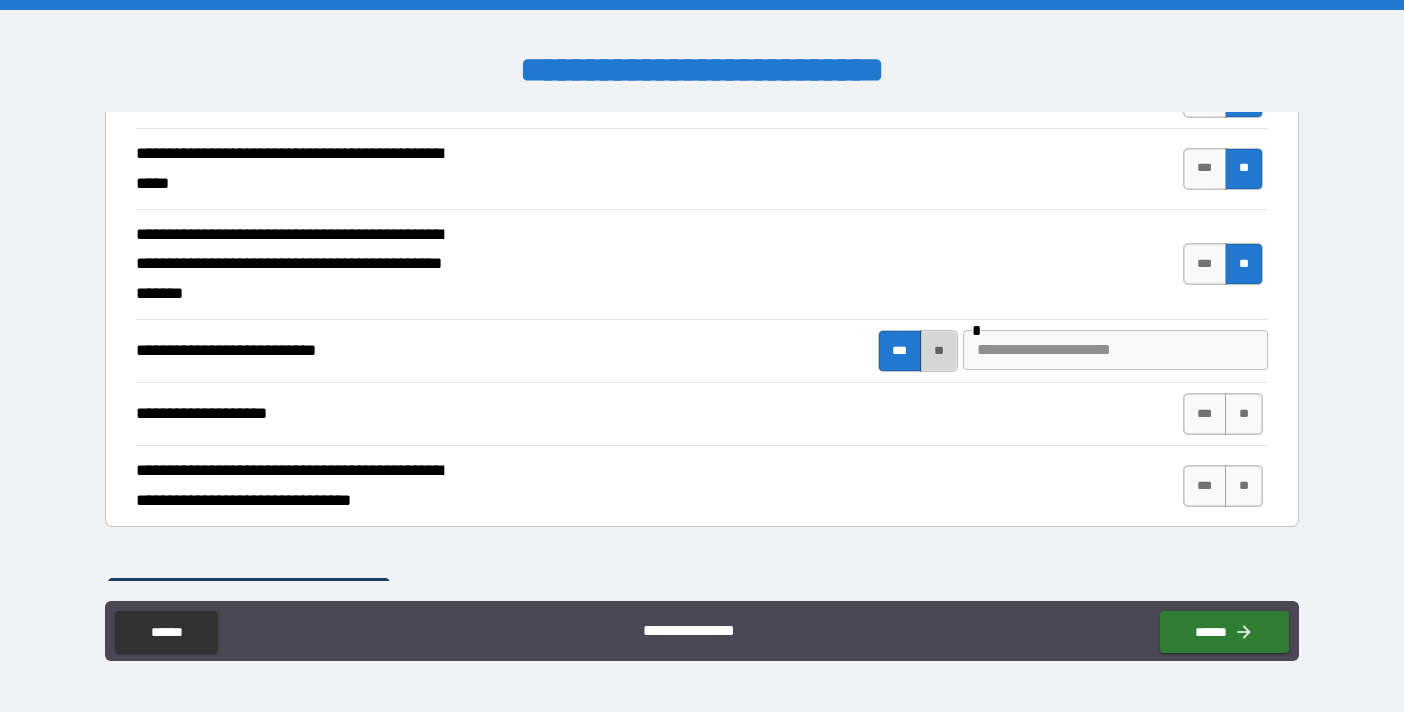 click on "**" at bounding box center [939, 351] 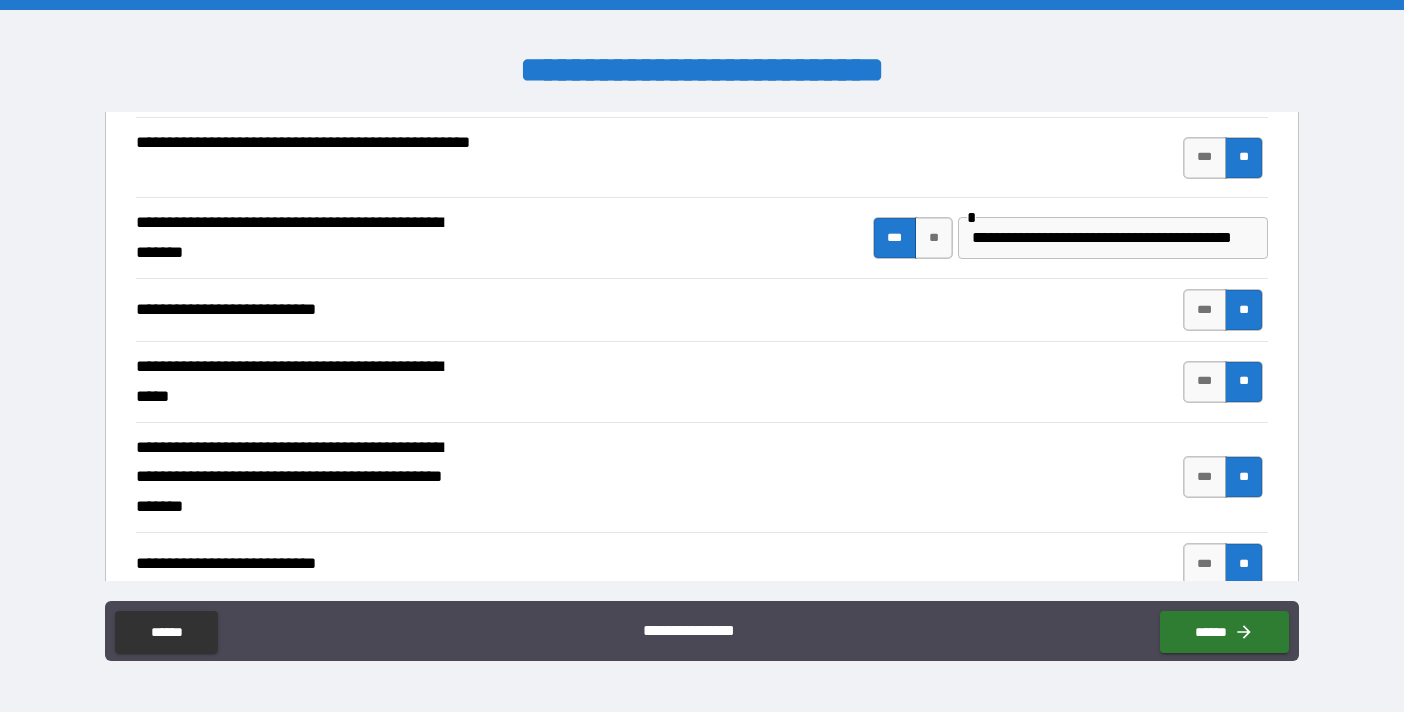 scroll, scrollTop: 617, scrollLeft: 0, axis: vertical 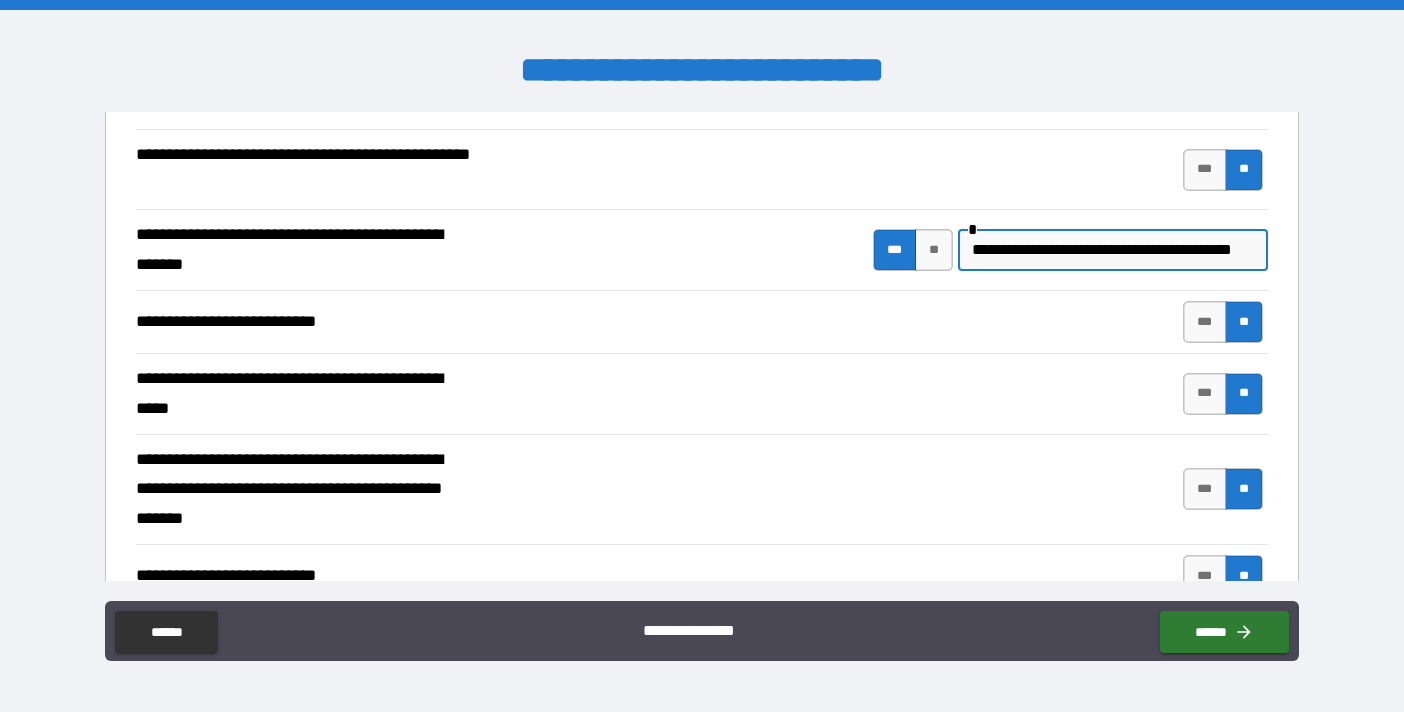click on "**********" at bounding box center (1110, 249) 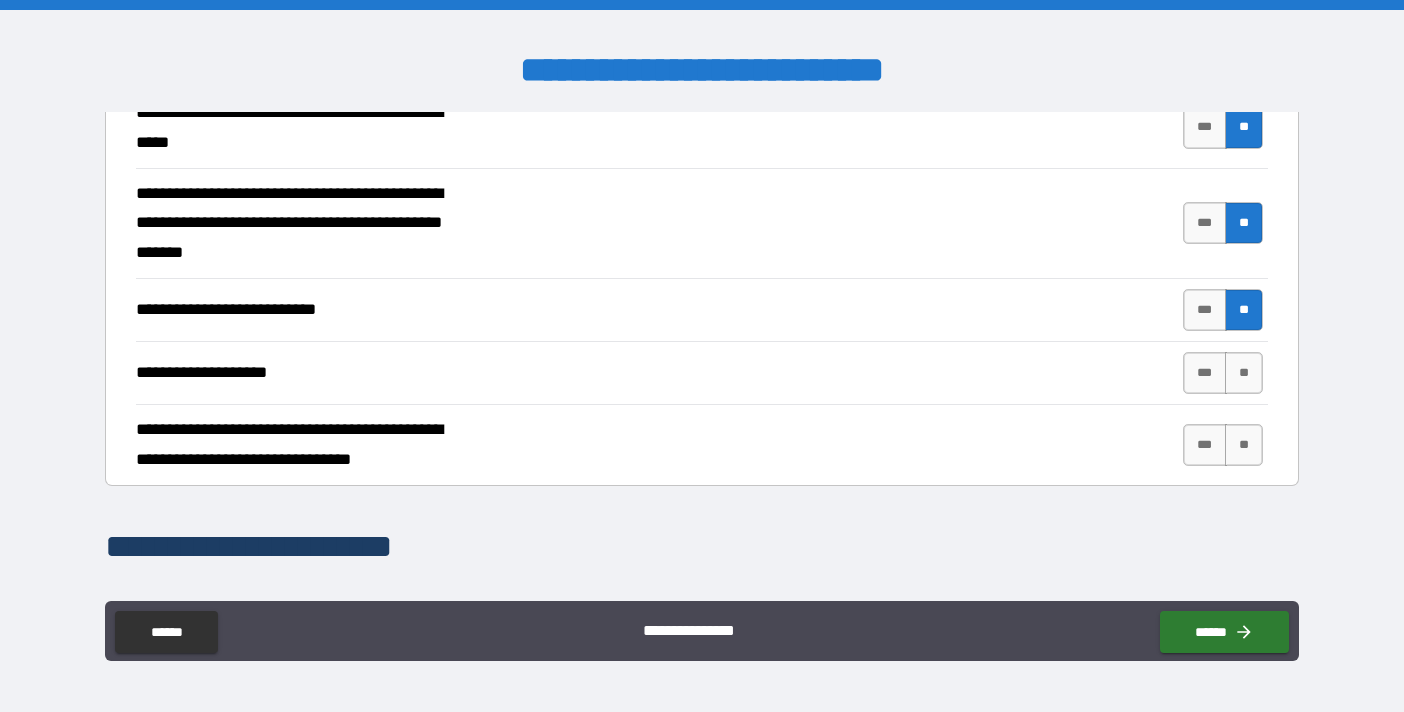 scroll, scrollTop: 884, scrollLeft: 0, axis: vertical 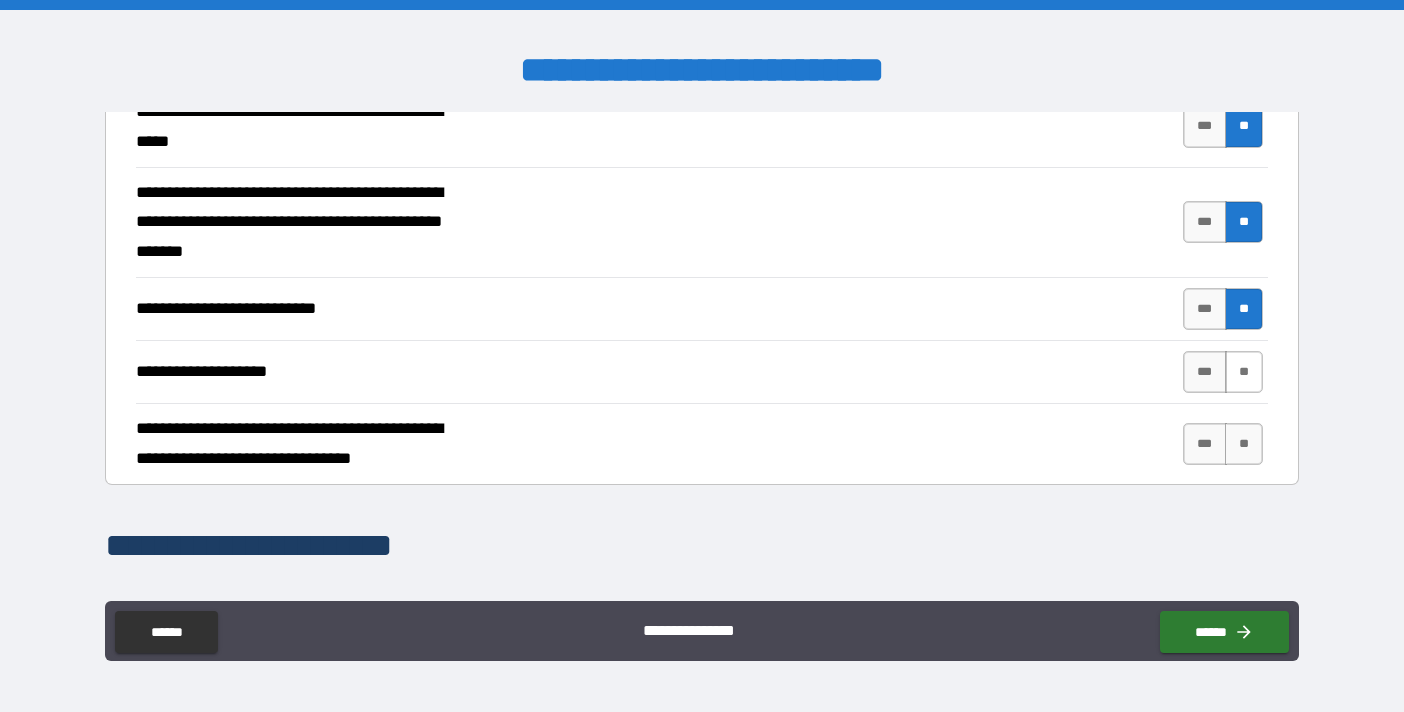 type on "**********" 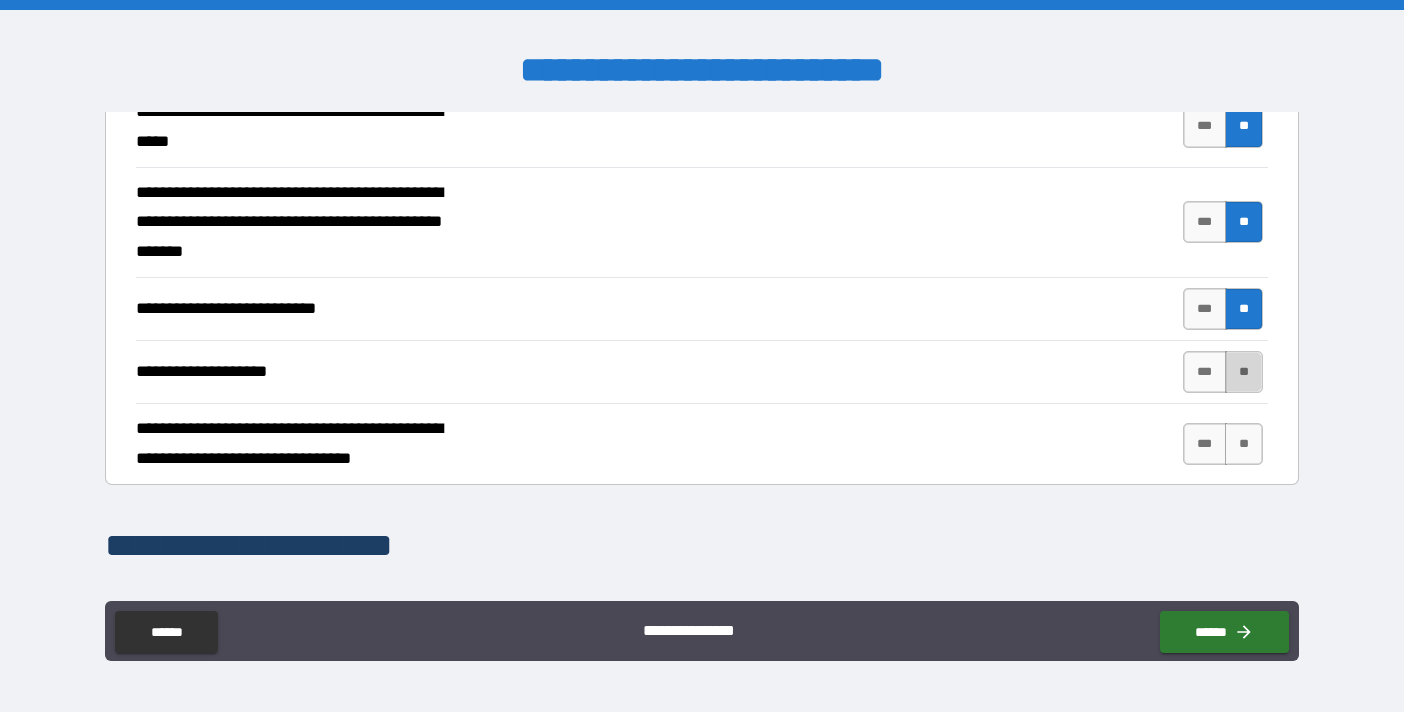 click on "**" at bounding box center [1244, 372] 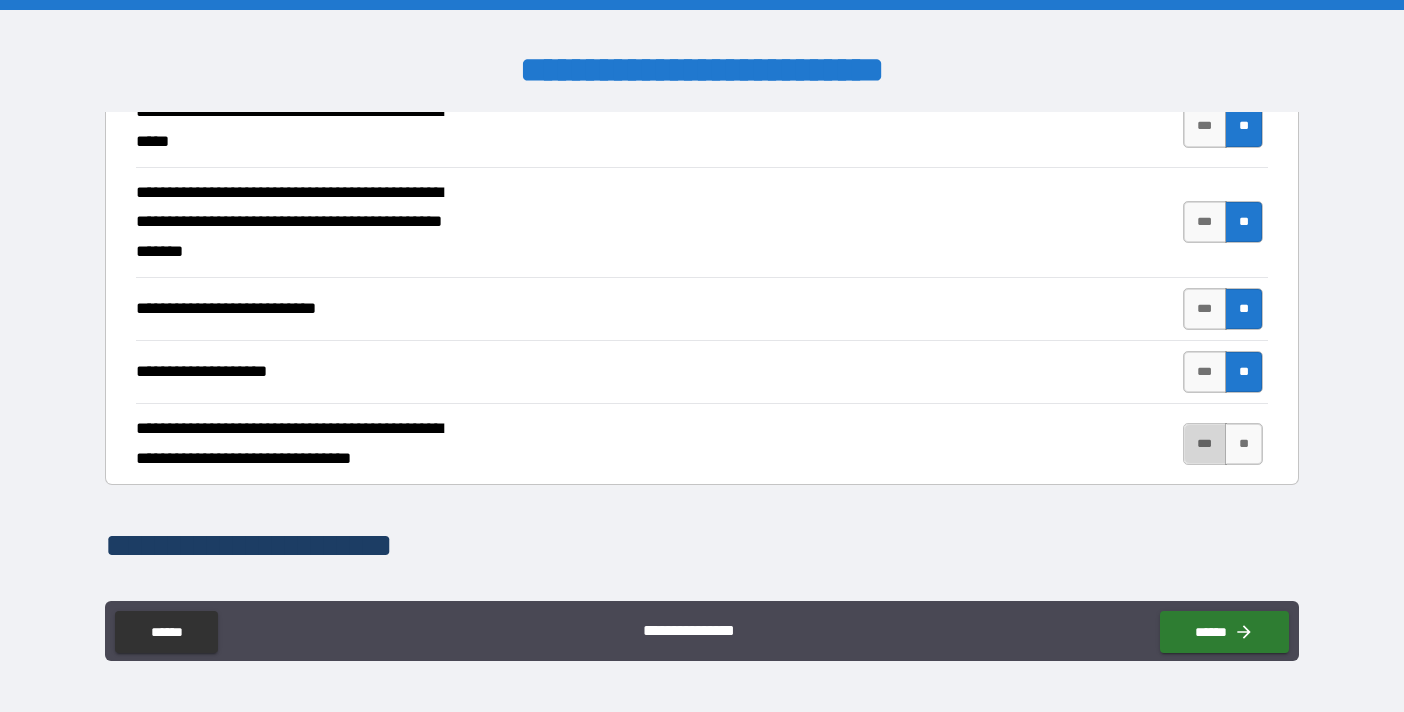 click on "***" at bounding box center [1205, 444] 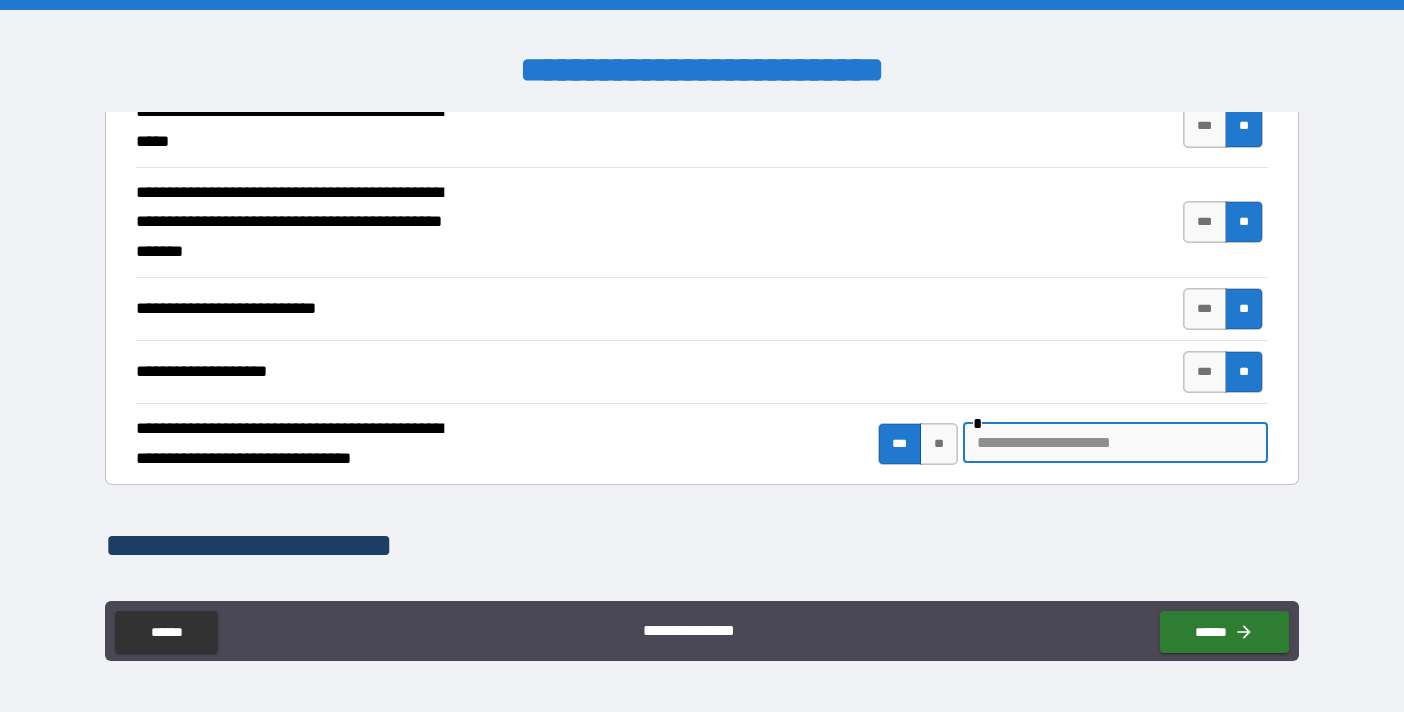 click at bounding box center (1115, 443) 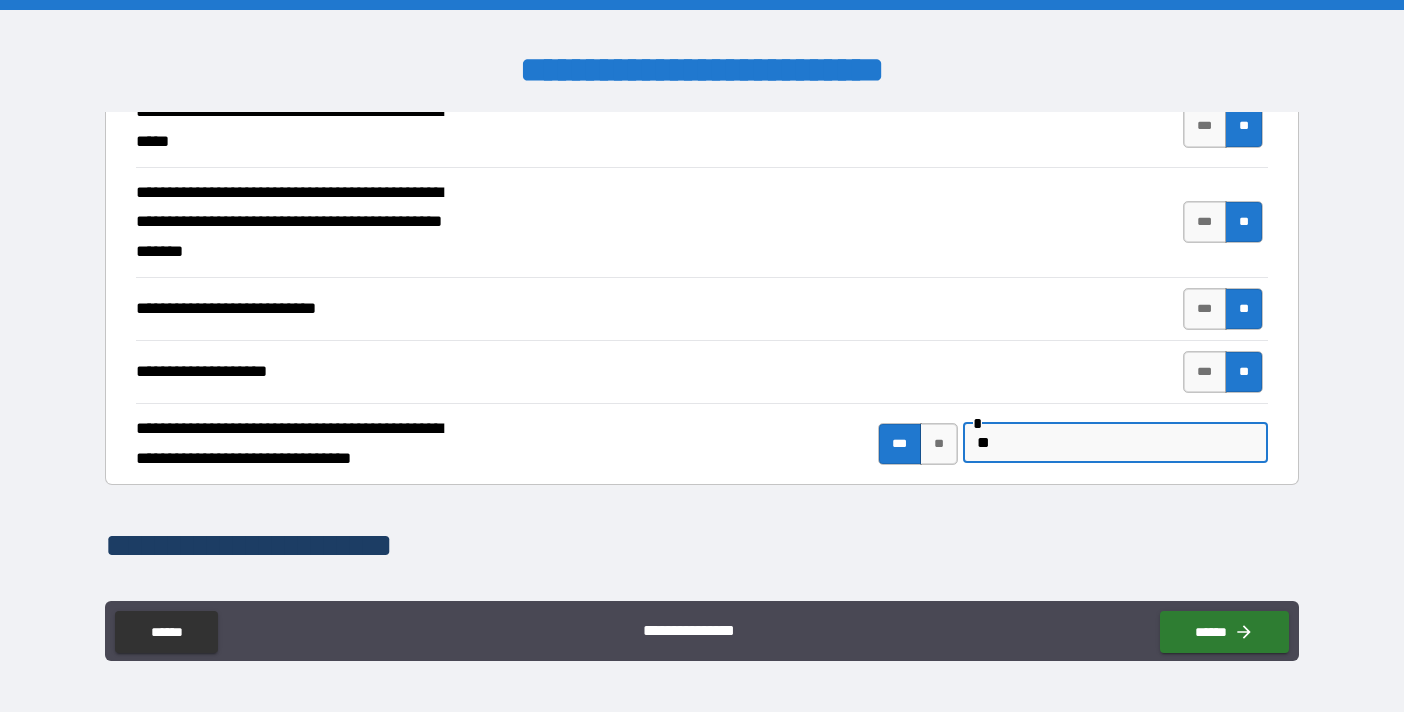 type on "*" 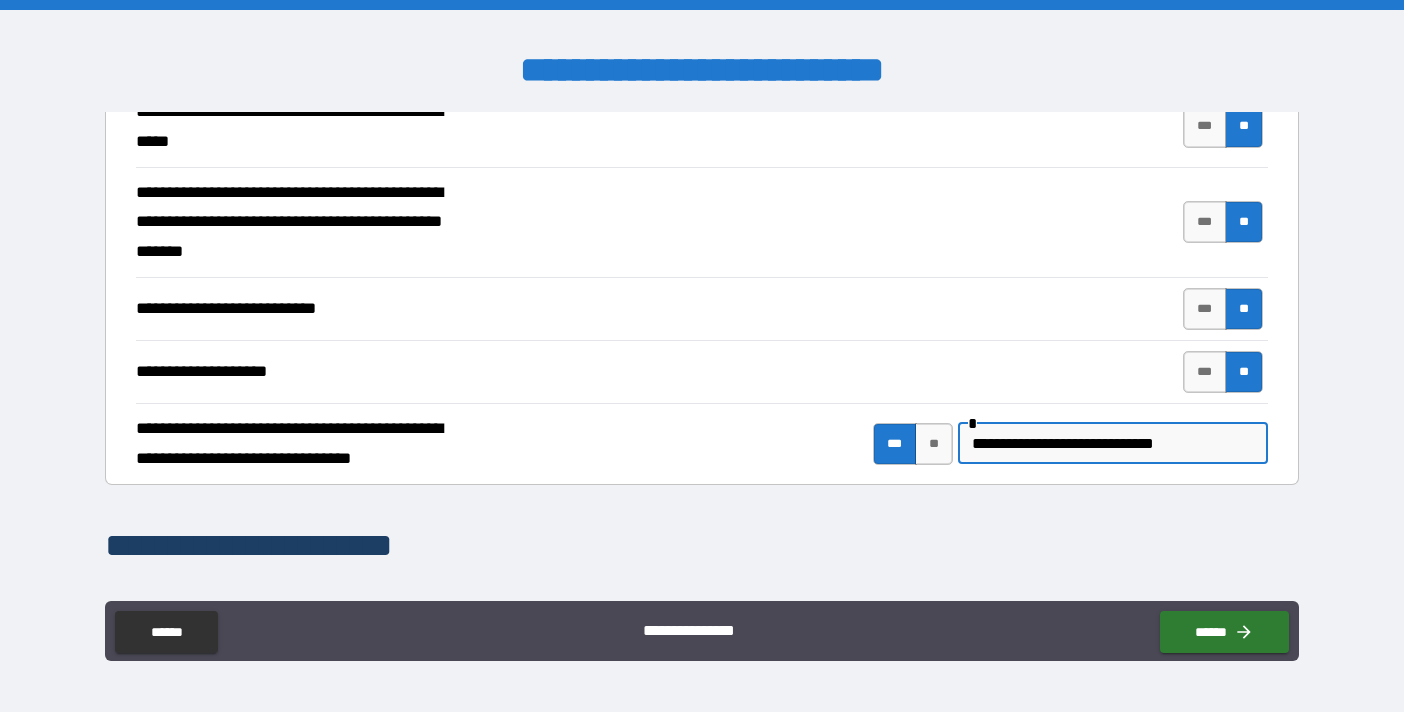 scroll, scrollTop: 0, scrollLeft: 14, axis: horizontal 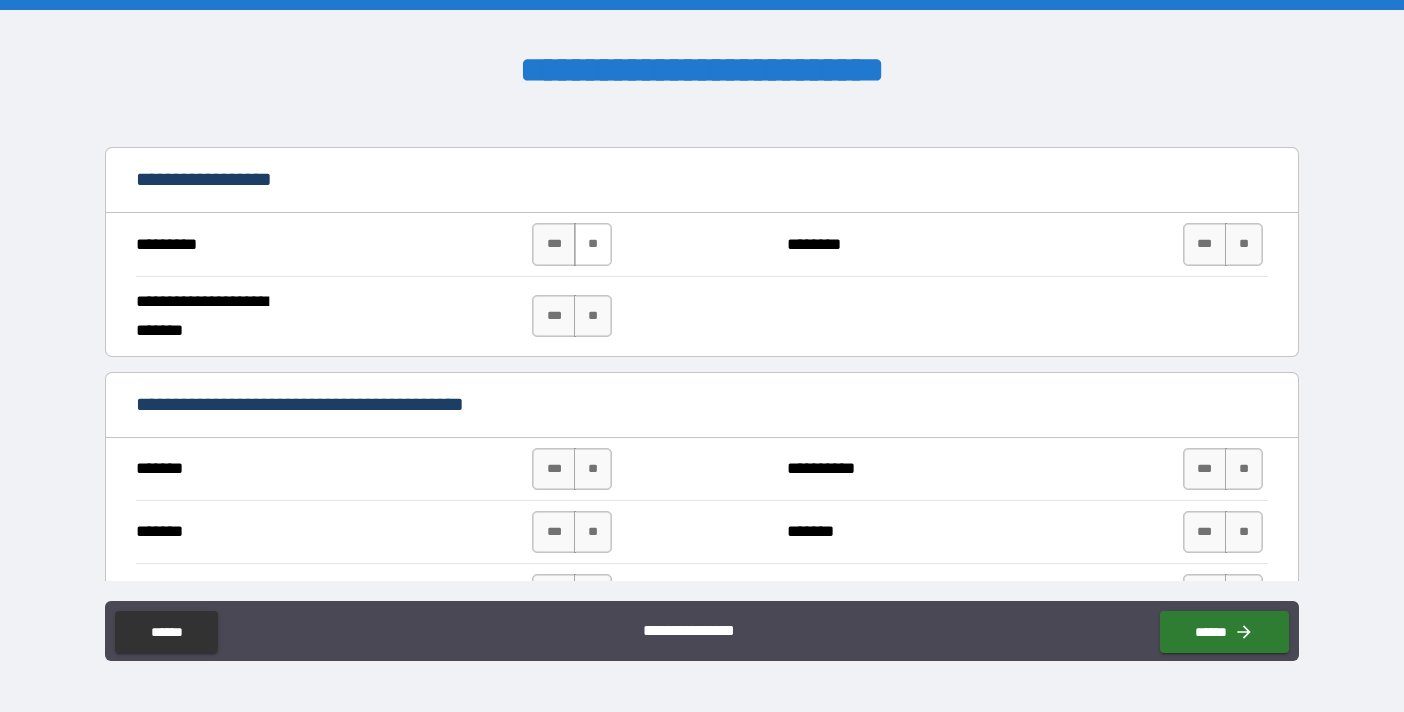 type on "**********" 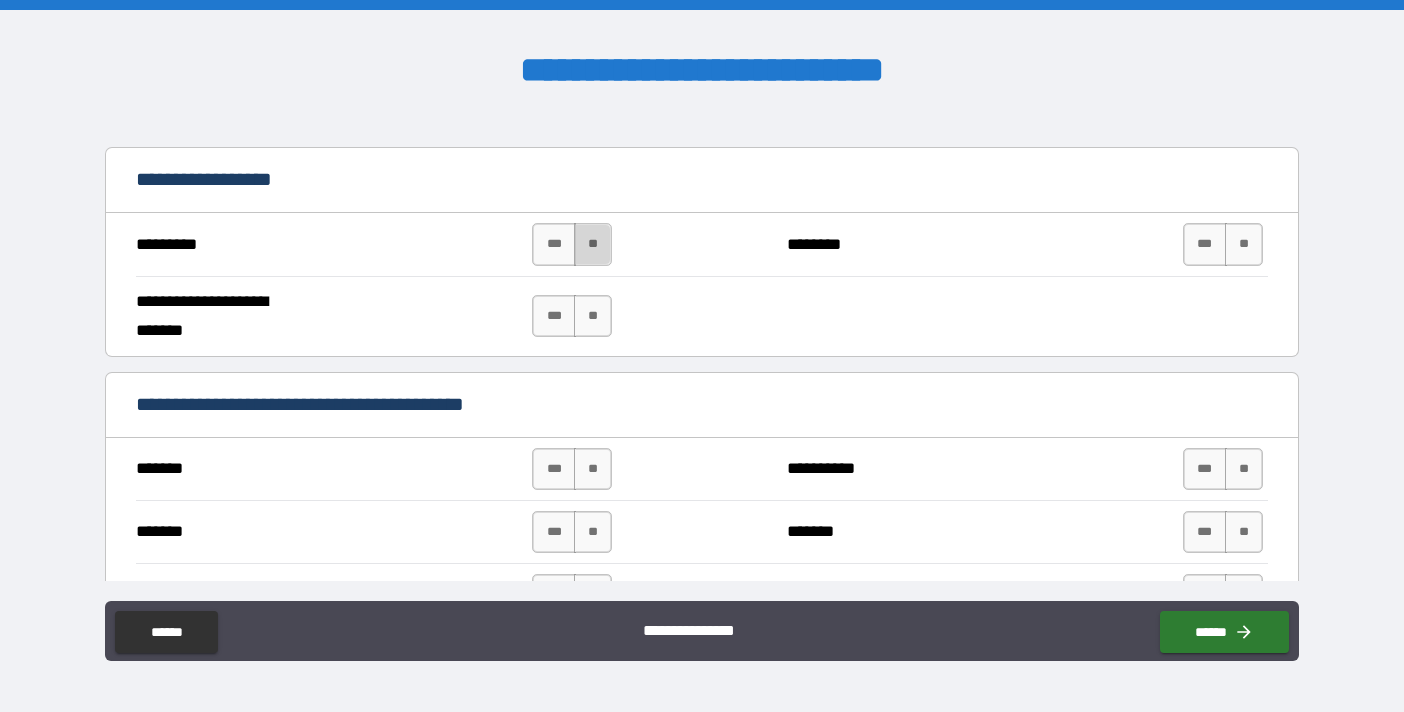 click on "**" at bounding box center [593, 244] 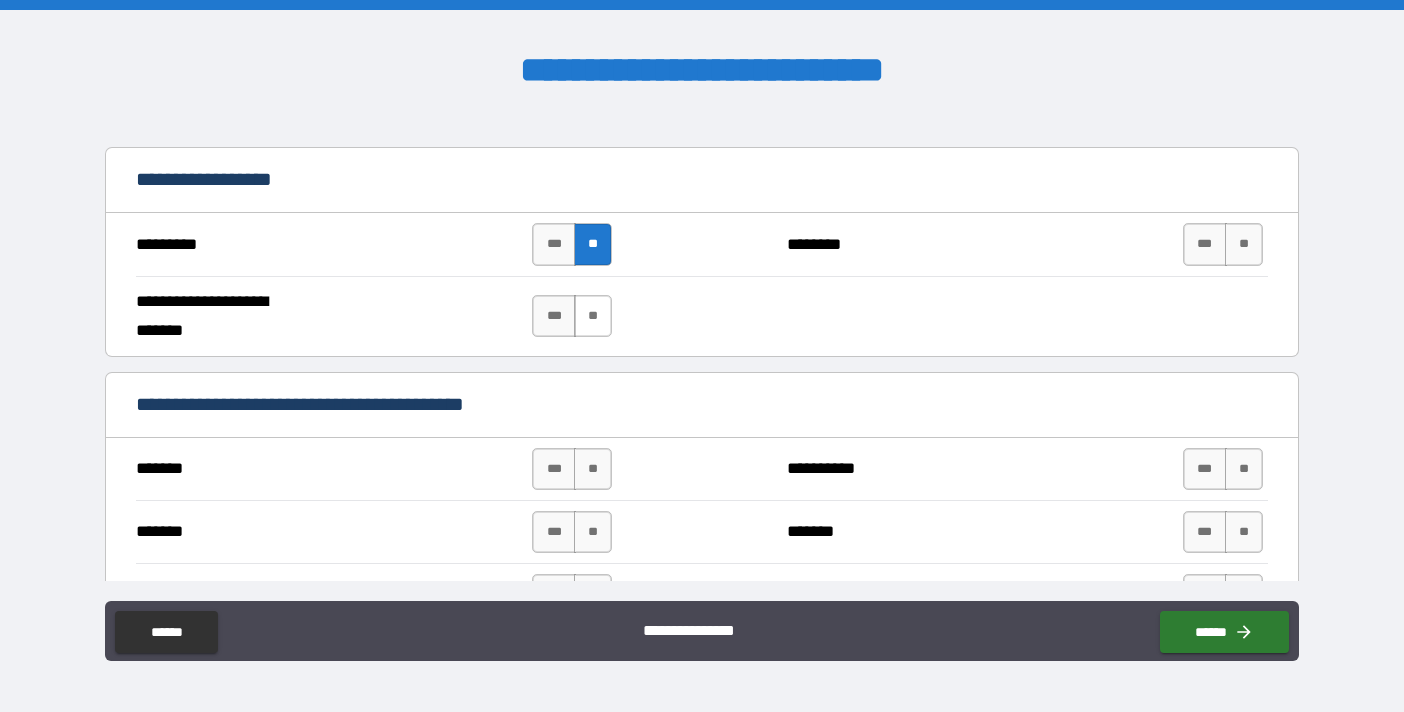 click on "**" at bounding box center (593, 316) 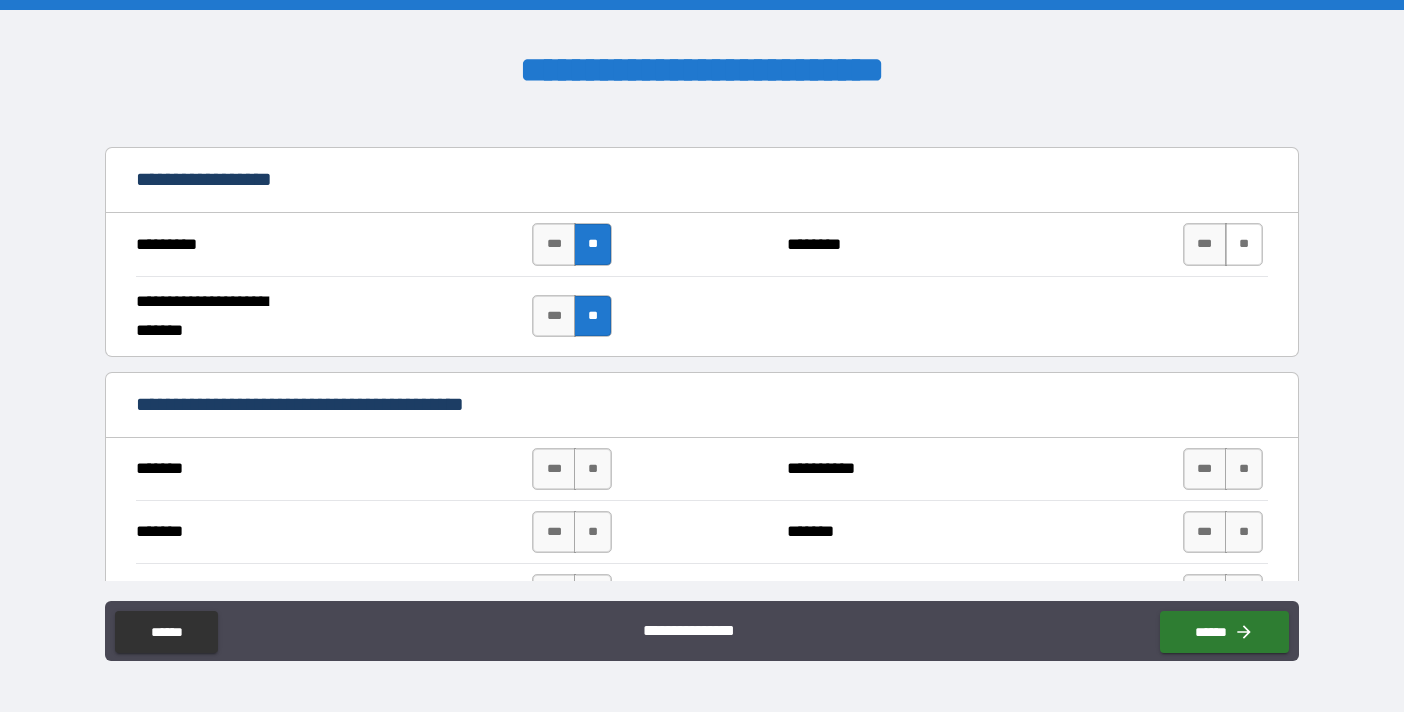 click on "**" at bounding box center (1244, 244) 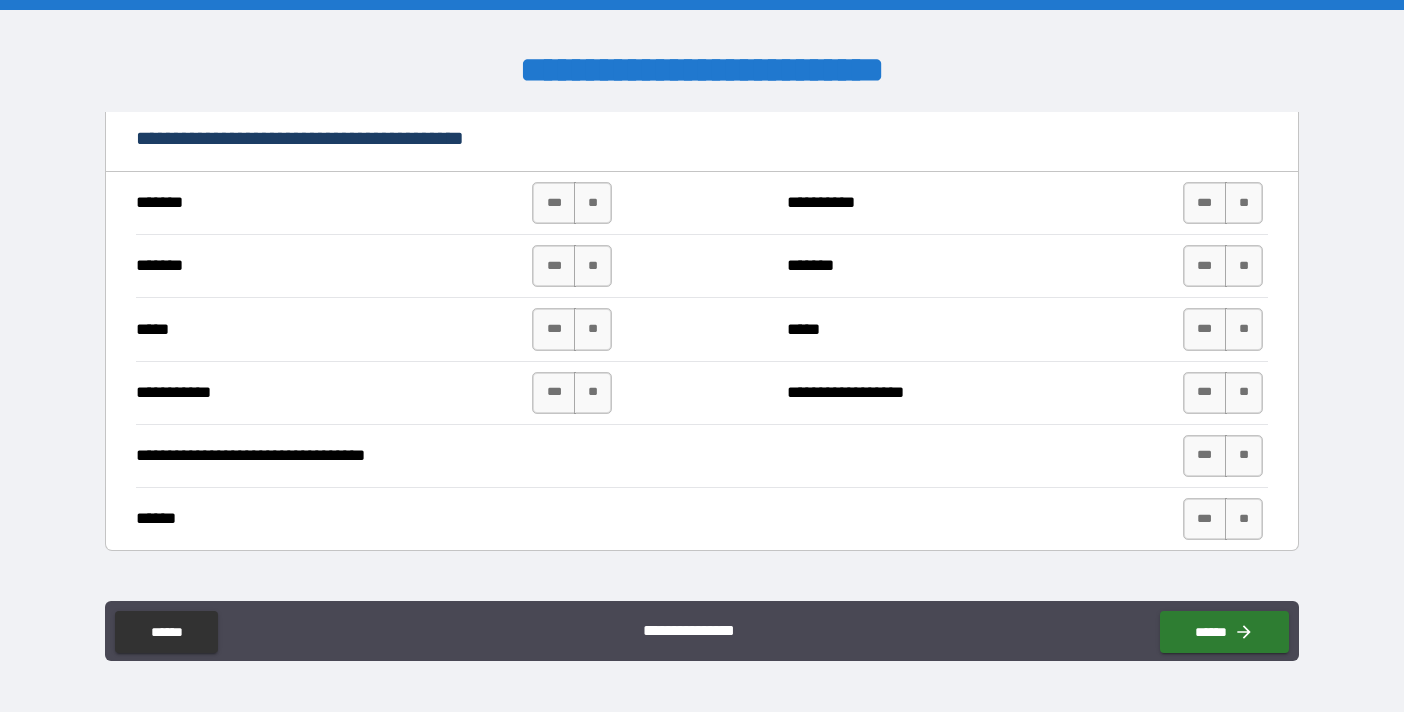scroll, scrollTop: 1600, scrollLeft: 0, axis: vertical 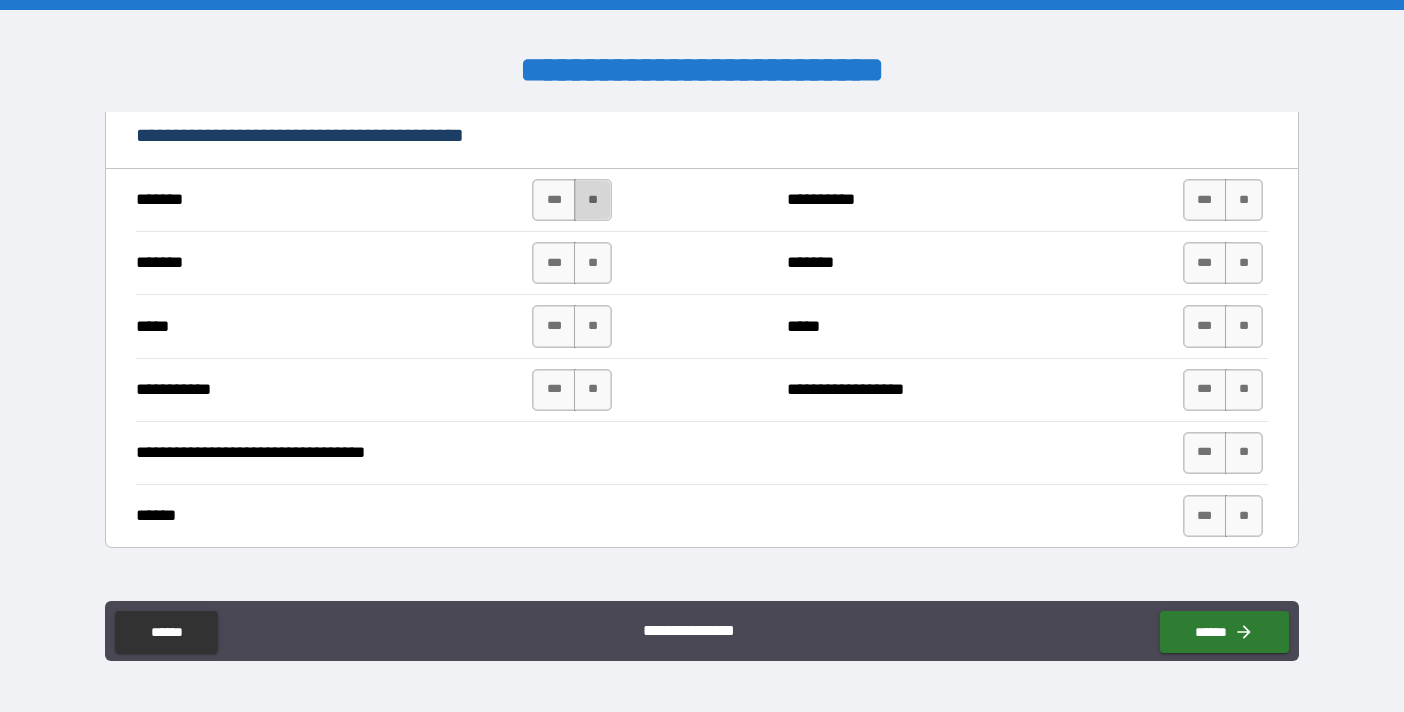 click on "**" at bounding box center (593, 200) 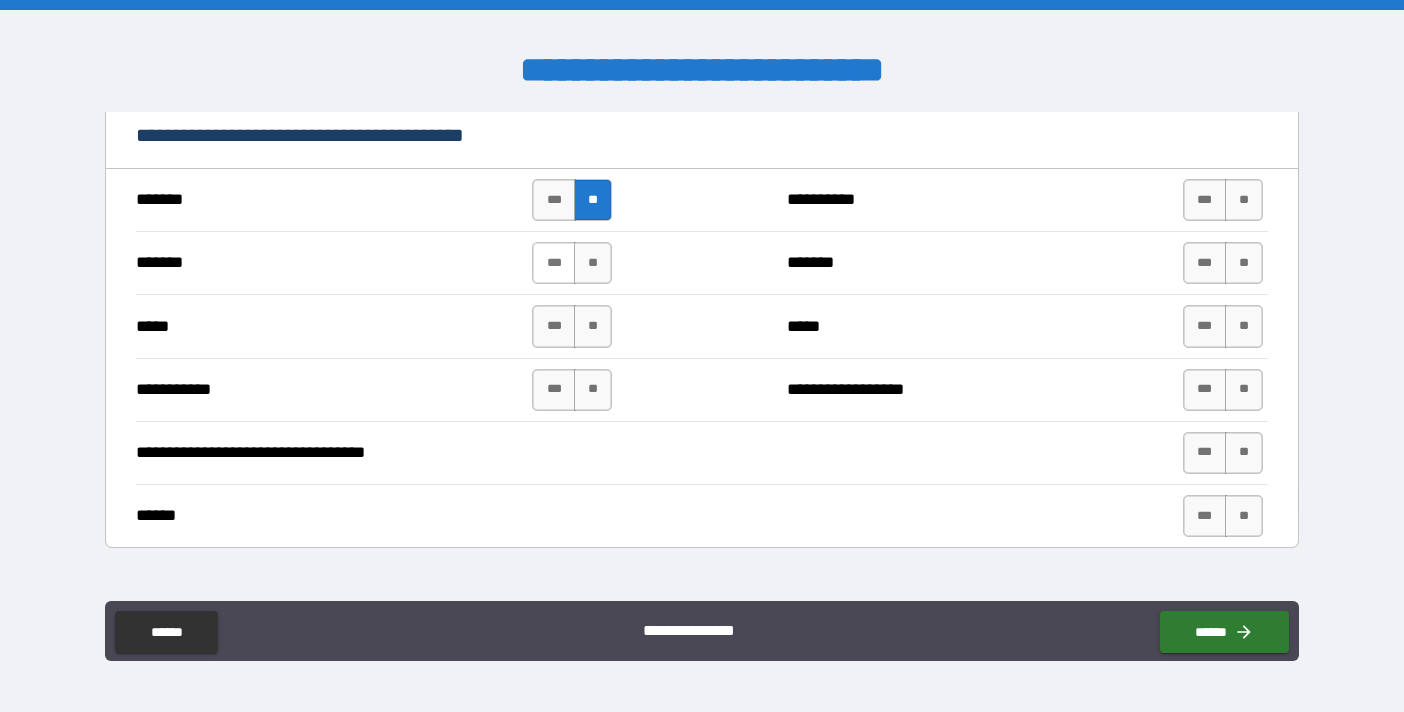 click on "***" at bounding box center (554, 263) 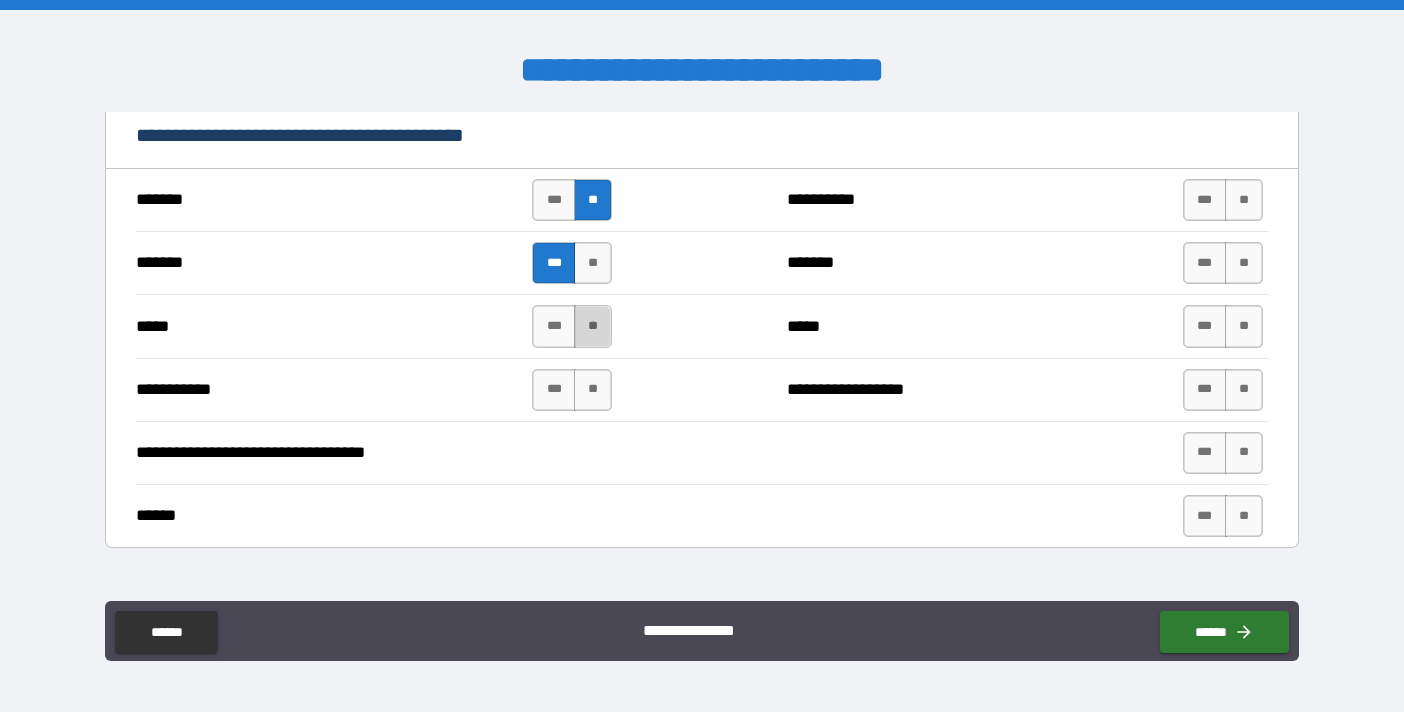 click on "**" at bounding box center [593, 326] 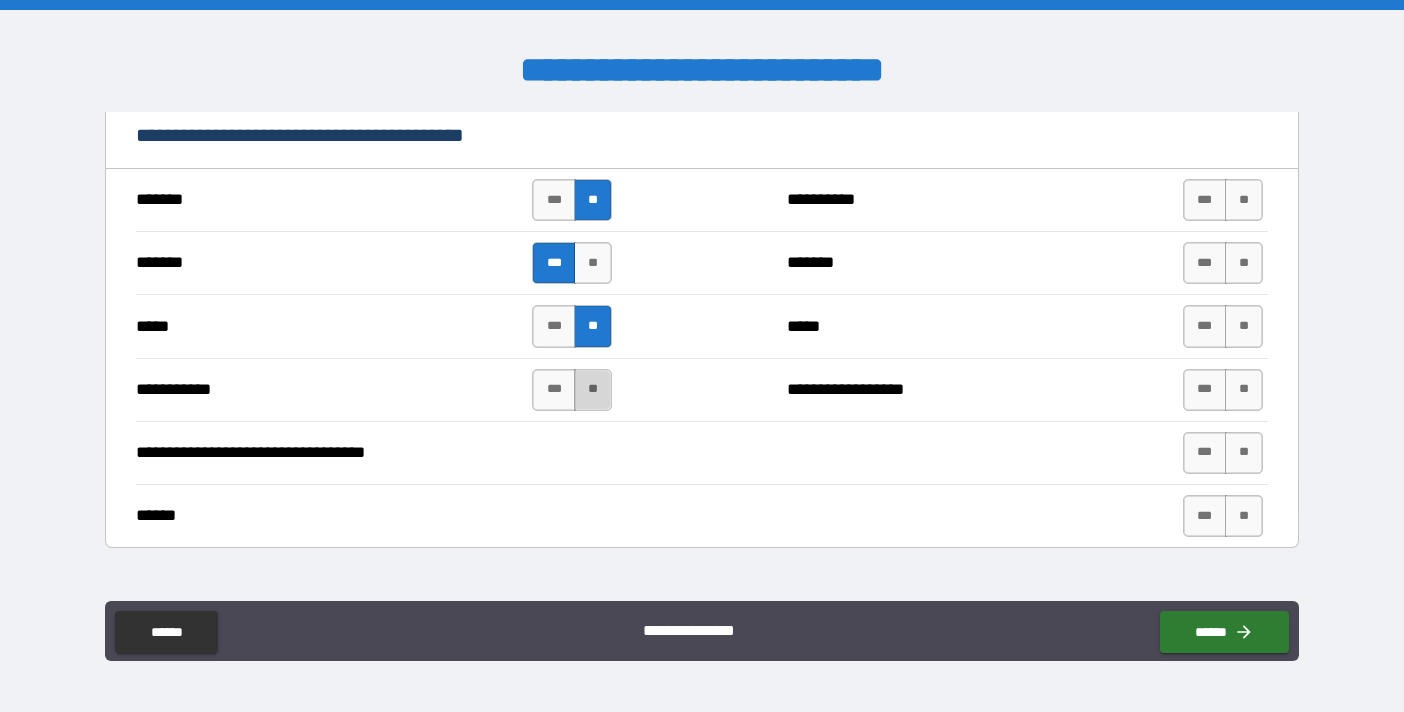 click on "**" at bounding box center (593, 390) 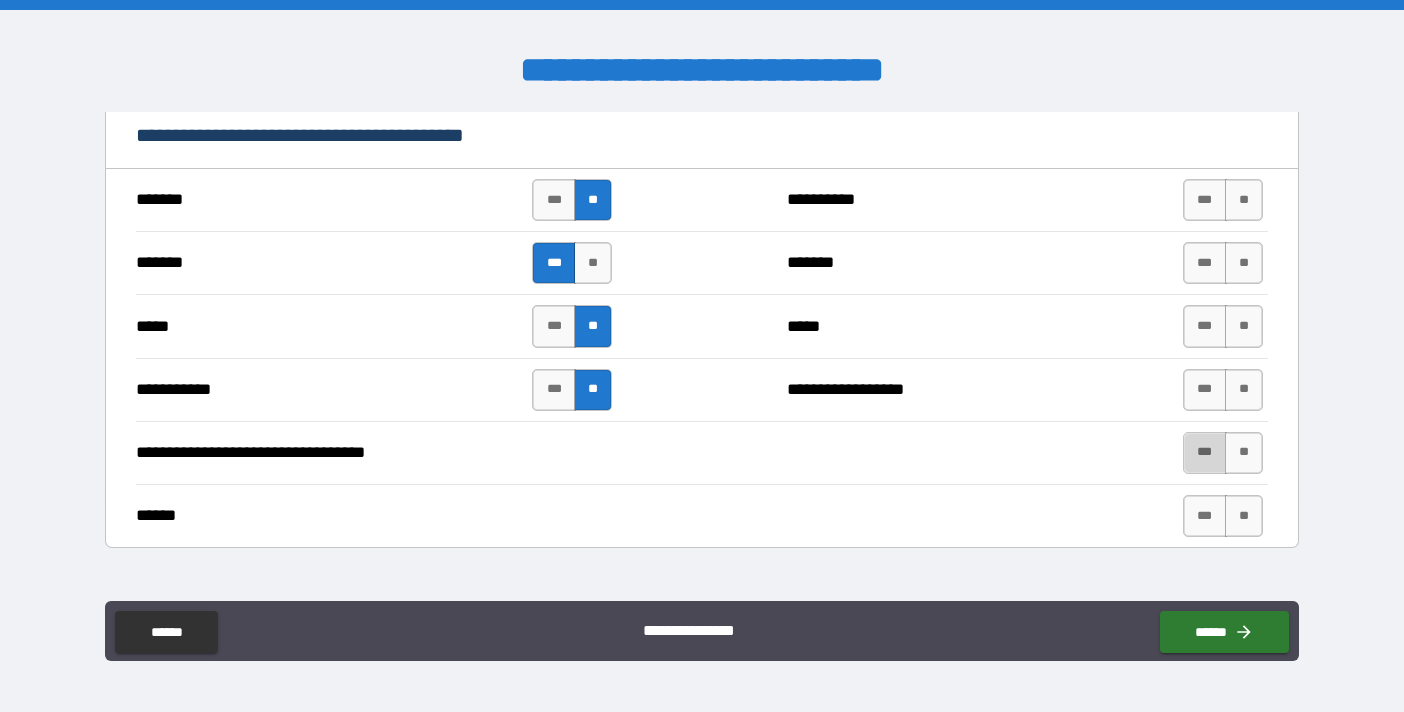 click on "***" at bounding box center (1205, 453) 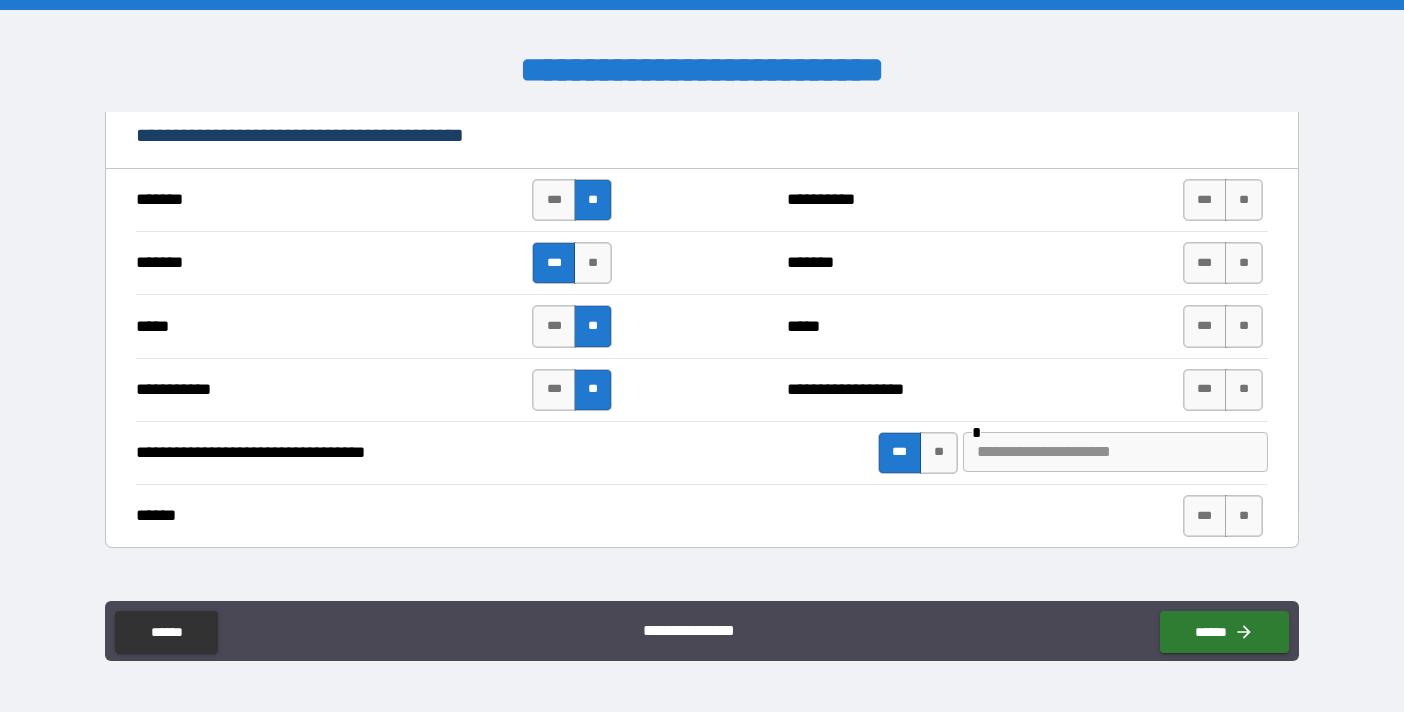 click at bounding box center [1115, 452] 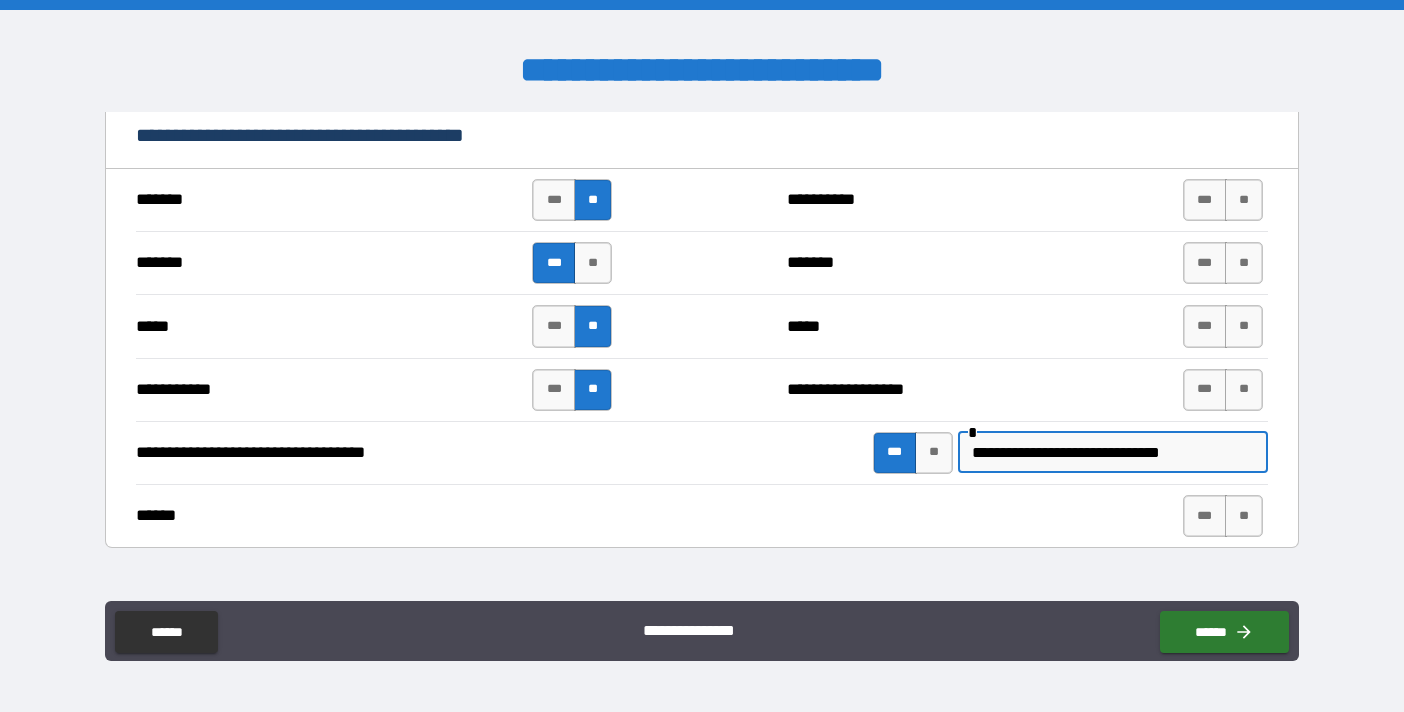 scroll, scrollTop: 0, scrollLeft: 30, axis: horizontal 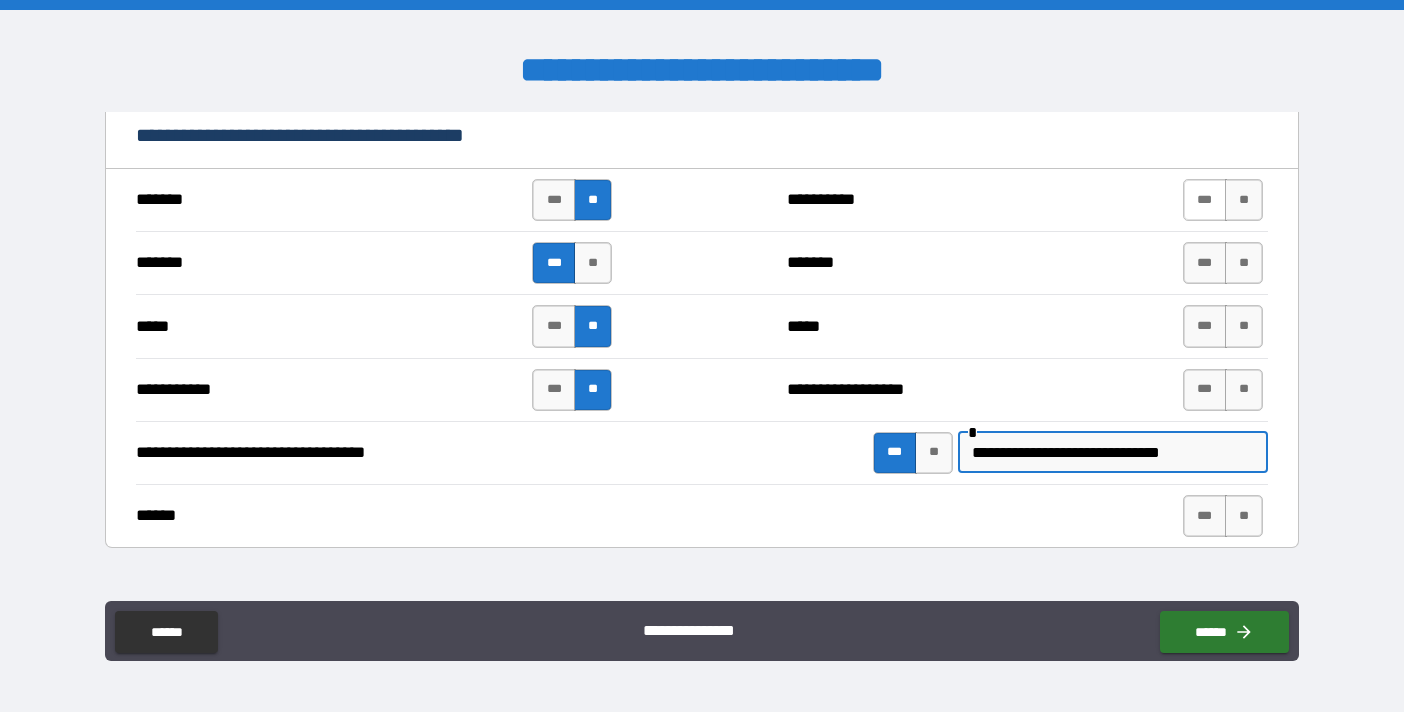 type on "**********" 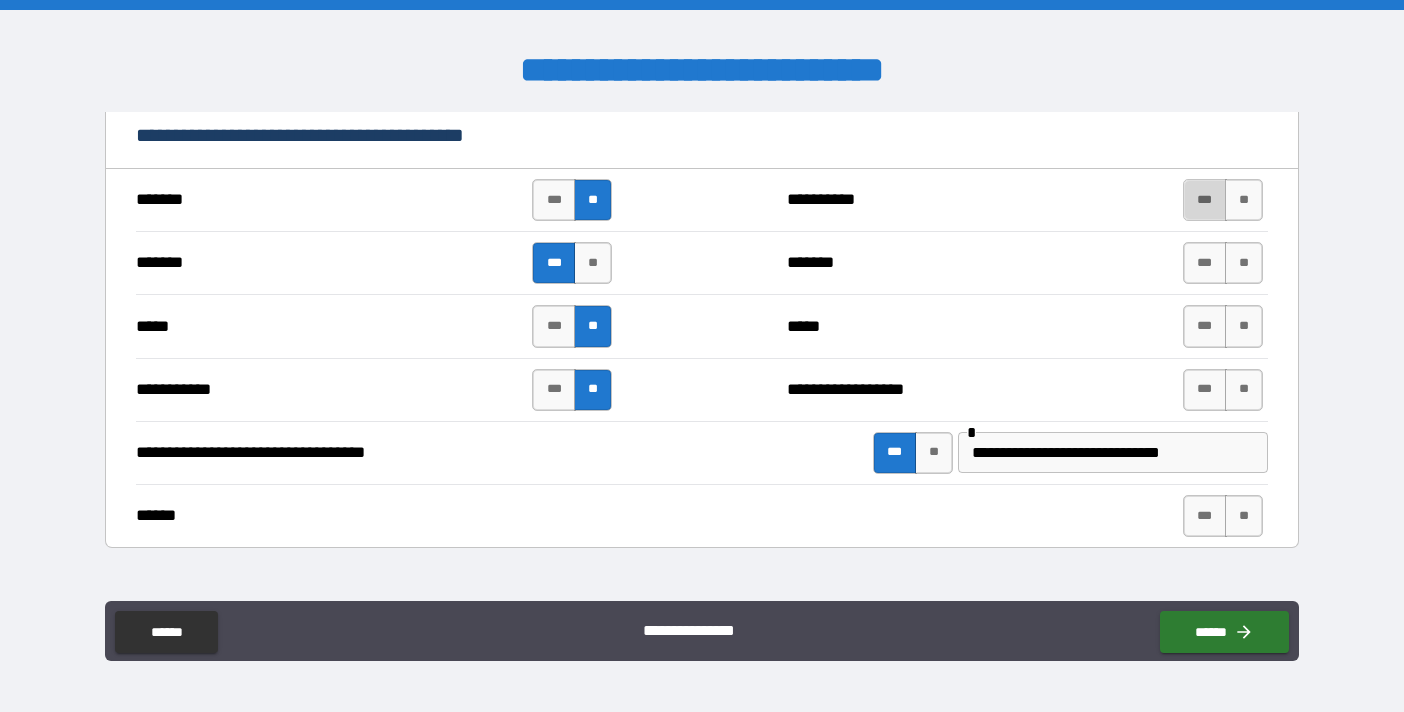 scroll, scrollTop: 0, scrollLeft: 0, axis: both 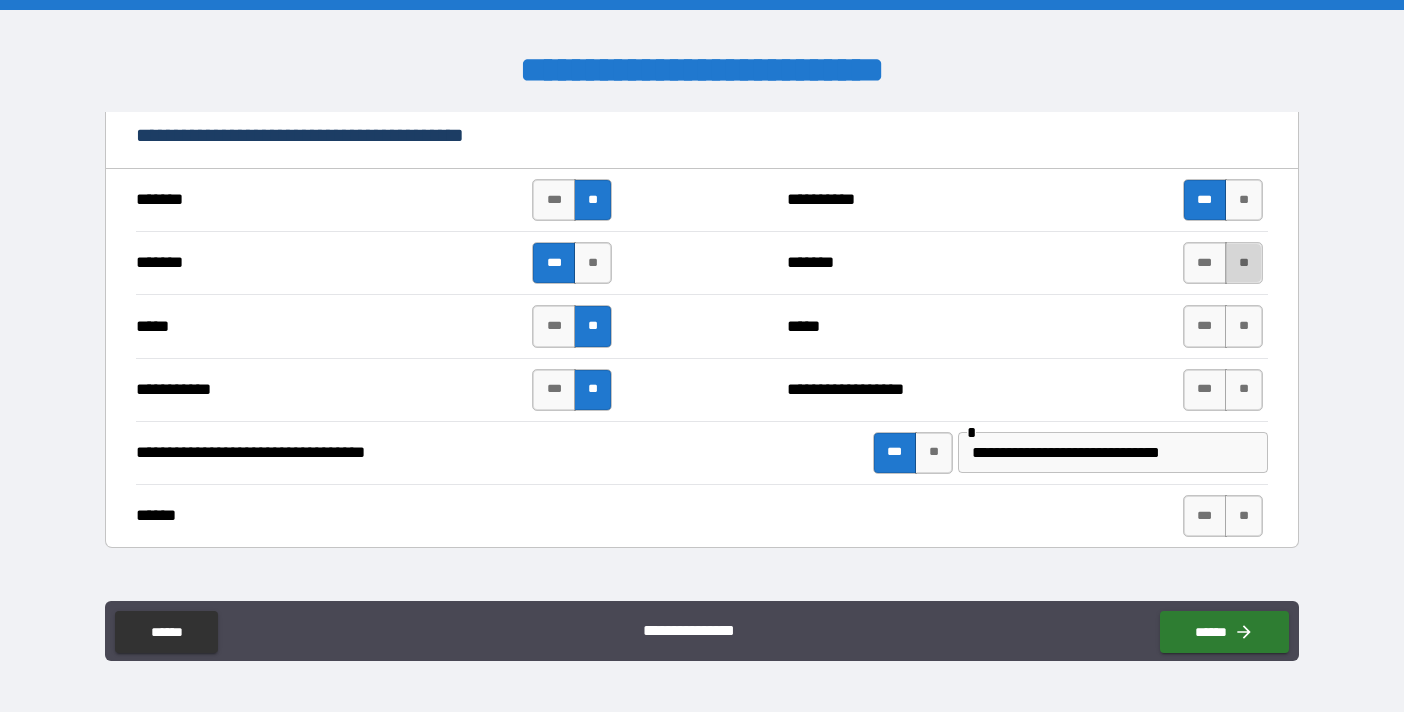 click on "**" at bounding box center [1244, 263] 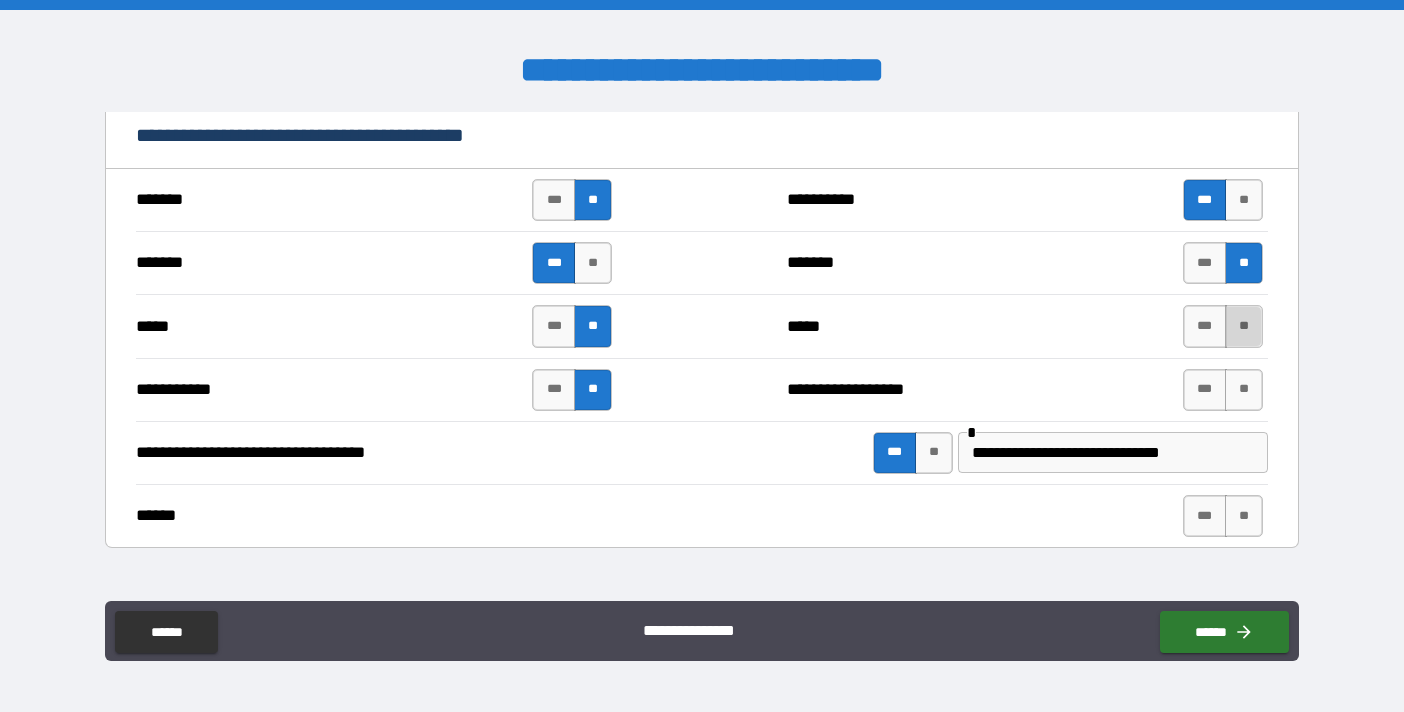 click on "**" at bounding box center (1244, 326) 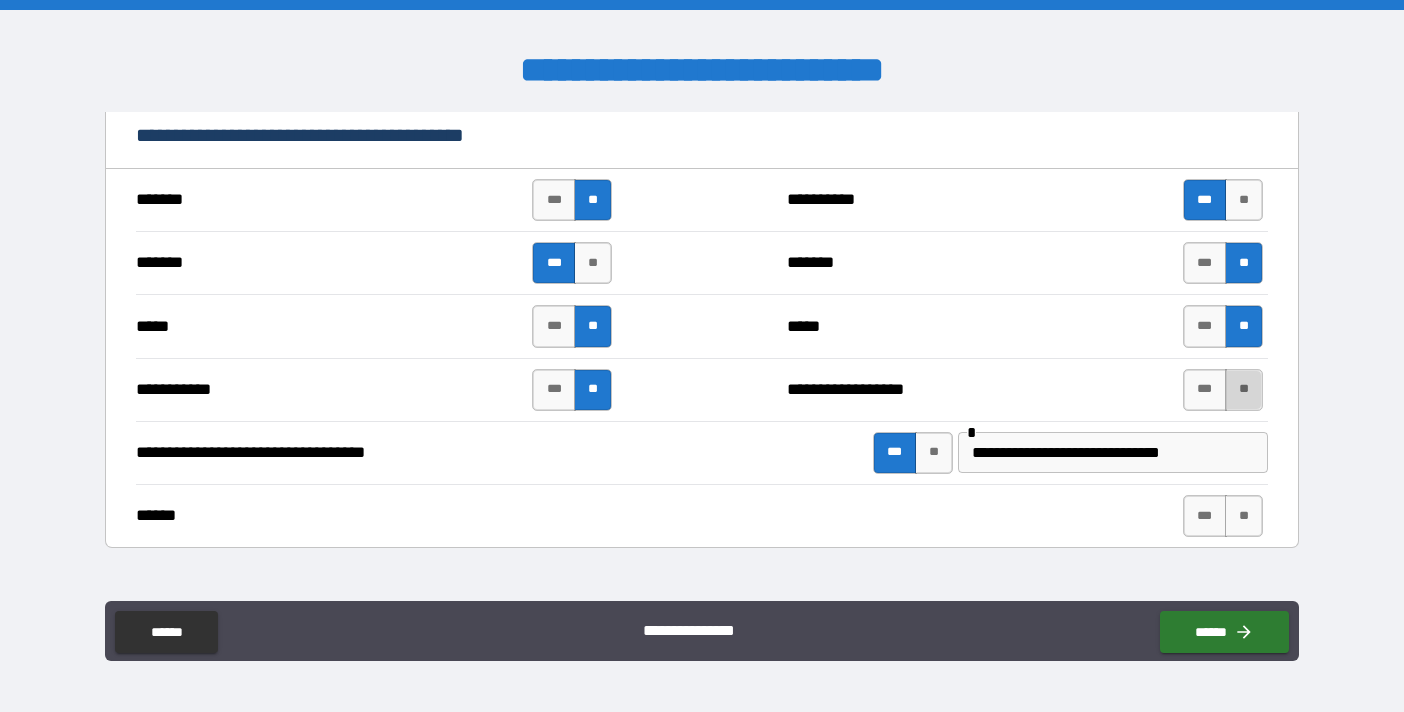 click on "**" at bounding box center (1244, 390) 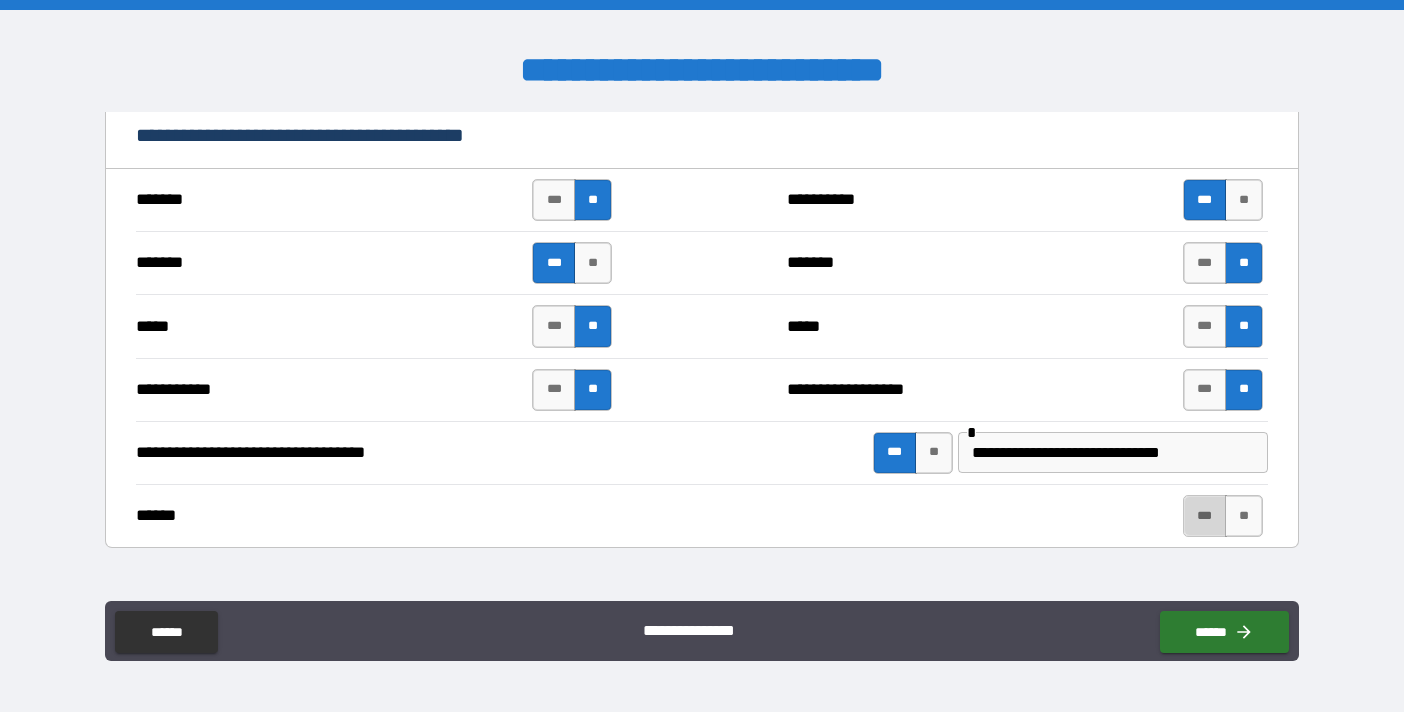 click on "***" at bounding box center [1205, 516] 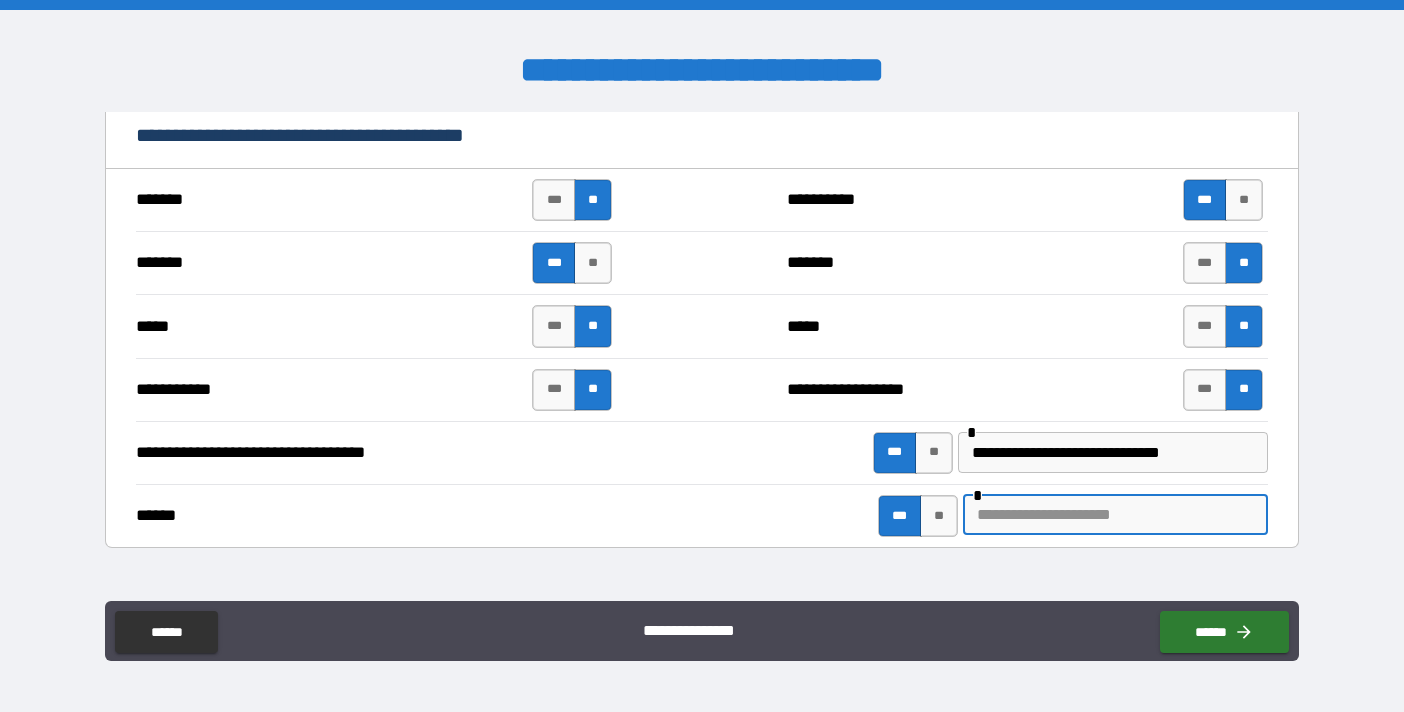 click at bounding box center [1115, 515] 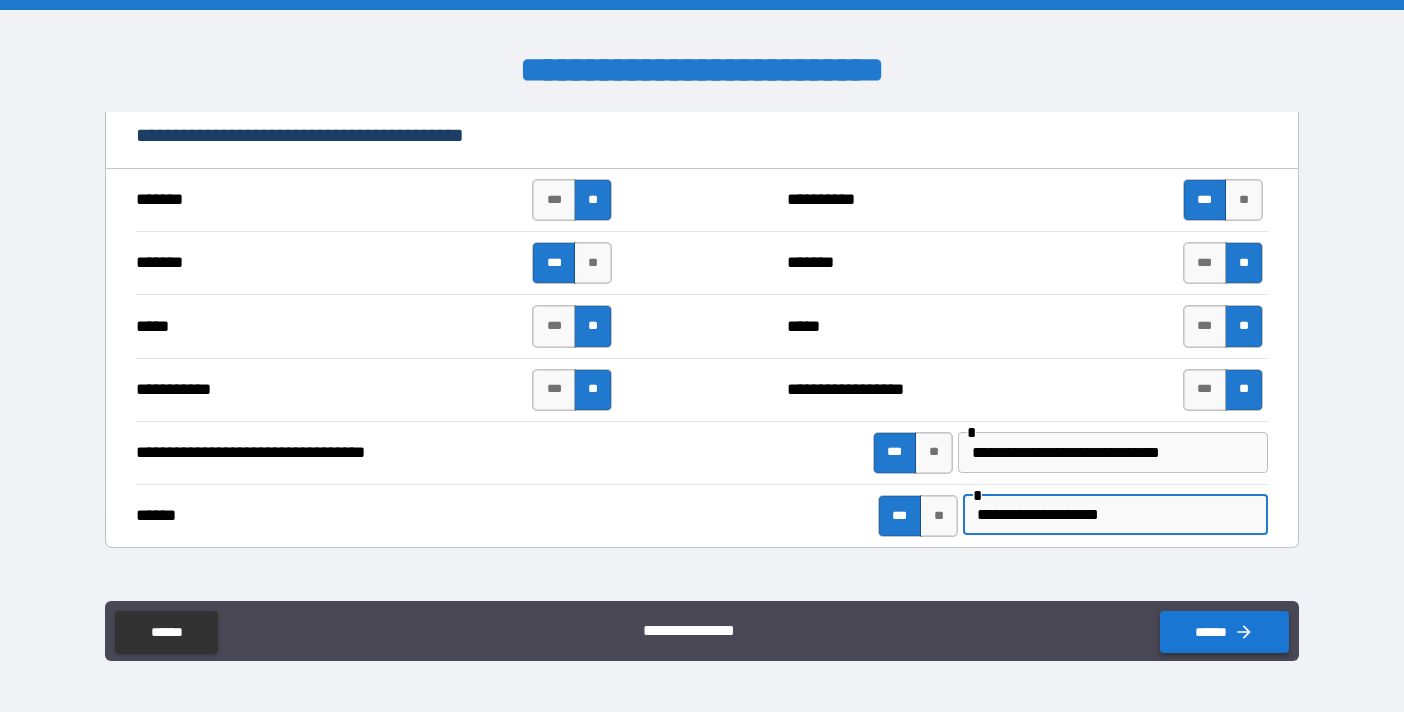 type on "**********" 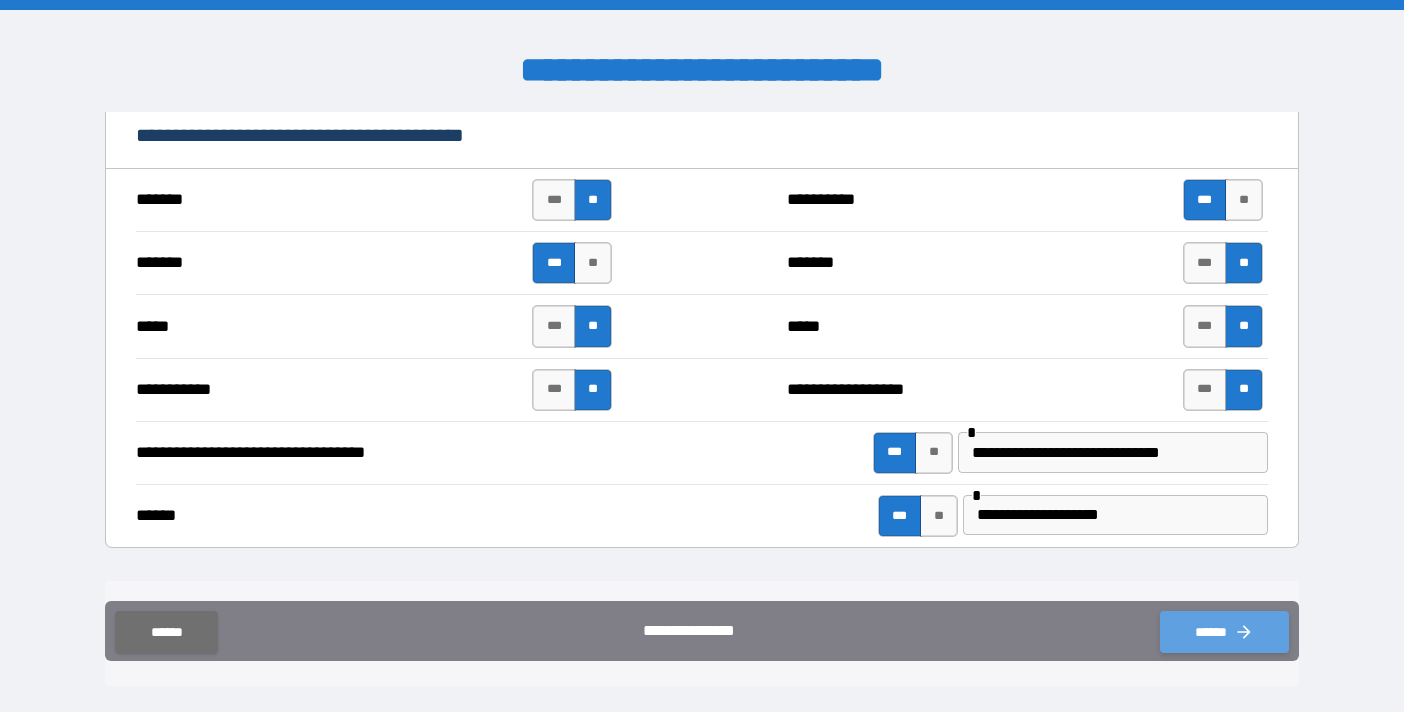 click on "******" at bounding box center [1224, 632] 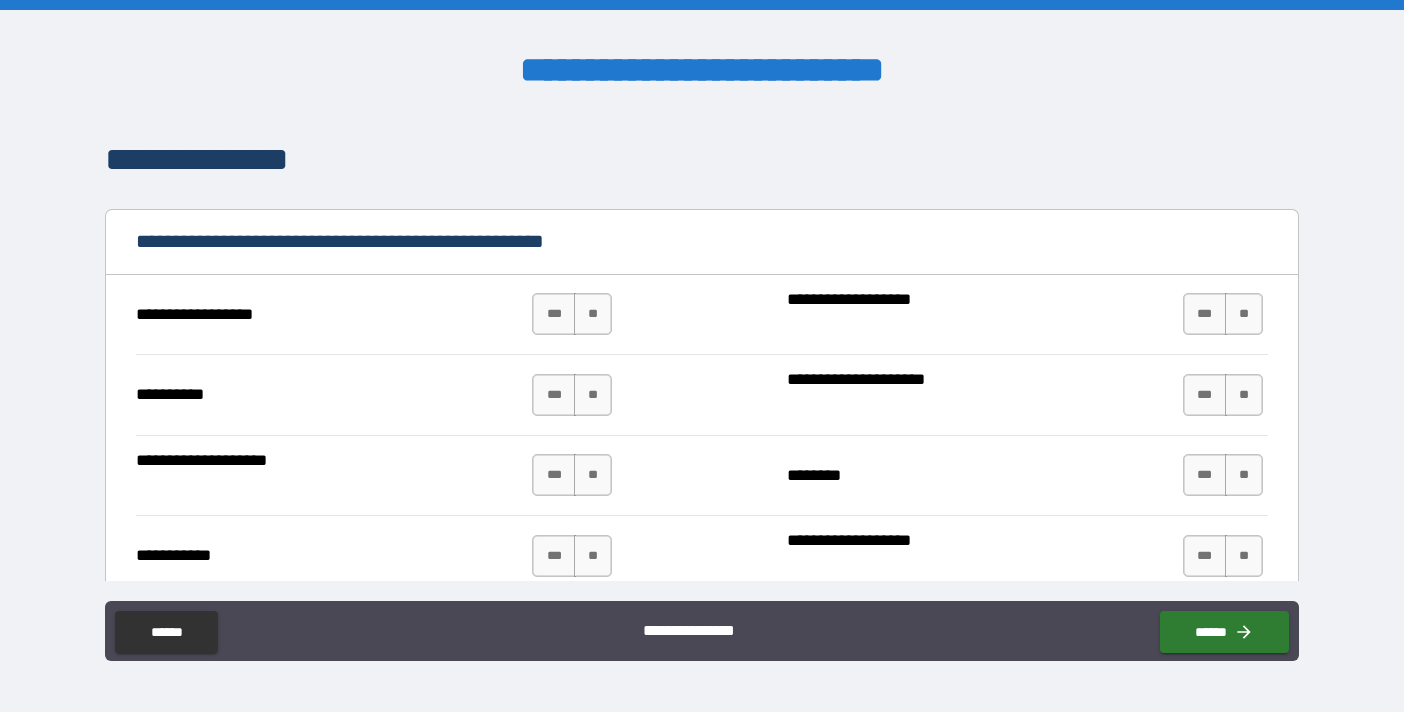 scroll, scrollTop: 2053, scrollLeft: 0, axis: vertical 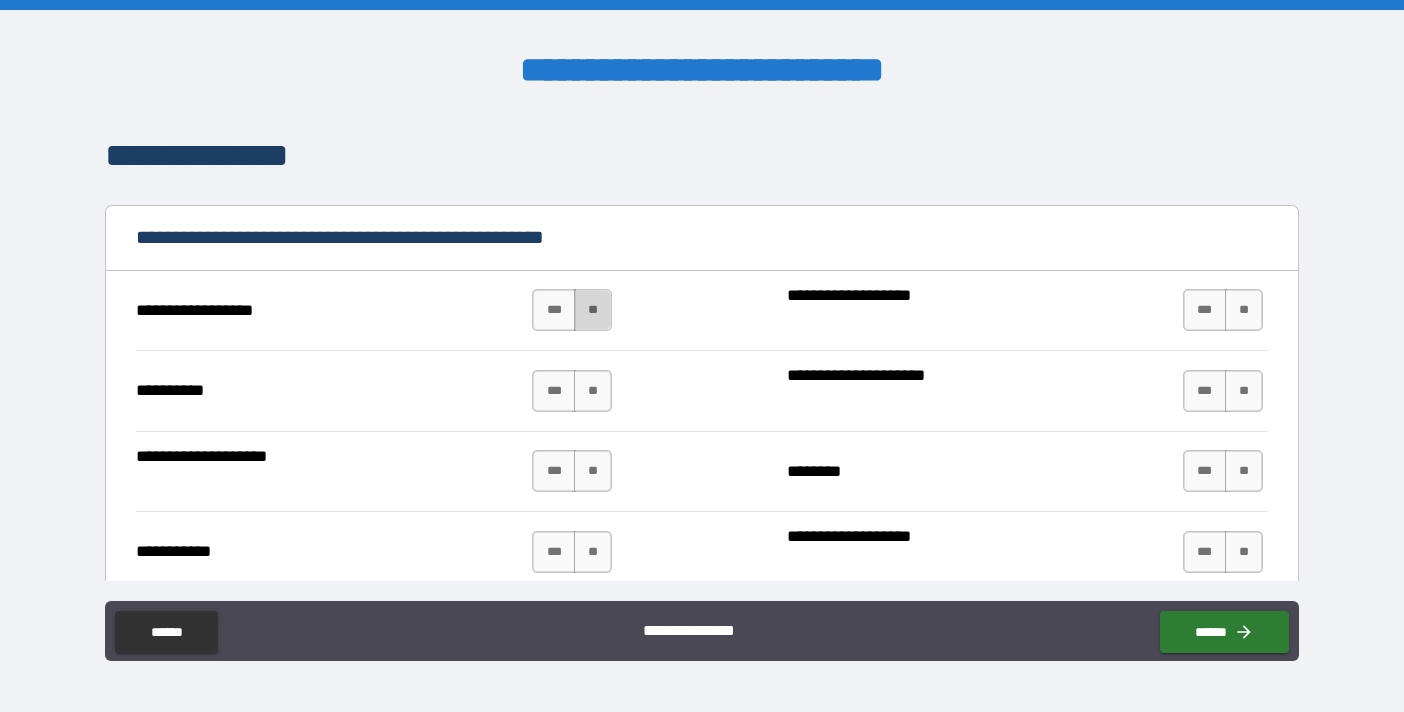 click on "**" at bounding box center [593, 310] 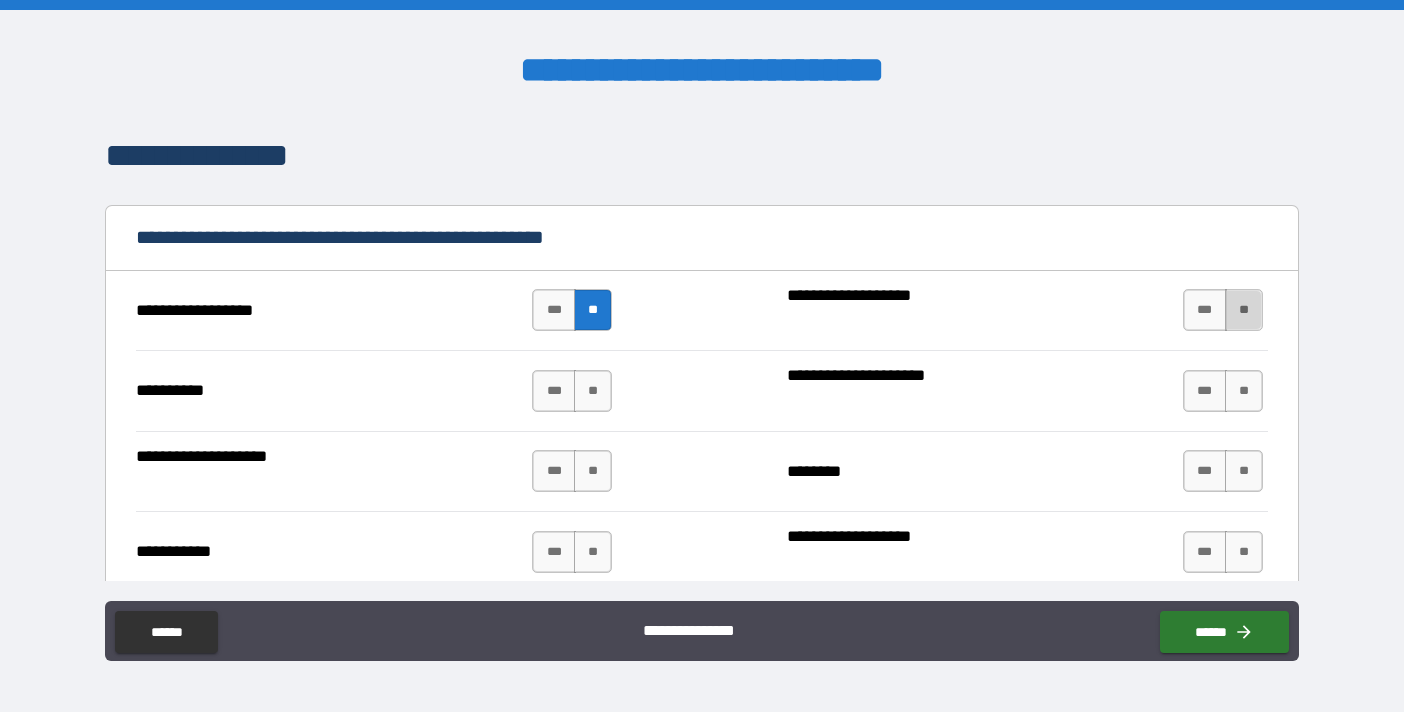 click on "**" at bounding box center (1244, 310) 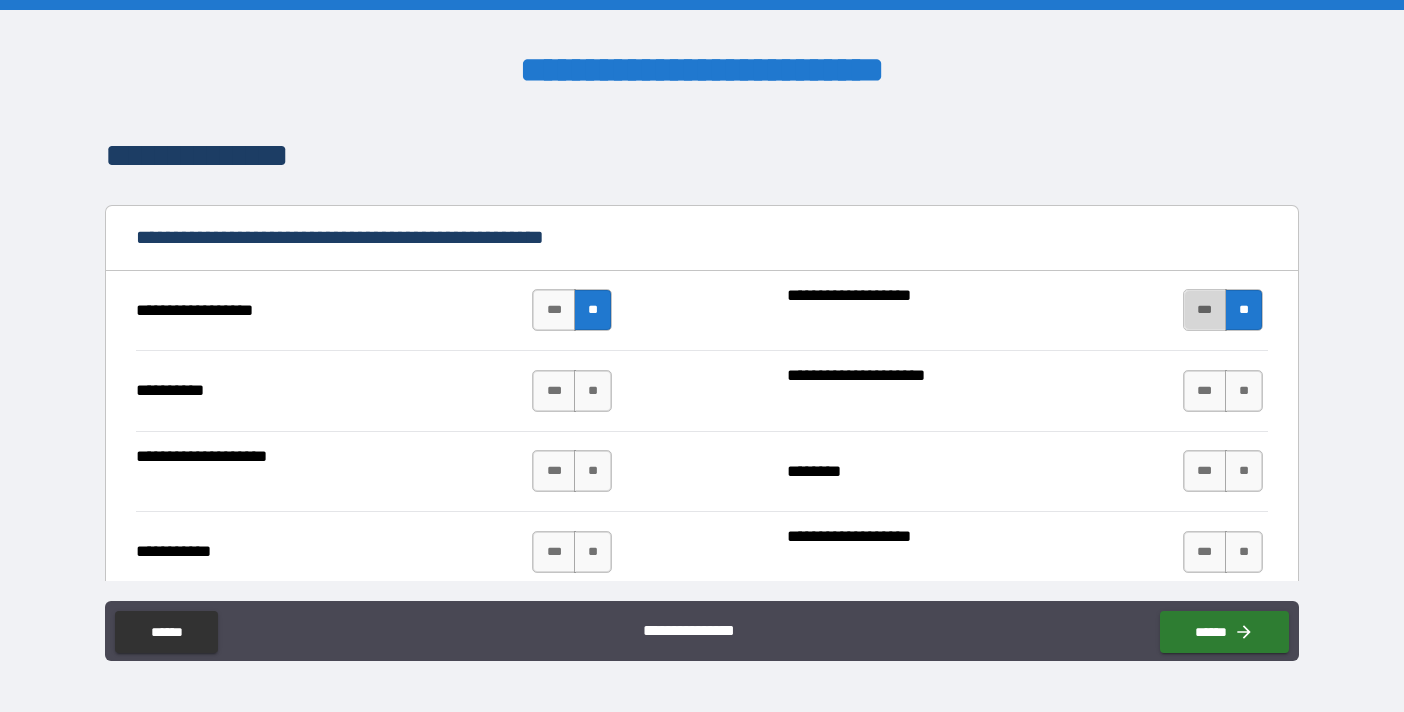 click on "***" at bounding box center [1205, 310] 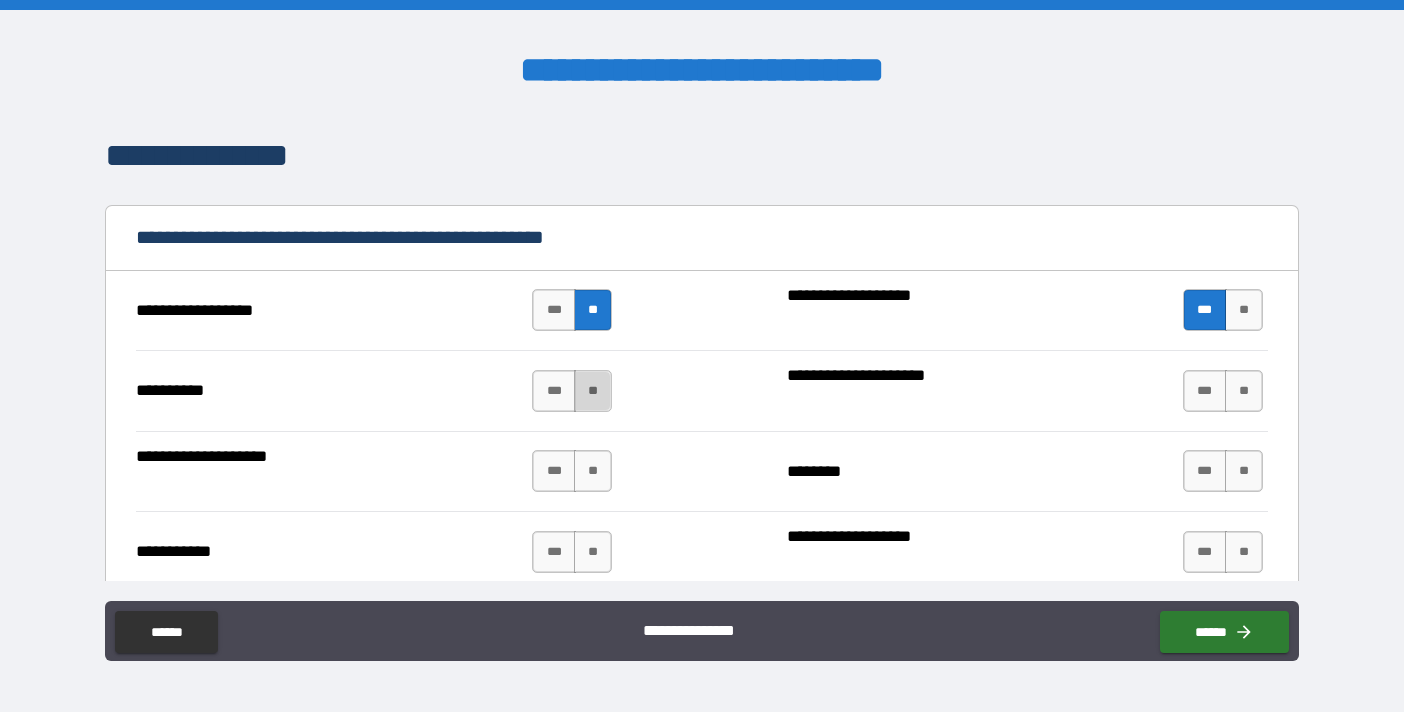 click on "**" at bounding box center [593, 391] 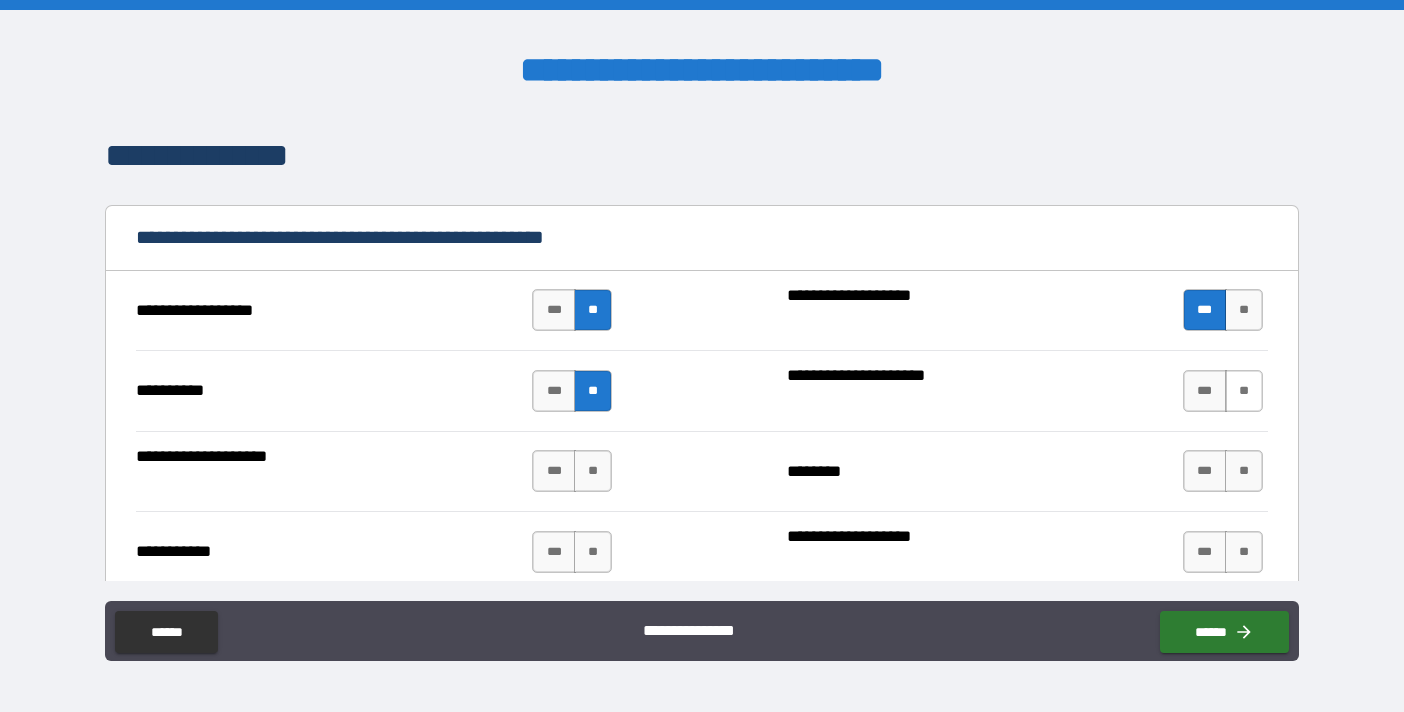 click on "**" at bounding box center (1244, 391) 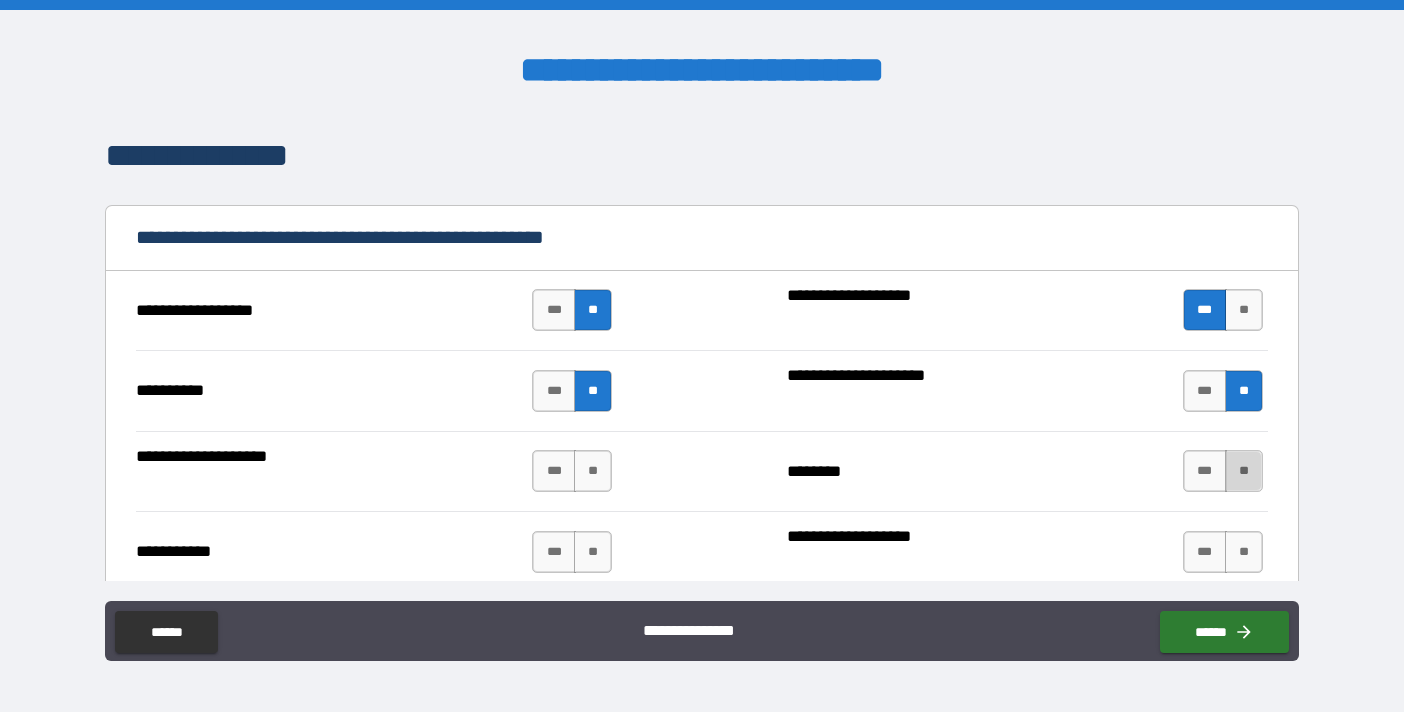 click on "**" at bounding box center (1244, 471) 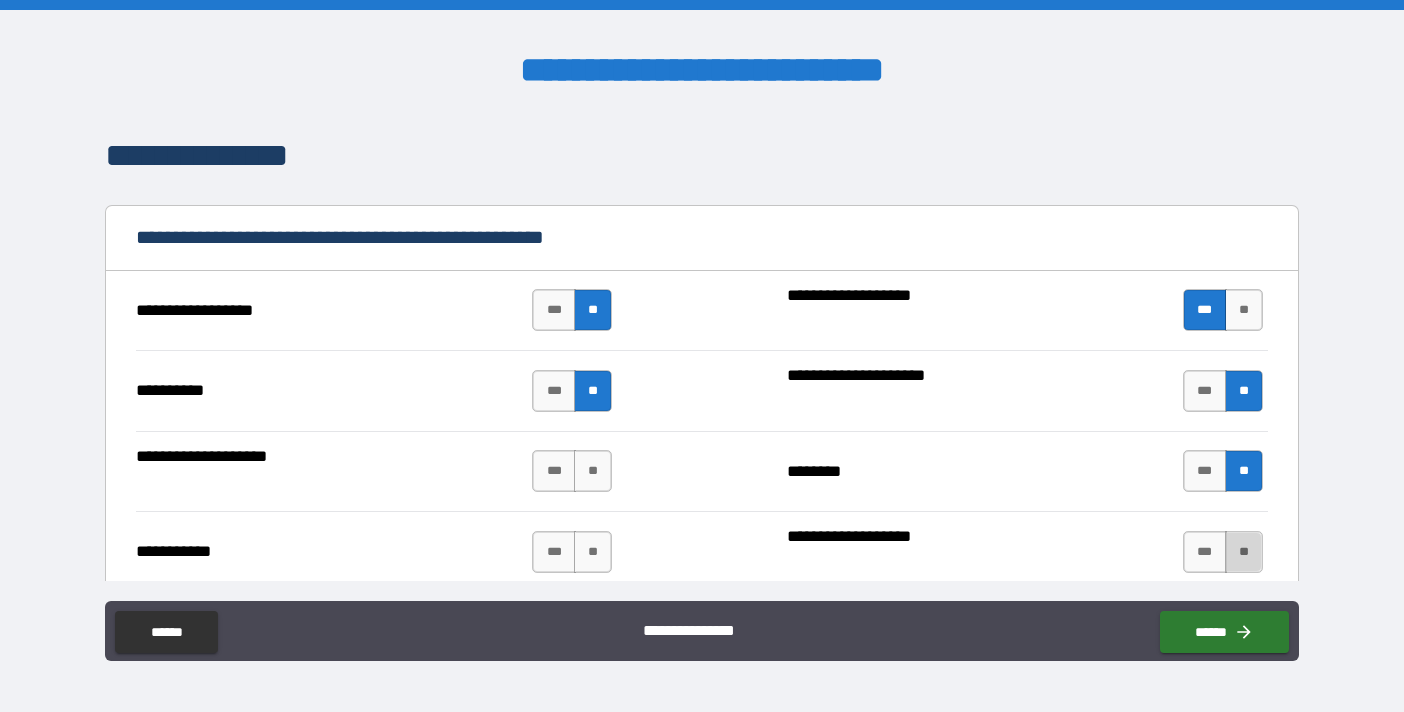 click on "**" at bounding box center (1244, 552) 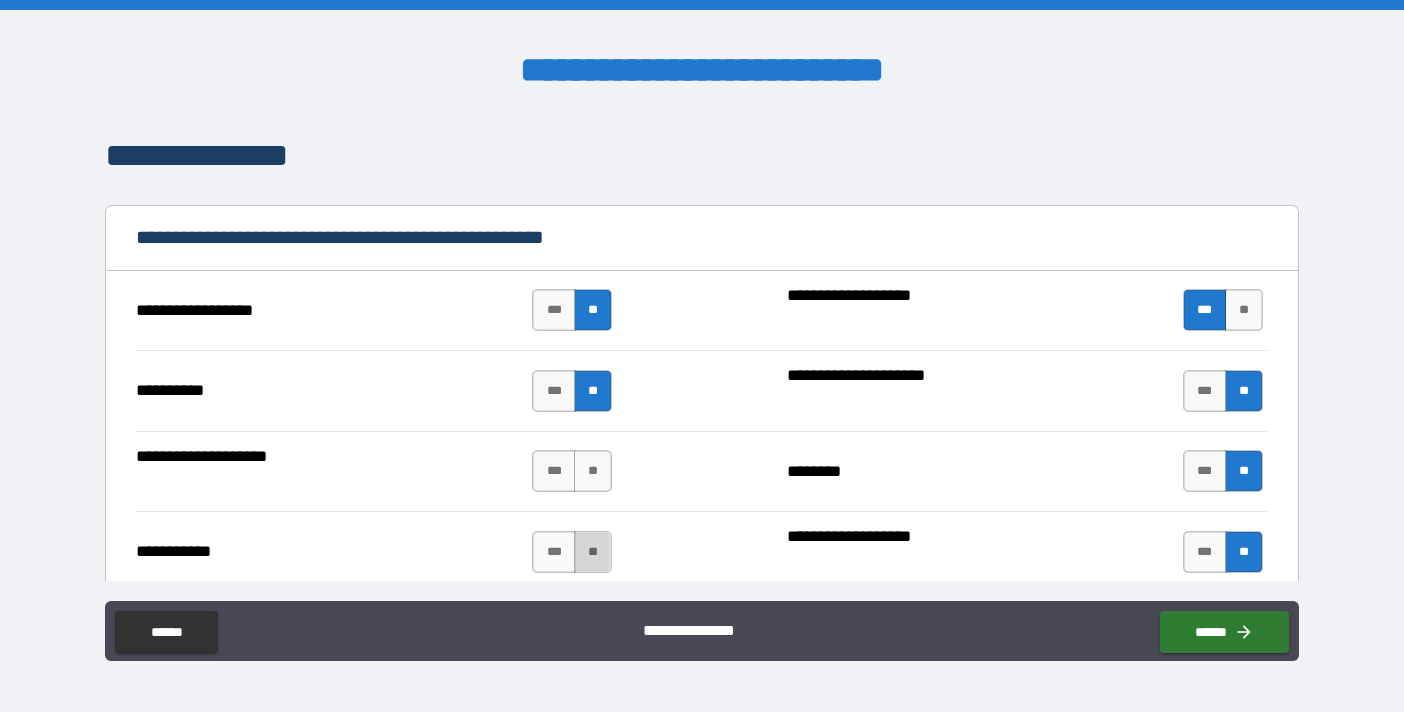 click on "**" at bounding box center (593, 552) 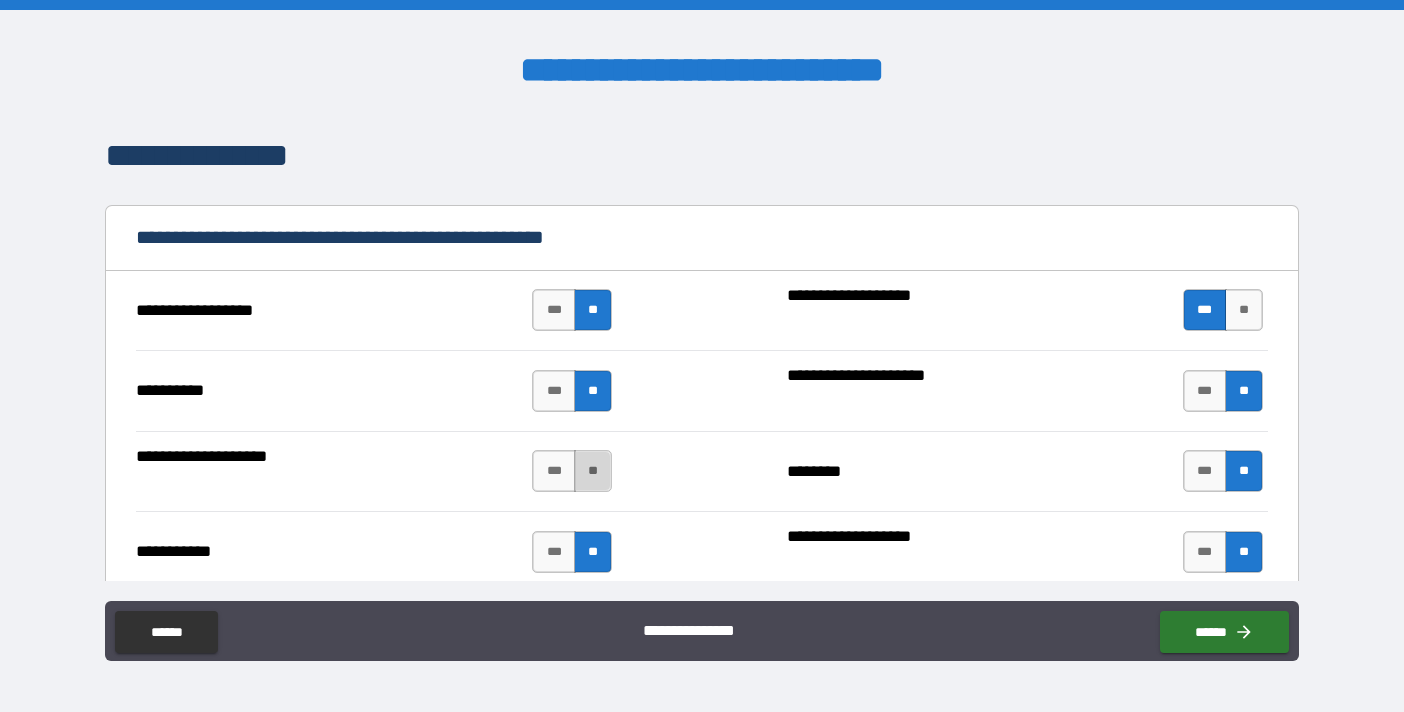click on "**" at bounding box center [593, 471] 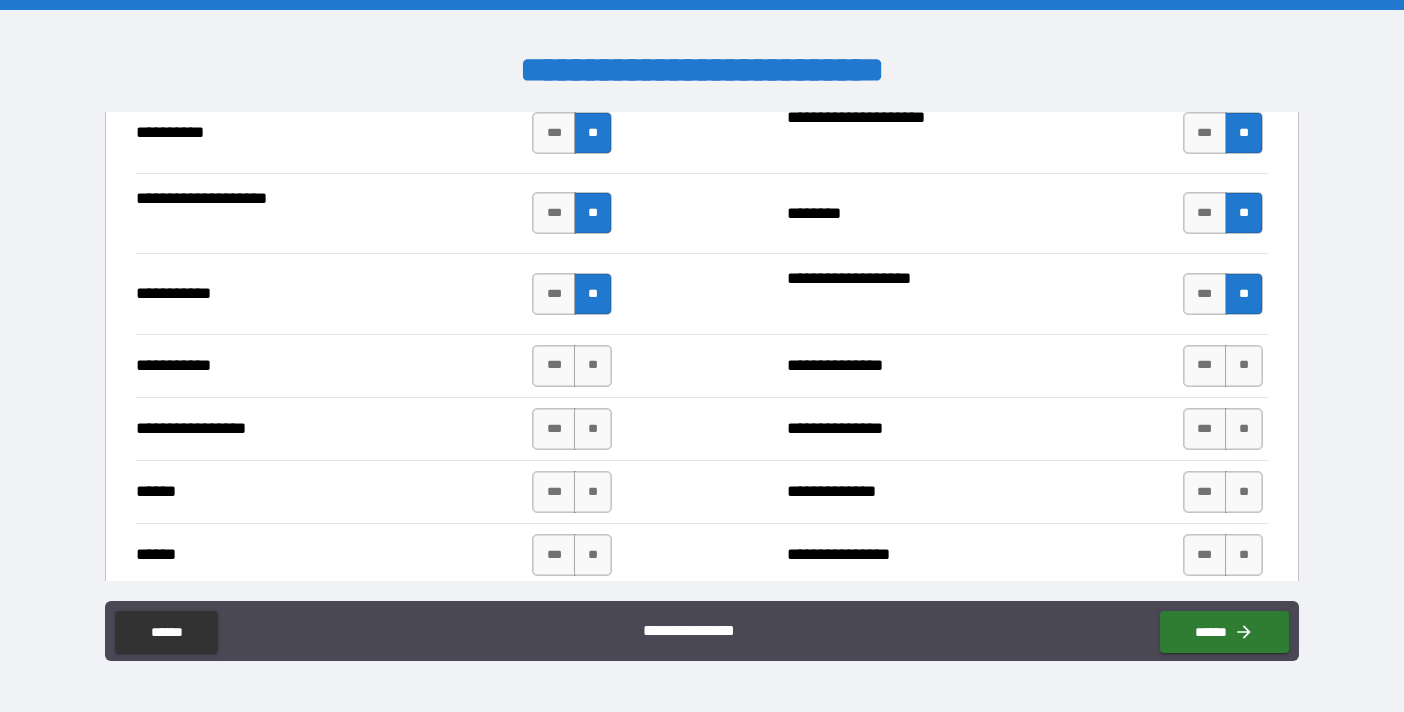 scroll, scrollTop: 2317, scrollLeft: 0, axis: vertical 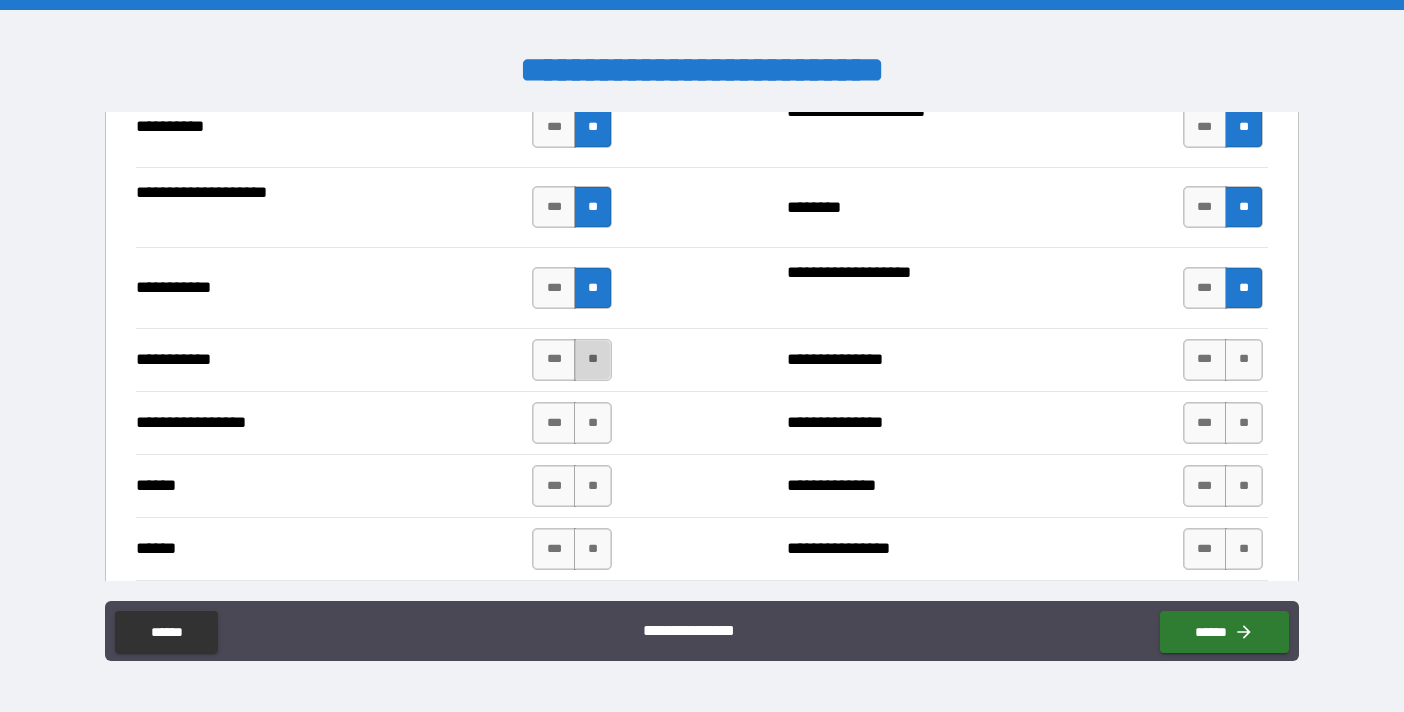 click on "**" at bounding box center [593, 360] 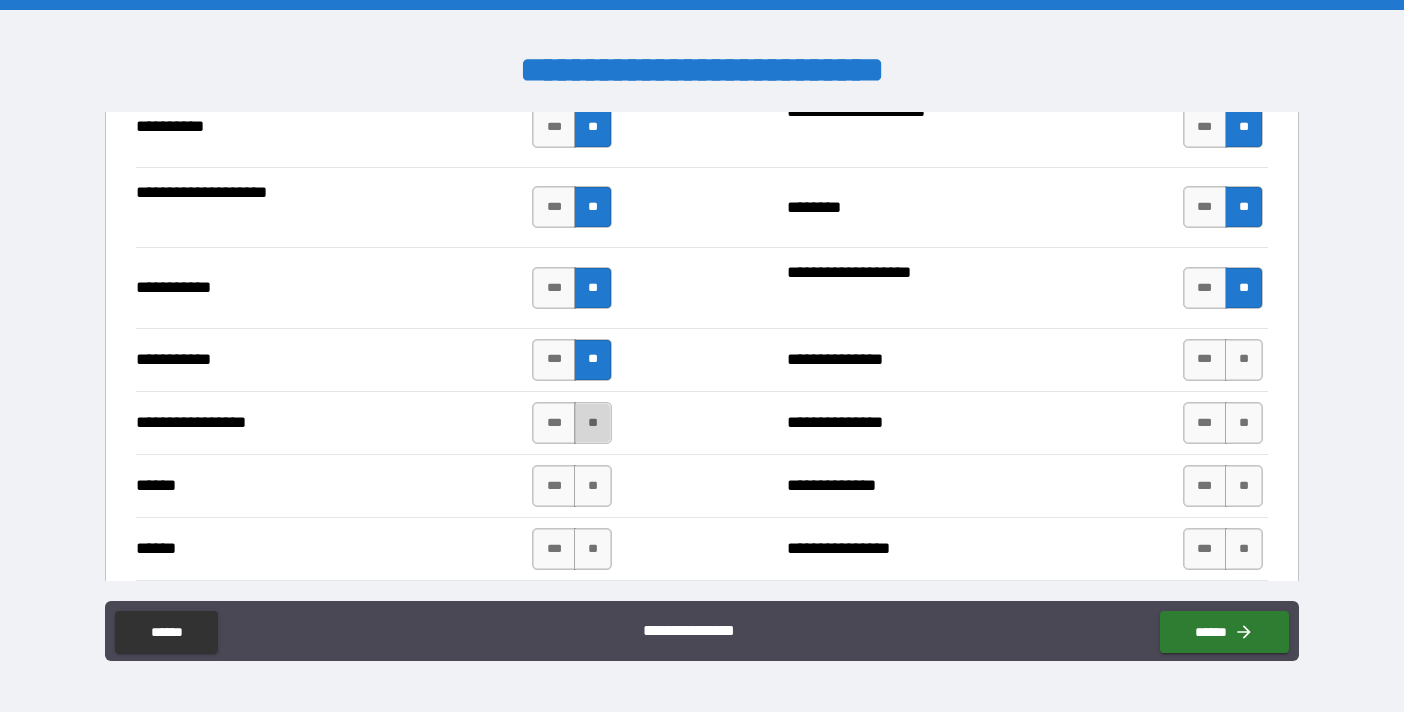 click on "**" at bounding box center [593, 423] 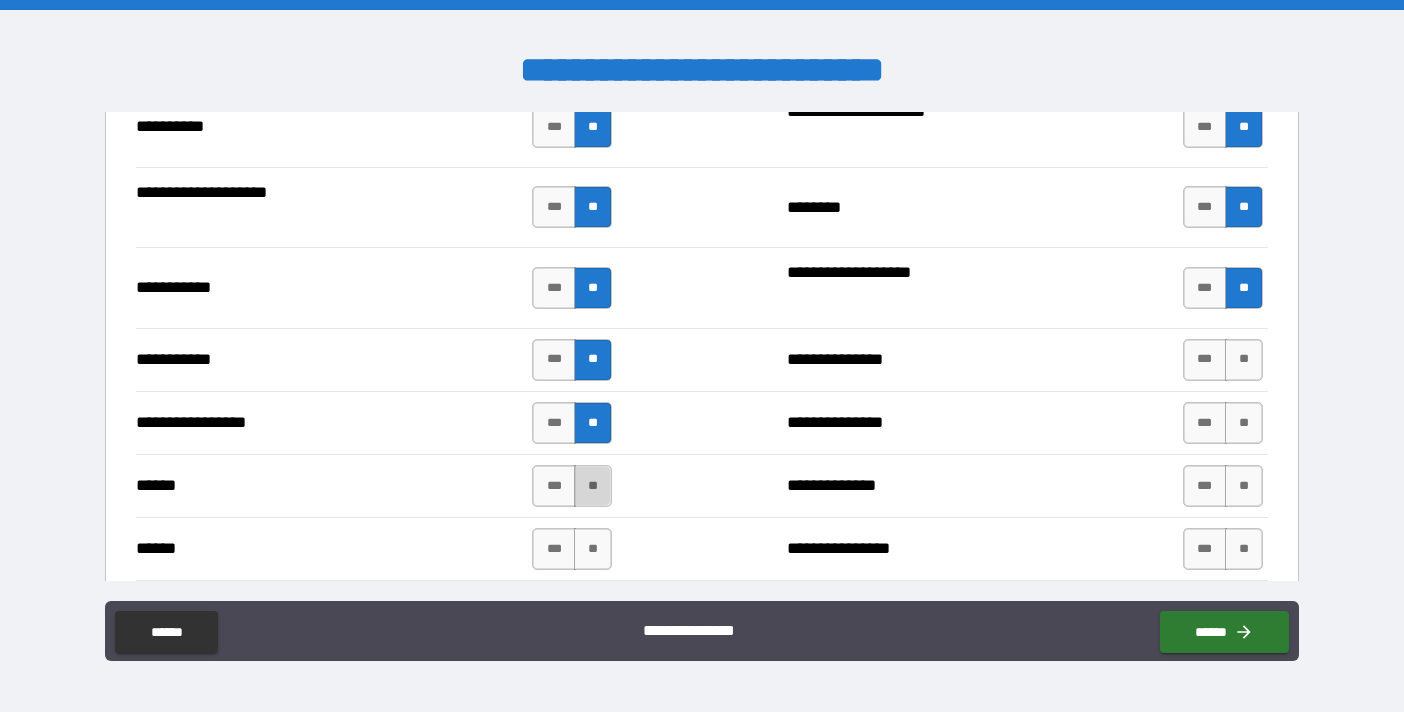 click on "**" at bounding box center [593, 486] 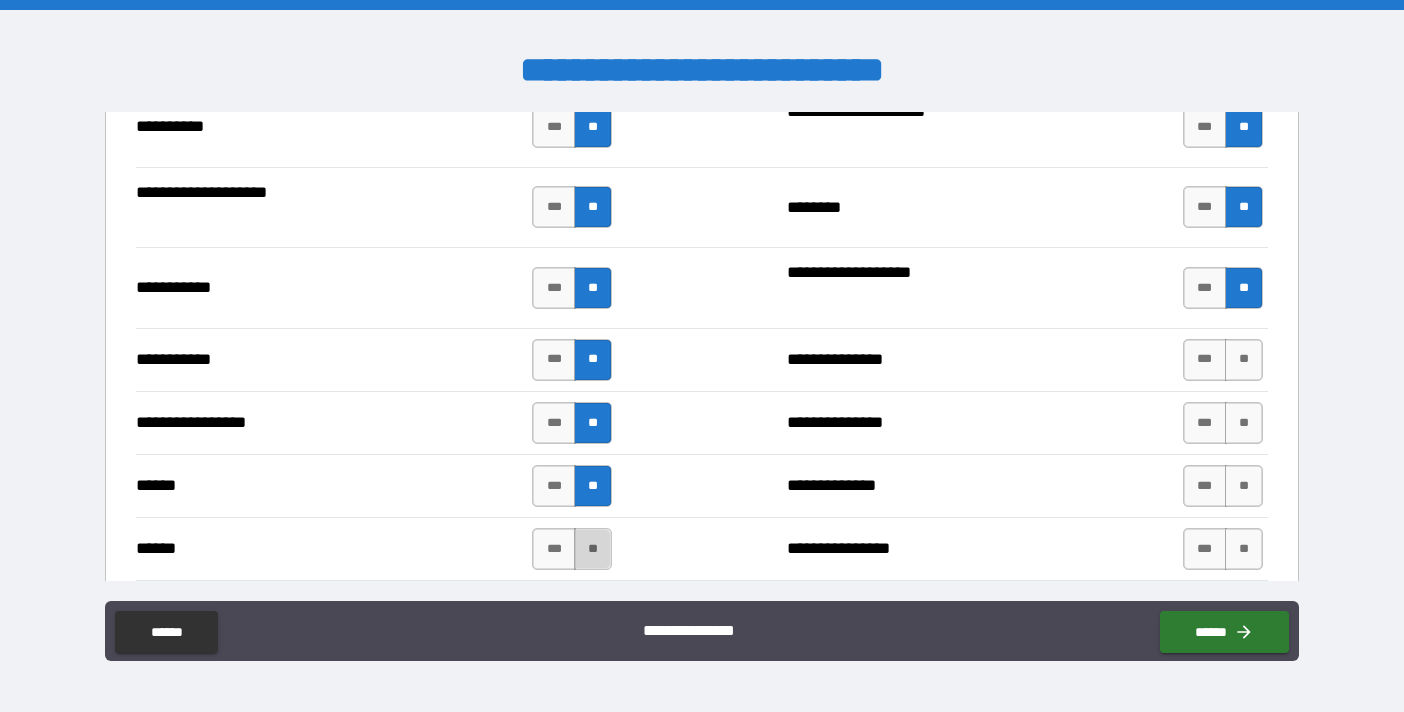 click on "**" at bounding box center [593, 549] 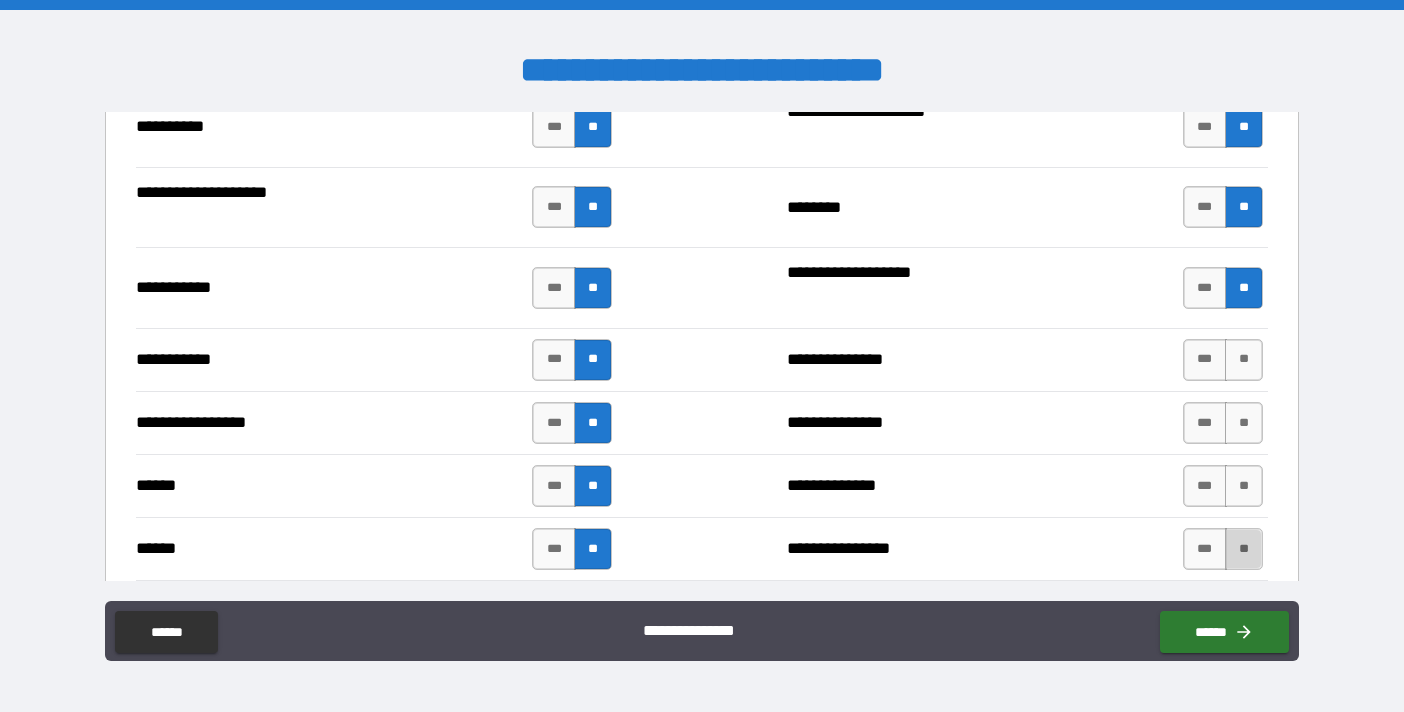 click on "**" at bounding box center (1244, 549) 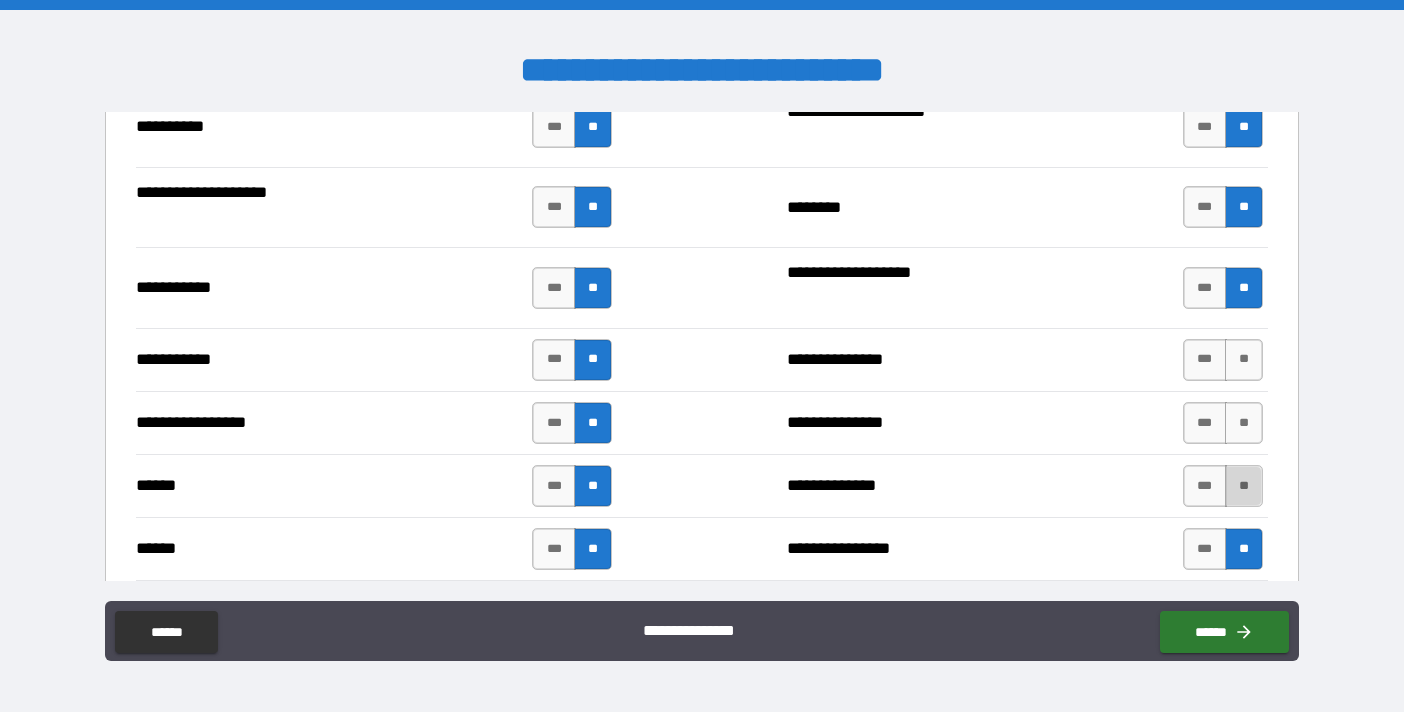 click on "**" at bounding box center (1244, 486) 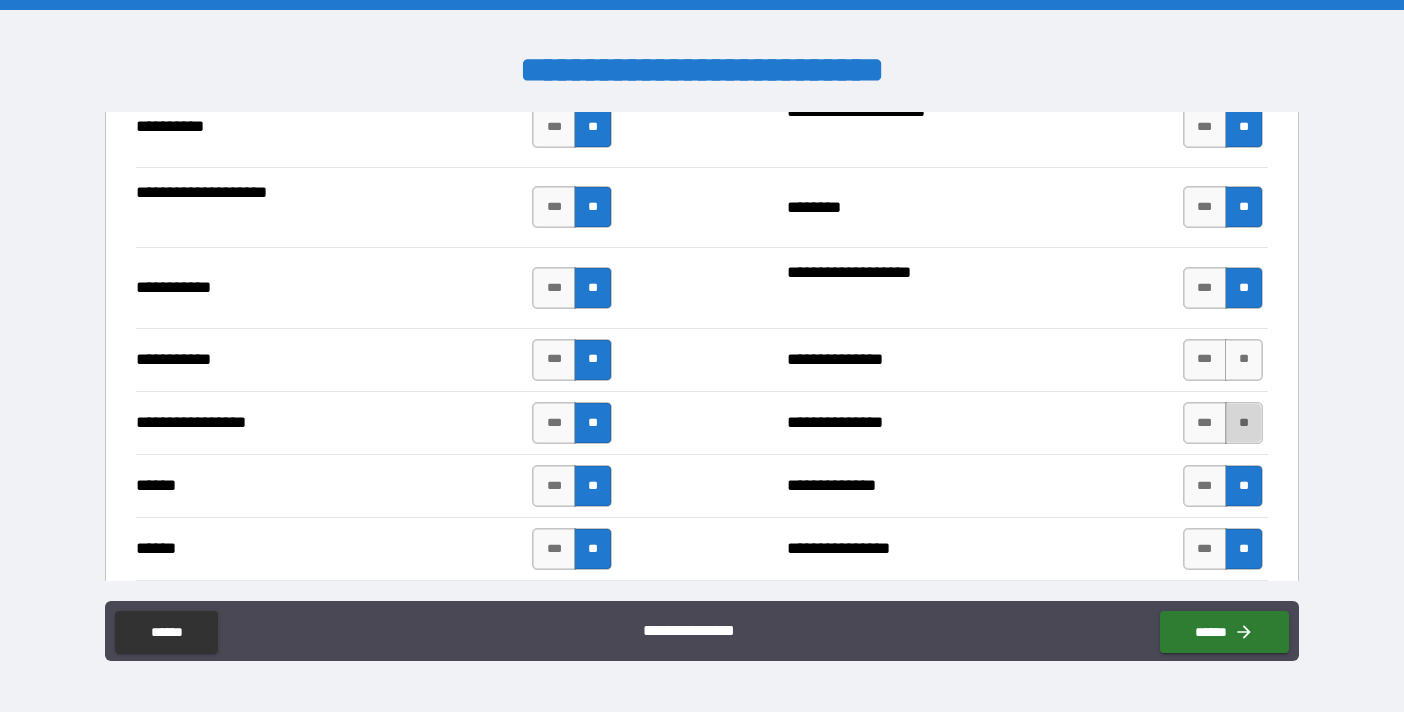 click on "**" at bounding box center (1244, 423) 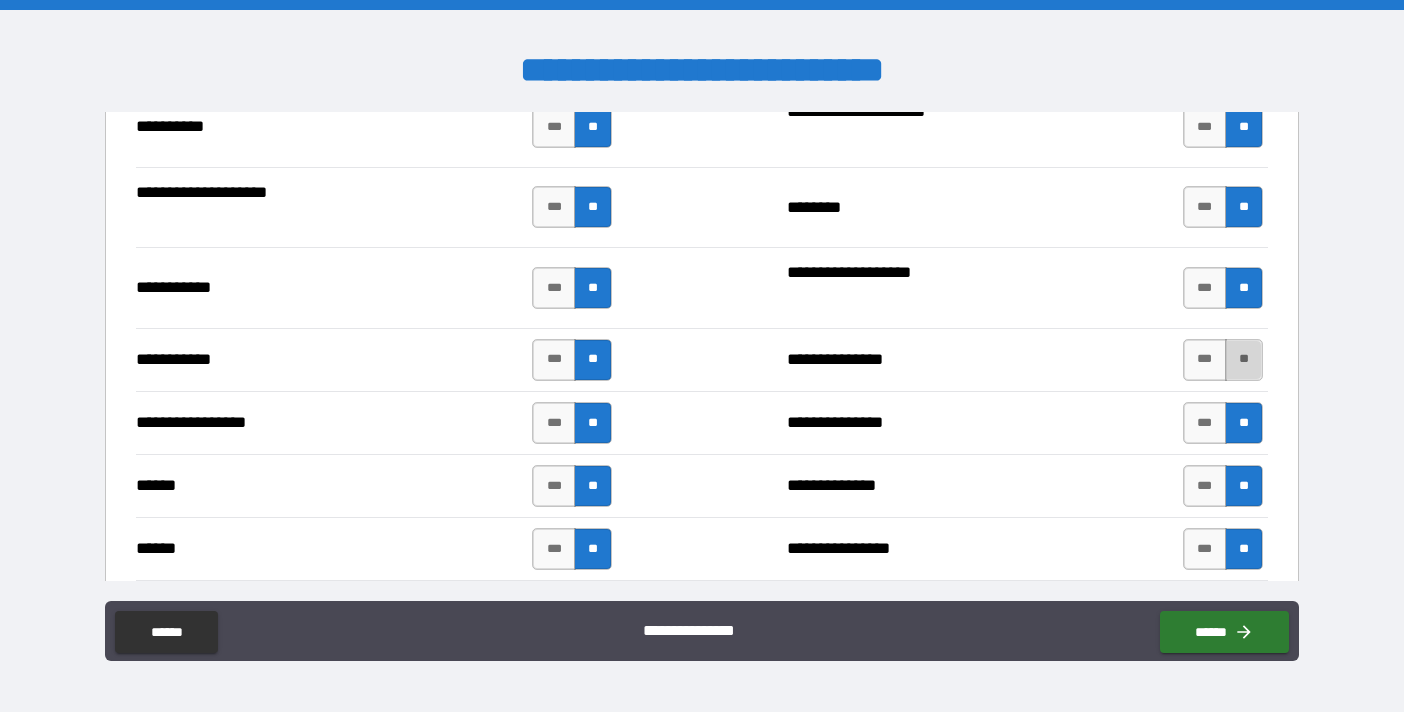 click on "**" at bounding box center (1244, 360) 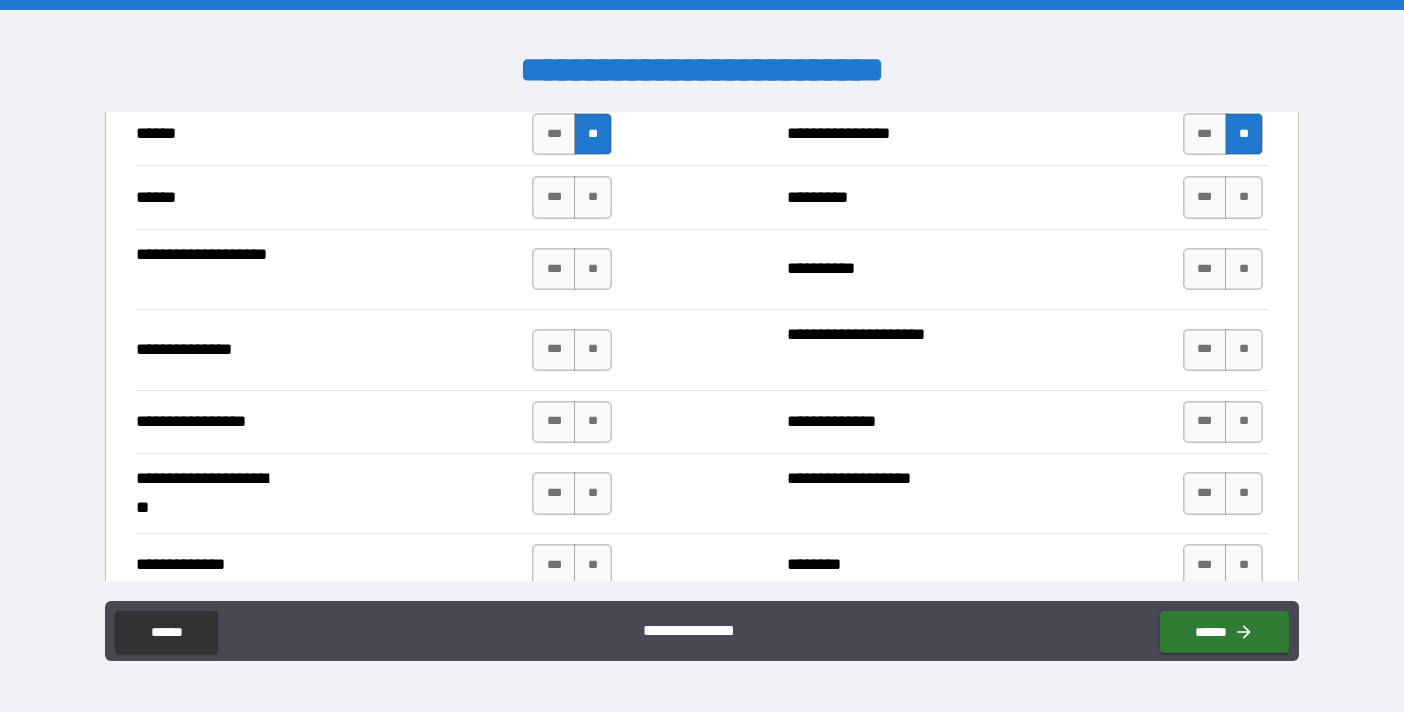 scroll, scrollTop: 2735, scrollLeft: 0, axis: vertical 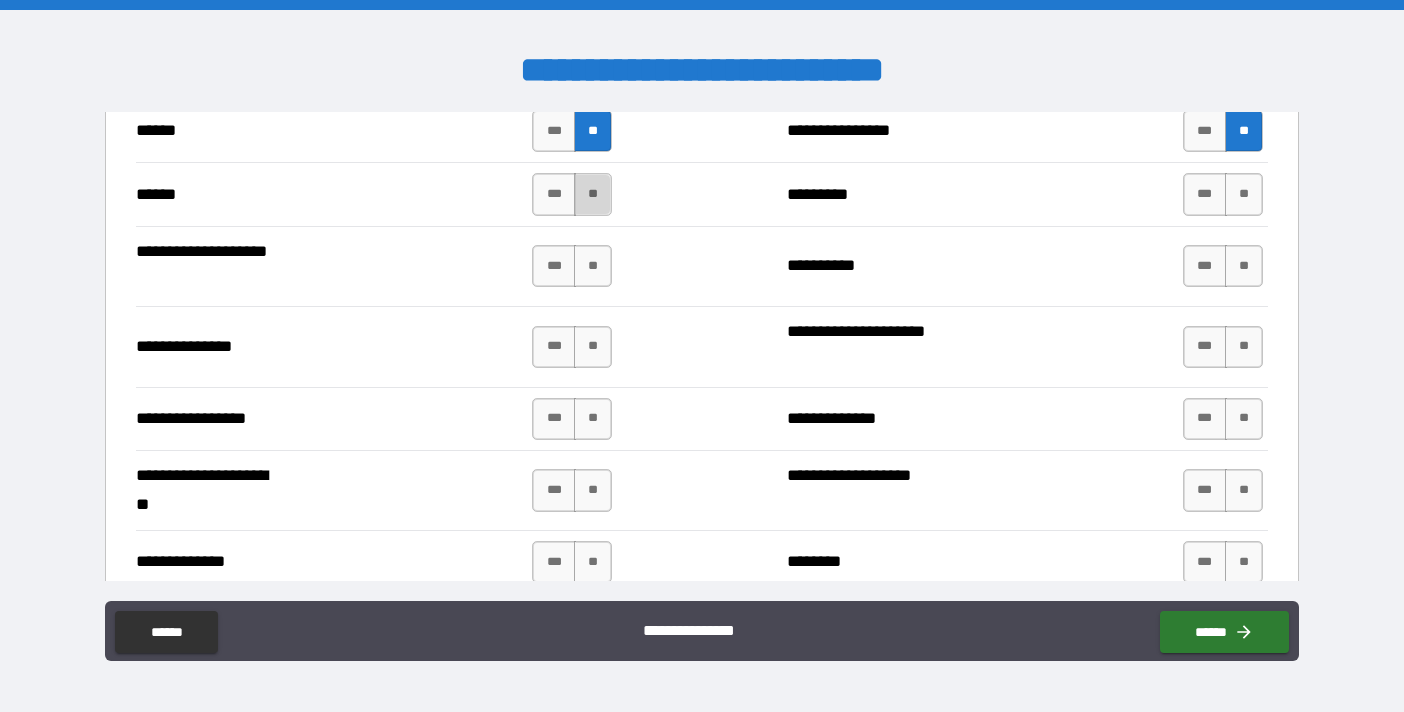 click on "**" at bounding box center [593, 194] 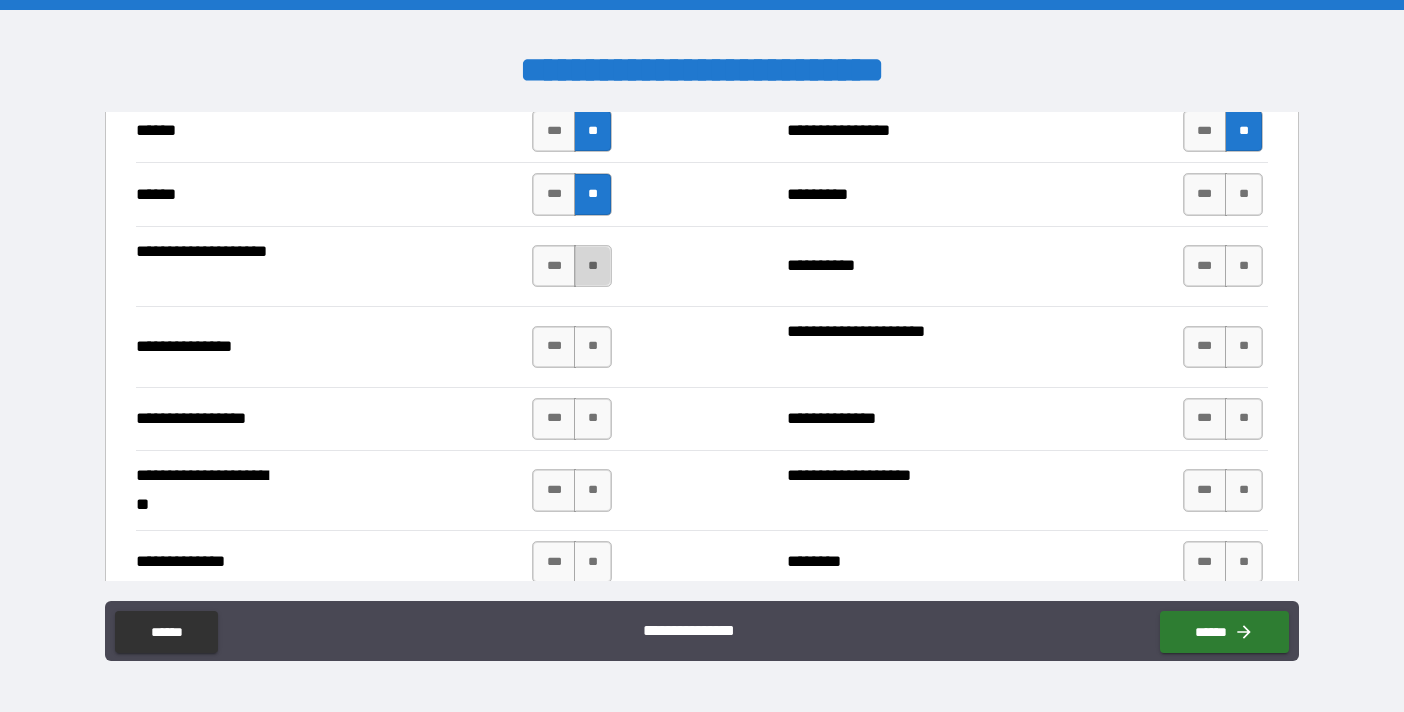click on "**" at bounding box center [593, 266] 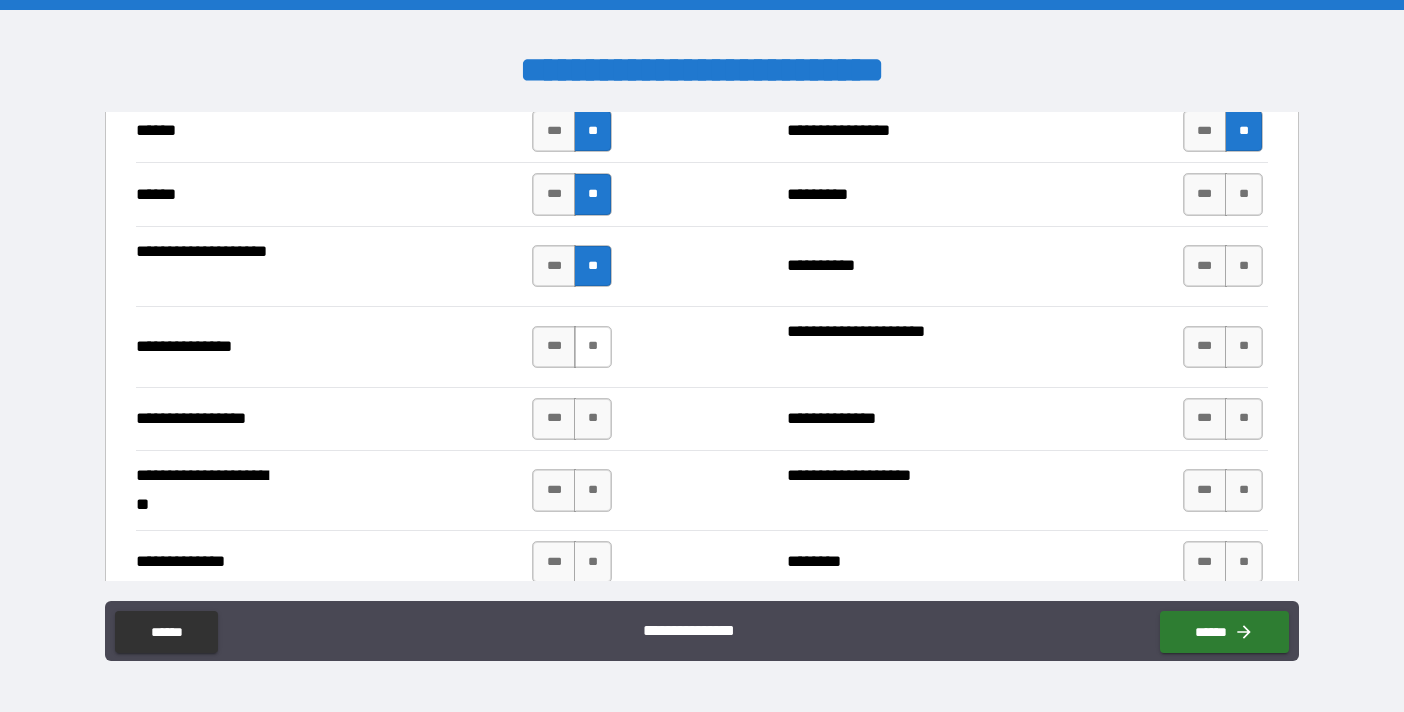 click on "**" at bounding box center (593, 347) 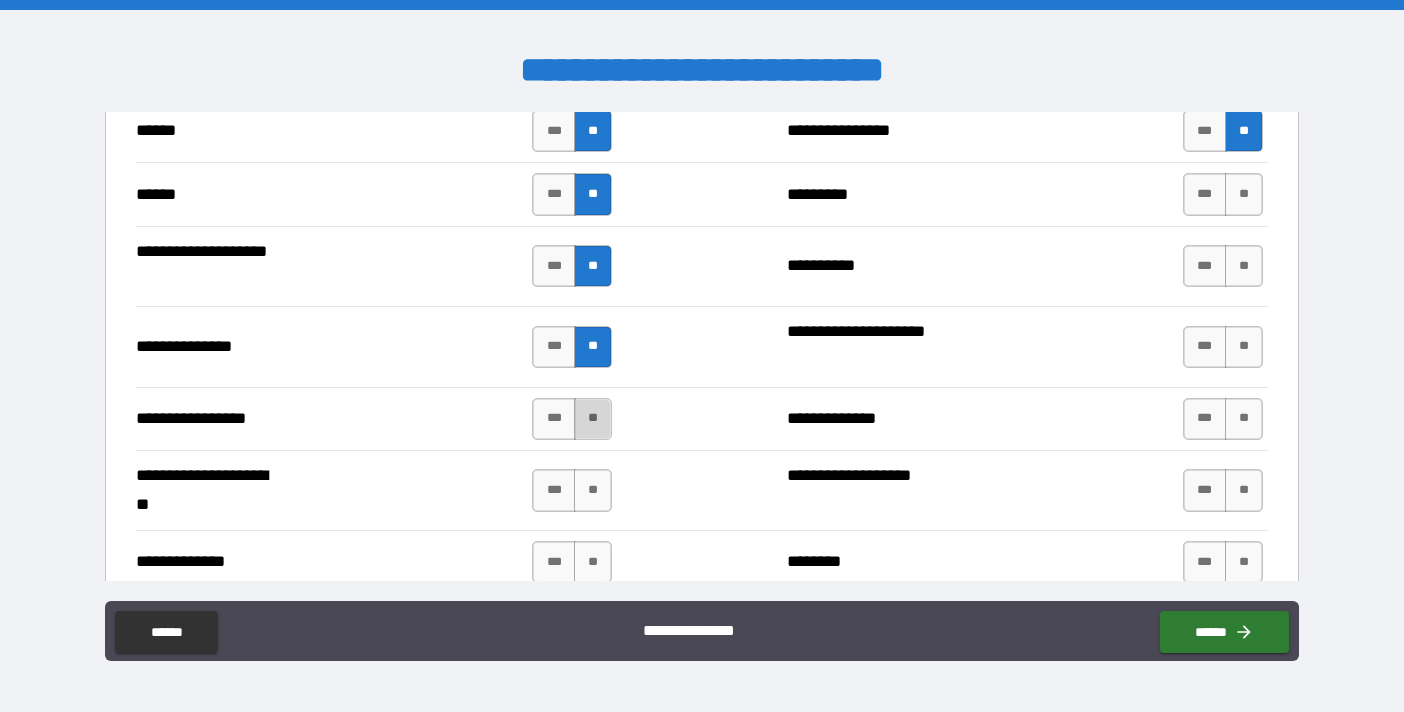 click on "**" at bounding box center (593, 419) 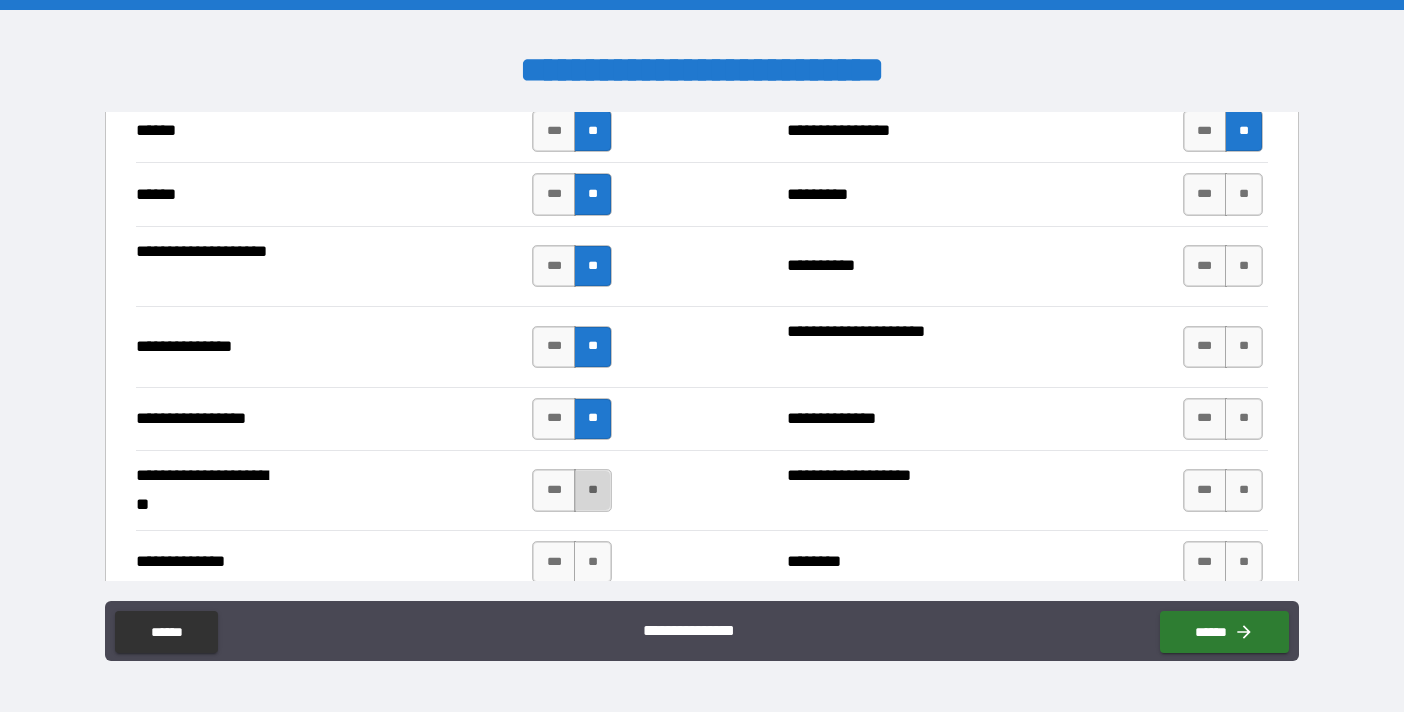 click on "**" at bounding box center (593, 490) 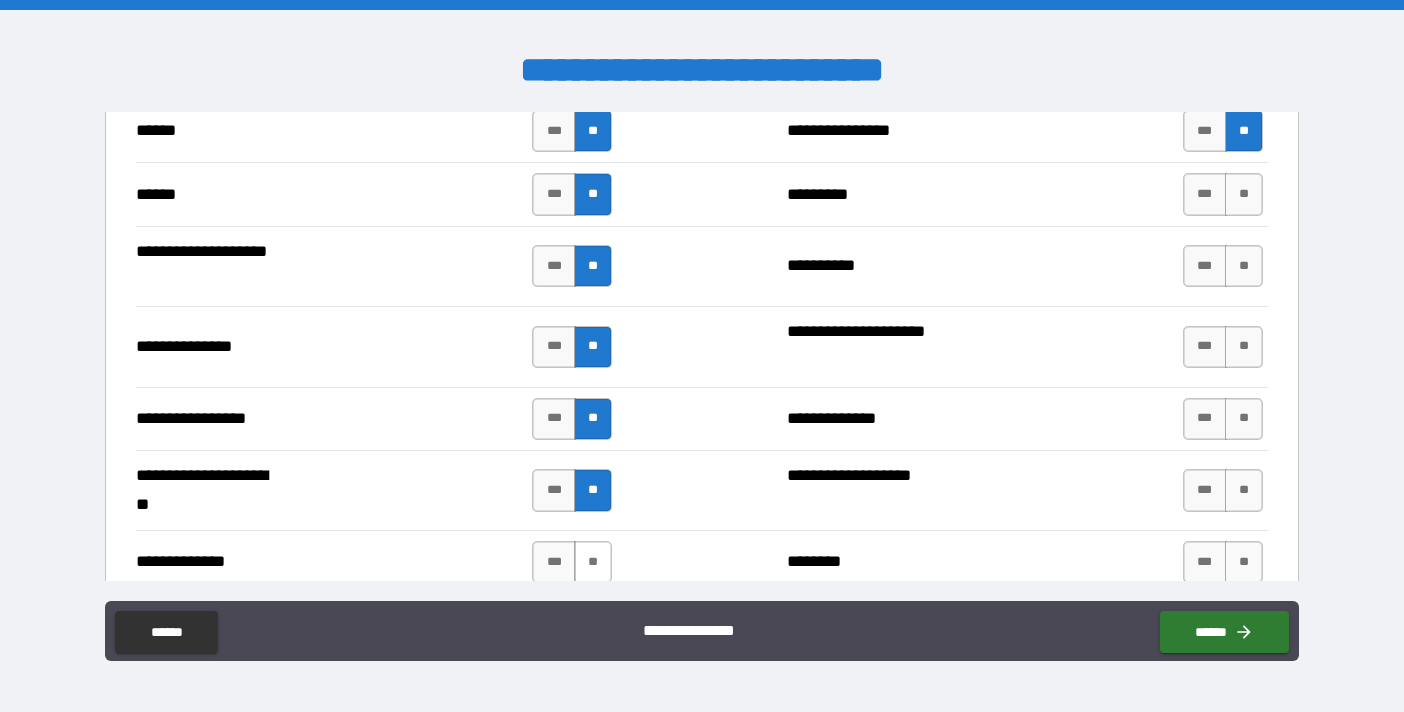 click on "**" at bounding box center [593, 562] 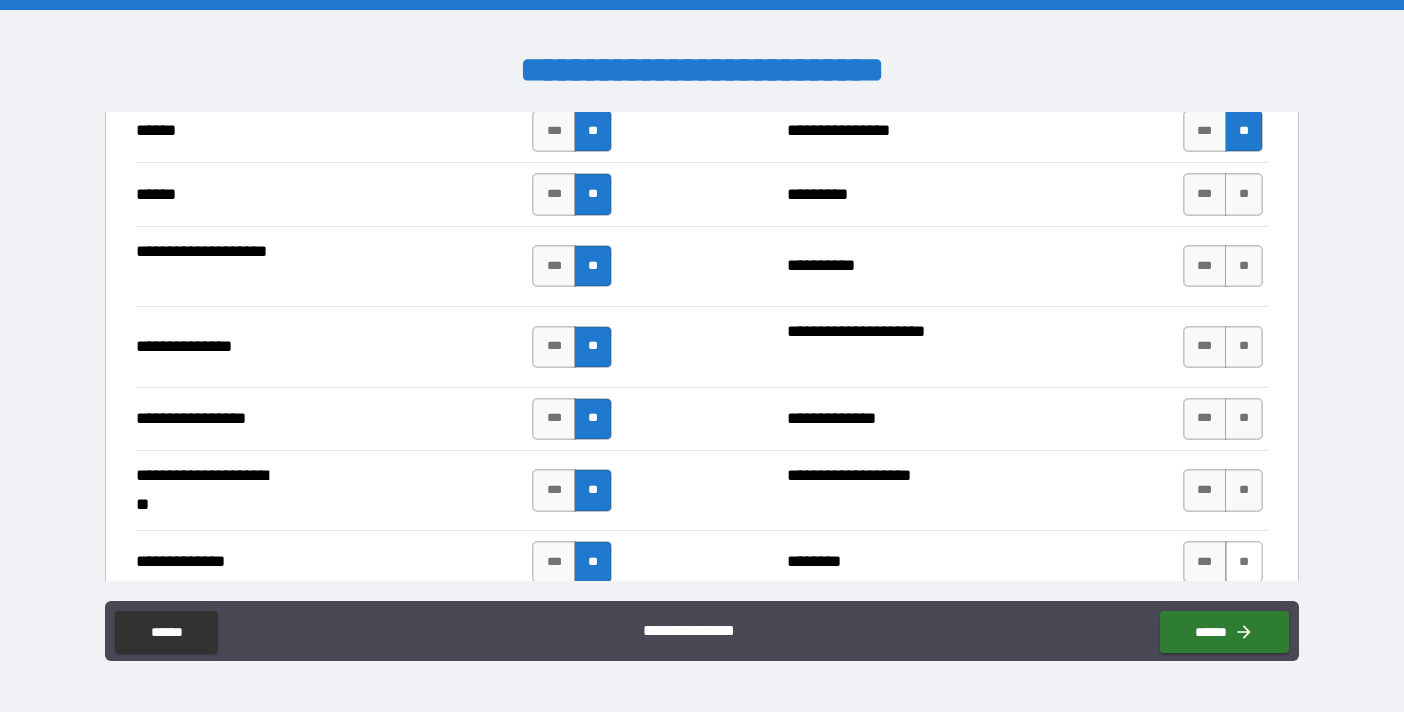 click on "**" at bounding box center [1244, 562] 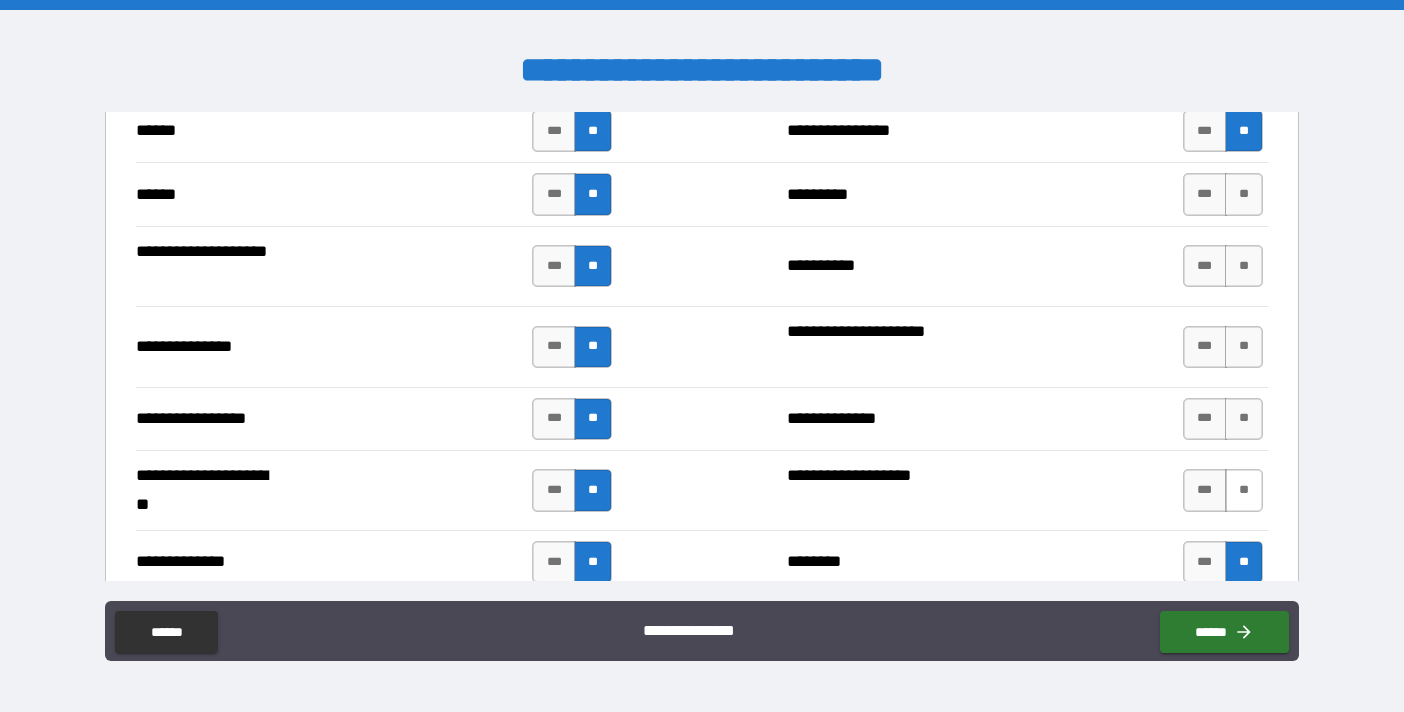 click on "**" at bounding box center [1244, 490] 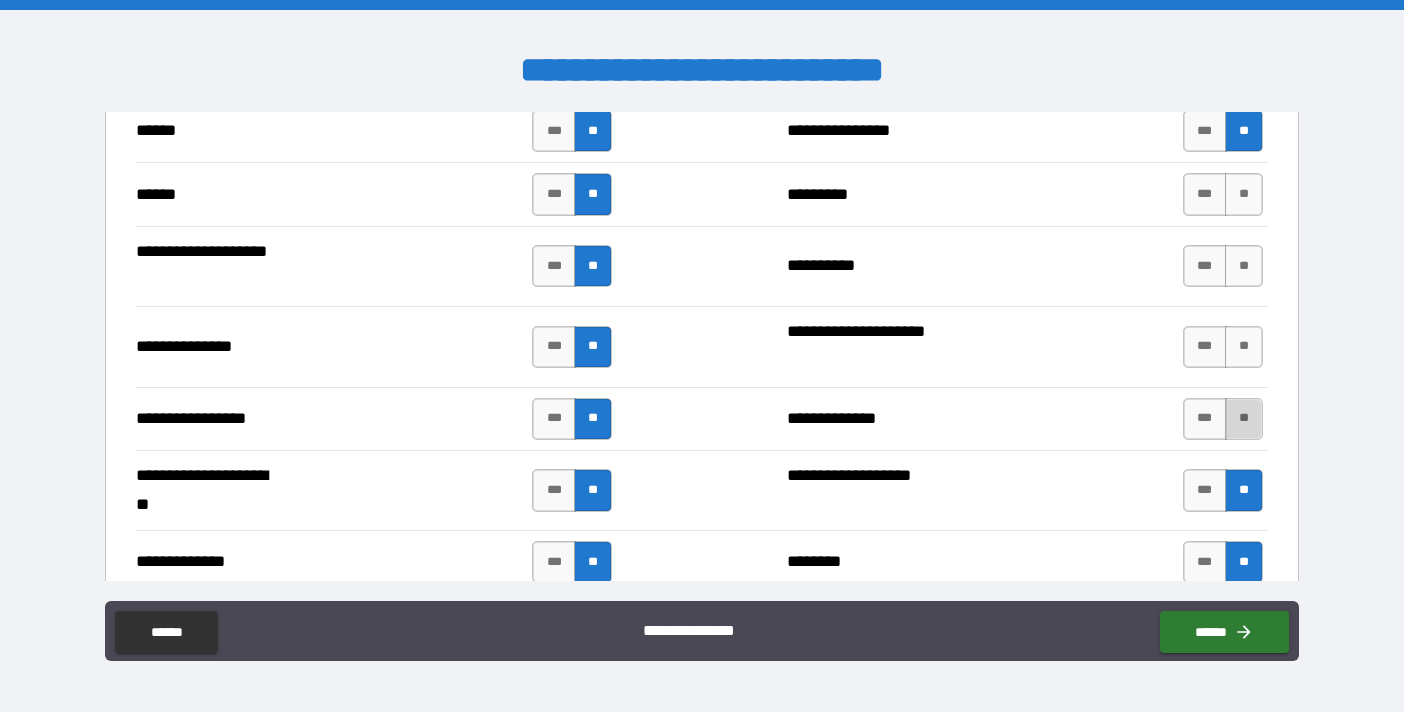 click on "**" at bounding box center [1244, 419] 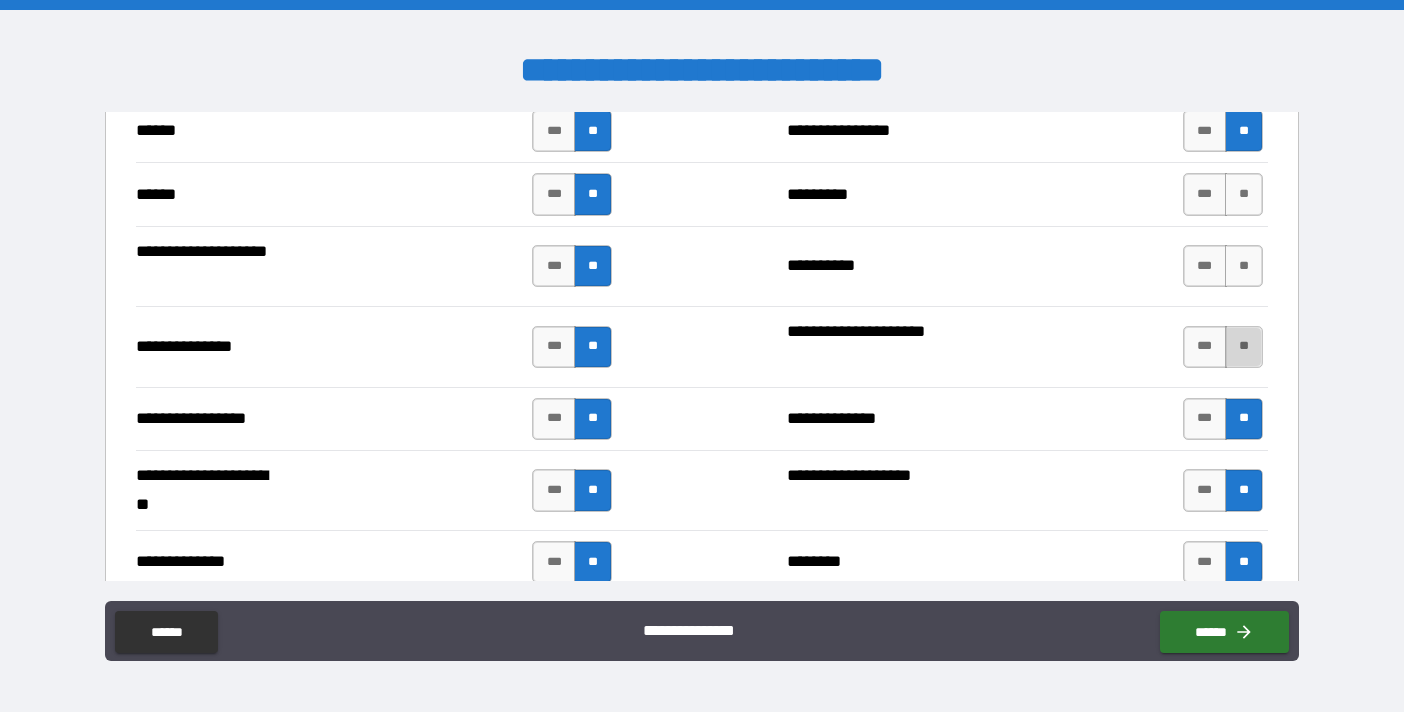click on "**" at bounding box center (1244, 347) 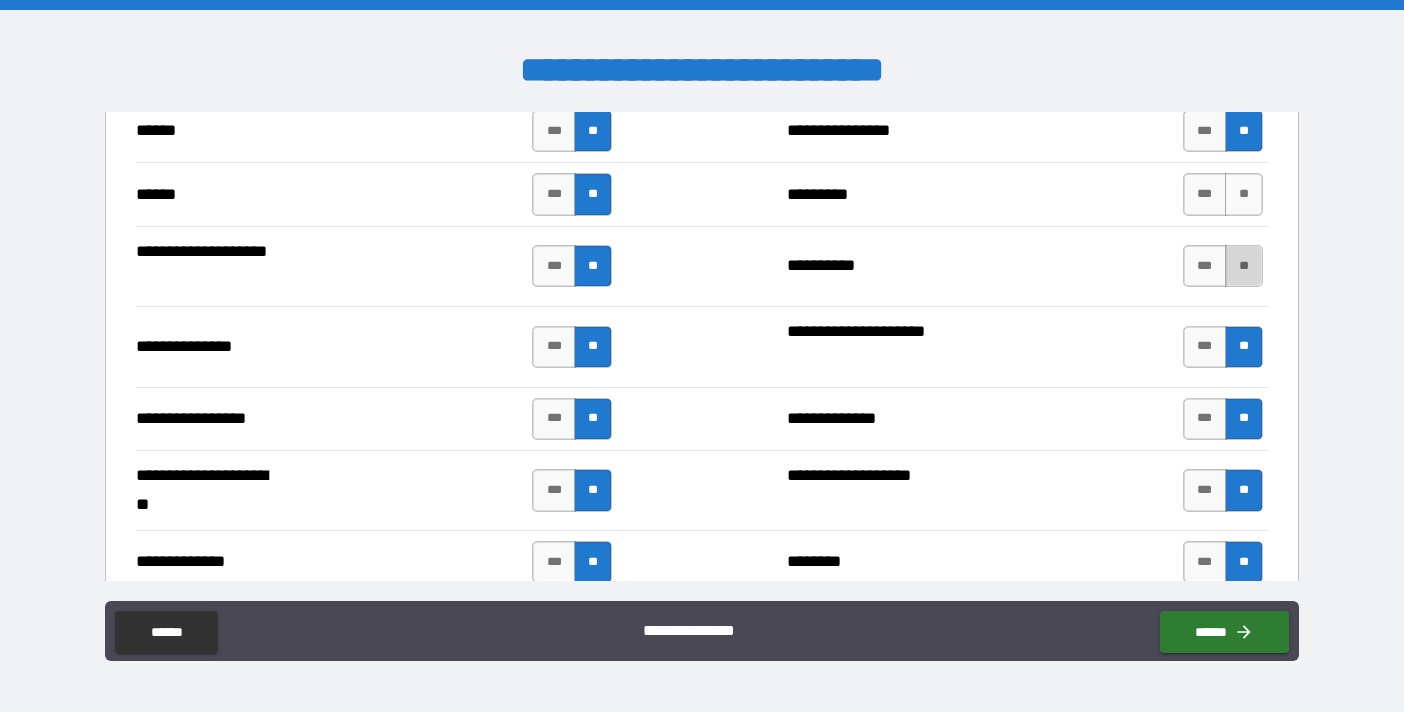 click on "**" at bounding box center (1244, 266) 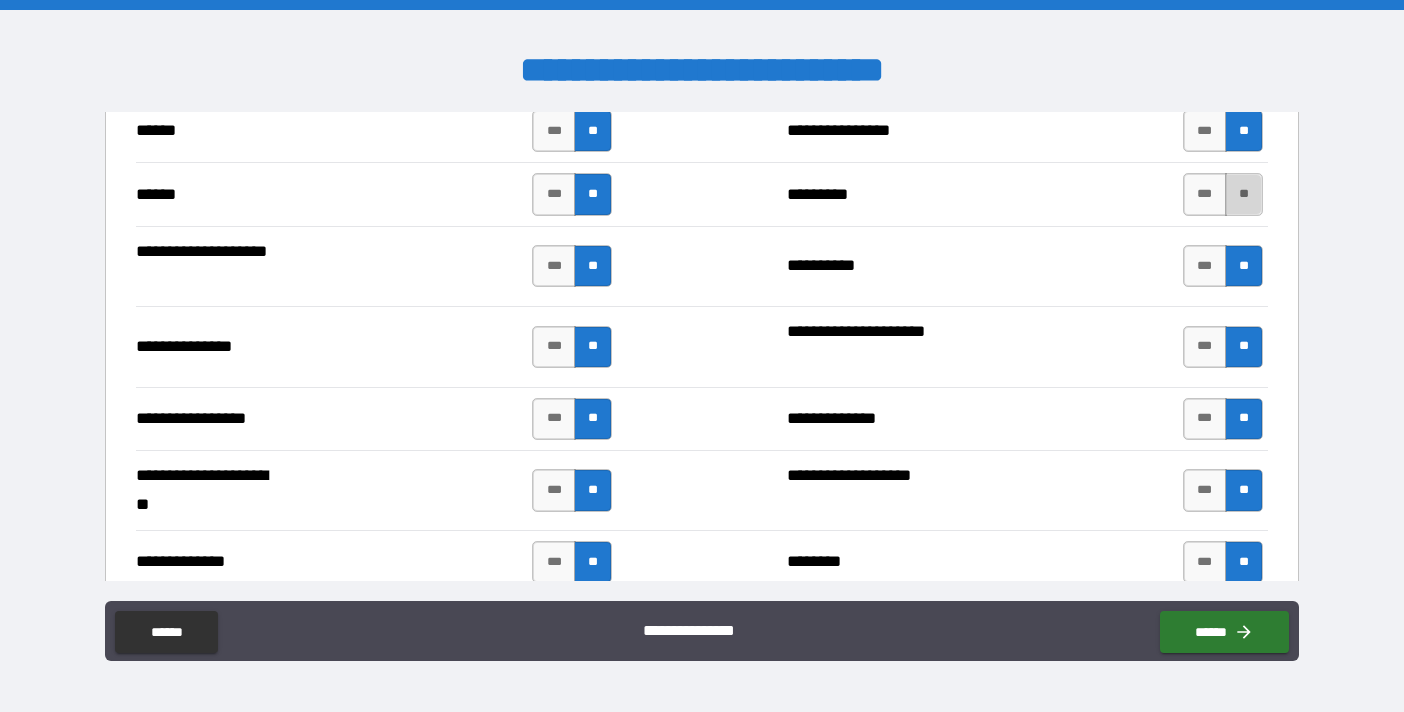 click on "**" at bounding box center (1244, 194) 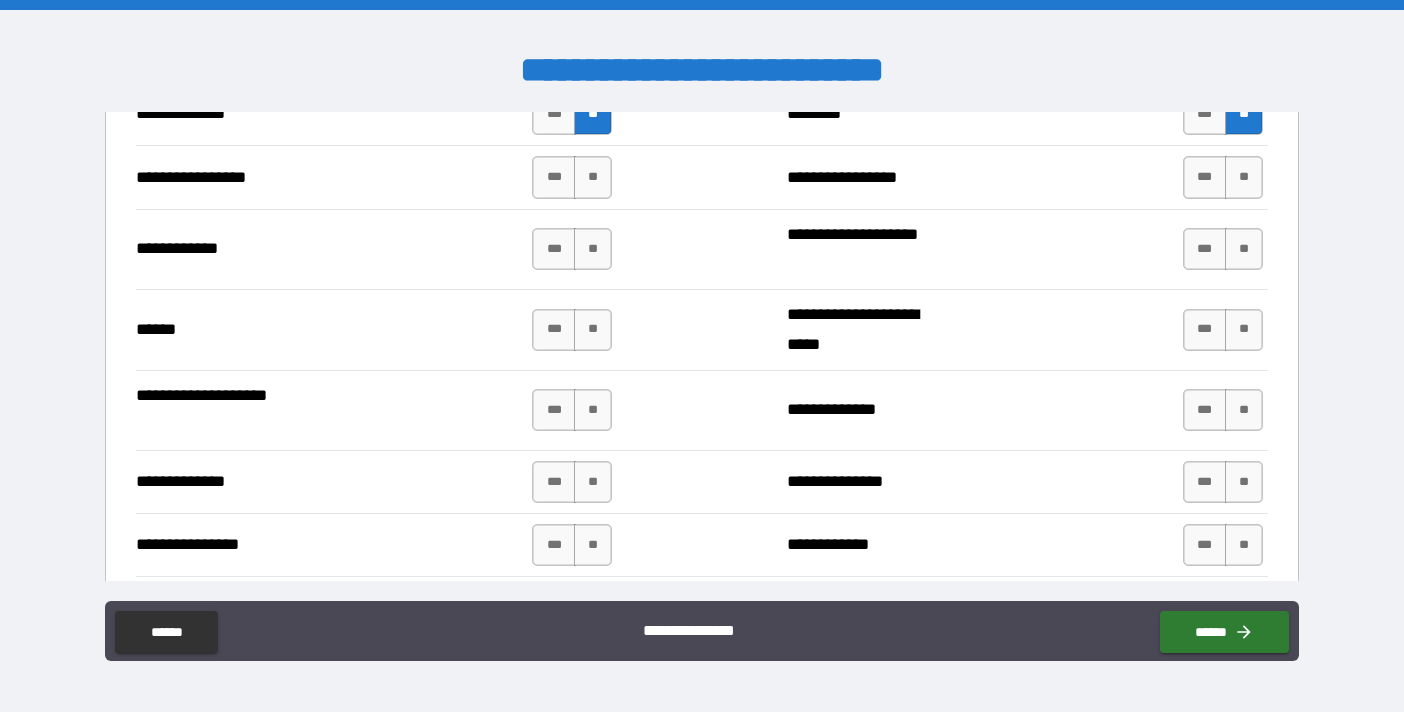 scroll, scrollTop: 3185, scrollLeft: 0, axis: vertical 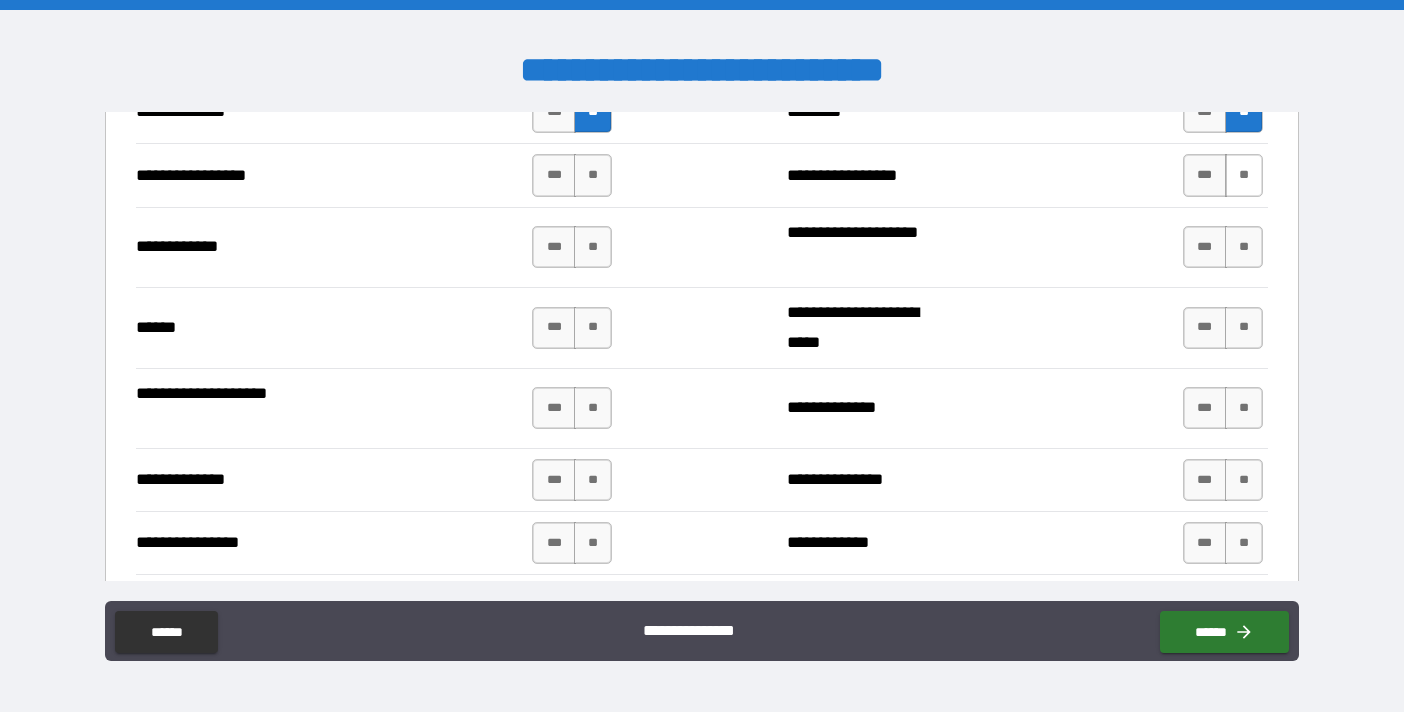 click on "**" at bounding box center (1244, 175) 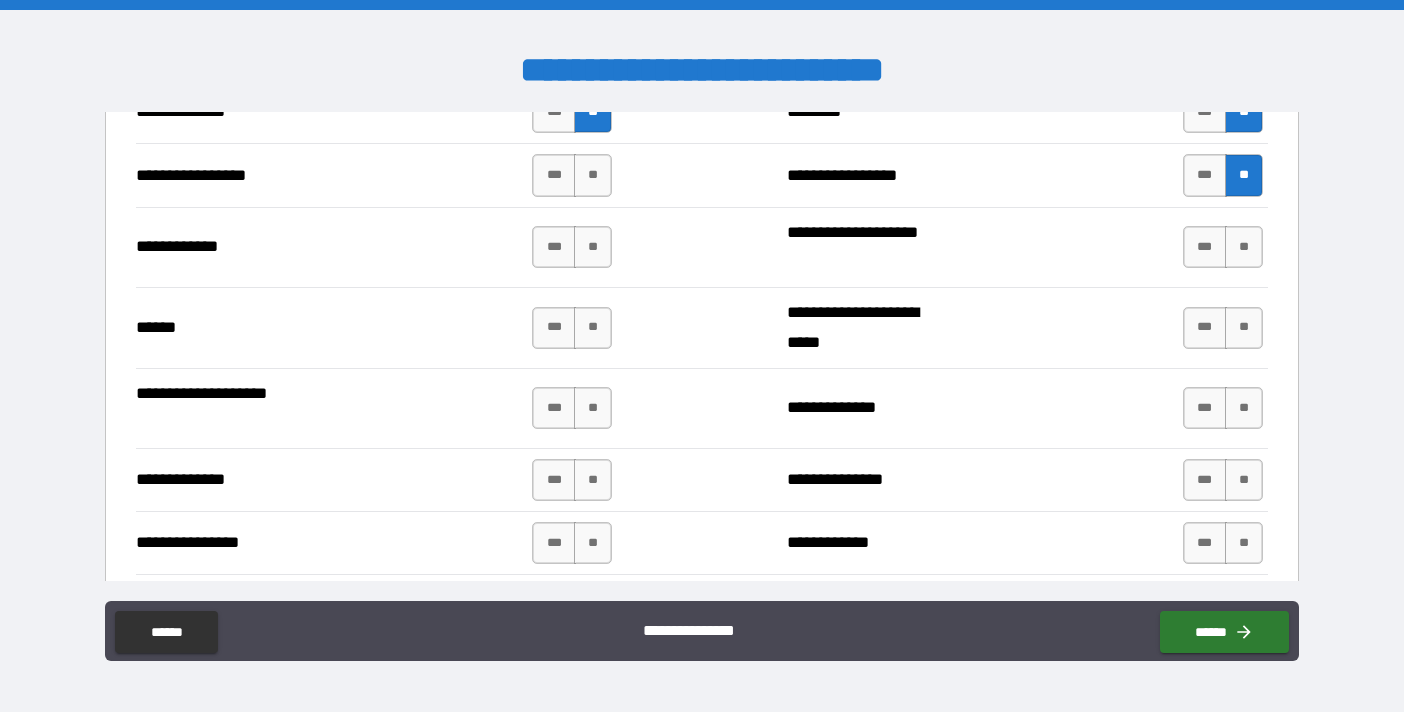 click on "*** **" at bounding box center (1225, 248) 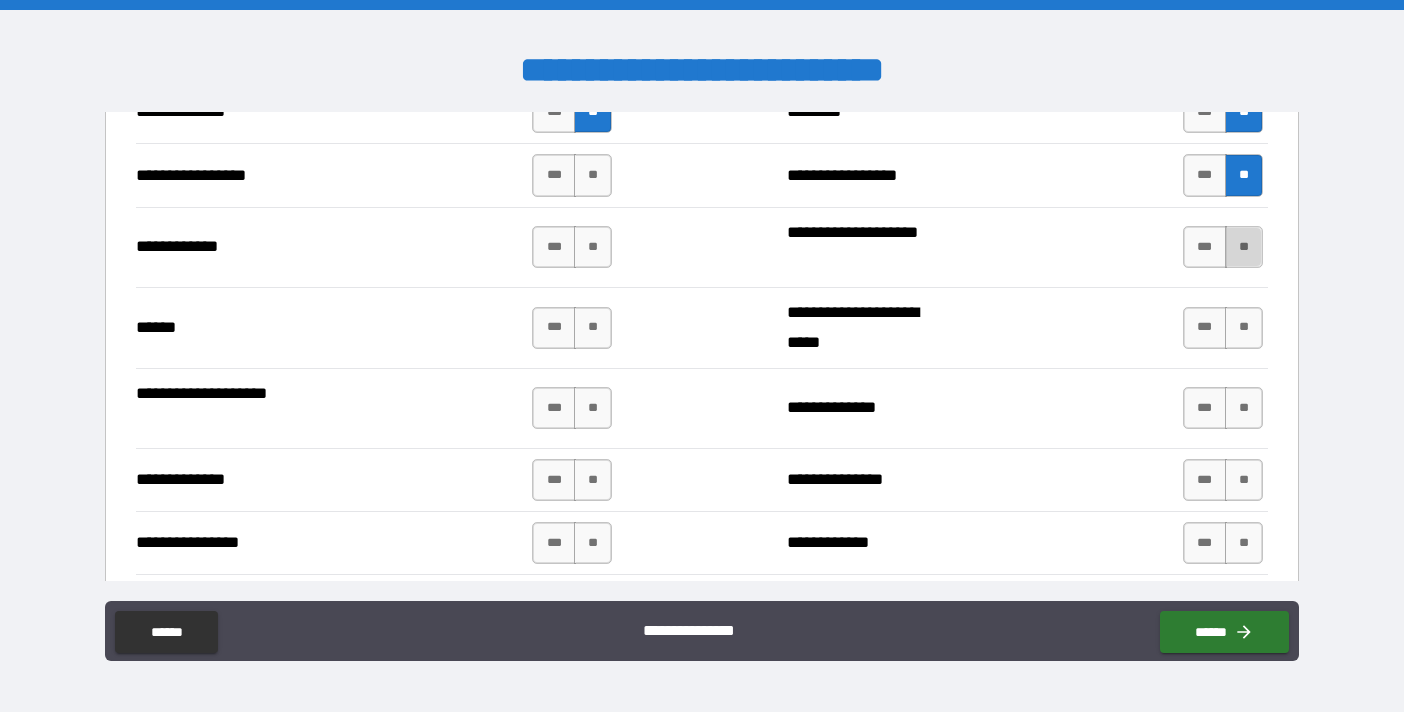 click on "**" at bounding box center (1244, 247) 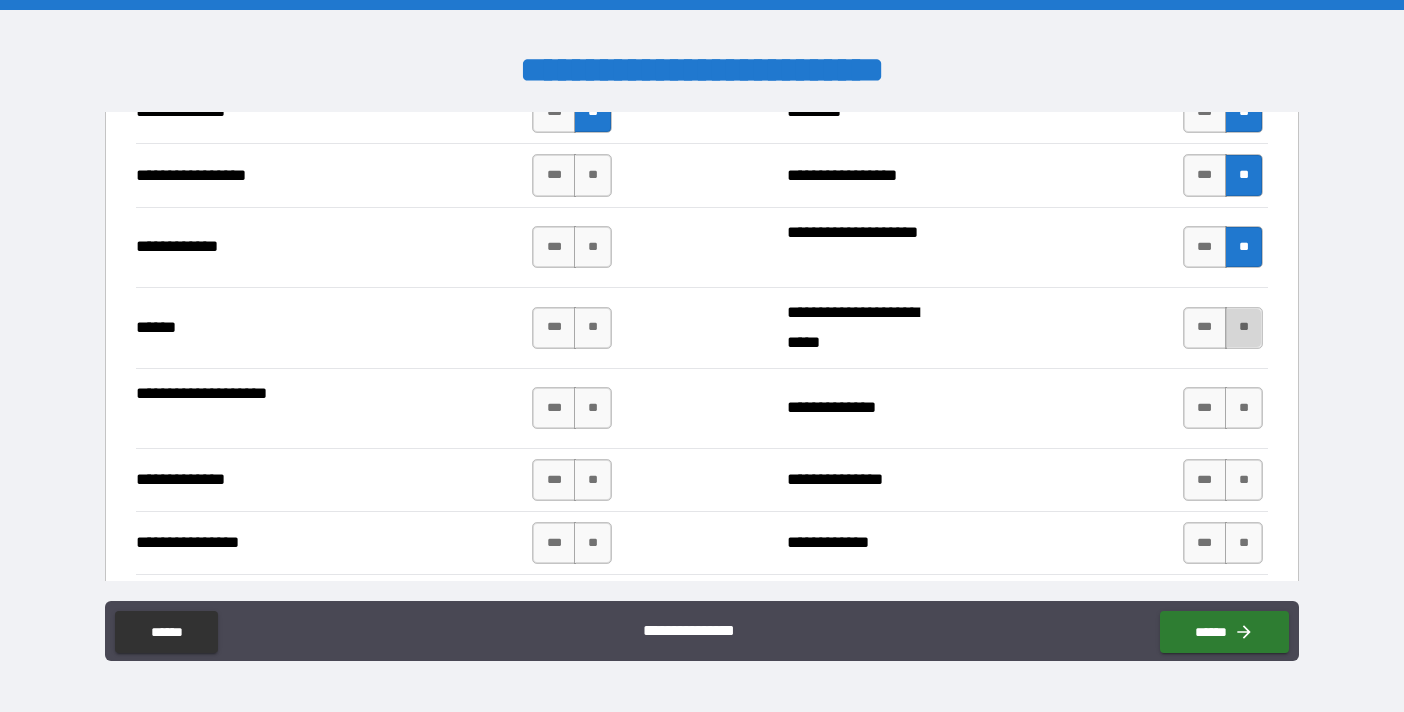 click on "**" at bounding box center (1244, 328) 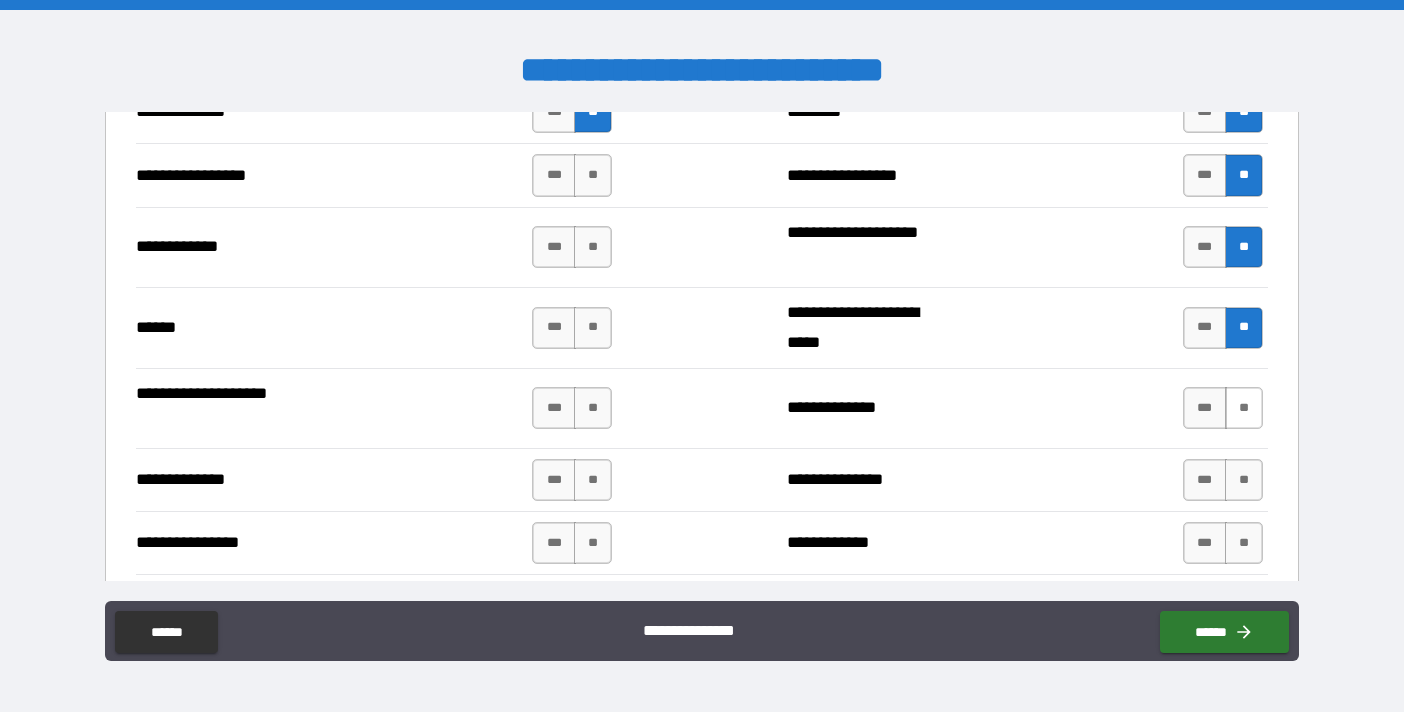 click on "**" at bounding box center (1244, 408) 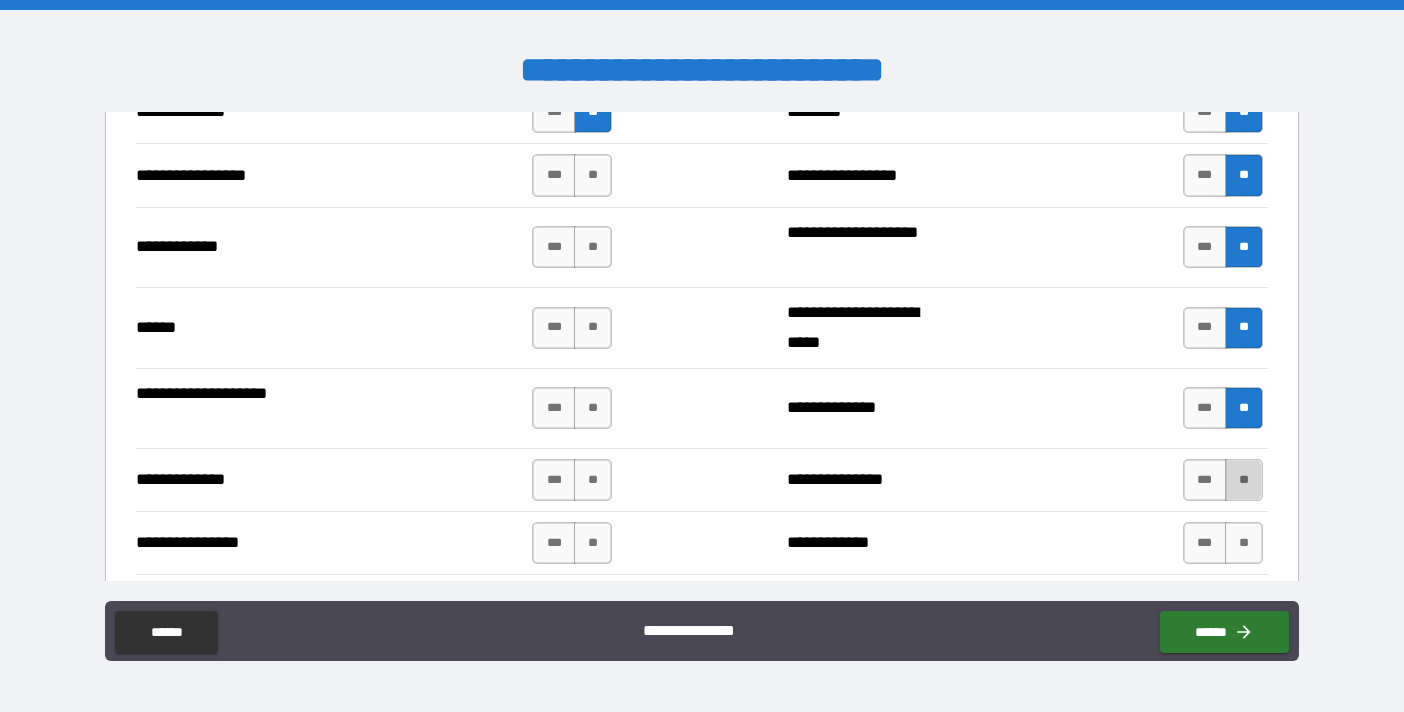 click on "**" at bounding box center [1244, 480] 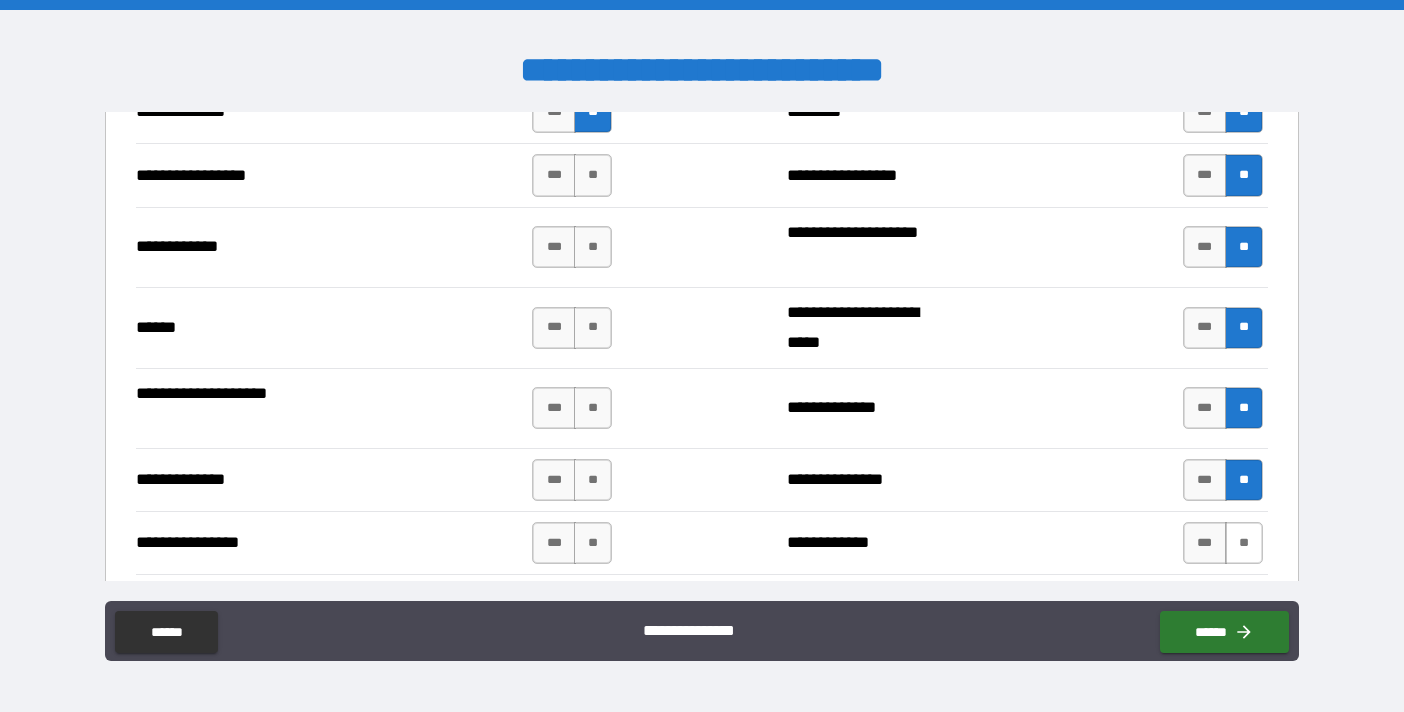 click on "**" at bounding box center [1244, 543] 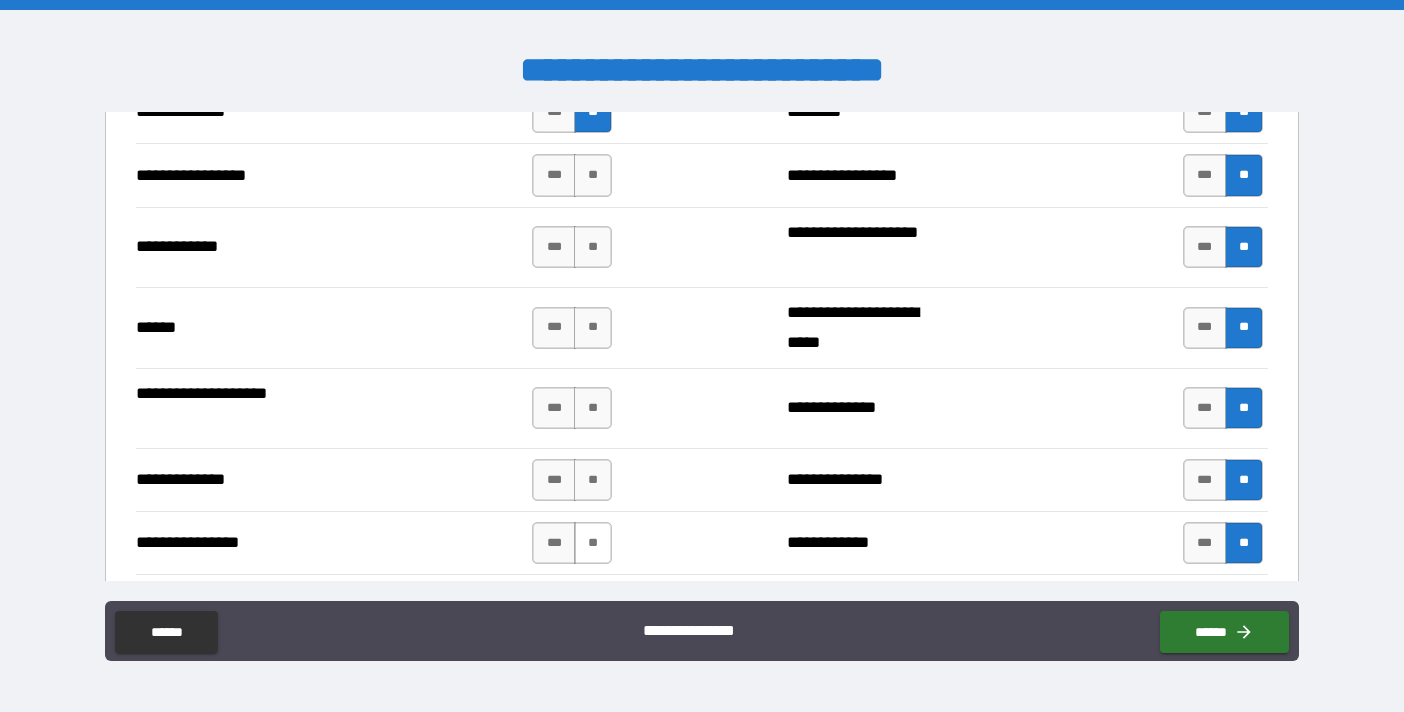 click on "**" at bounding box center [593, 543] 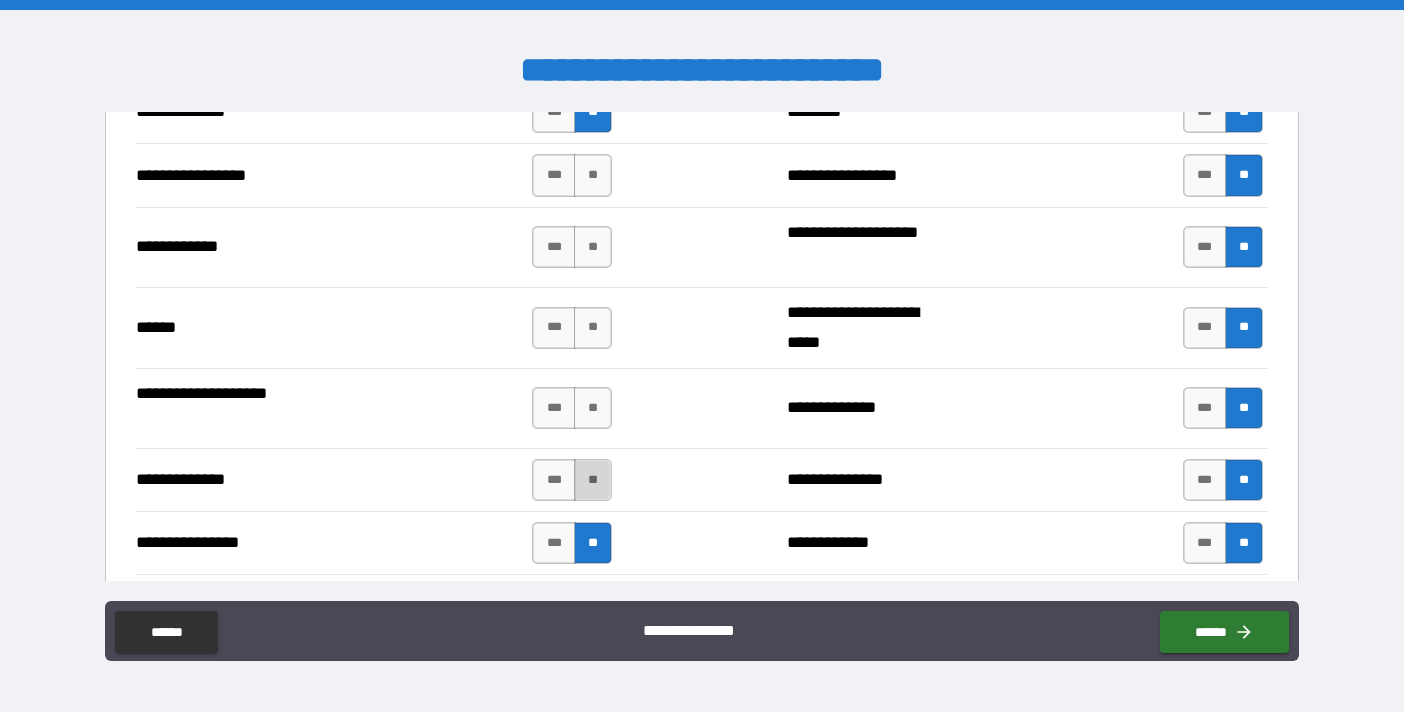 click on "**" at bounding box center [593, 480] 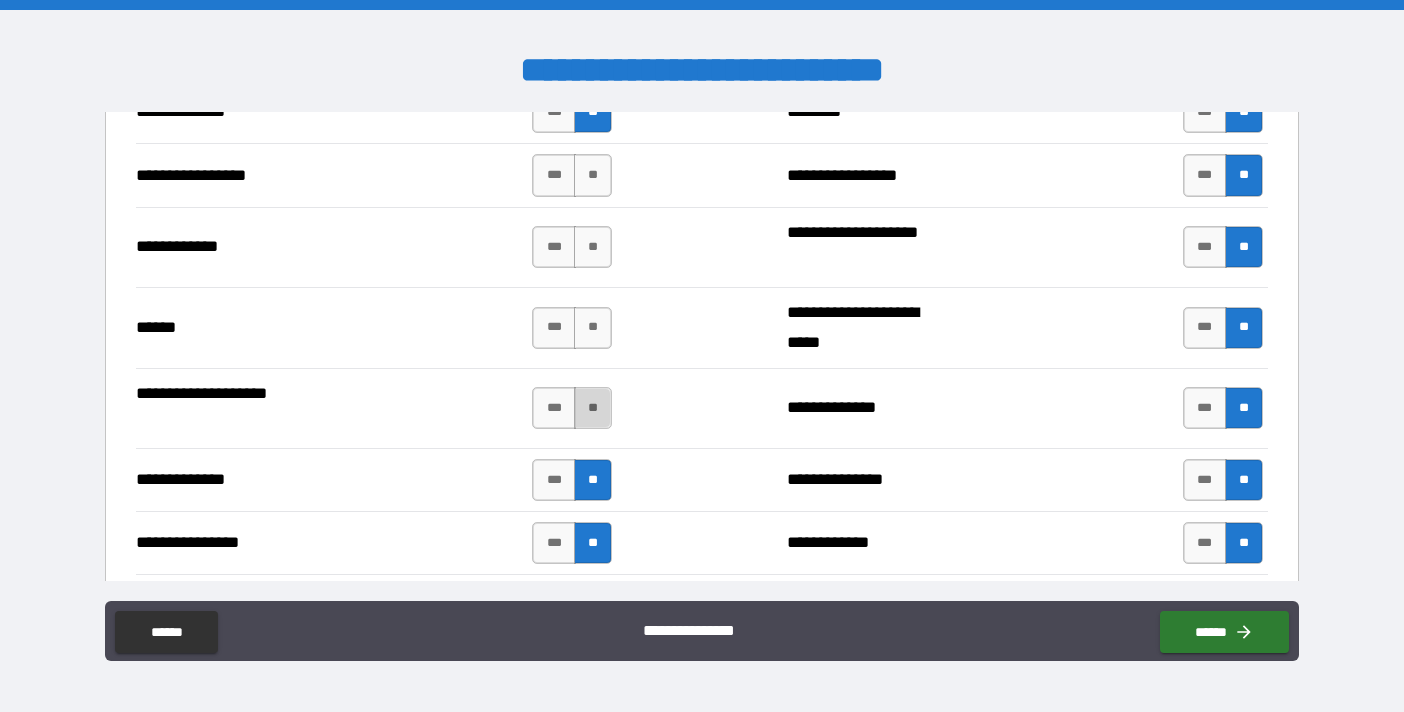 click on "**" at bounding box center [593, 408] 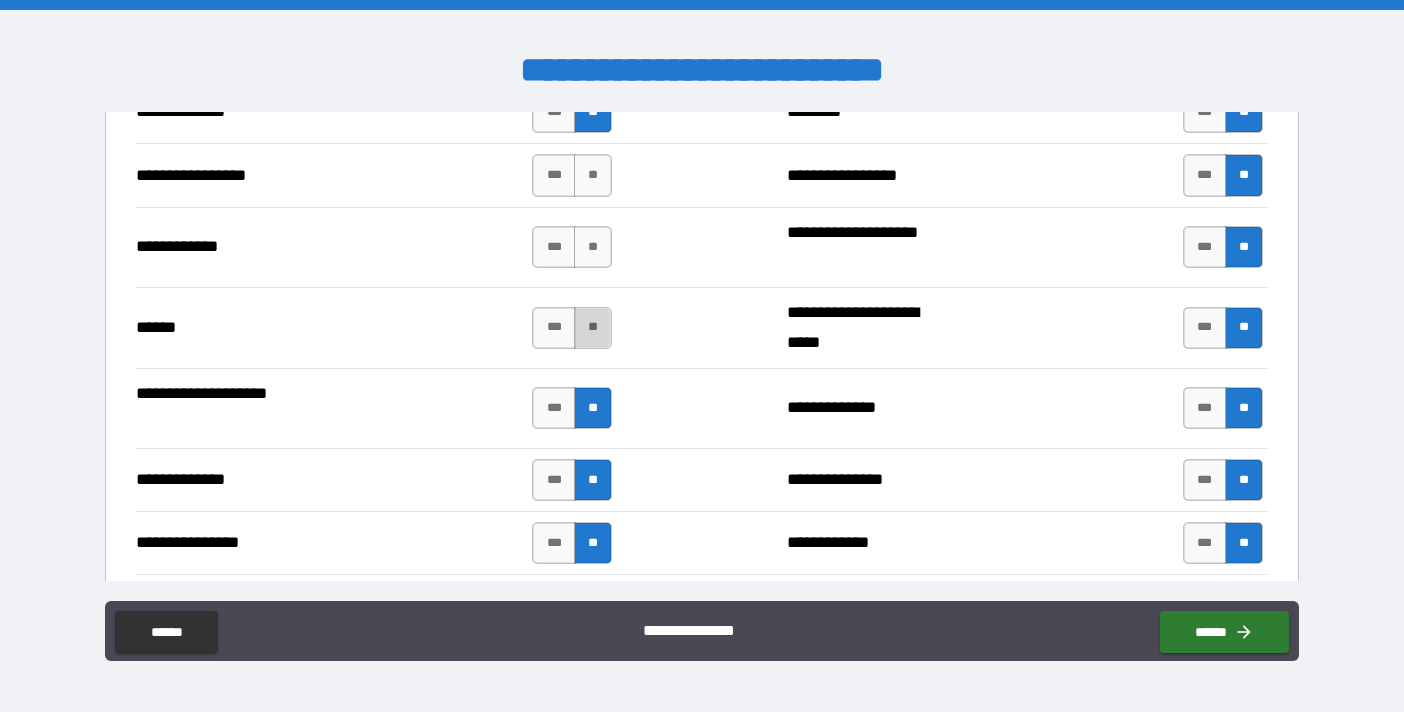 click on "**" at bounding box center (593, 328) 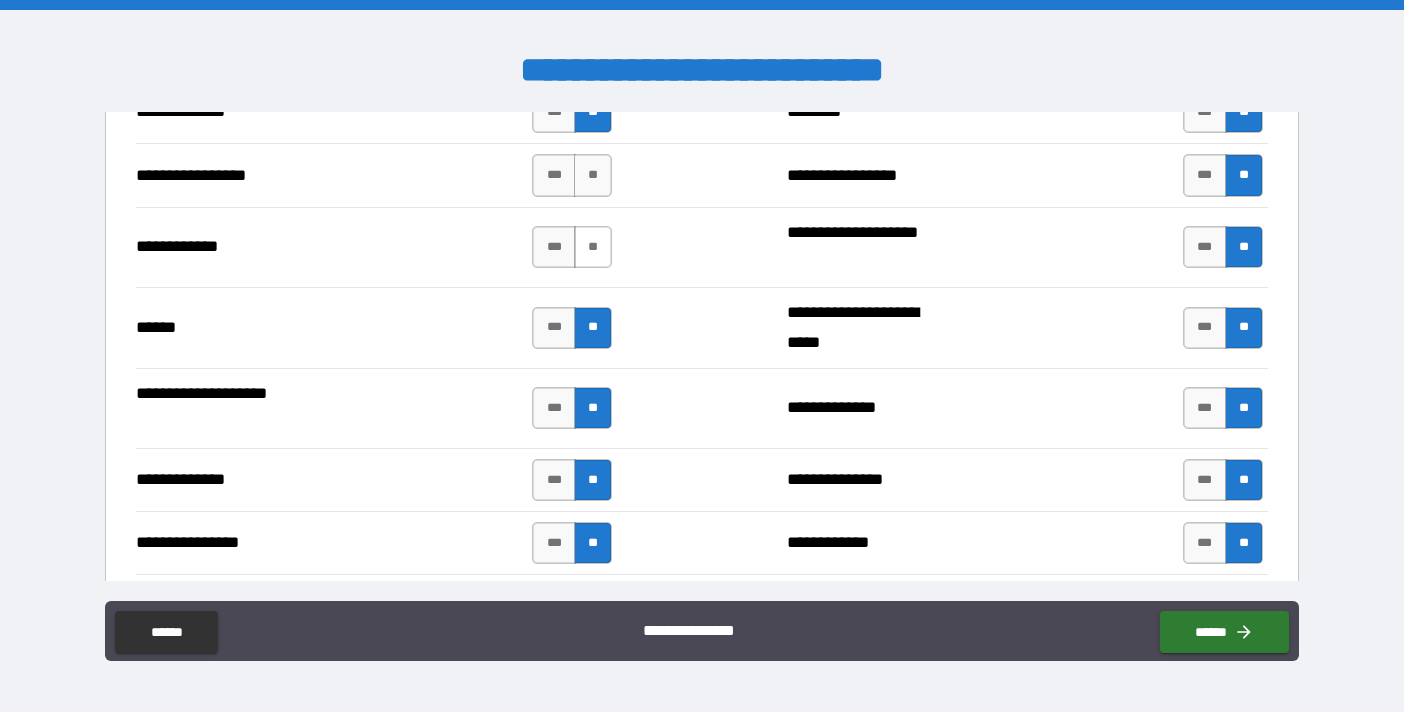 click on "**" at bounding box center [593, 247] 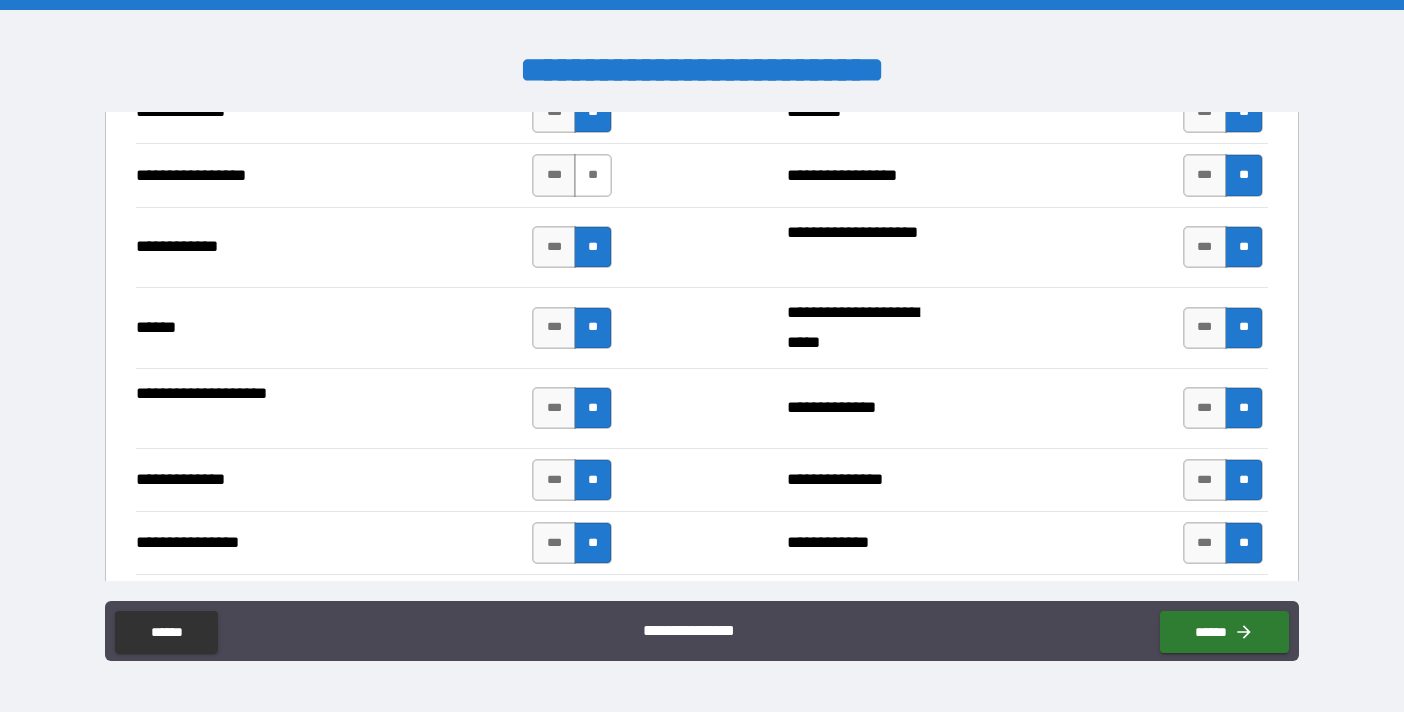 click on "**" at bounding box center (593, 175) 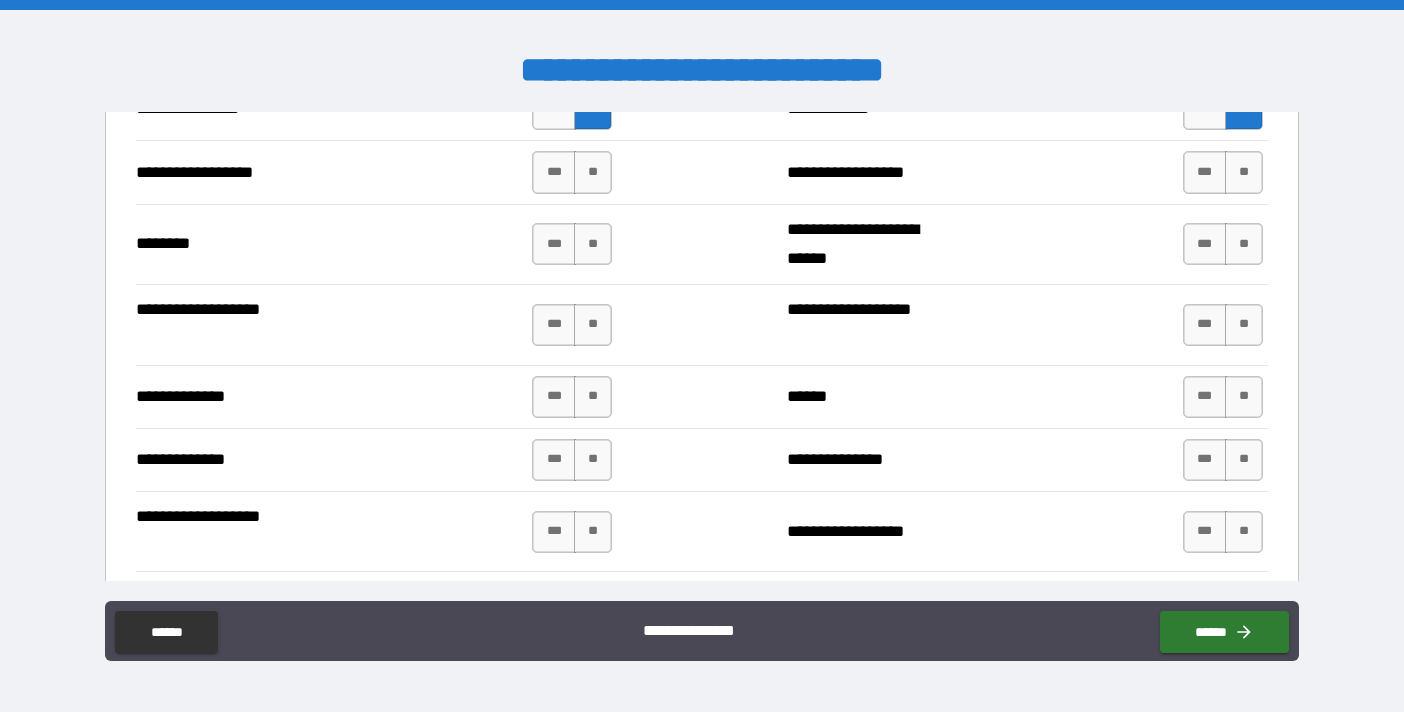 scroll, scrollTop: 3620, scrollLeft: 0, axis: vertical 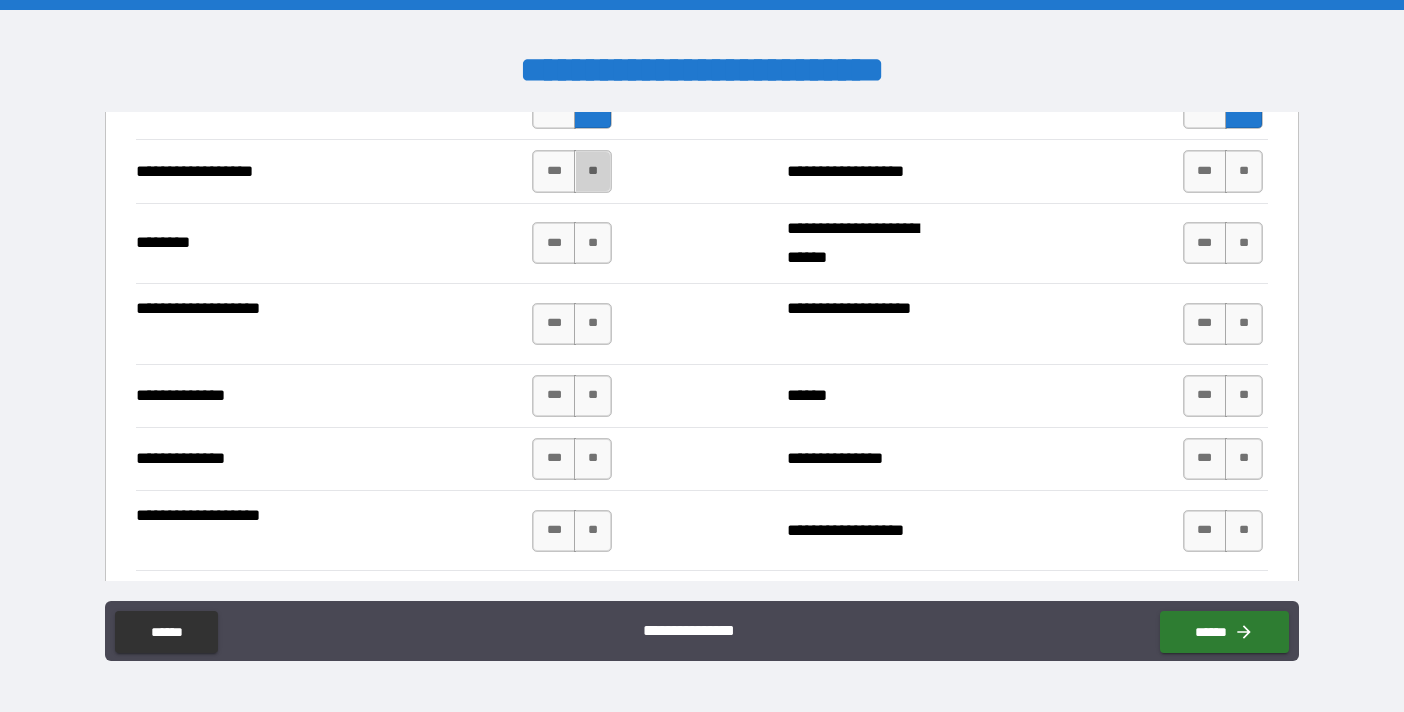 click on "**" at bounding box center [593, 171] 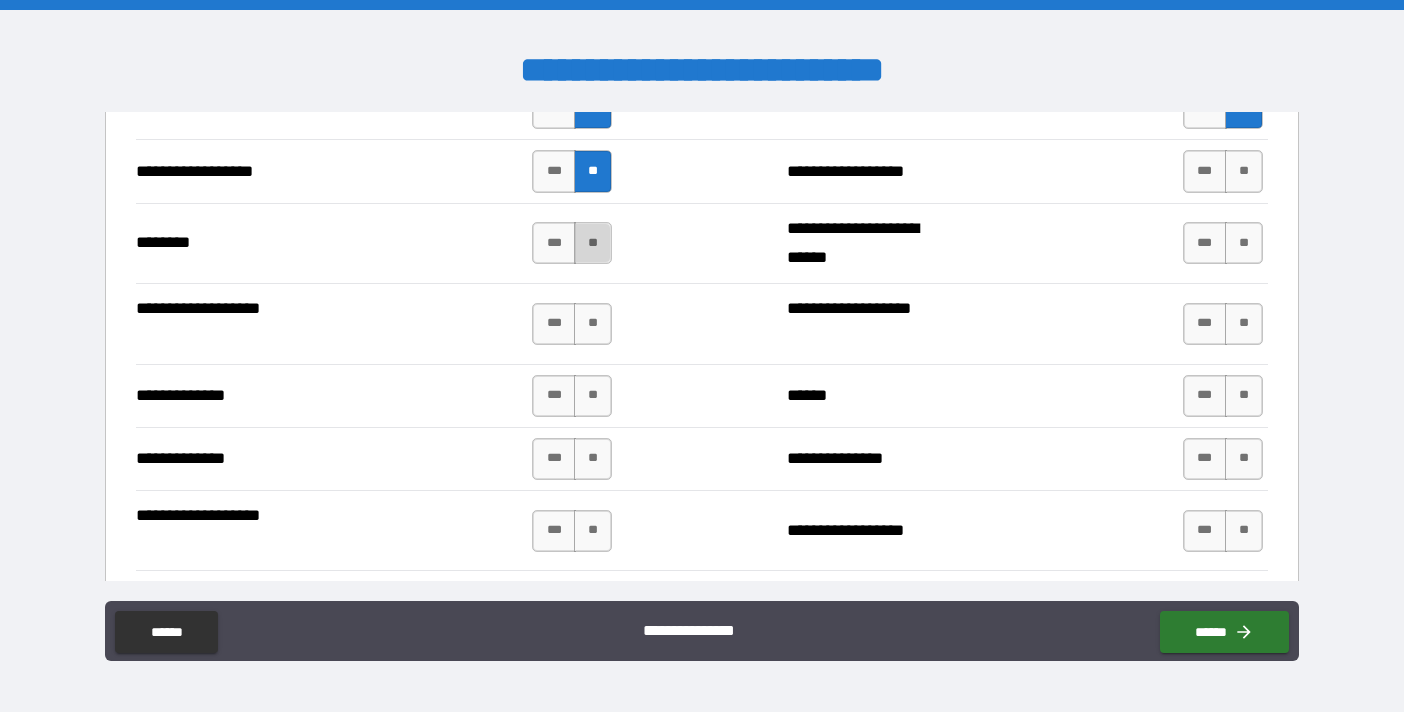 click on "**" at bounding box center [593, 243] 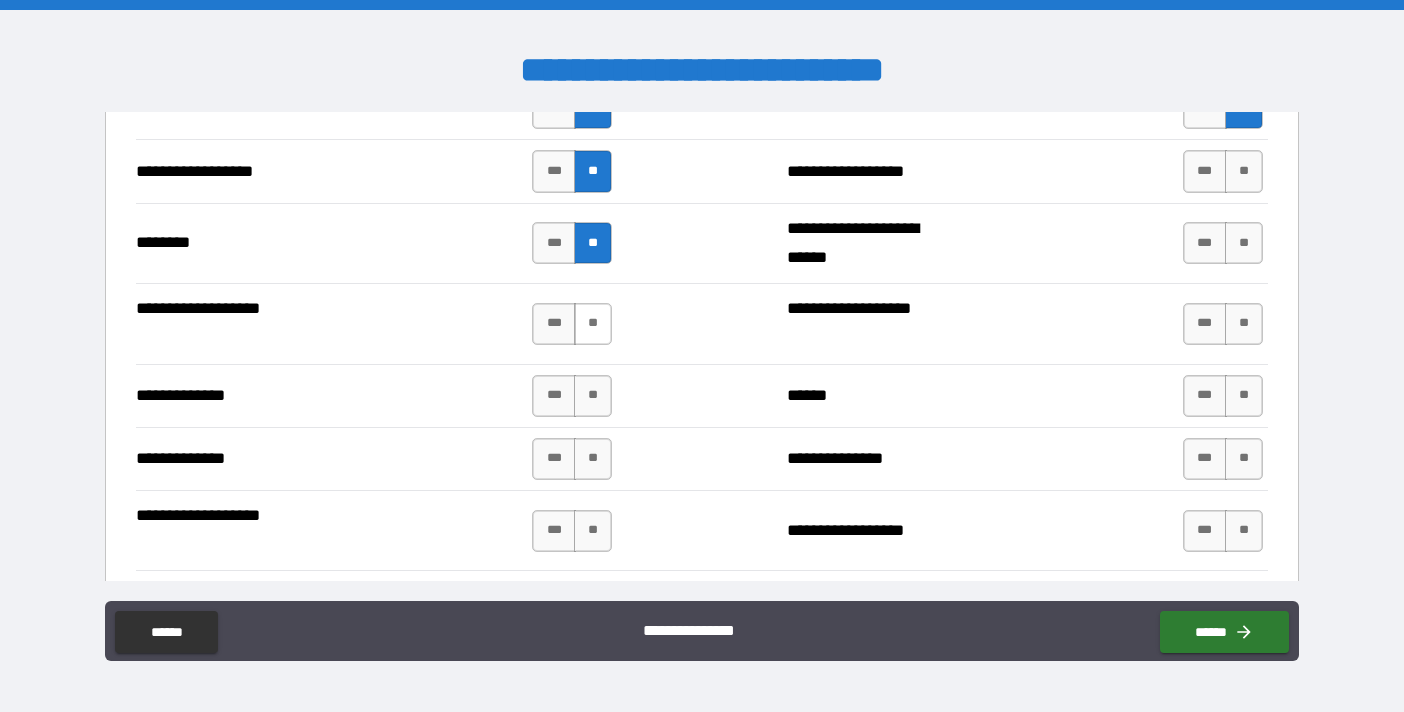 click on "**" at bounding box center (593, 324) 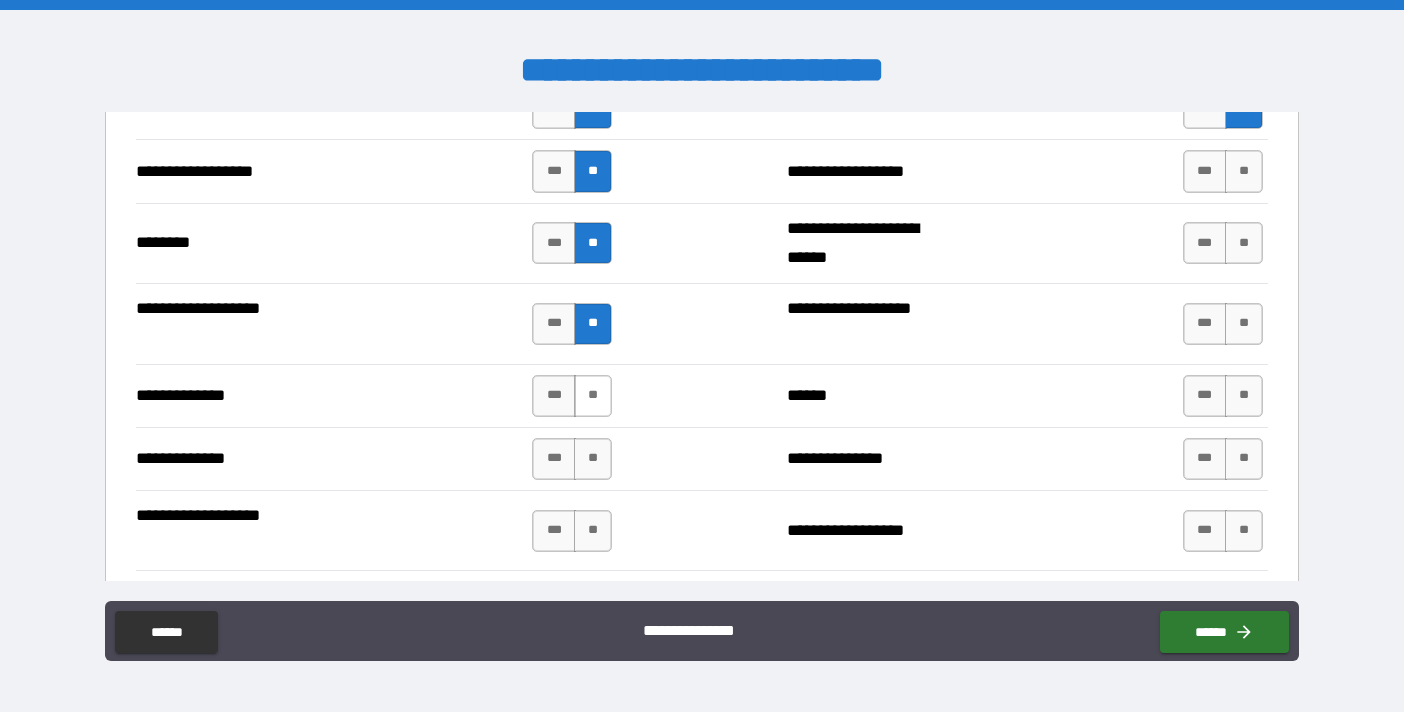 click on "**" at bounding box center (593, 396) 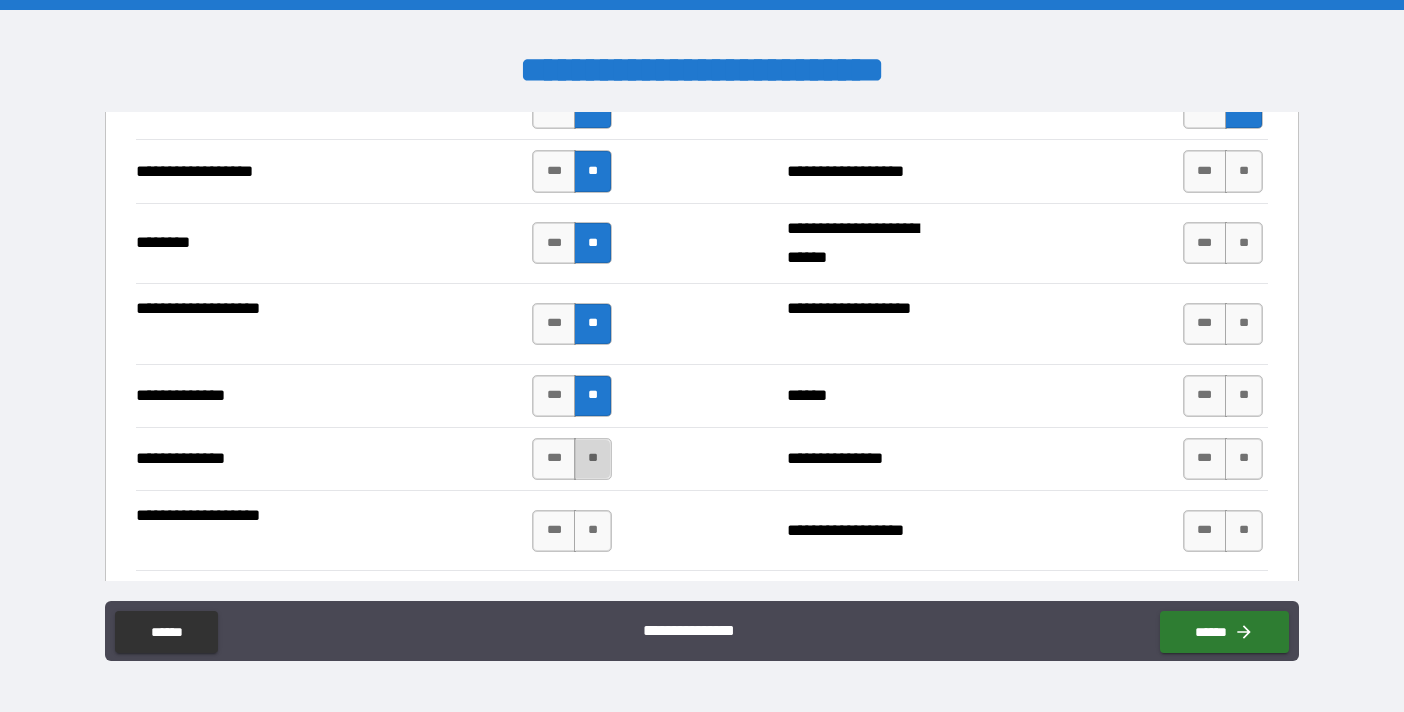 click on "**" at bounding box center (593, 459) 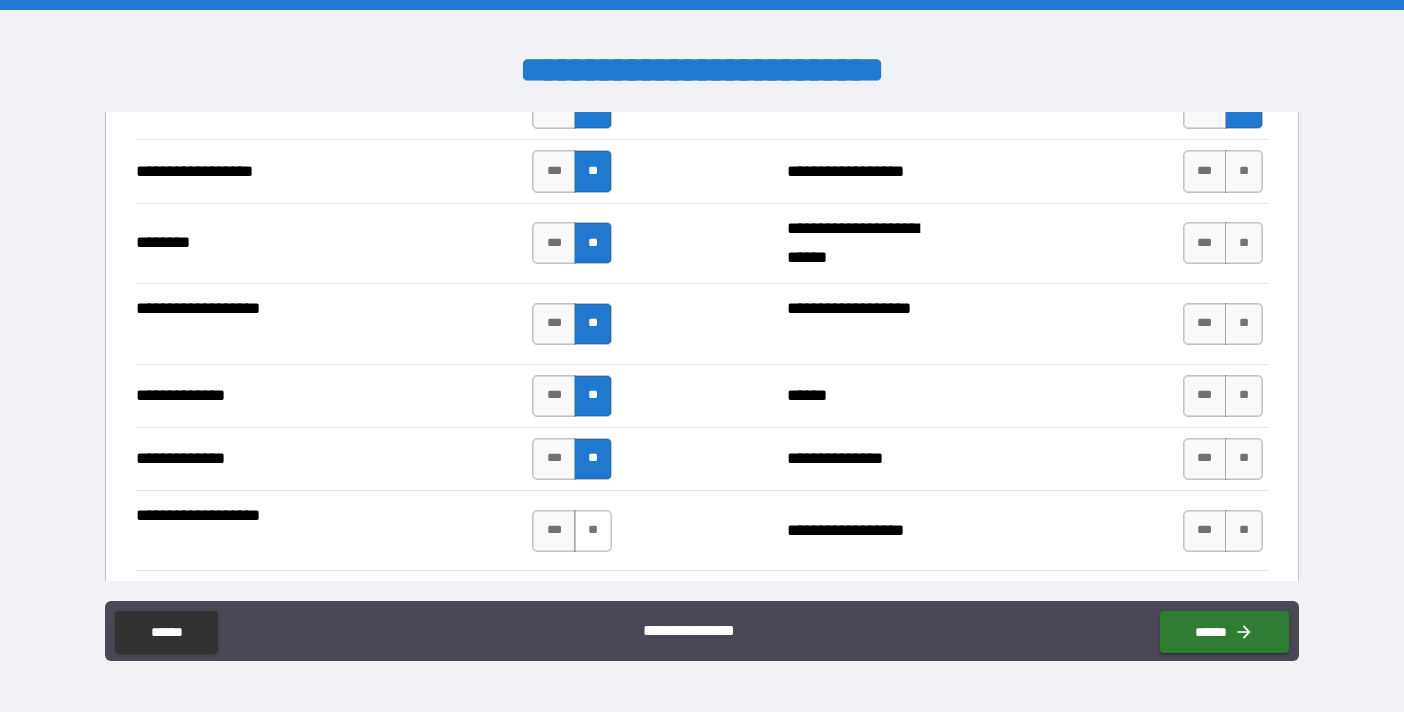 click on "**" at bounding box center (593, 531) 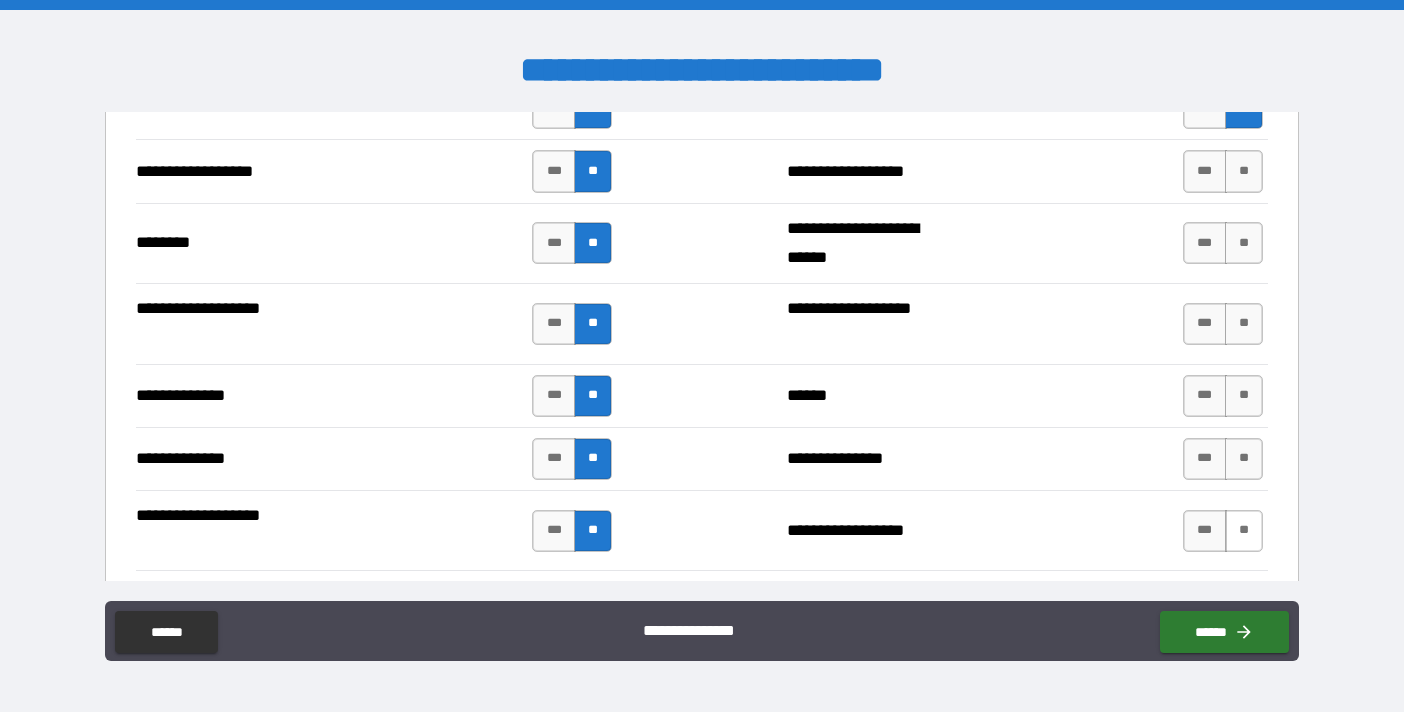click on "**" at bounding box center [1244, 531] 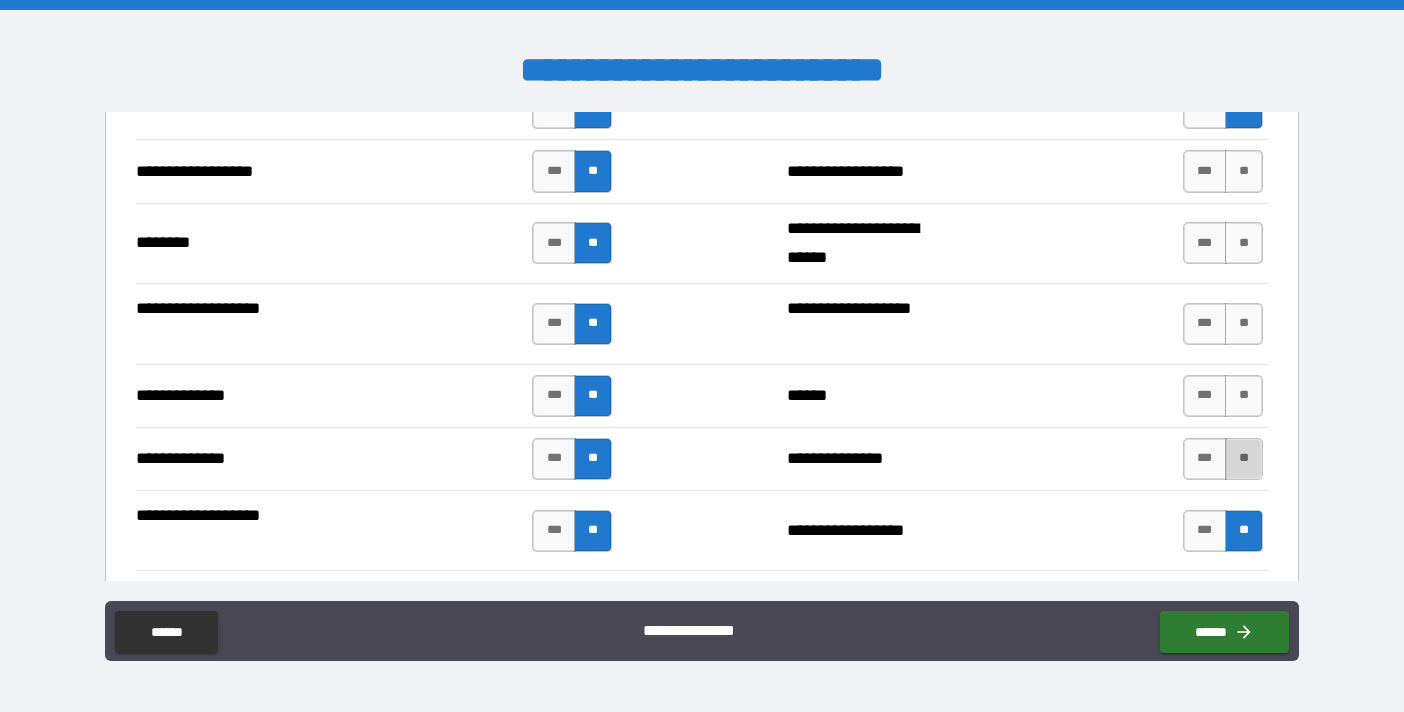 click on "**" at bounding box center [1244, 459] 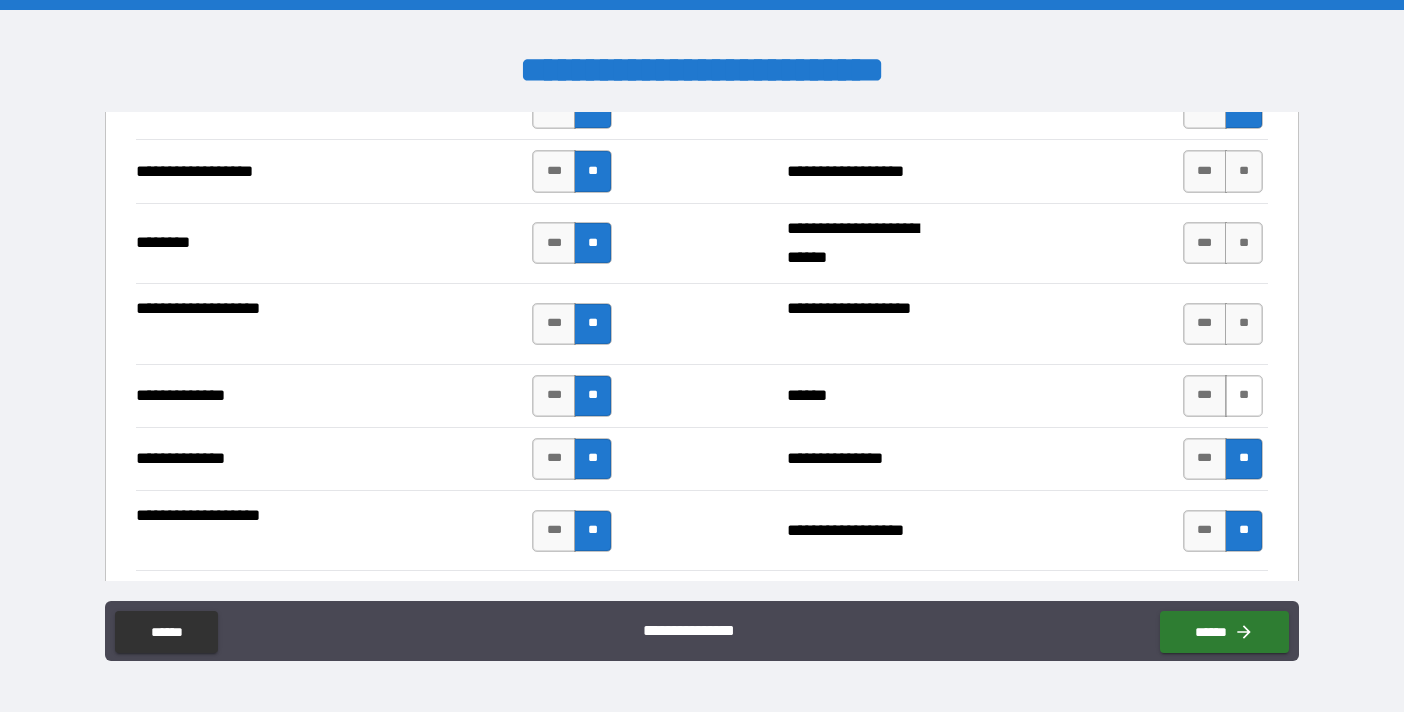 click on "**" at bounding box center (1244, 396) 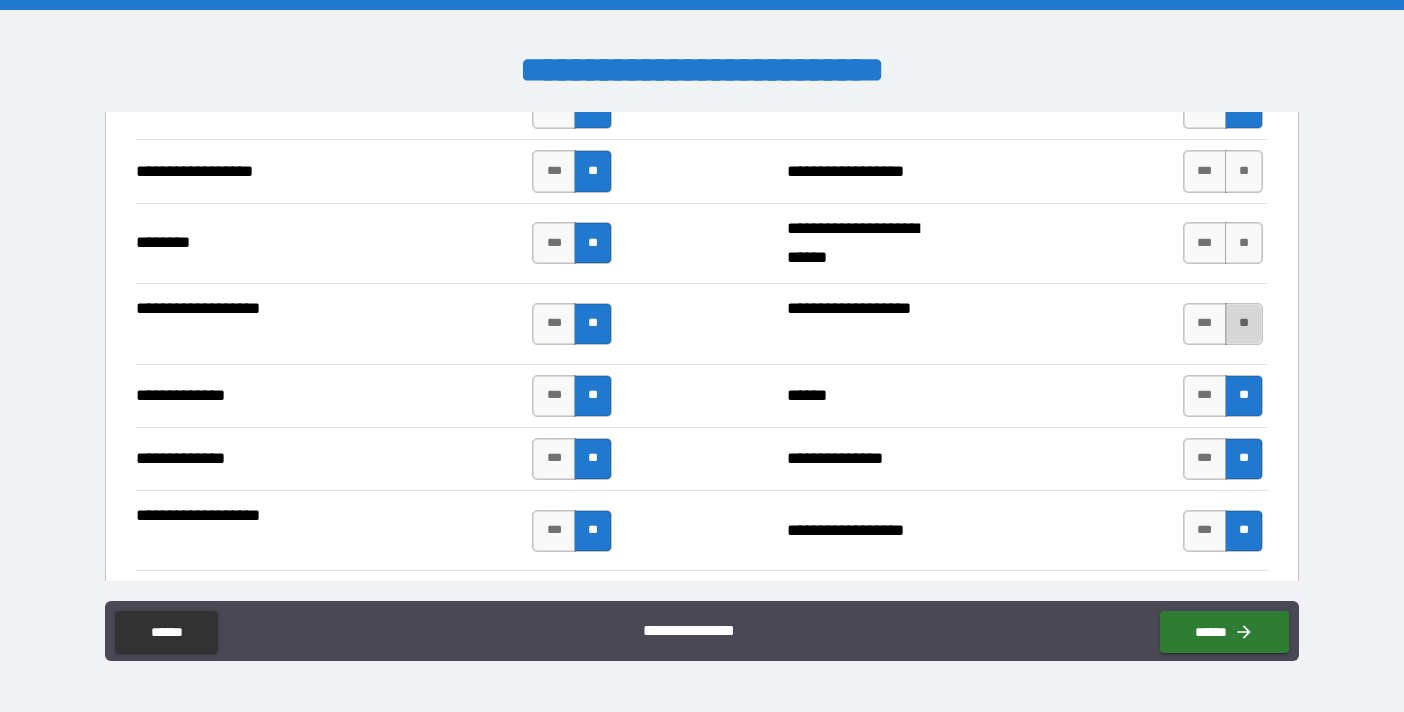 click on "**" at bounding box center (1244, 324) 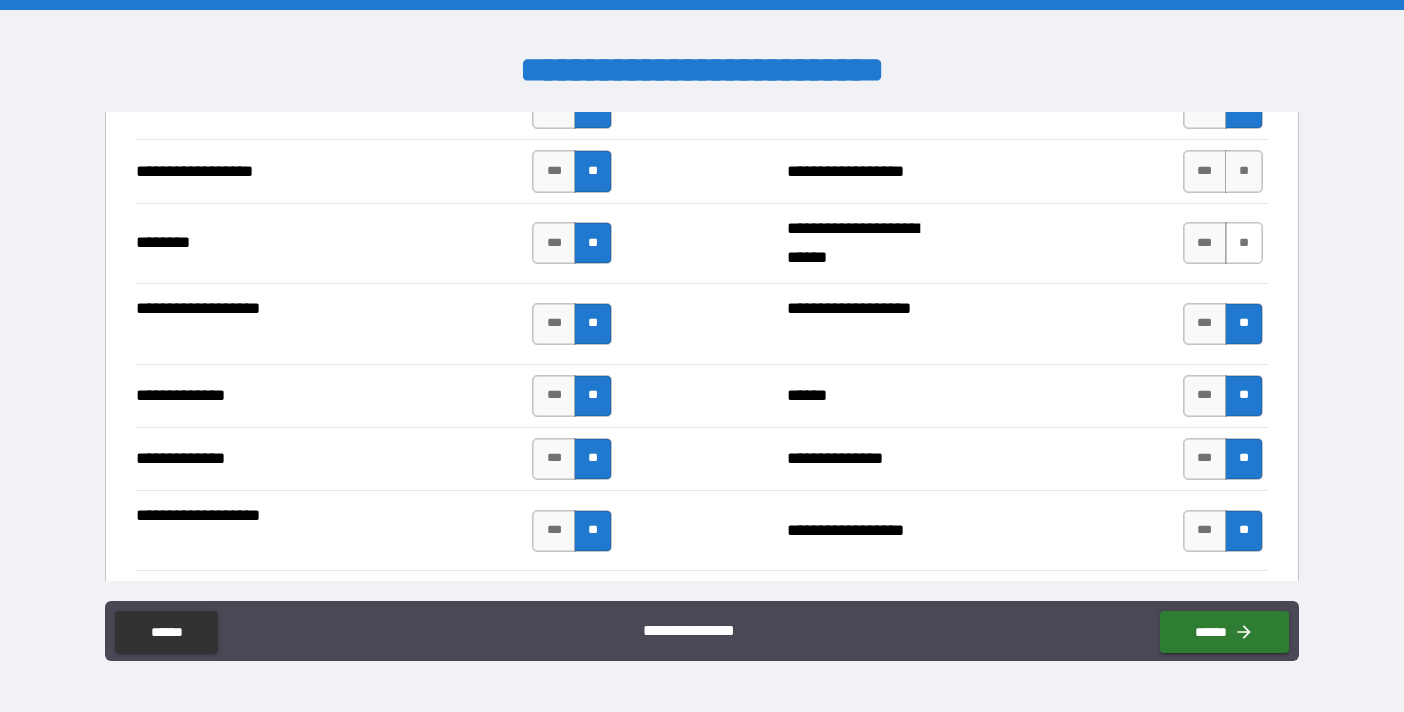 click on "**" at bounding box center (1244, 243) 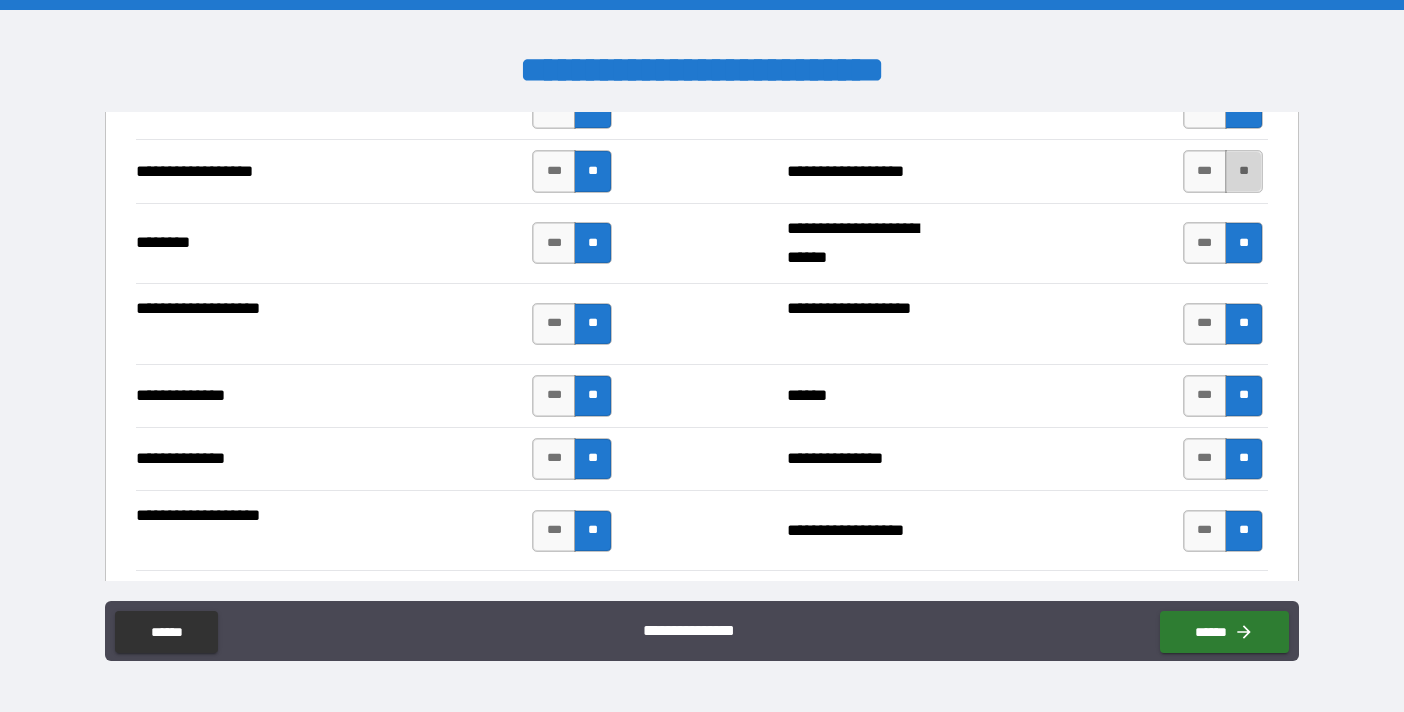 click on "**" at bounding box center [1244, 171] 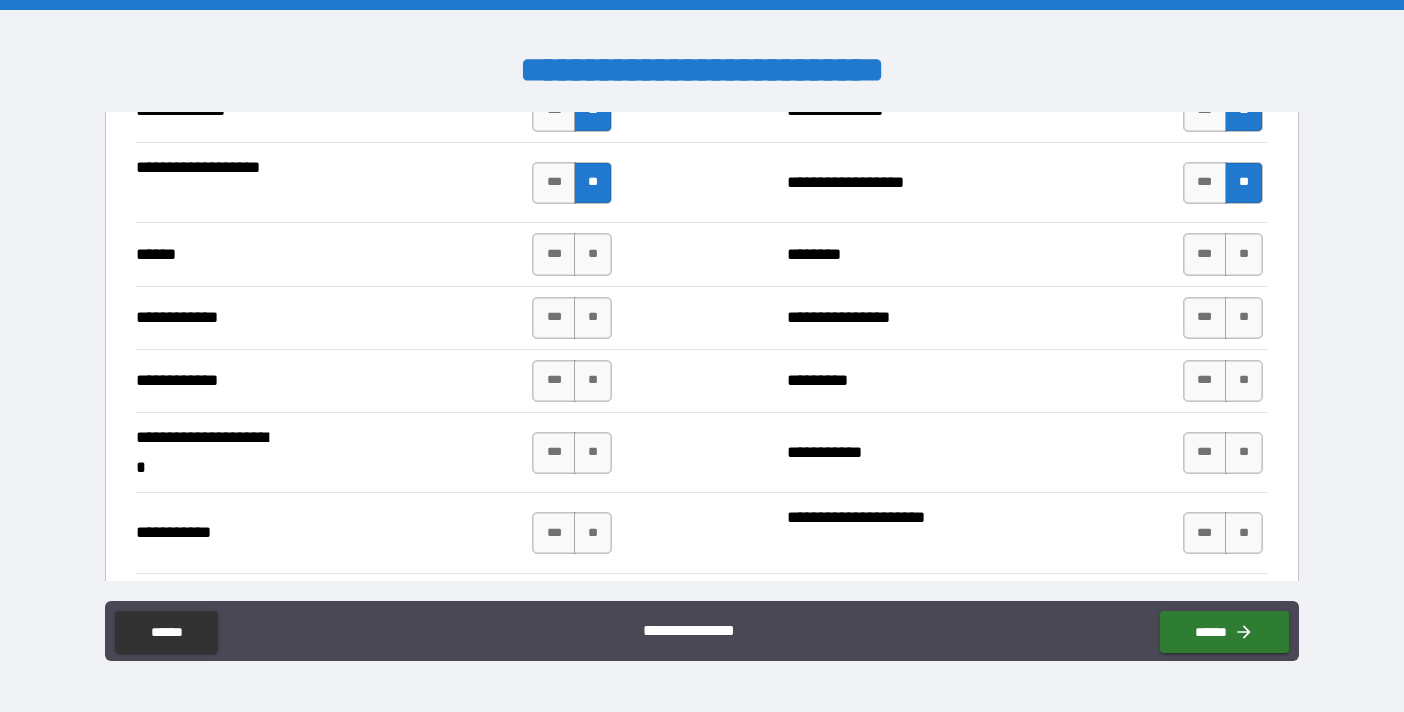 scroll, scrollTop: 3967, scrollLeft: 0, axis: vertical 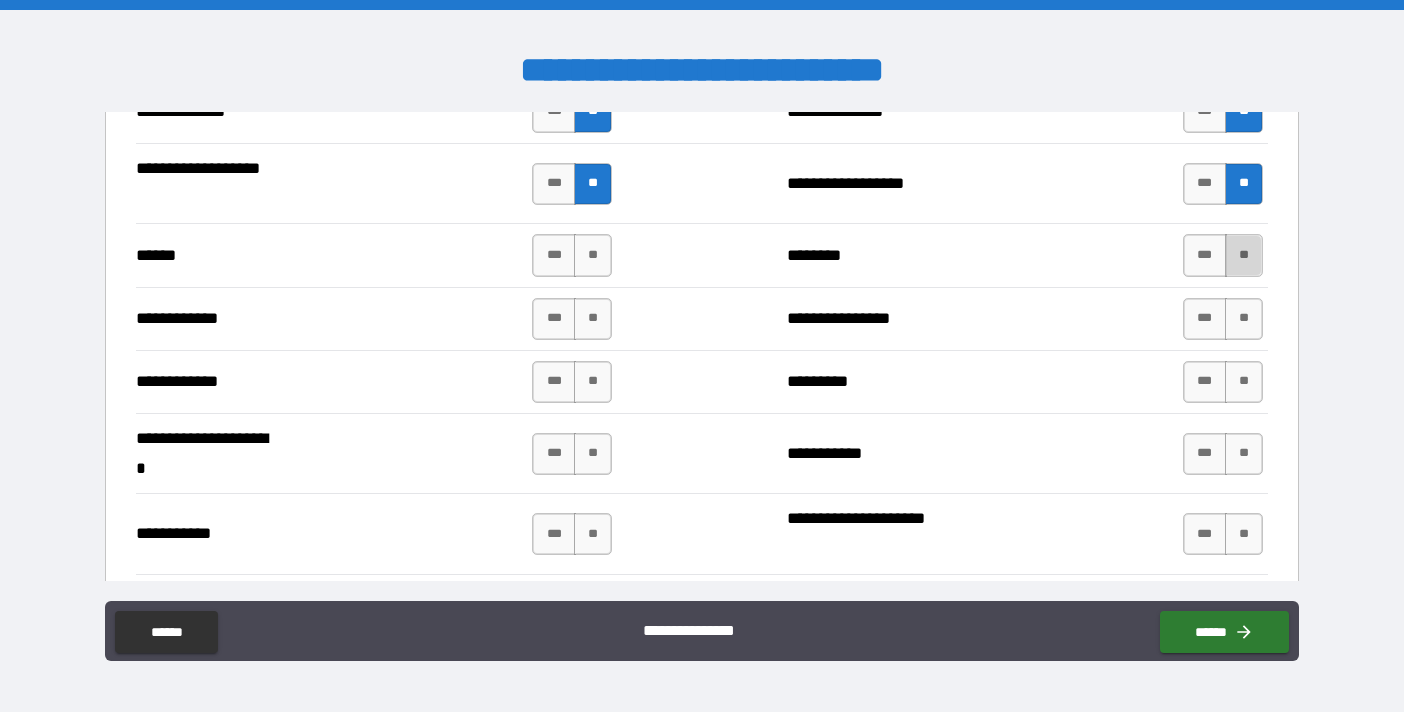click on "**" at bounding box center [1244, 255] 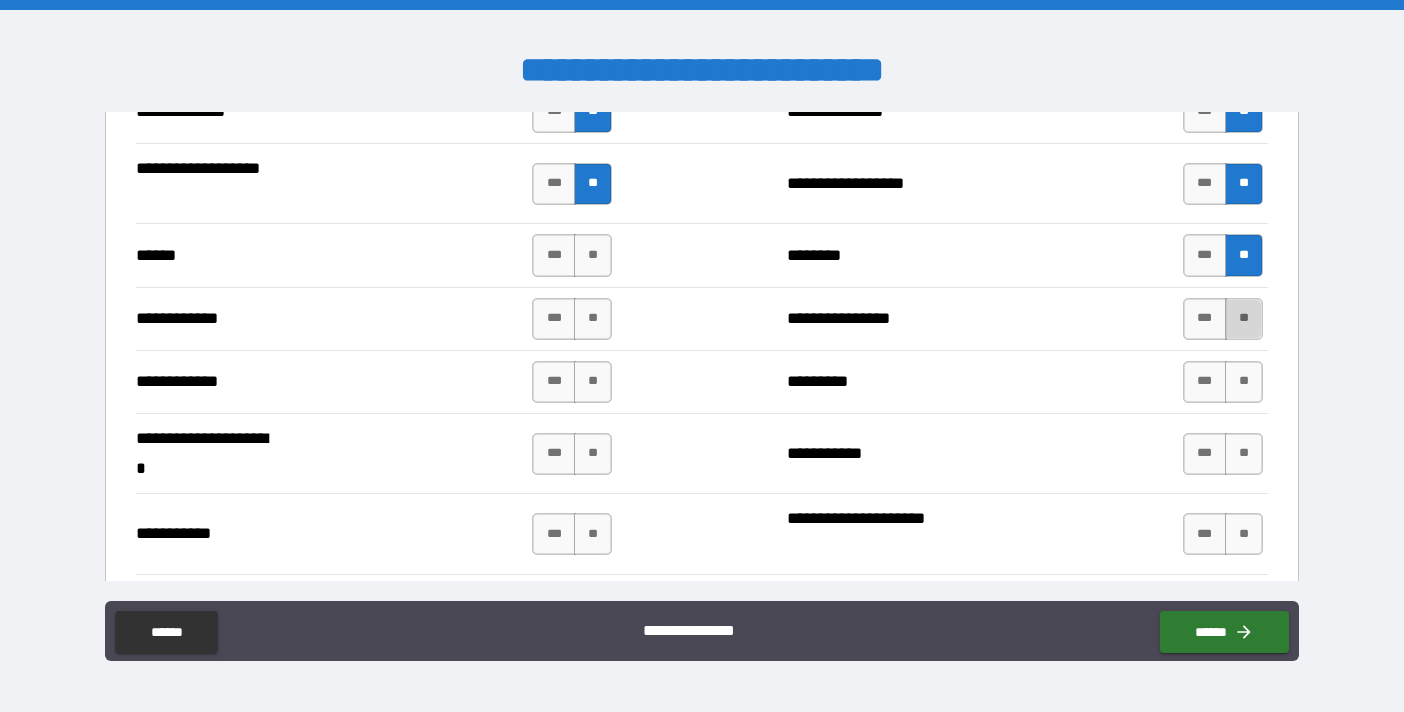 click on "**" at bounding box center [1244, 319] 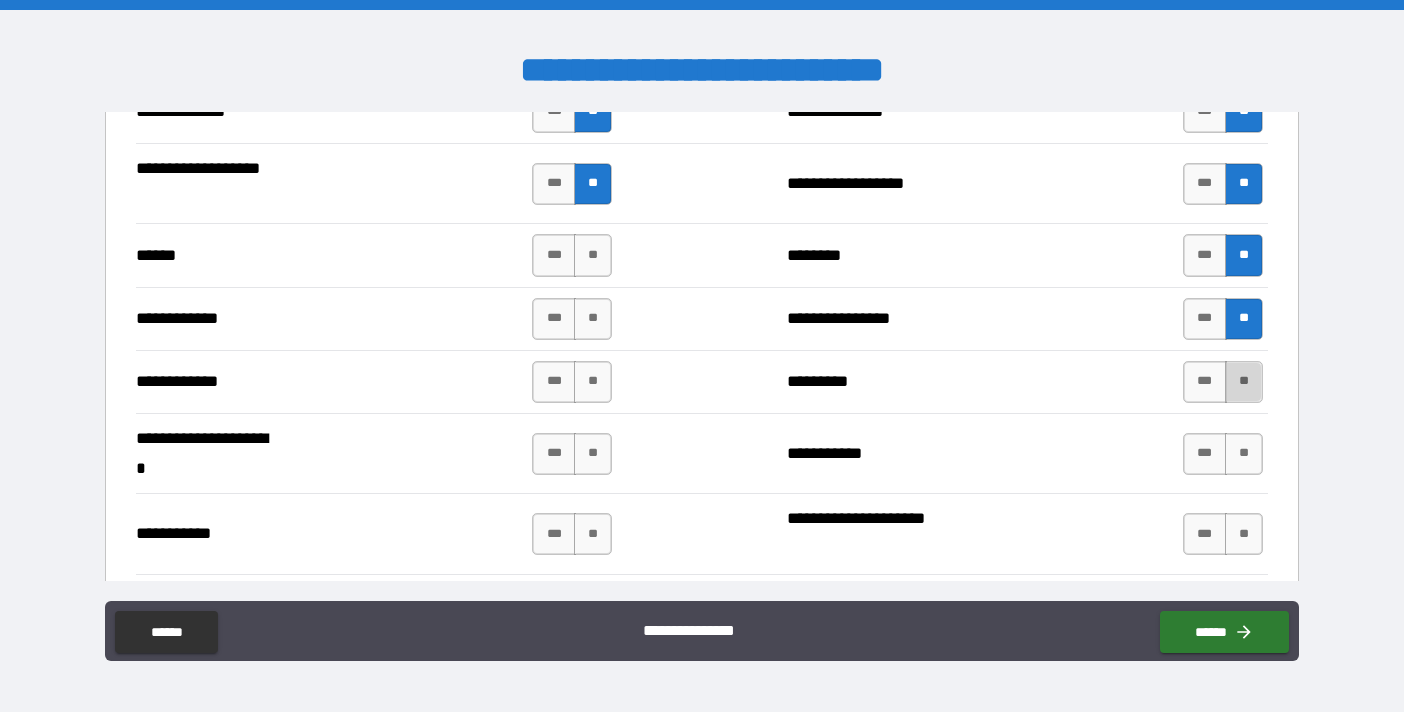 click on "**" at bounding box center (1244, 382) 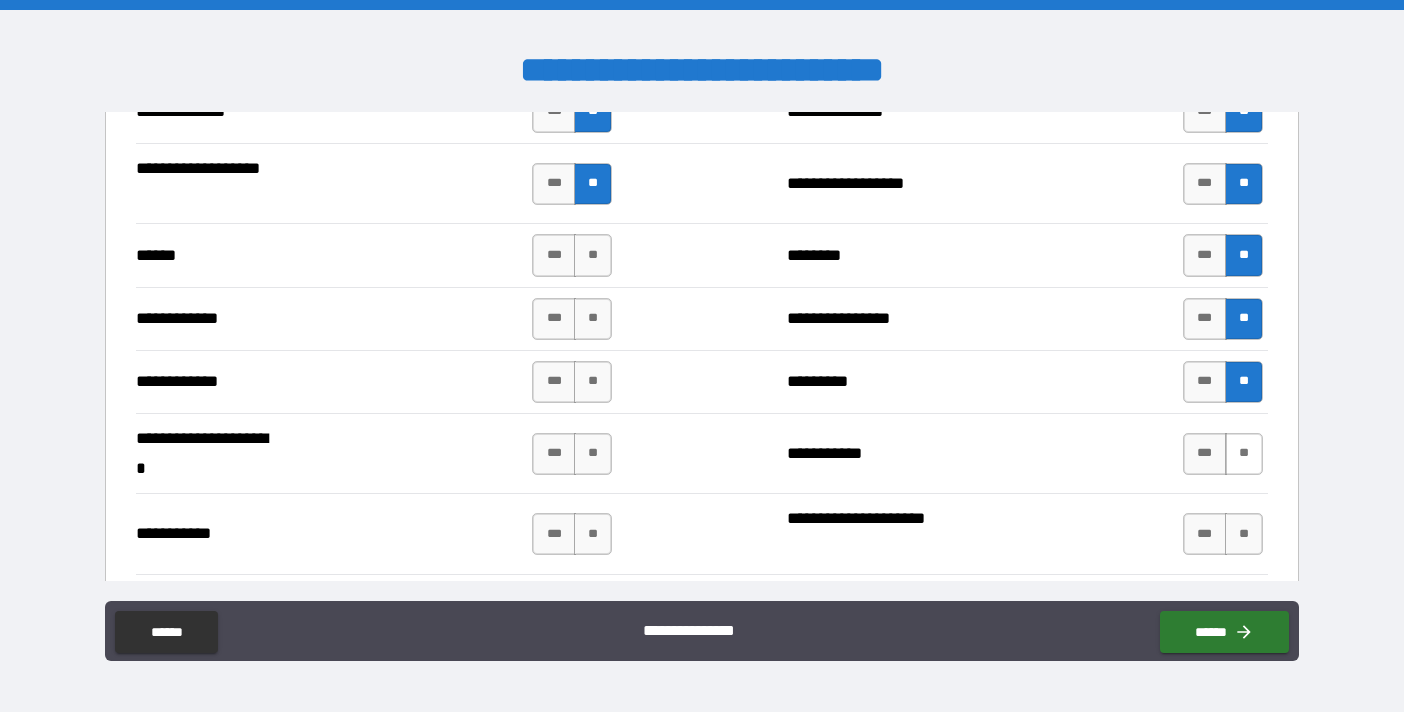 click on "**" at bounding box center [1244, 454] 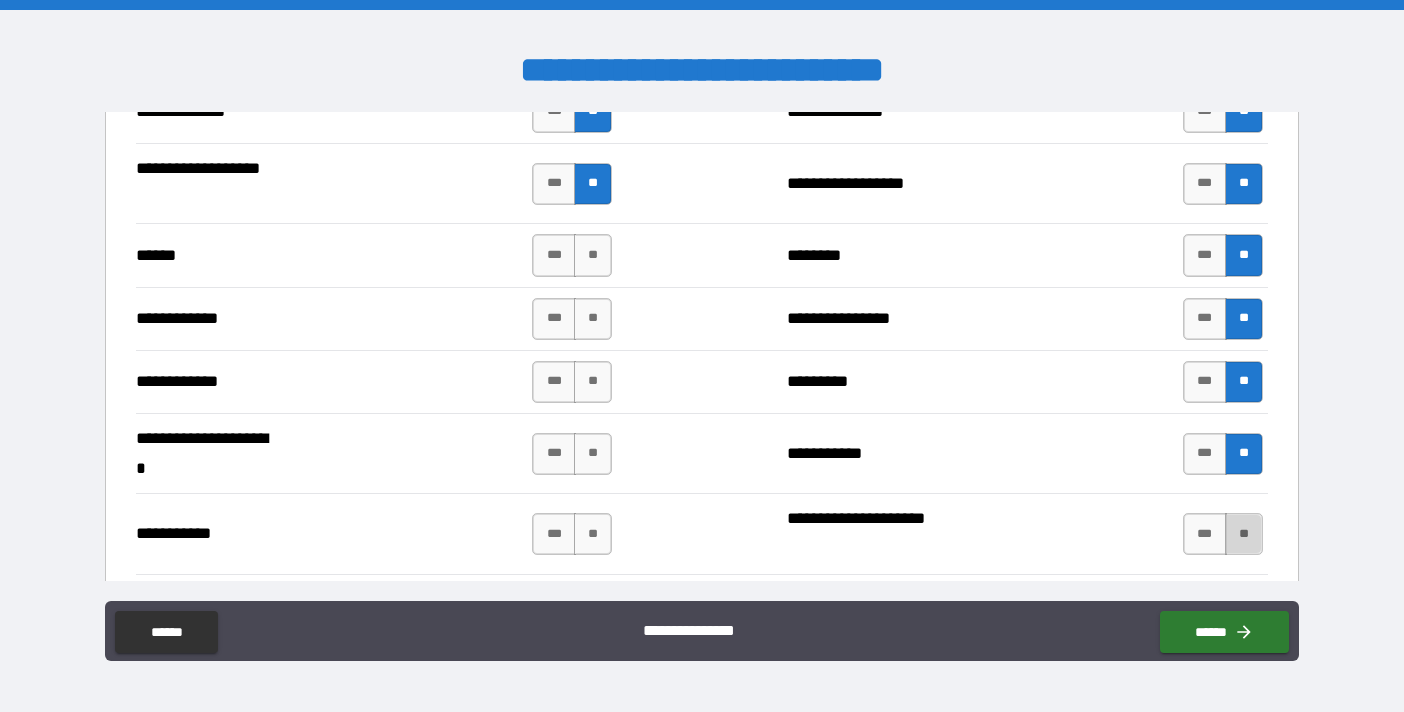 click on "**" at bounding box center [1244, 534] 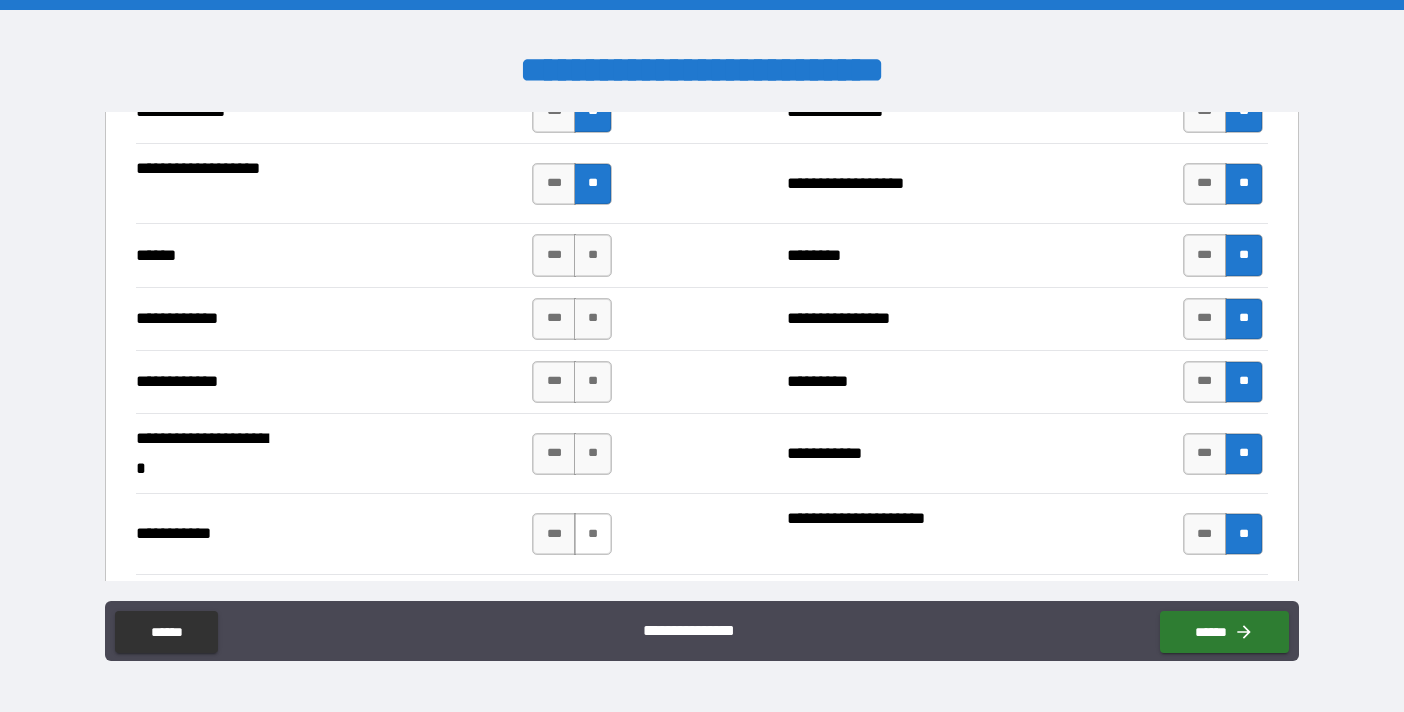 click on "**" at bounding box center [593, 534] 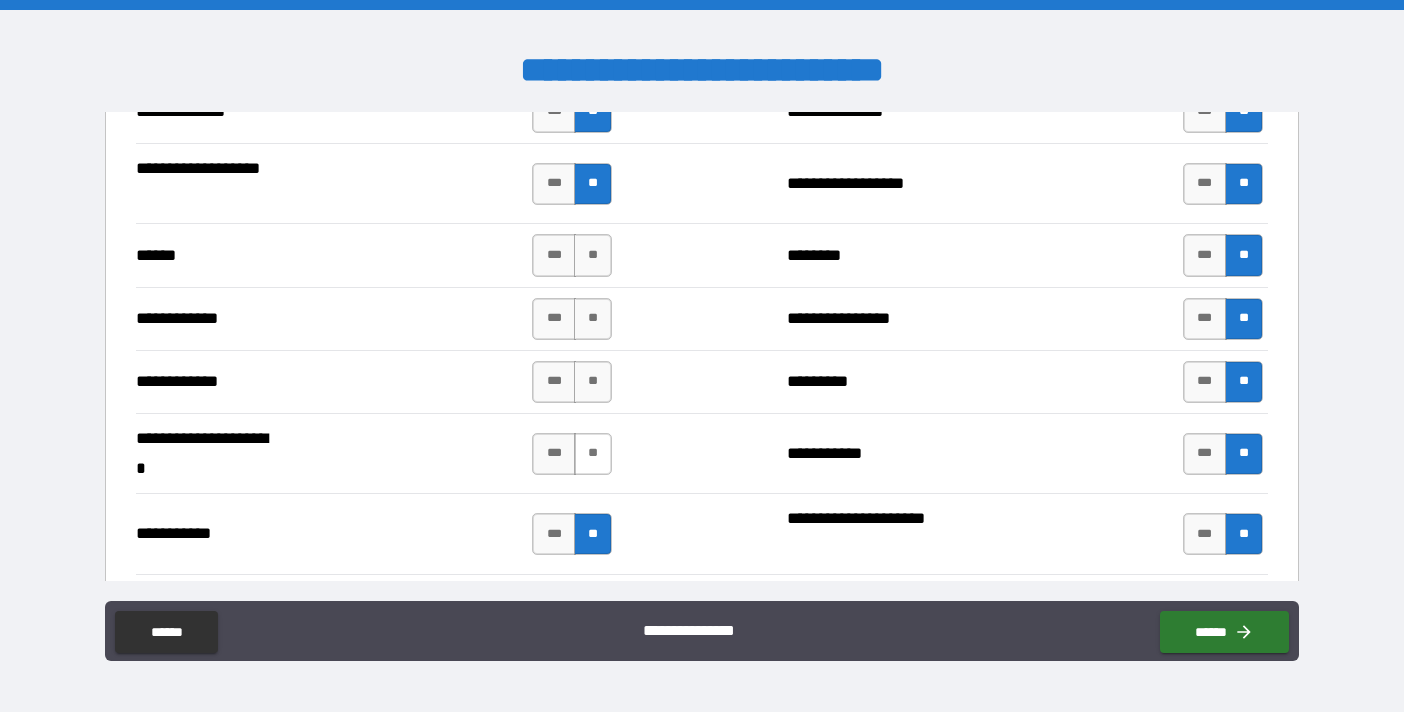 click on "**" at bounding box center [593, 454] 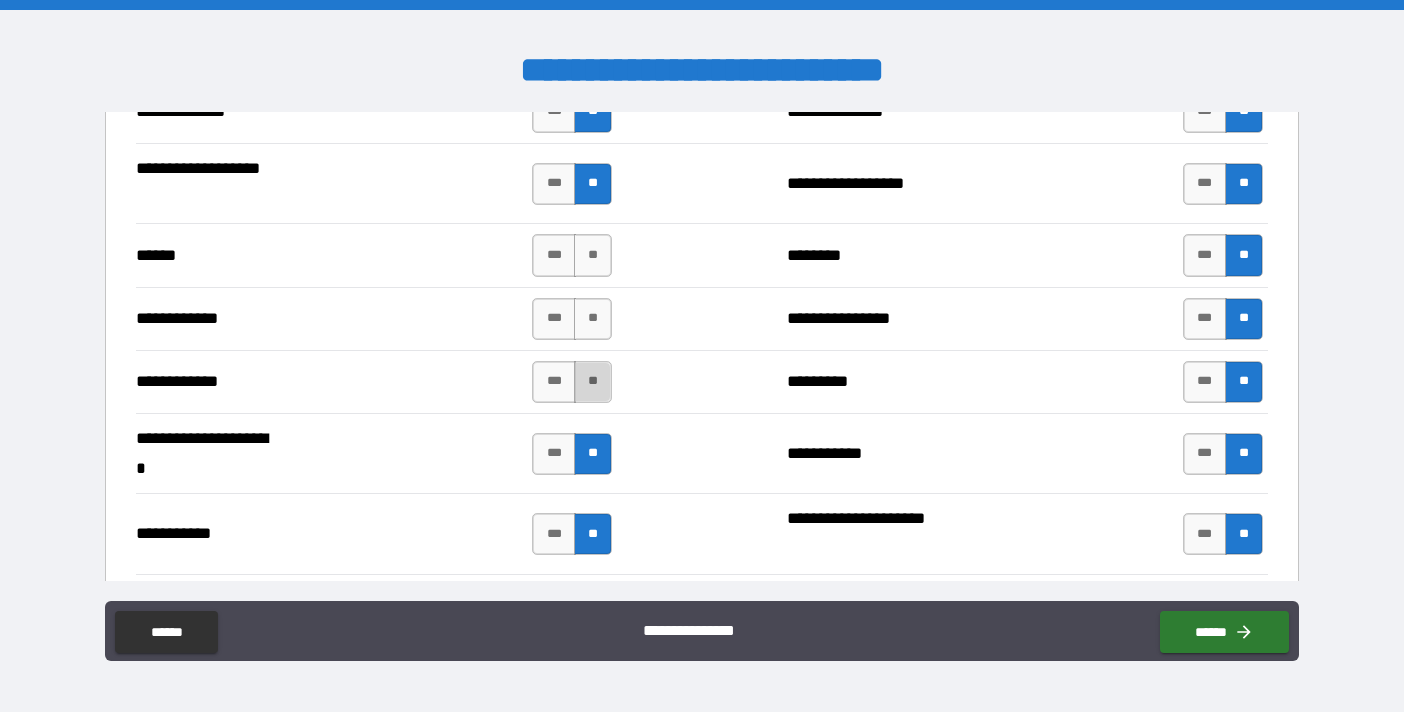 click on "**" at bounding box center (593, 382) 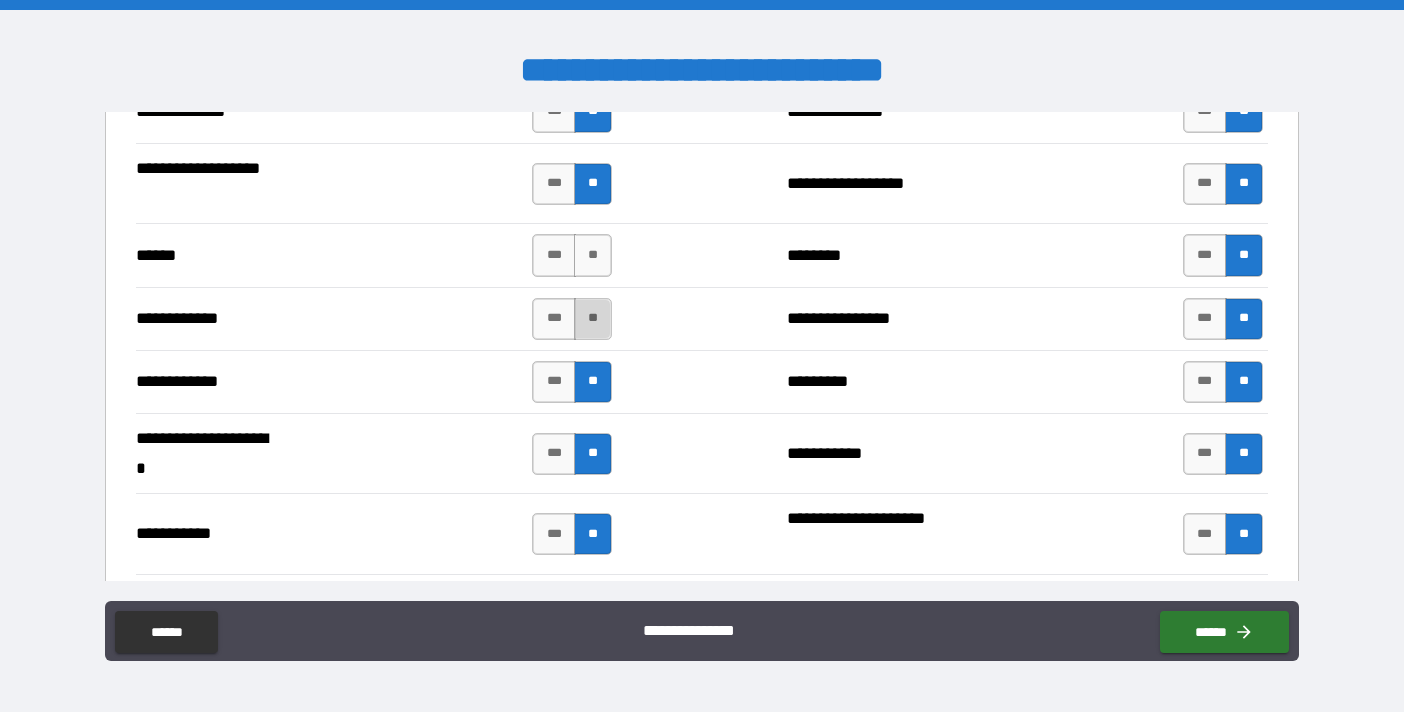 click on "**" at bounding box center [593, 319] 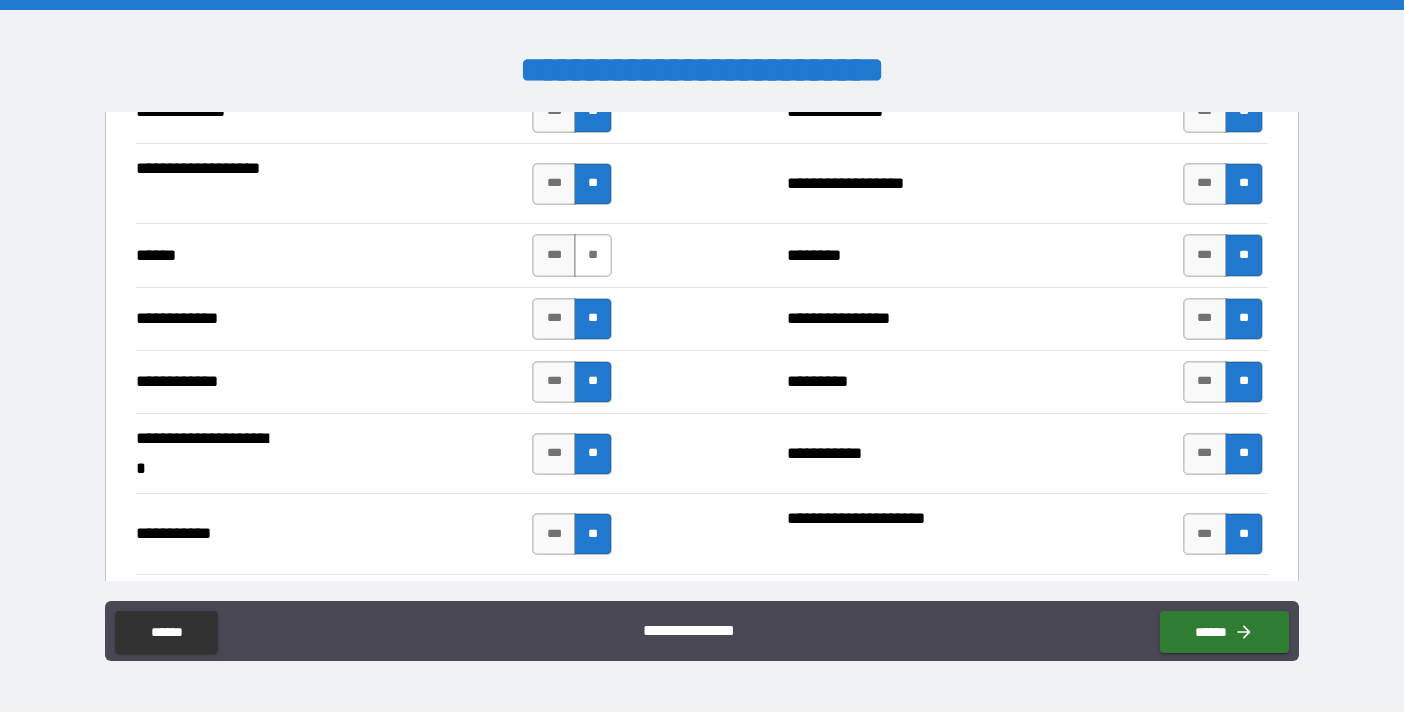 click on "**" at bounding box center [593, 255] 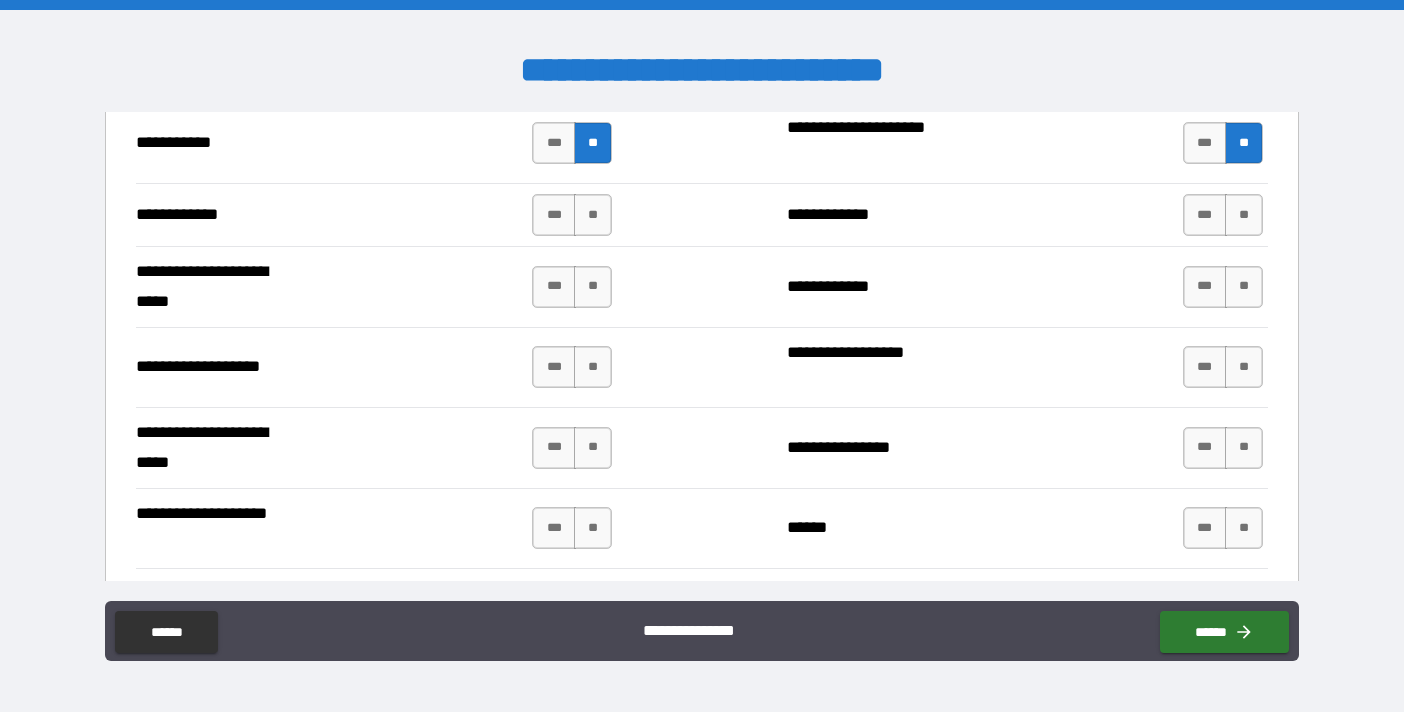 scroll, scrollTop: 4363, scrollLeft: 0, axis: vertical 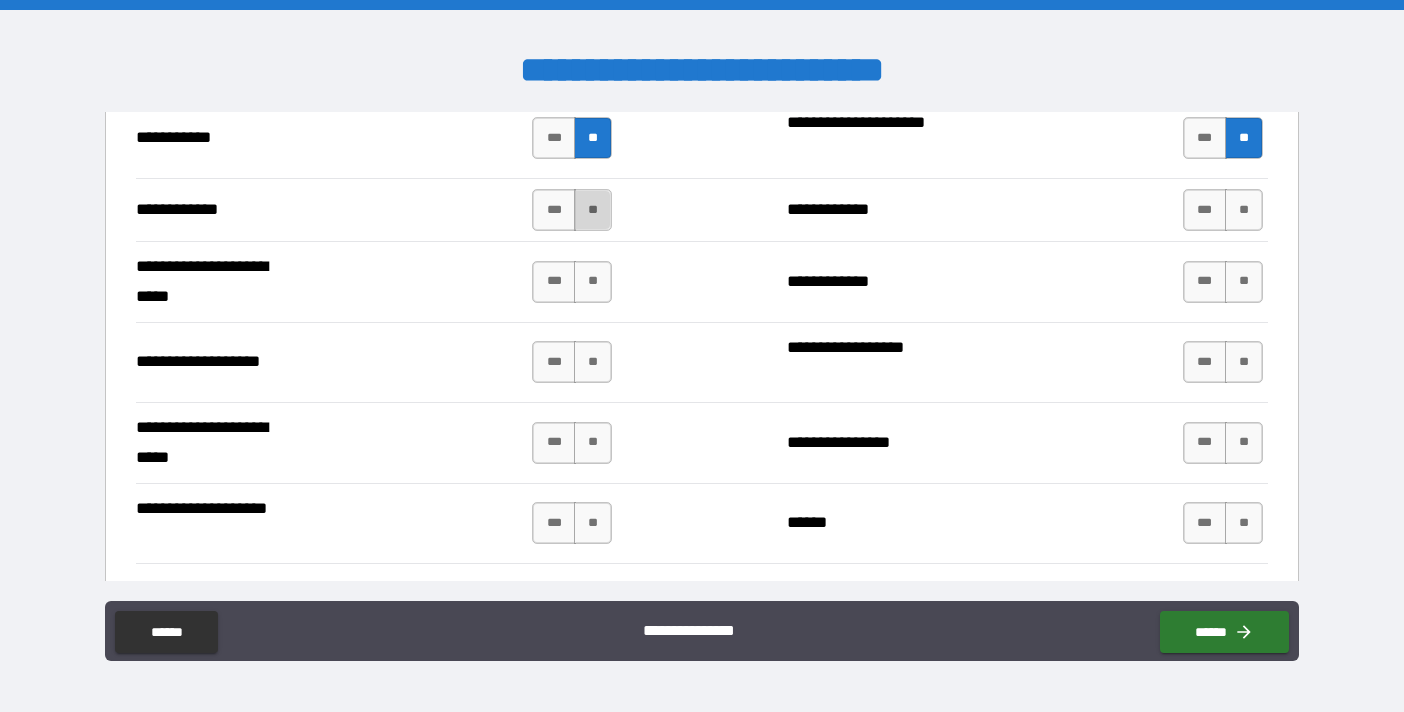 click on "**" at bounding box center [593, 210] 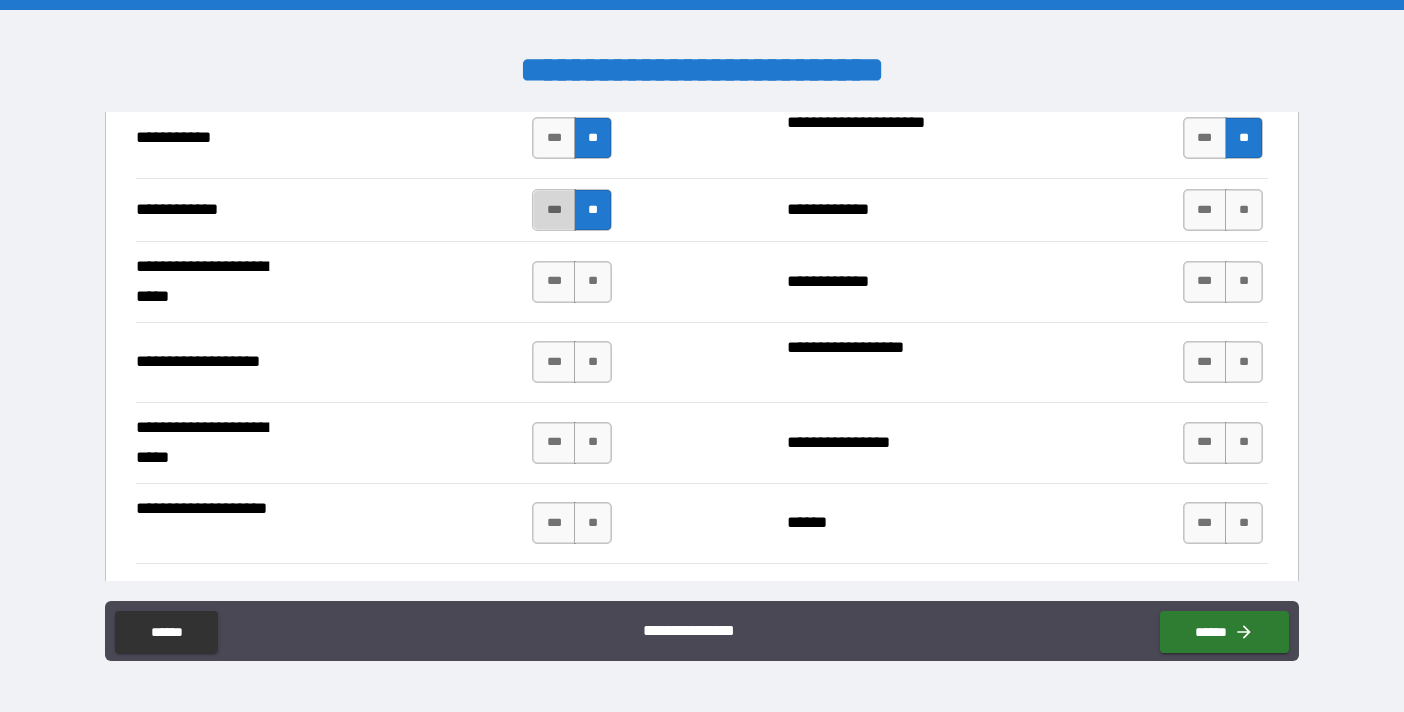 click on "***" at bounding box center (554, 210) 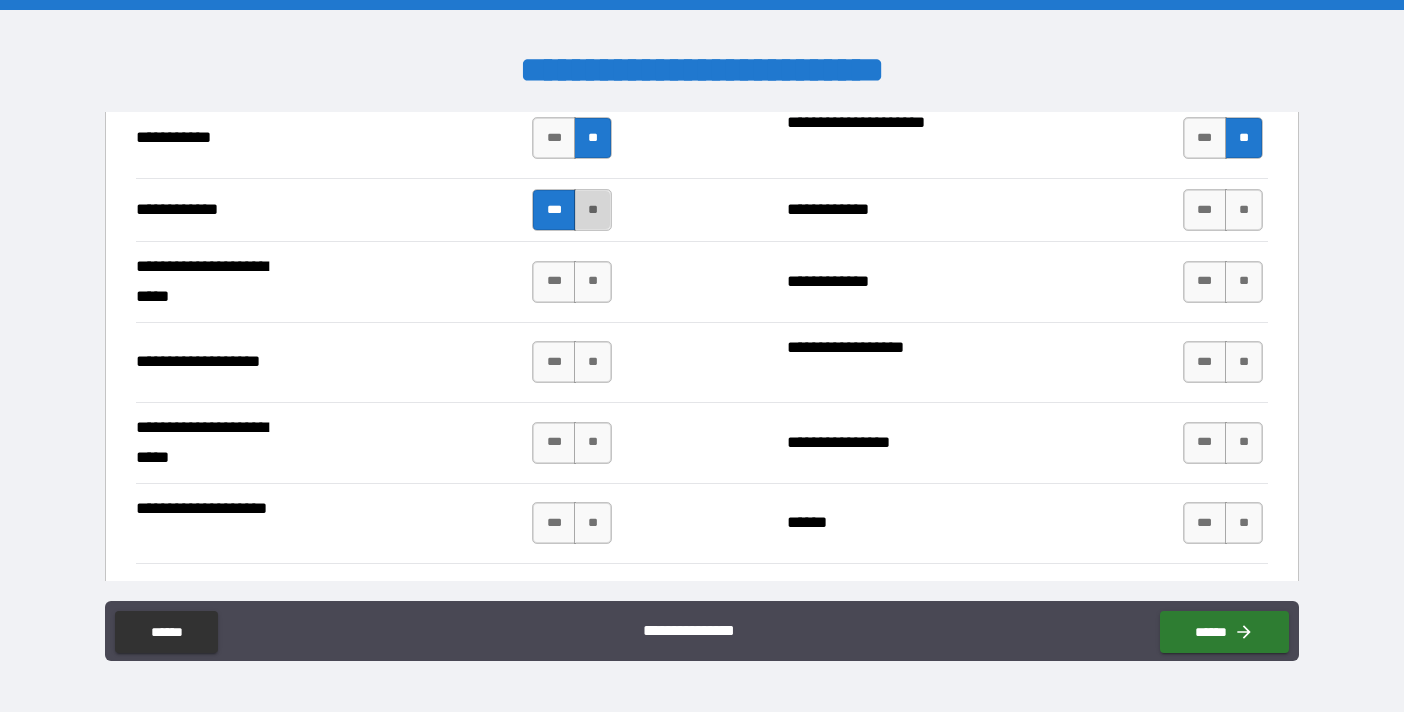 click on "**" at bounding box center [593, 210] 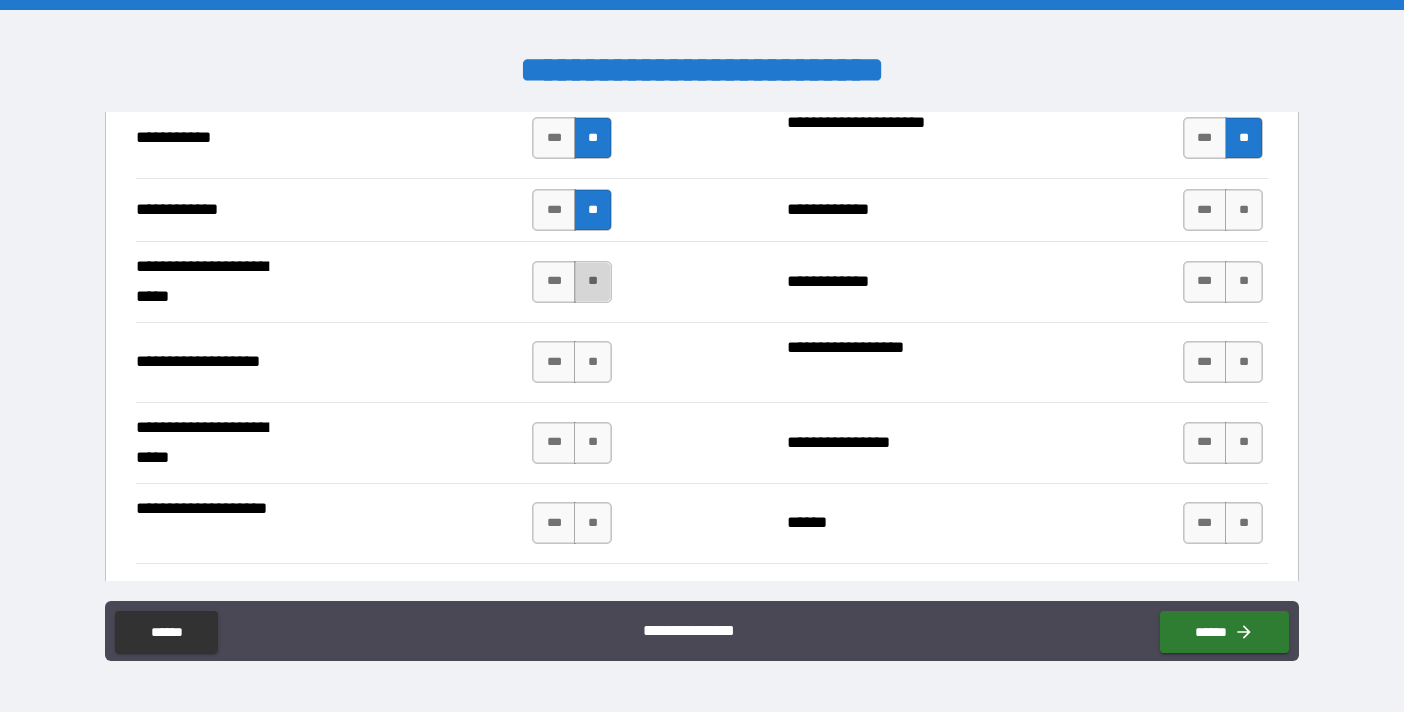 click on "**" at bounding box center (593, 282) 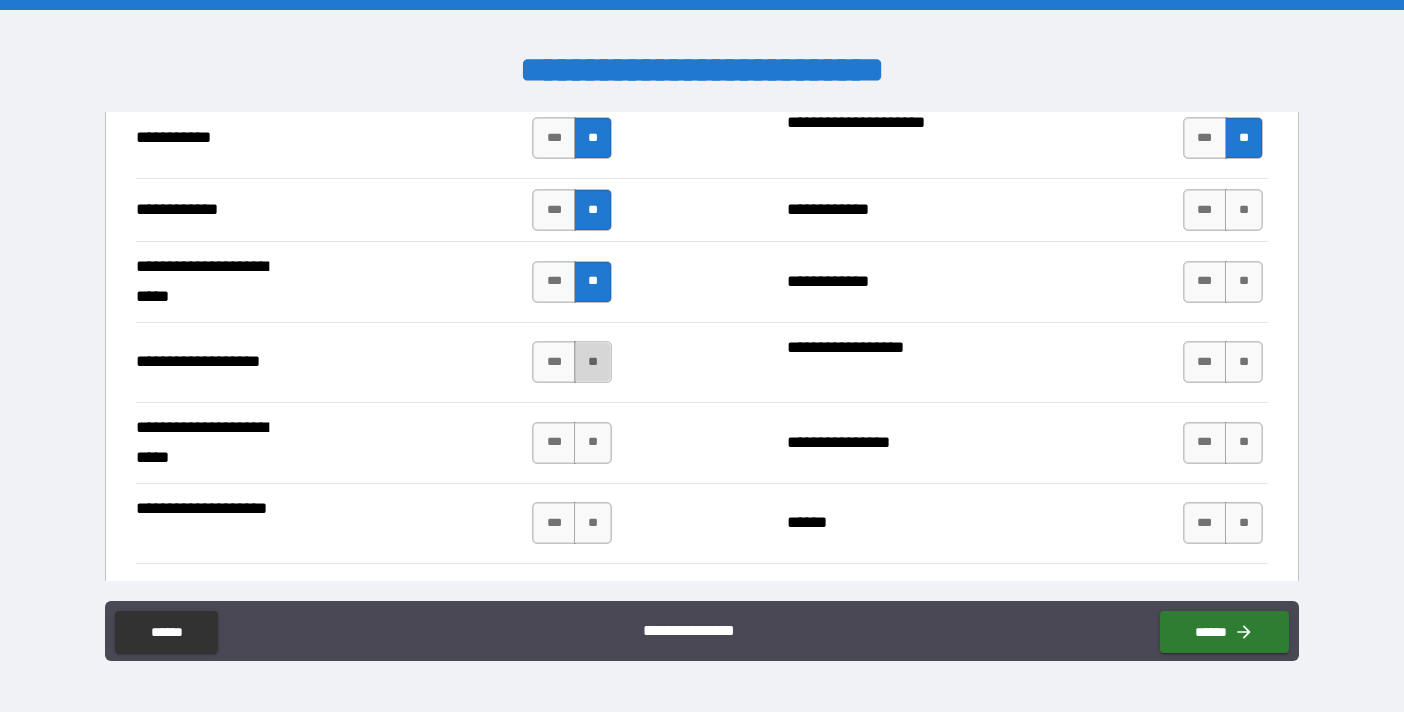 click on "**" at bounding box center (593, 362) 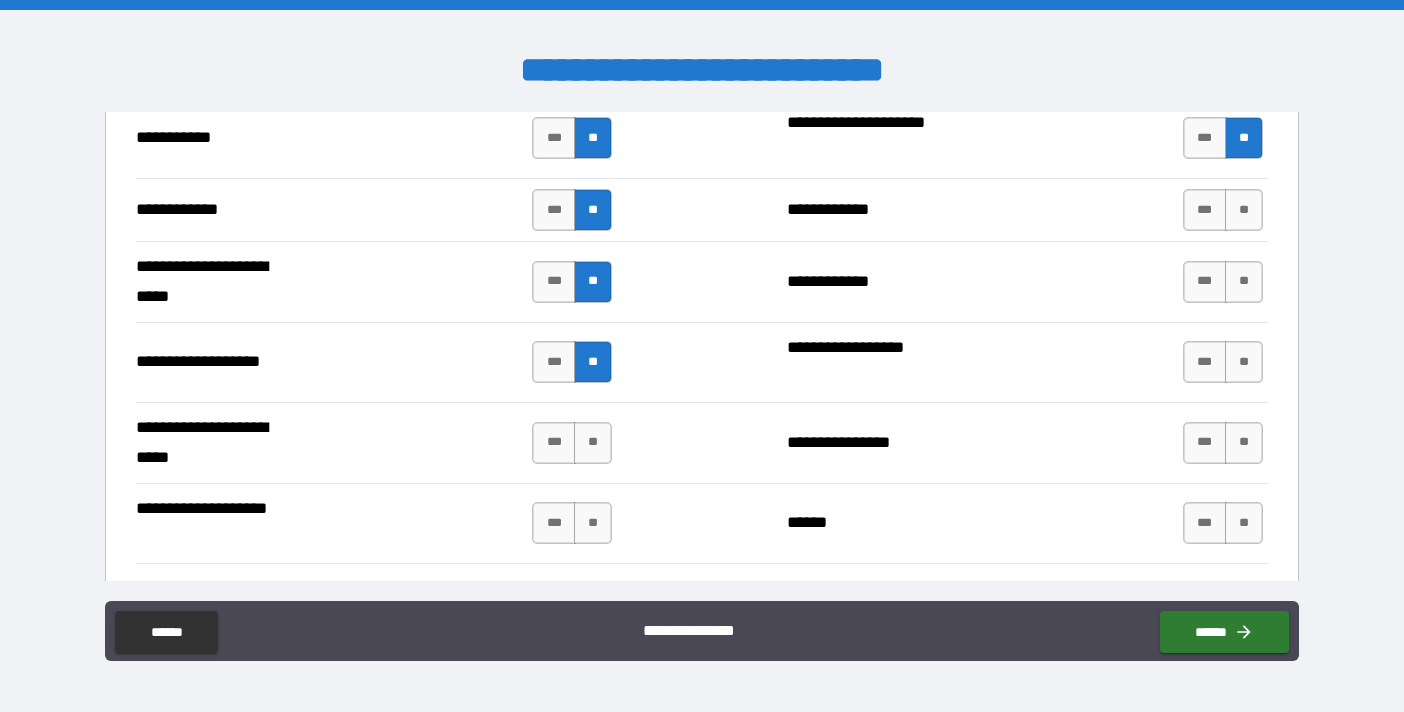 click on "*** **" at bounding box center (574, 443) 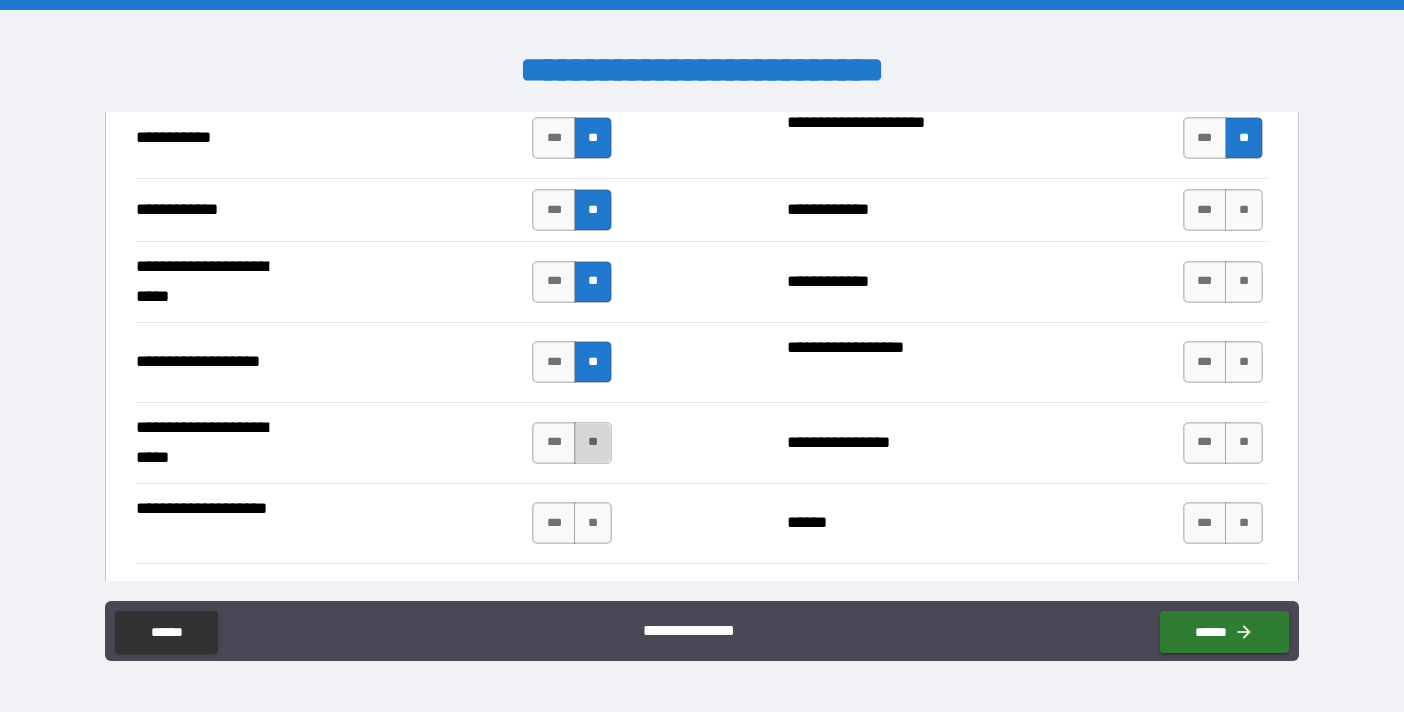 click on "**" at bounding box center (593, 443) 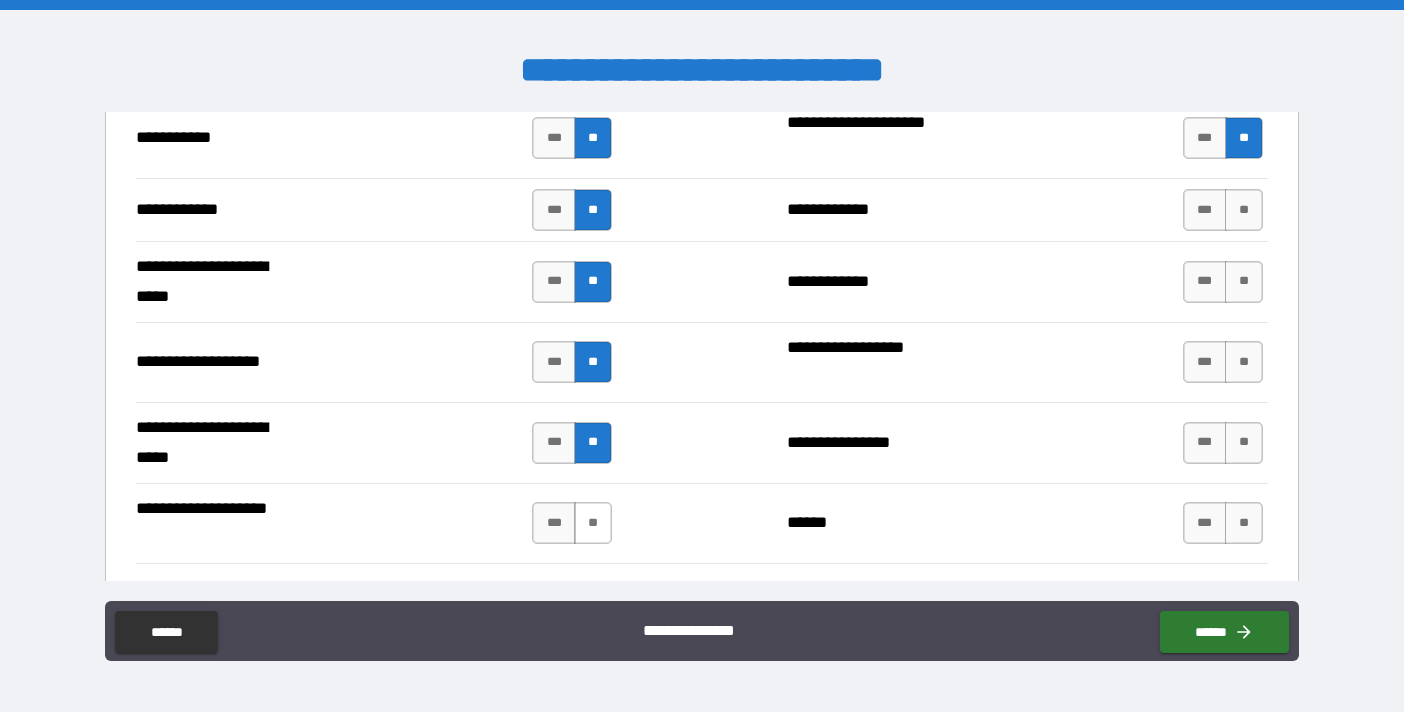click on "**" at bounding box center (593, 523) 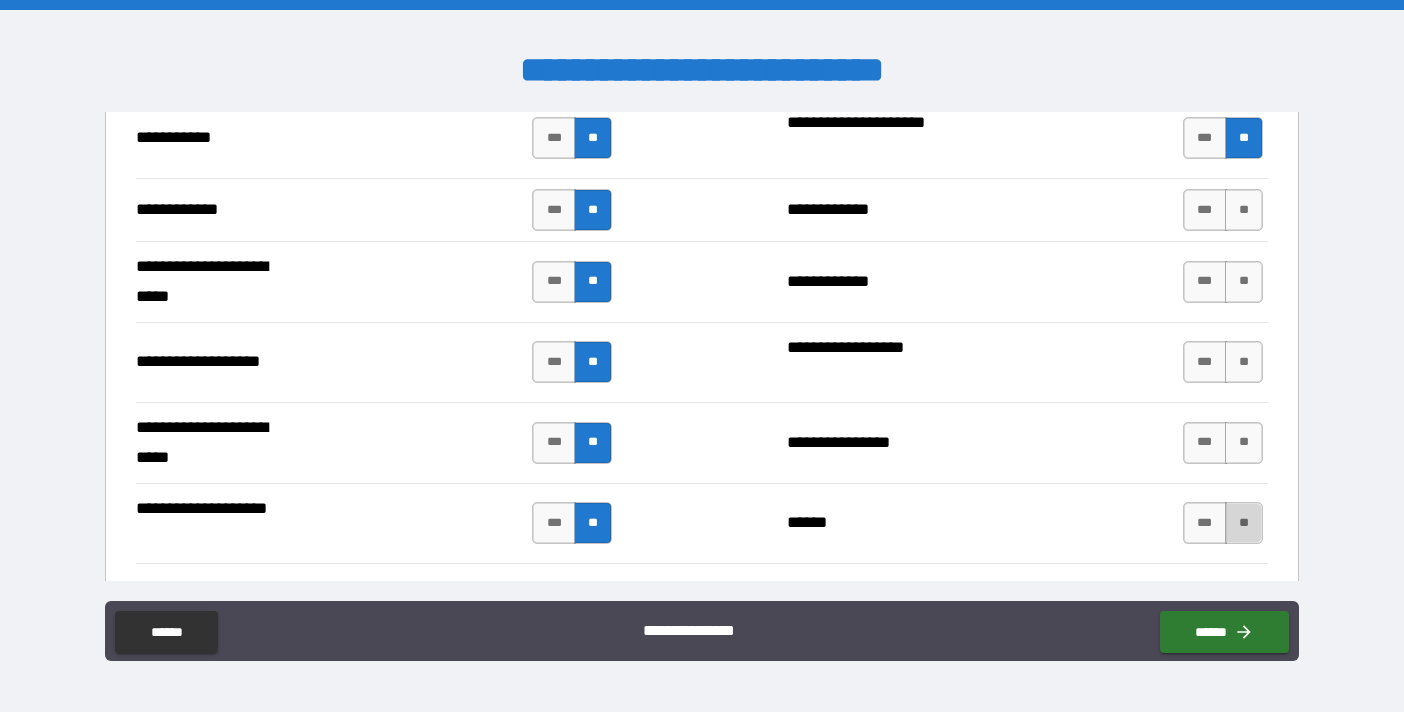 click on "**" at bounding box center (1244, 523) 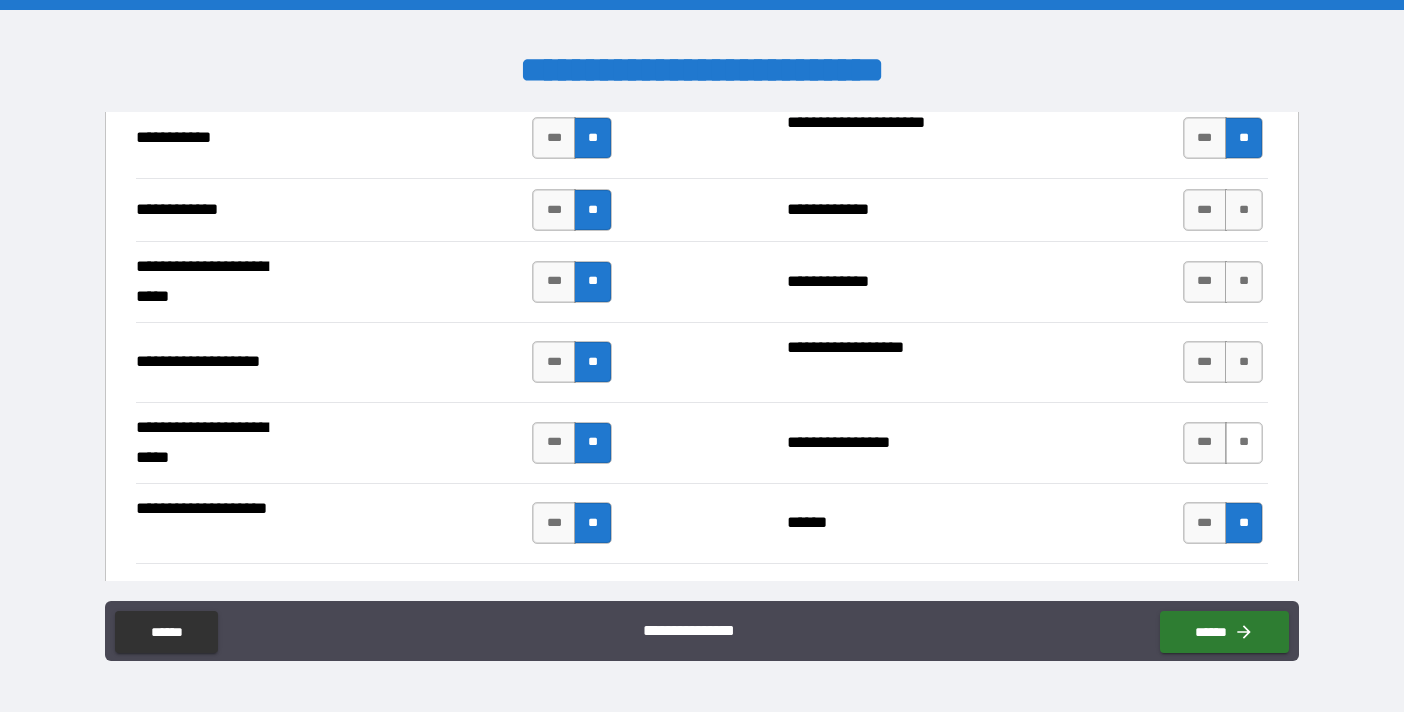 click on "**" at bounding box center (1244, 443) 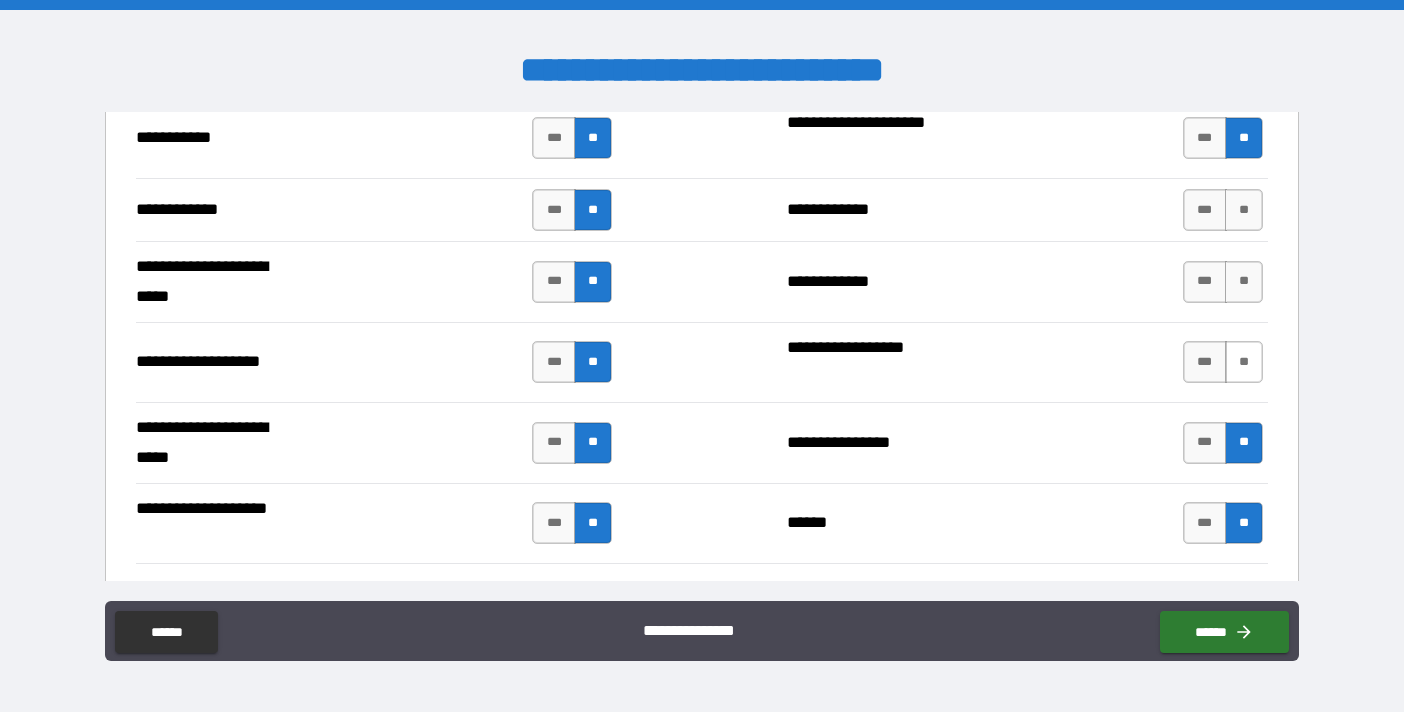 click on "**" at bounding box center [1244, 362] 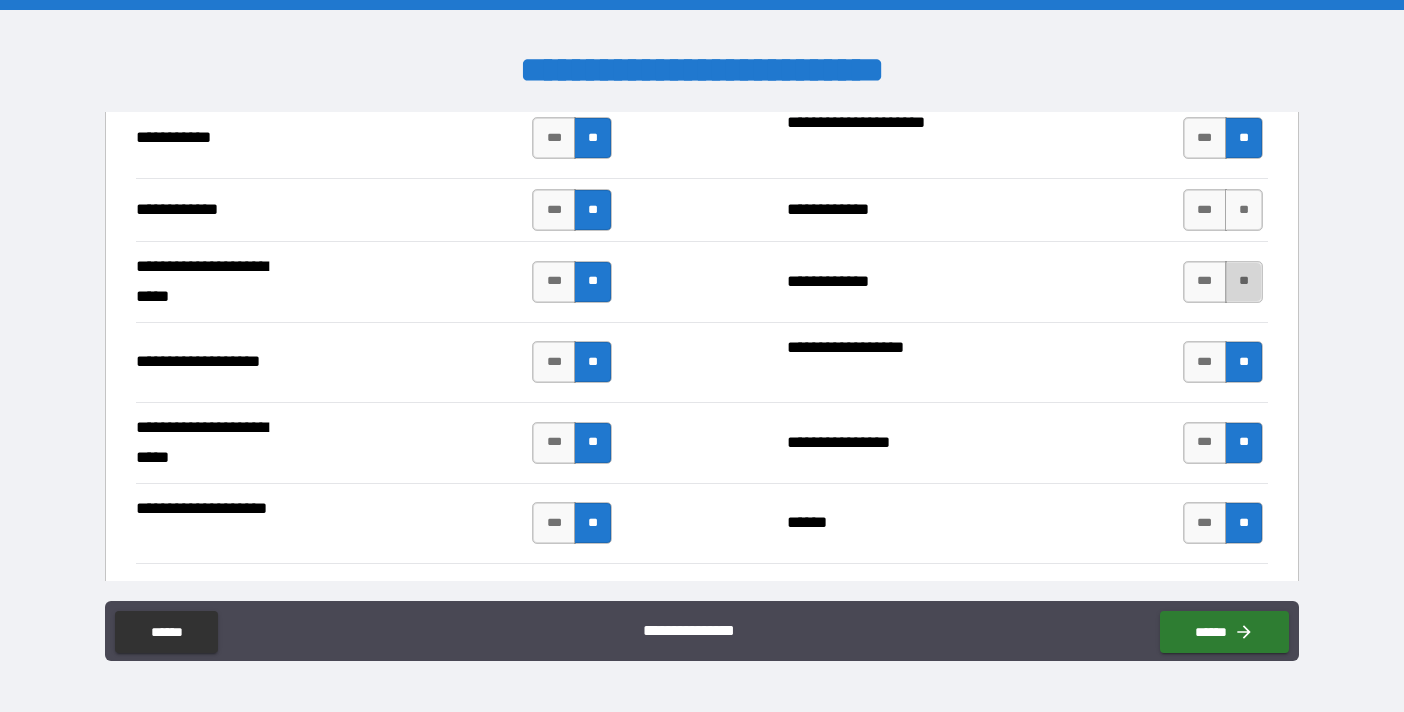 click on "**" at bounding box center [1244, 282] 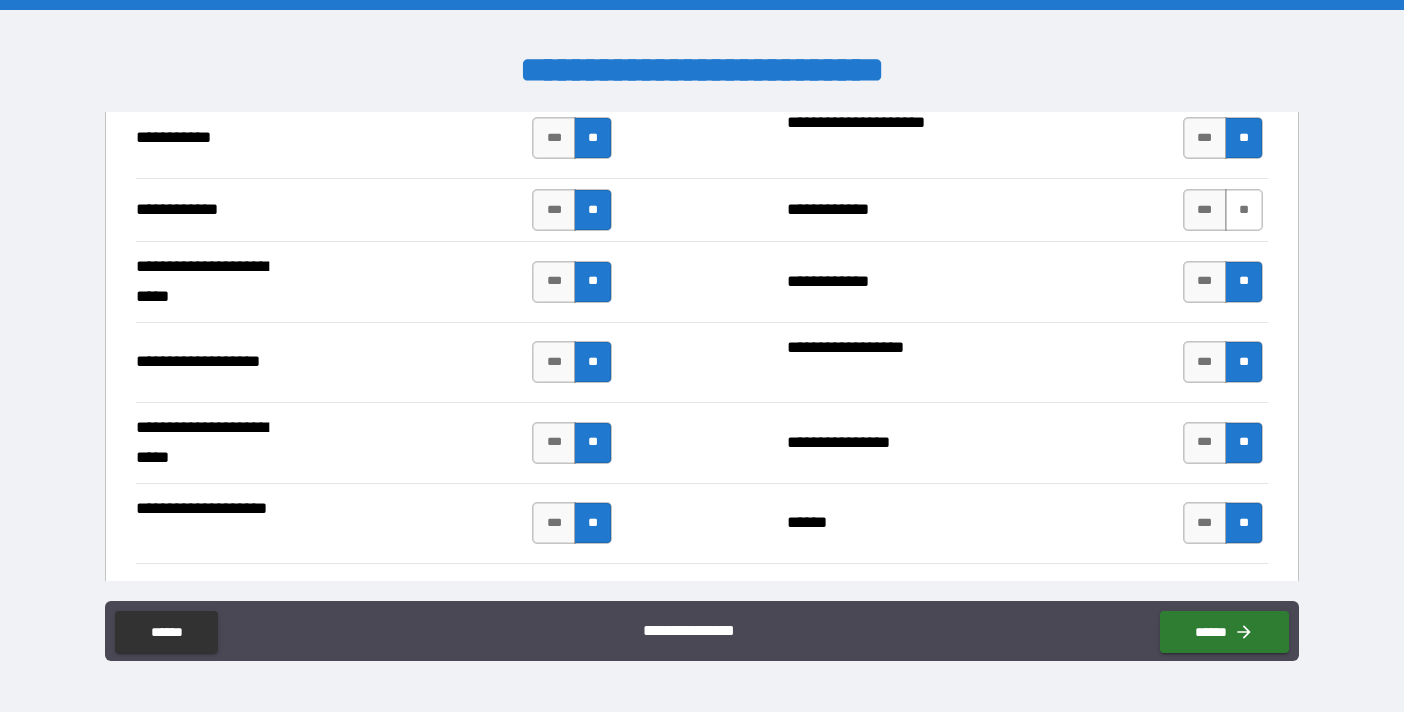 click on "**" at bounding box center (1244, 210) 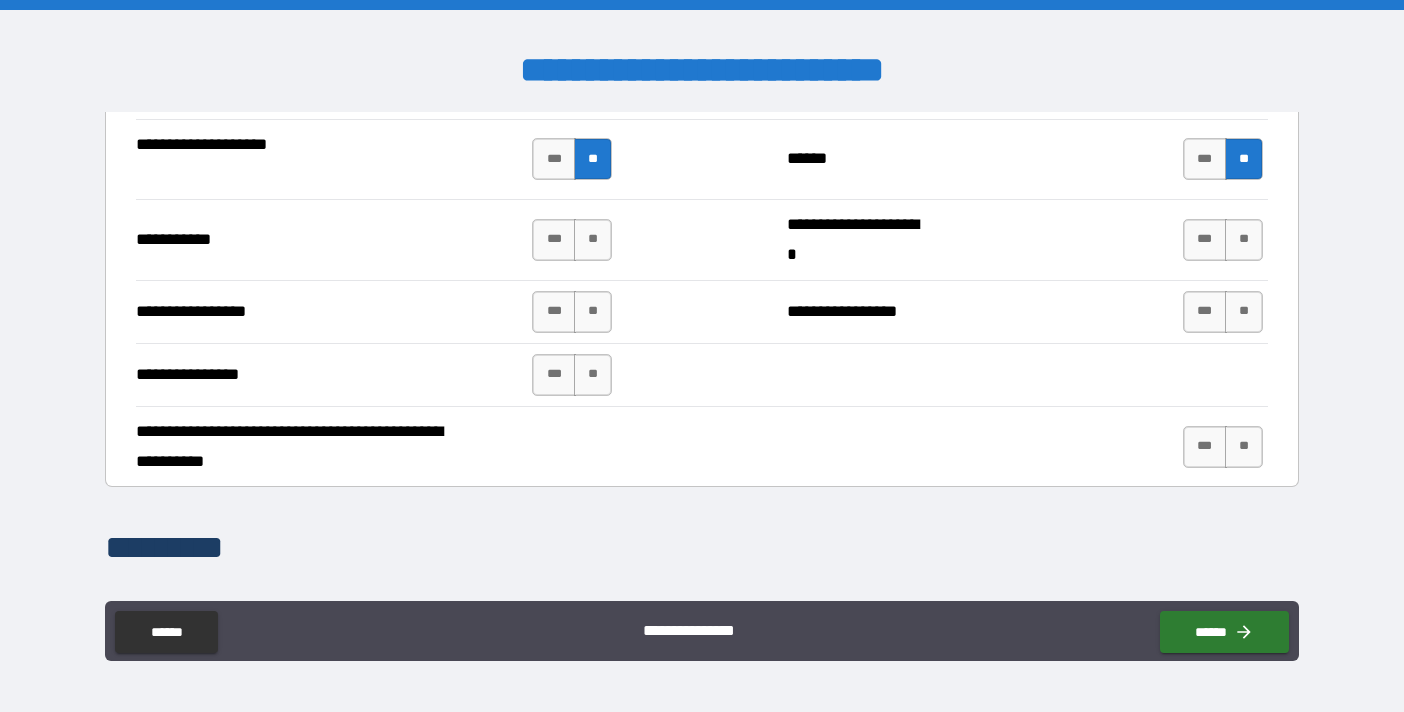 scroll, scrollTop: 4754, scrollLeft: 0, axis: vertical 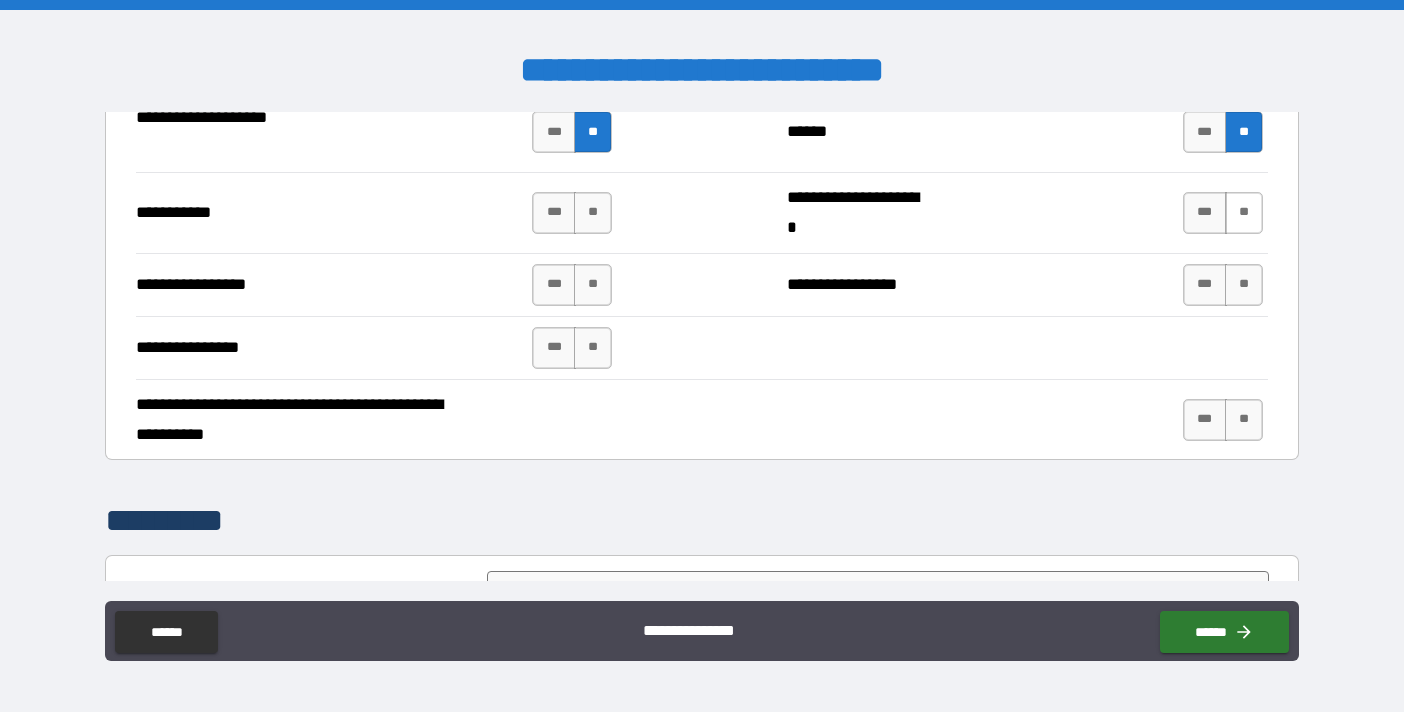 click on "**" at bounding box center (1244, 213) 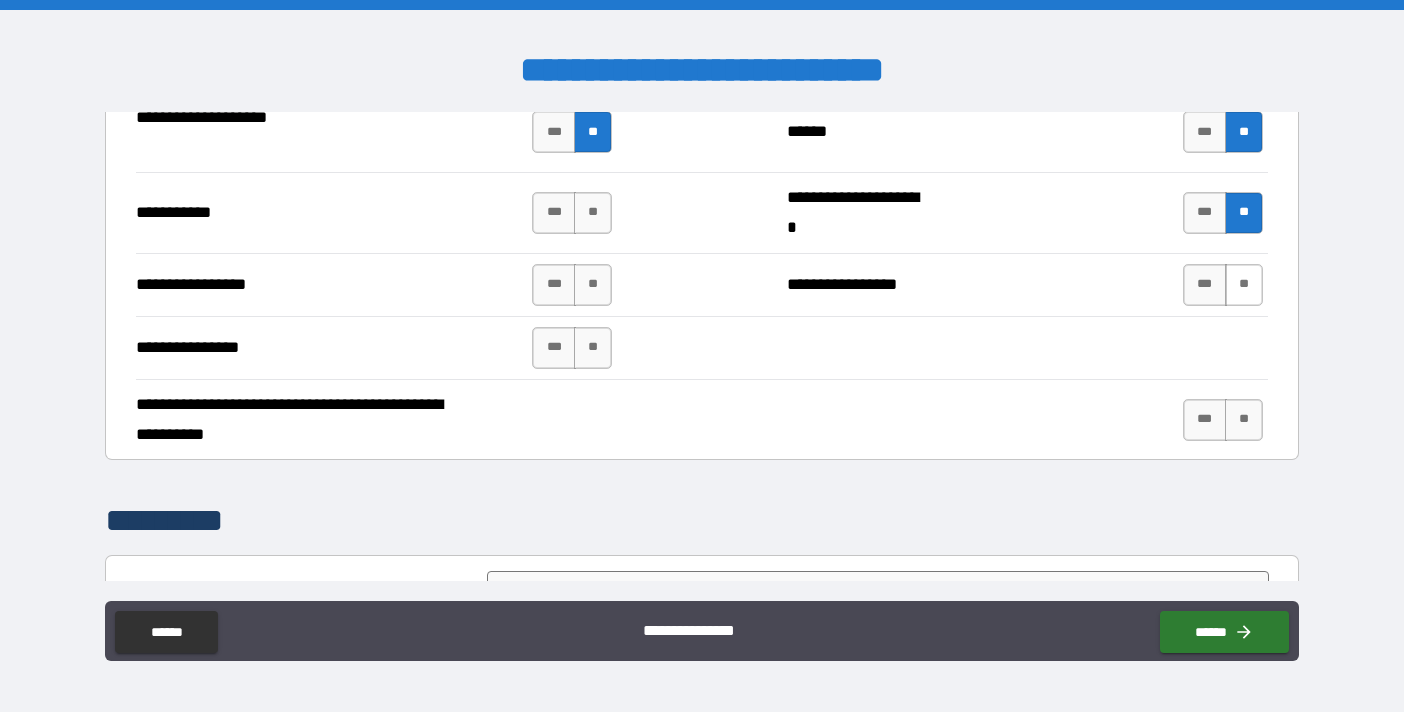 click on "**" at bounding box center [1244, 285] 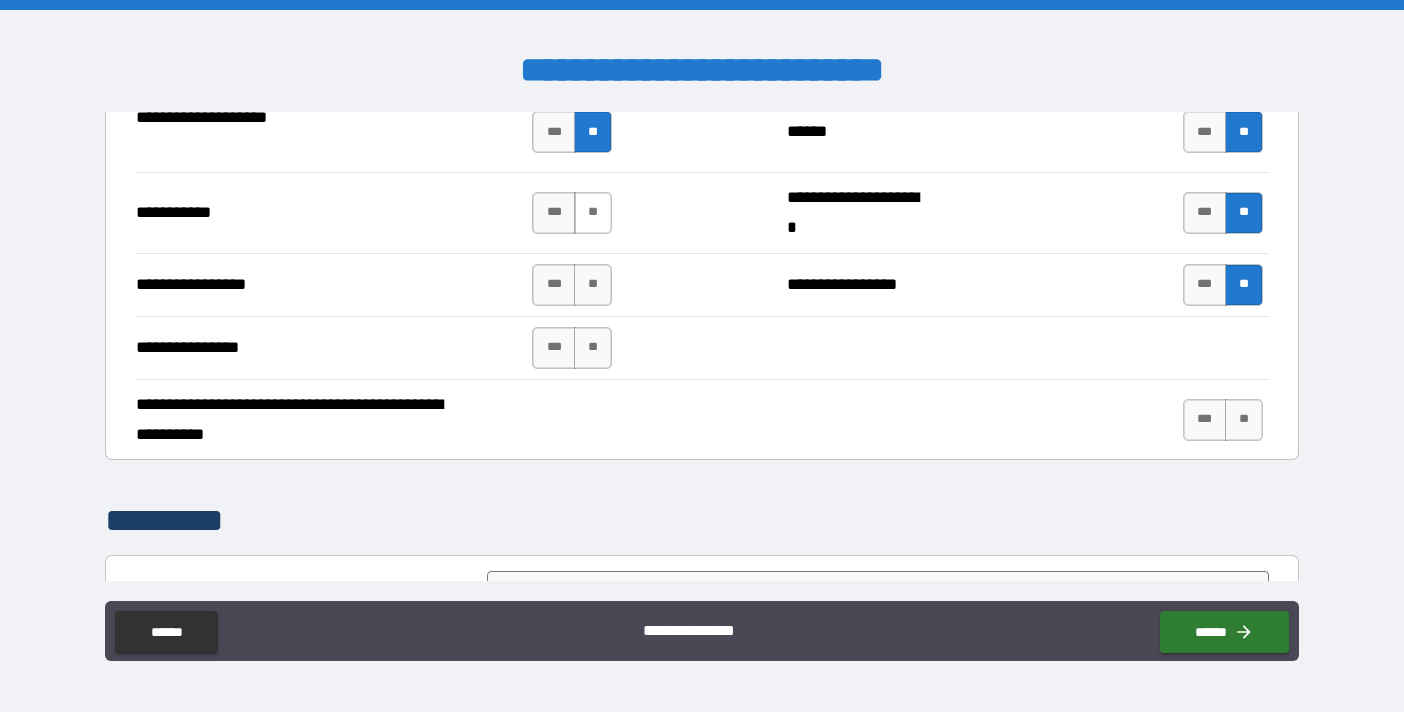 click on "**" at bounding box center (593, 213) 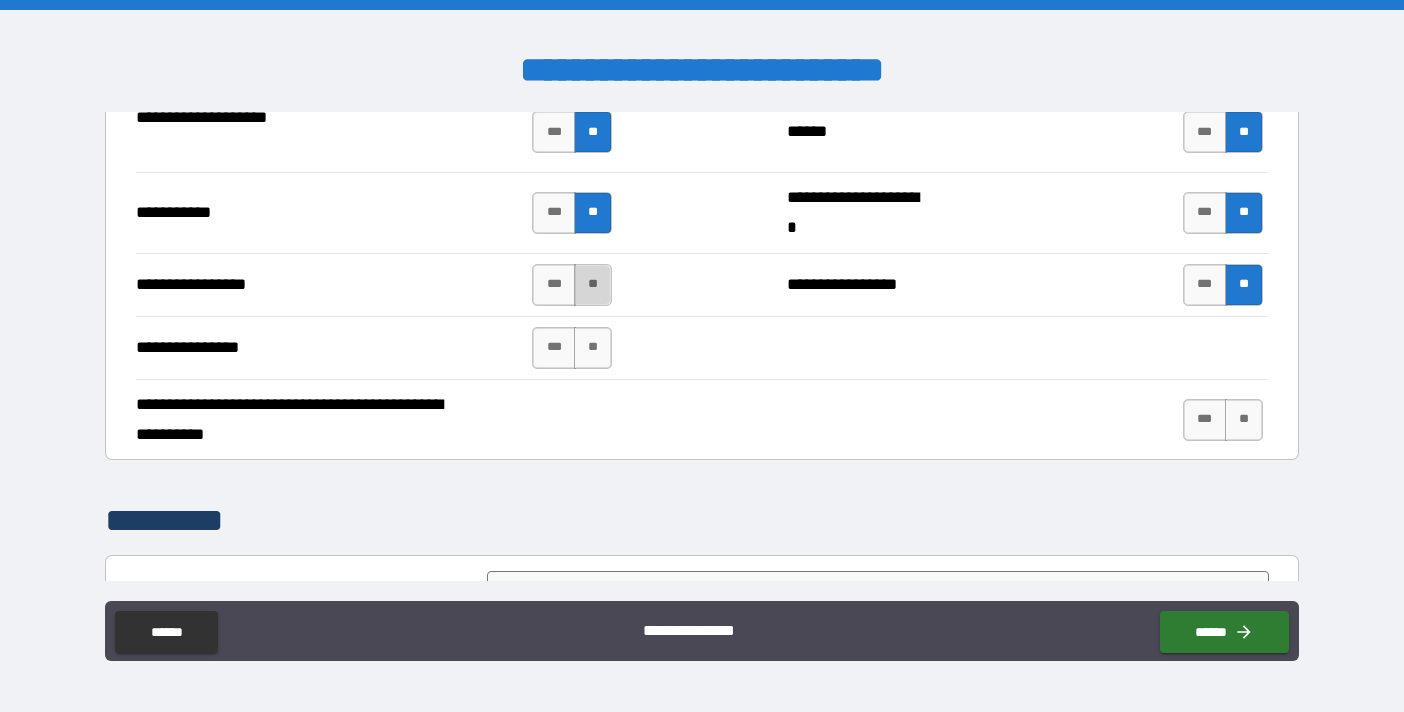 click on "**" at bounding box center [593, 285] 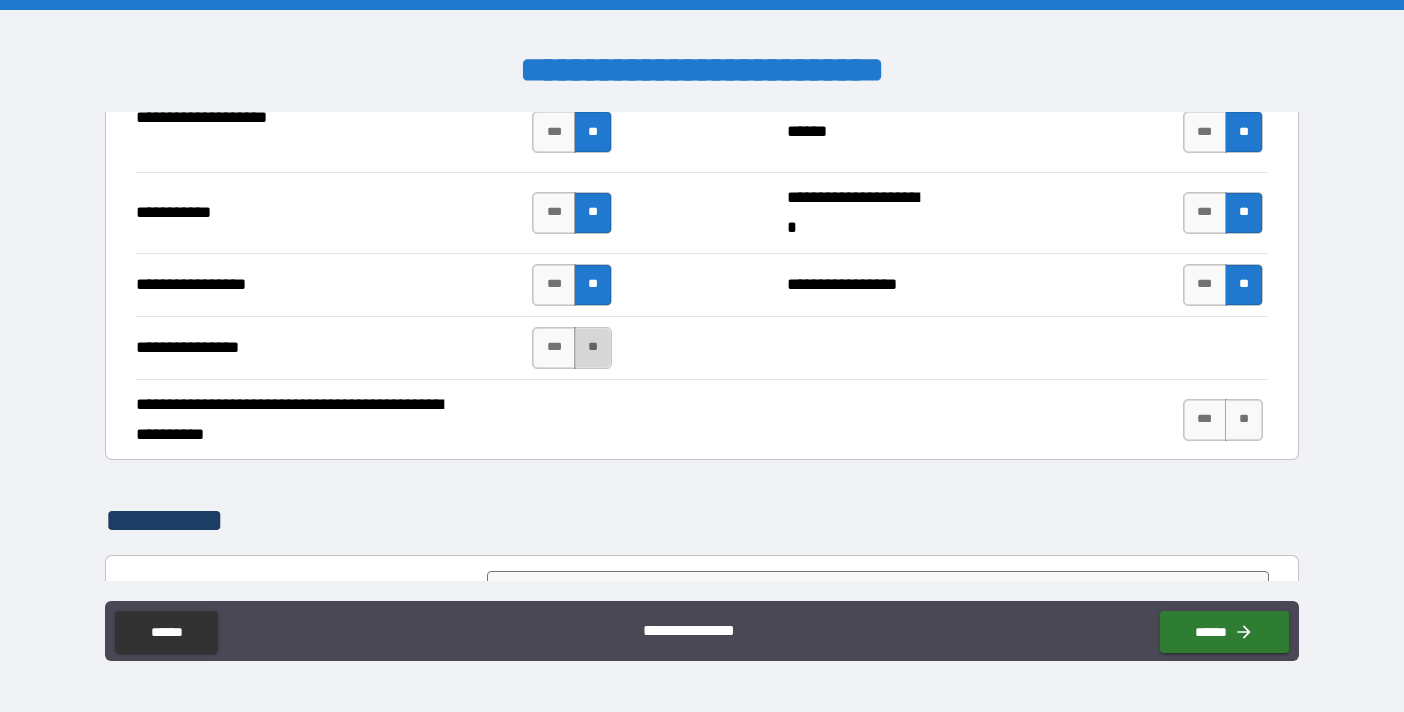 click on "**" at bounding box center [593, 348] 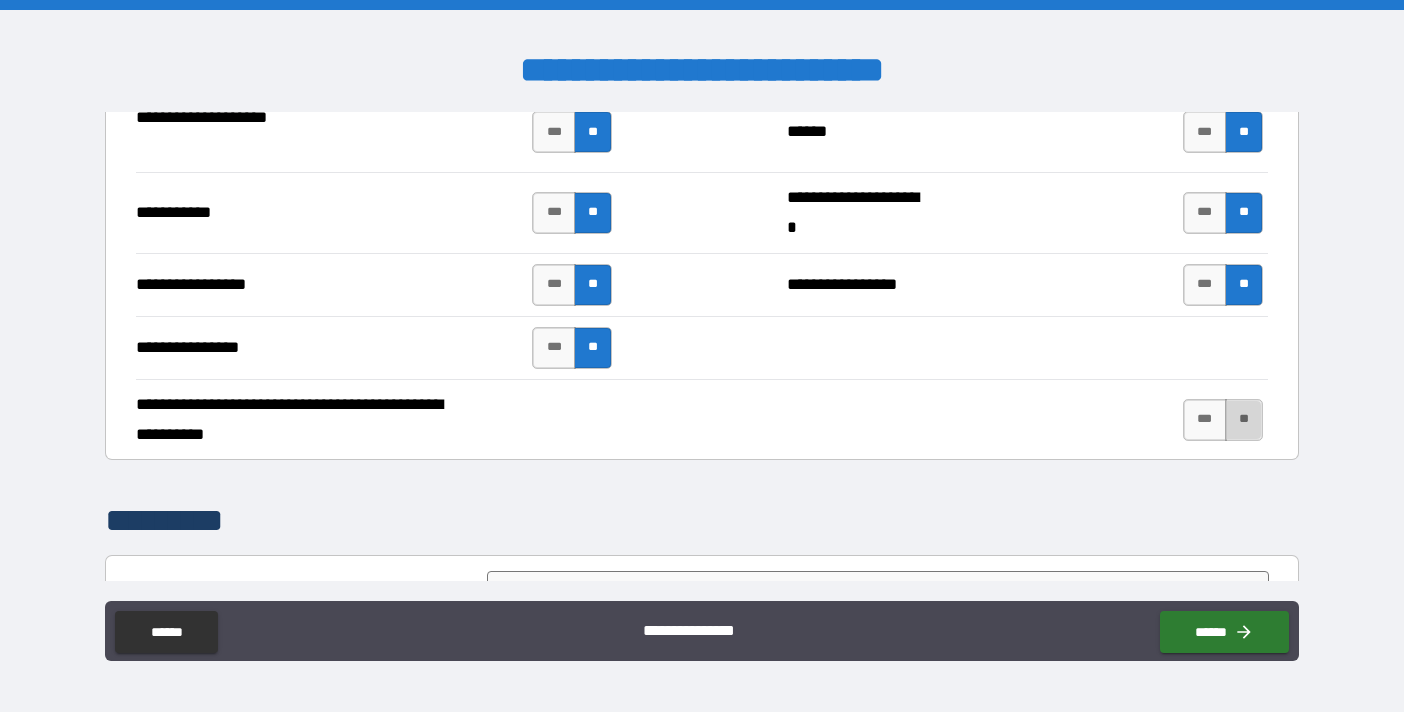 click on "**" at bounding box center [1244, 420] 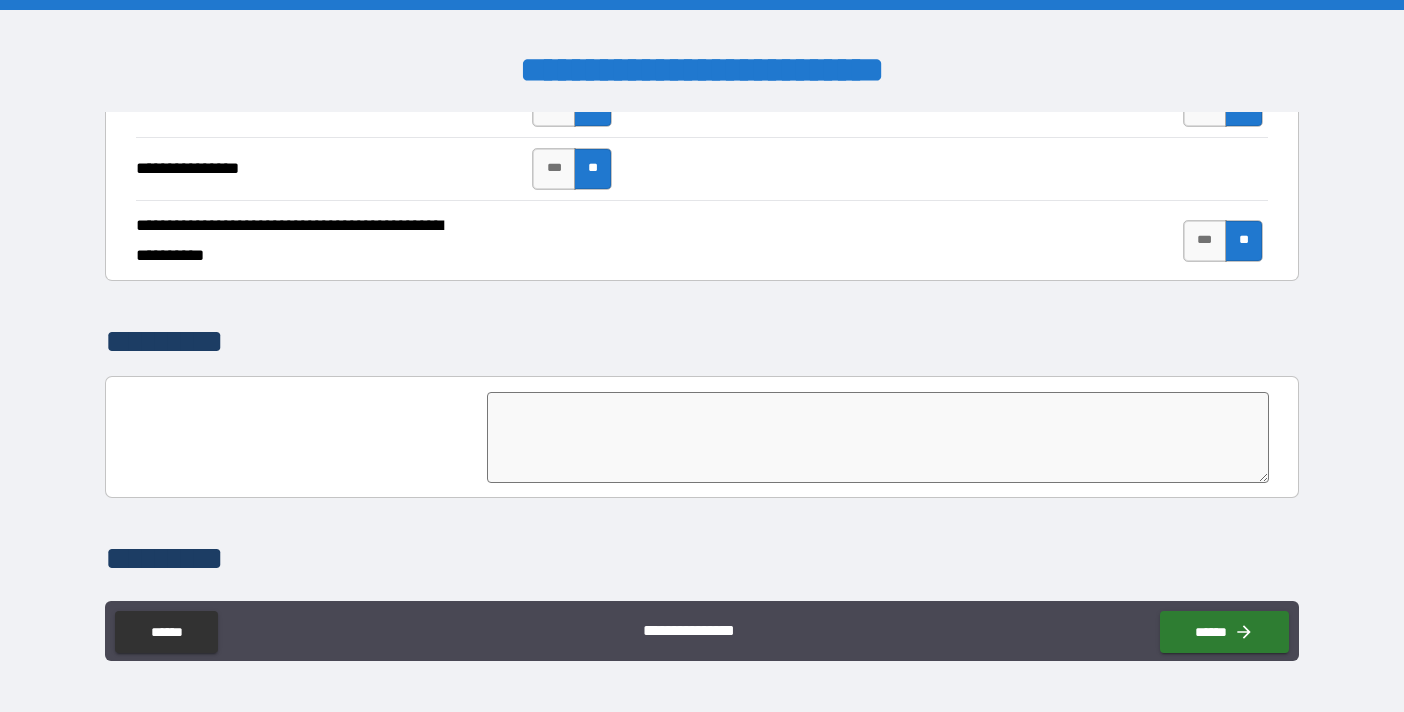 scroll, scrollTop: 5108, scrollLeft: 0, axis: vertical 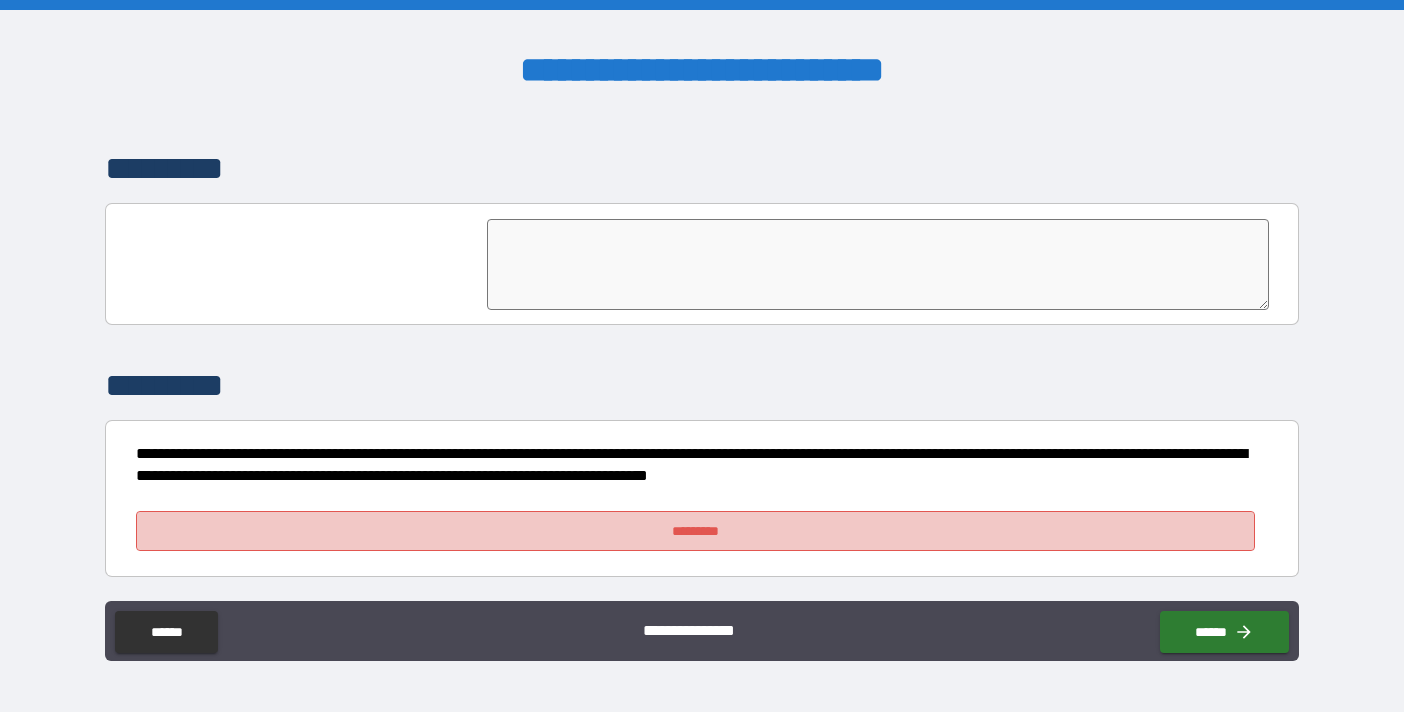 click on "*********" at bounding box center [695, 531] 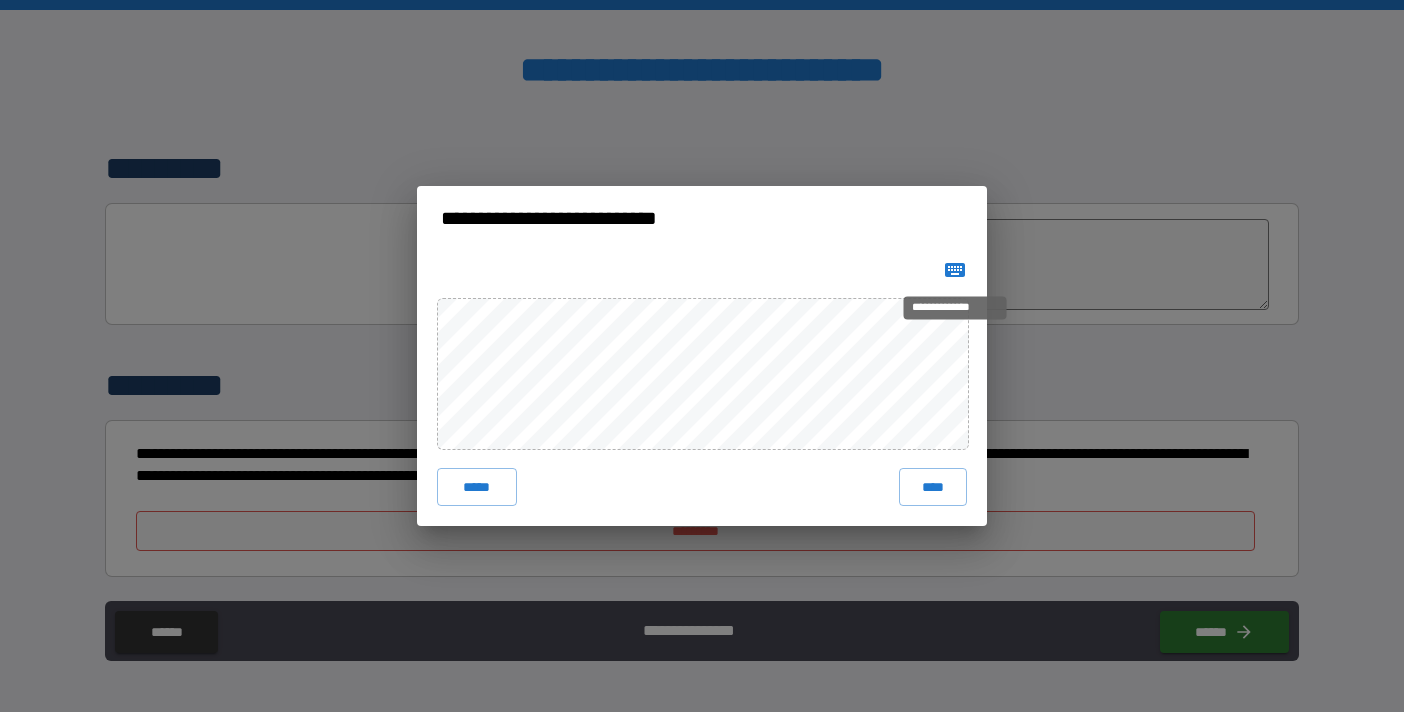 click 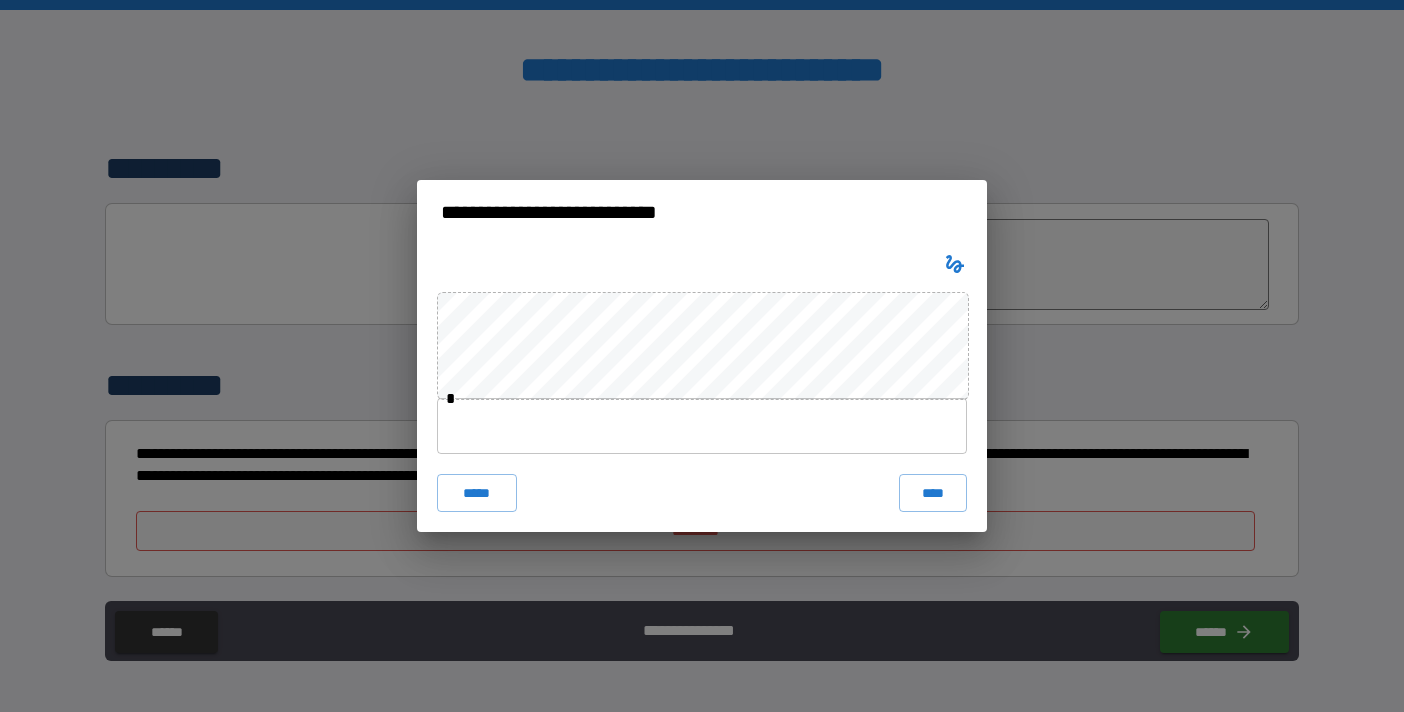 click on "* ***** ****" at bounding box center (702, 389) 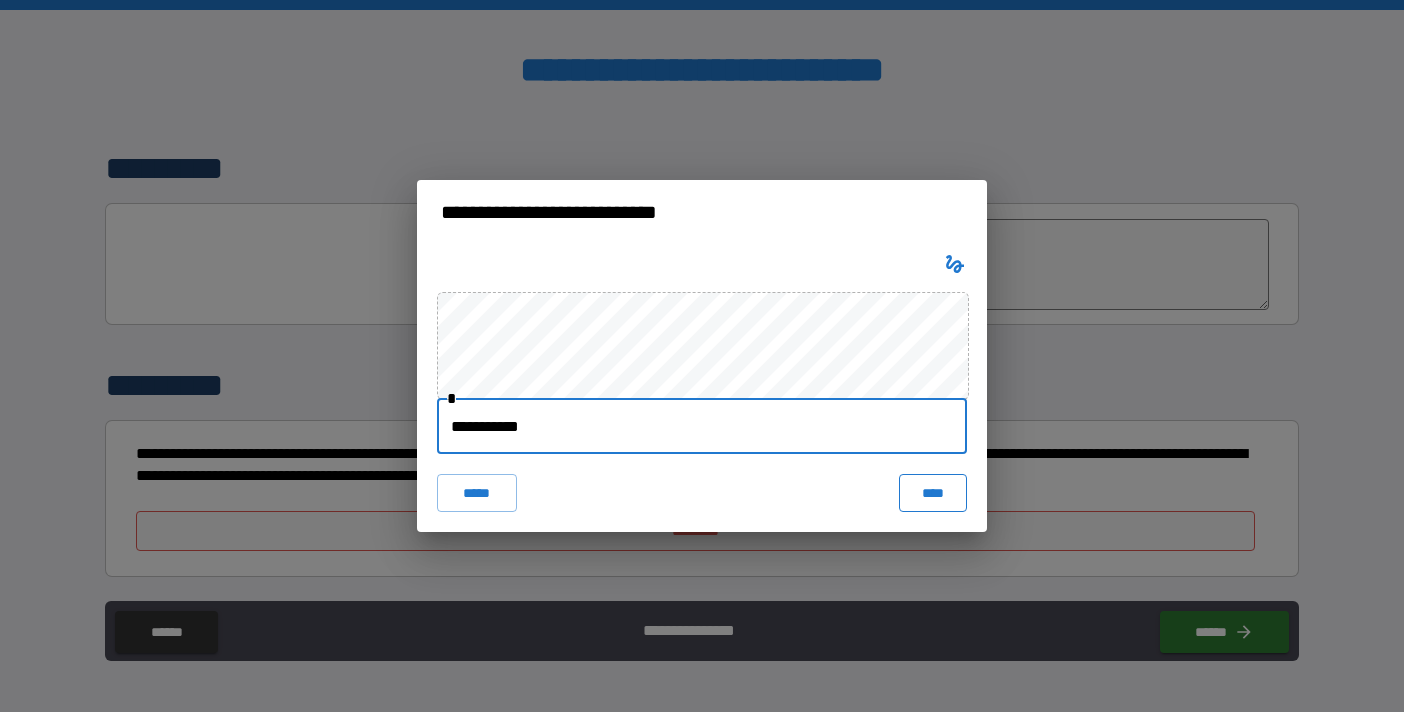 type on "**********" 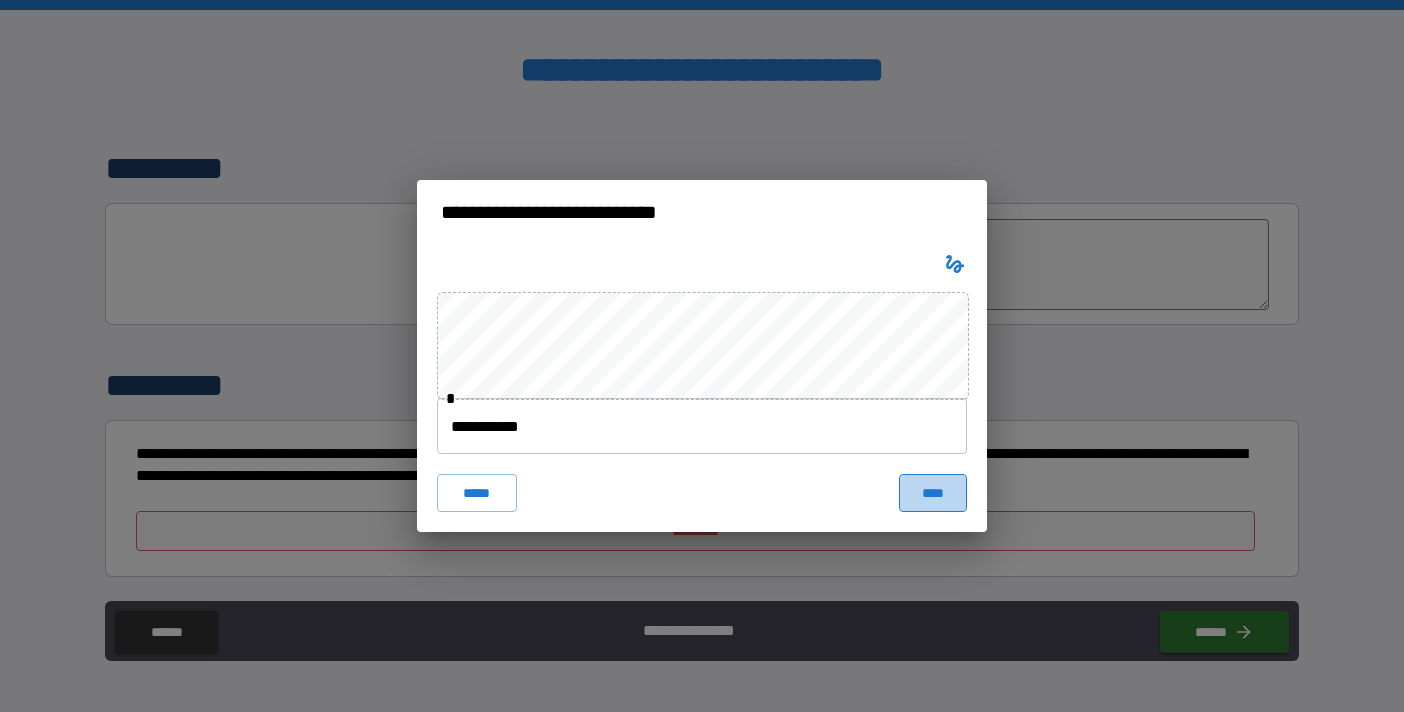 click on "****" at bounding box center (933, 493) 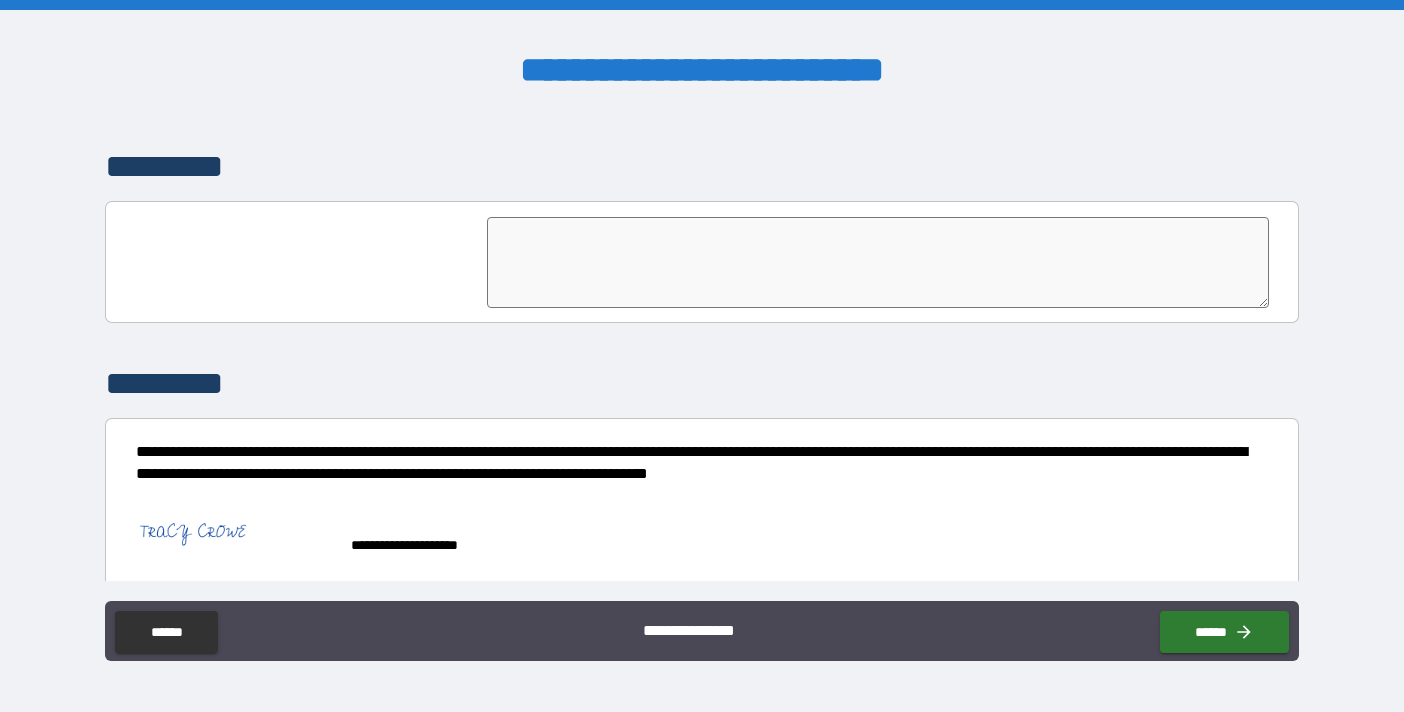 scroll, scrollTop: 5125, scrollLeft: 0, axis: vertical 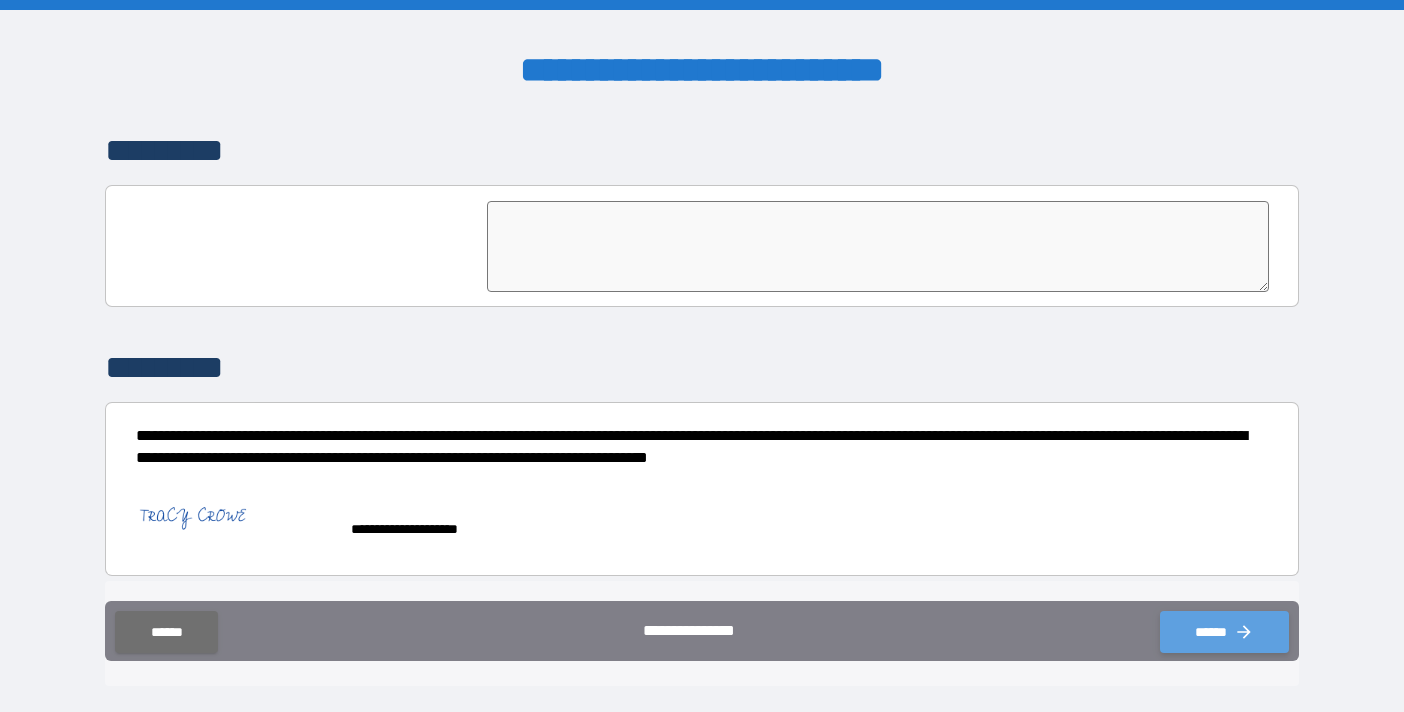click on "******" at bounding box center [1224, 632] 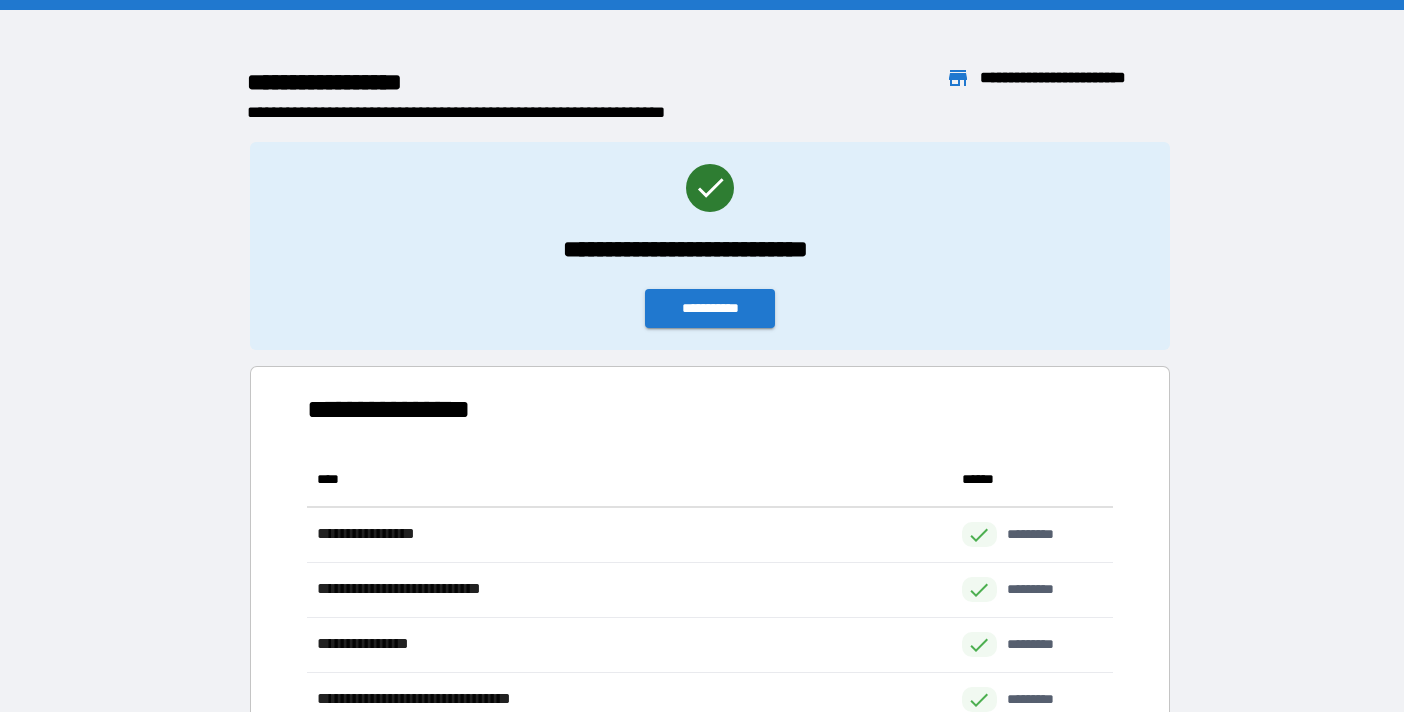 scroll, scrollTop: 1, scrollLeft: 1, axis: both 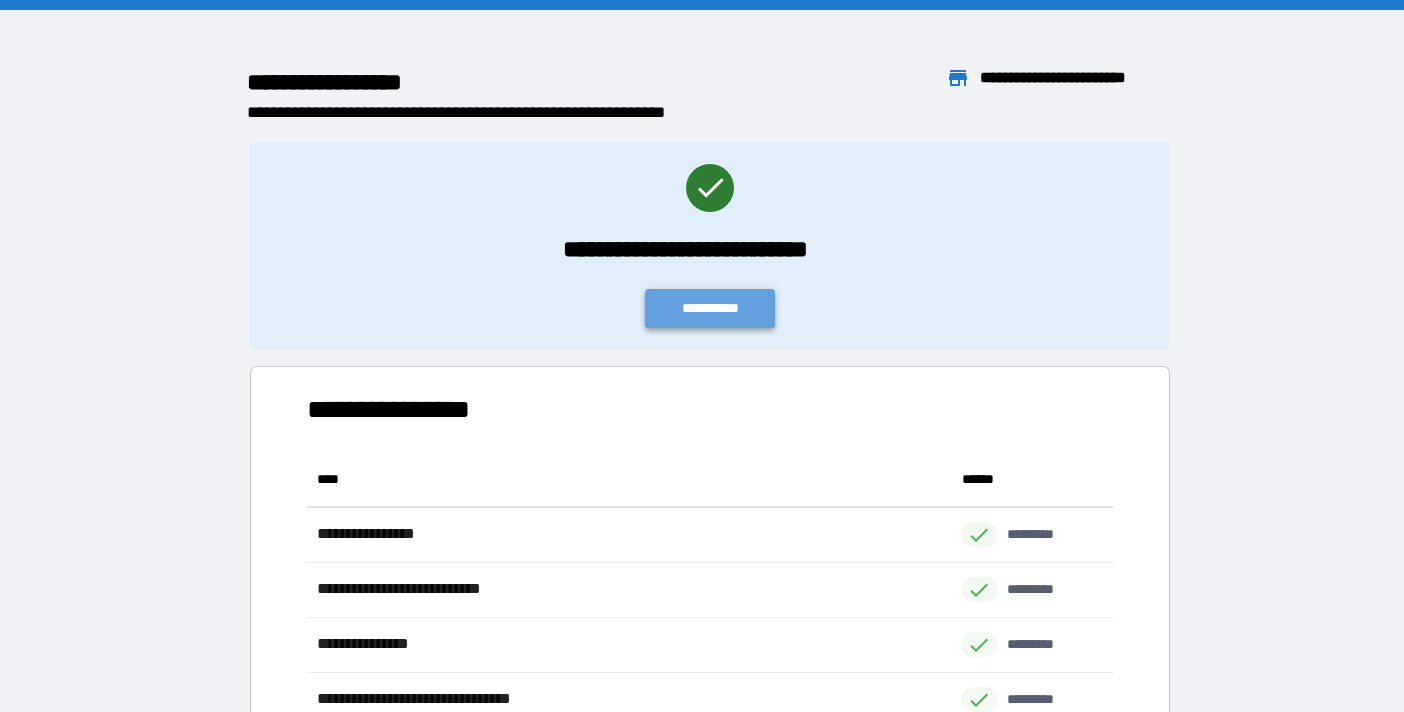 click on "**********" at bounding box center [709, 308] 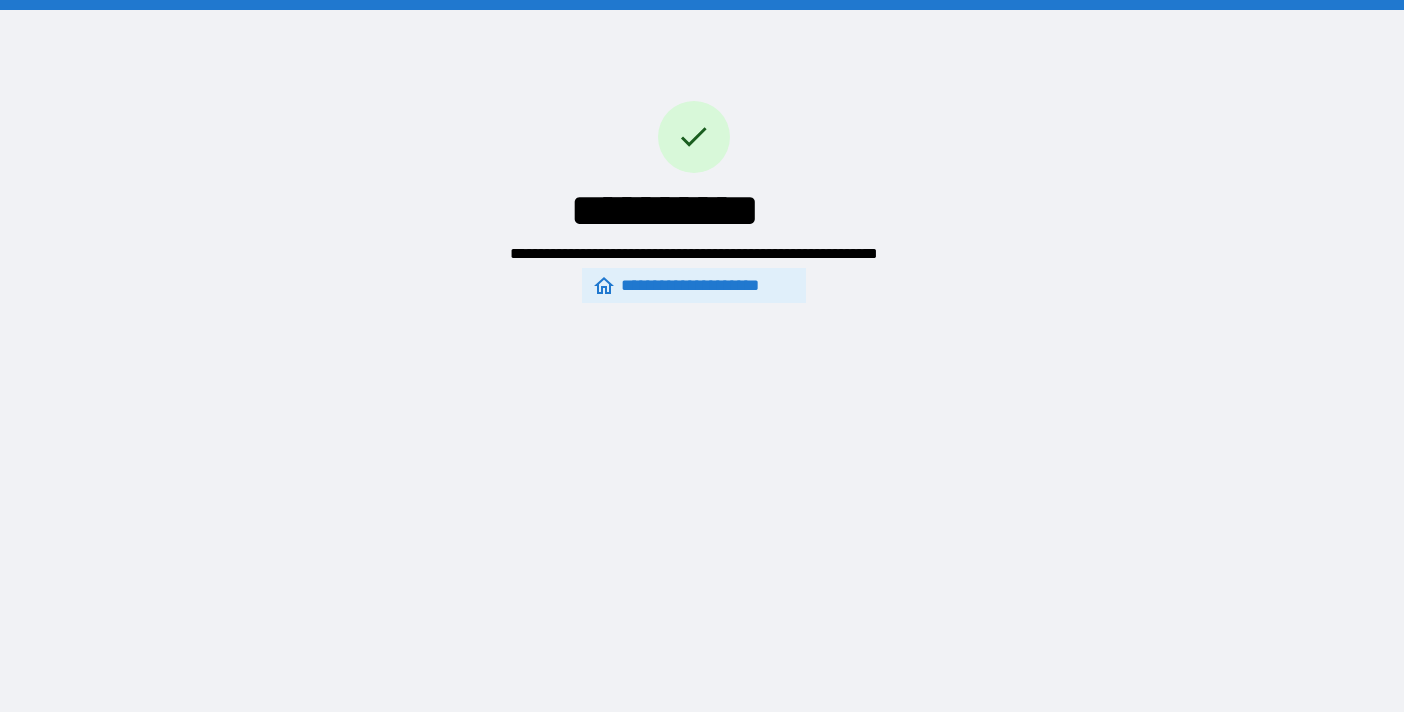 click on "**********" at bounding box center (693, 286) 